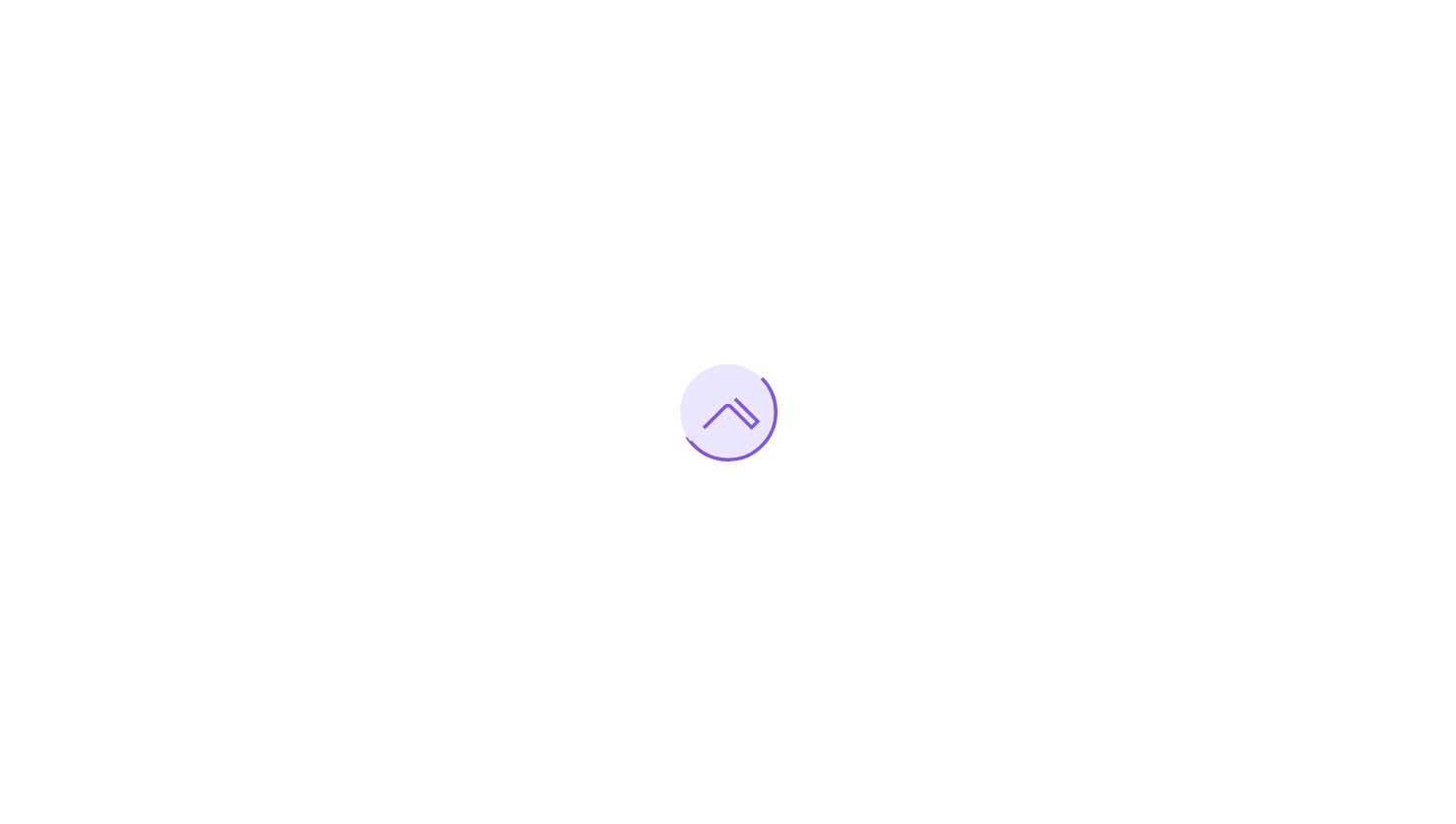 scroll, scrollTop: 0, scrollLeft: 0, axis: both 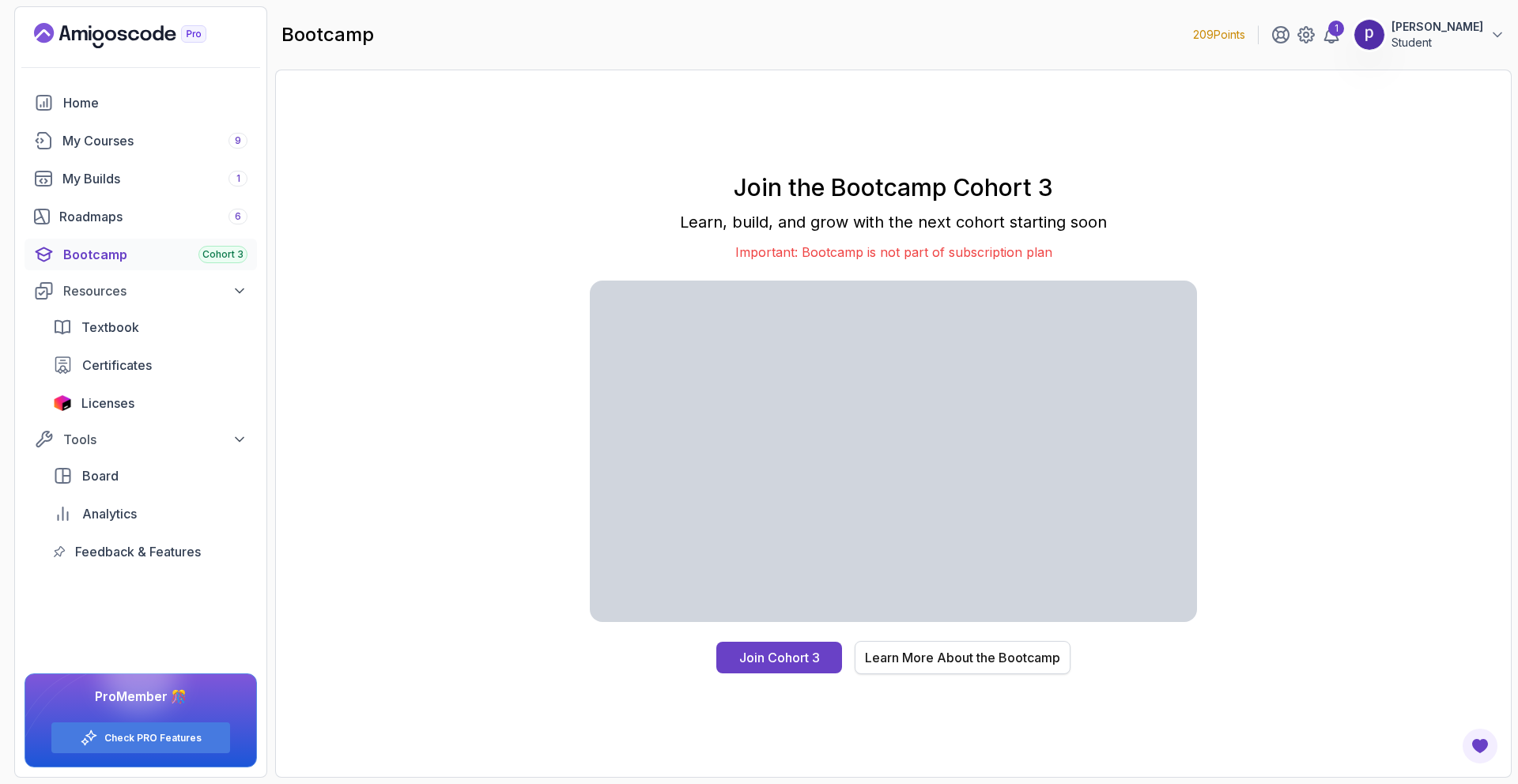 click on "Learn More About the Bootcamp" at bounding box center [962, 658] 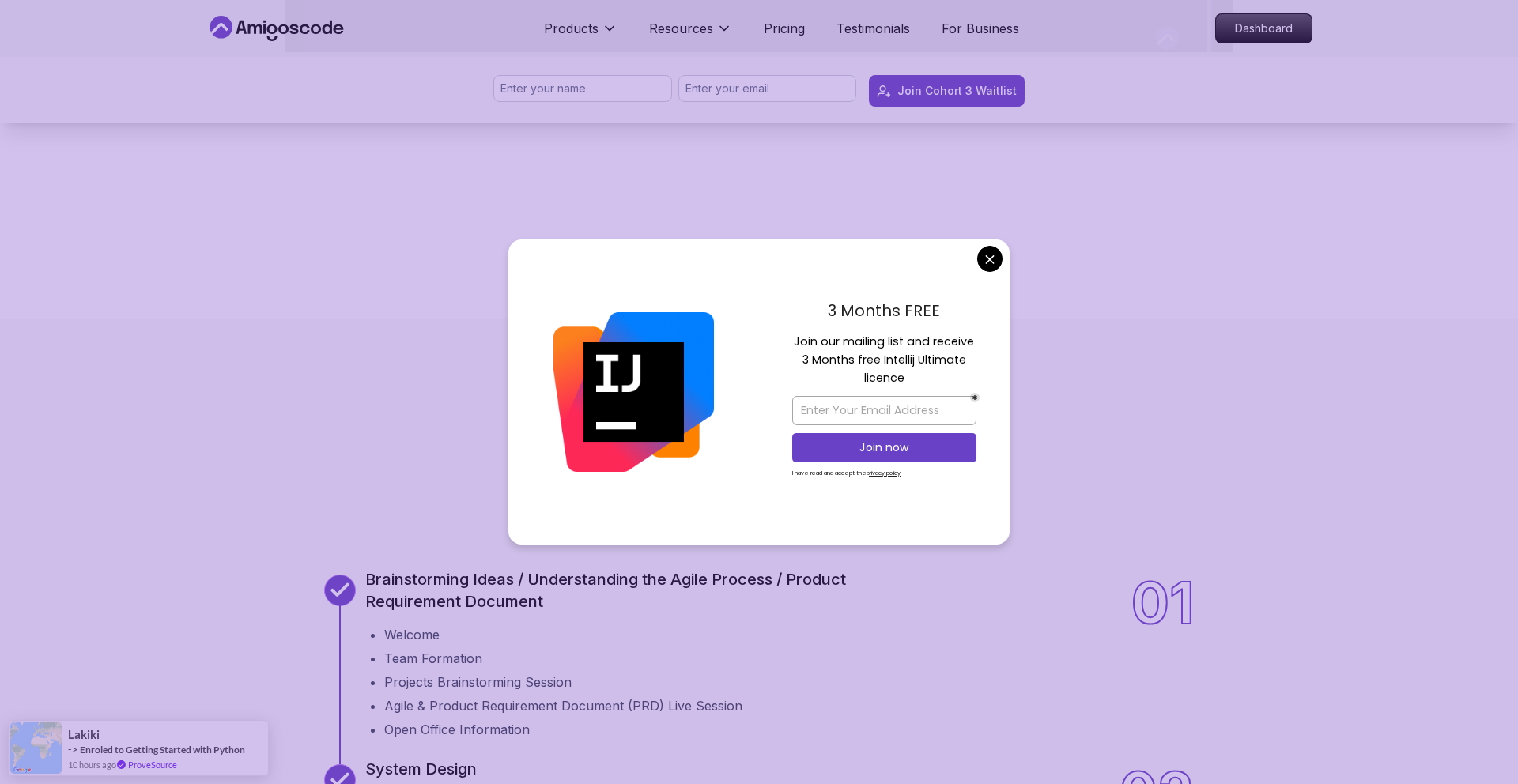 scroll, scrollTop: 1282, scrollLeft: 0, axis: vertical 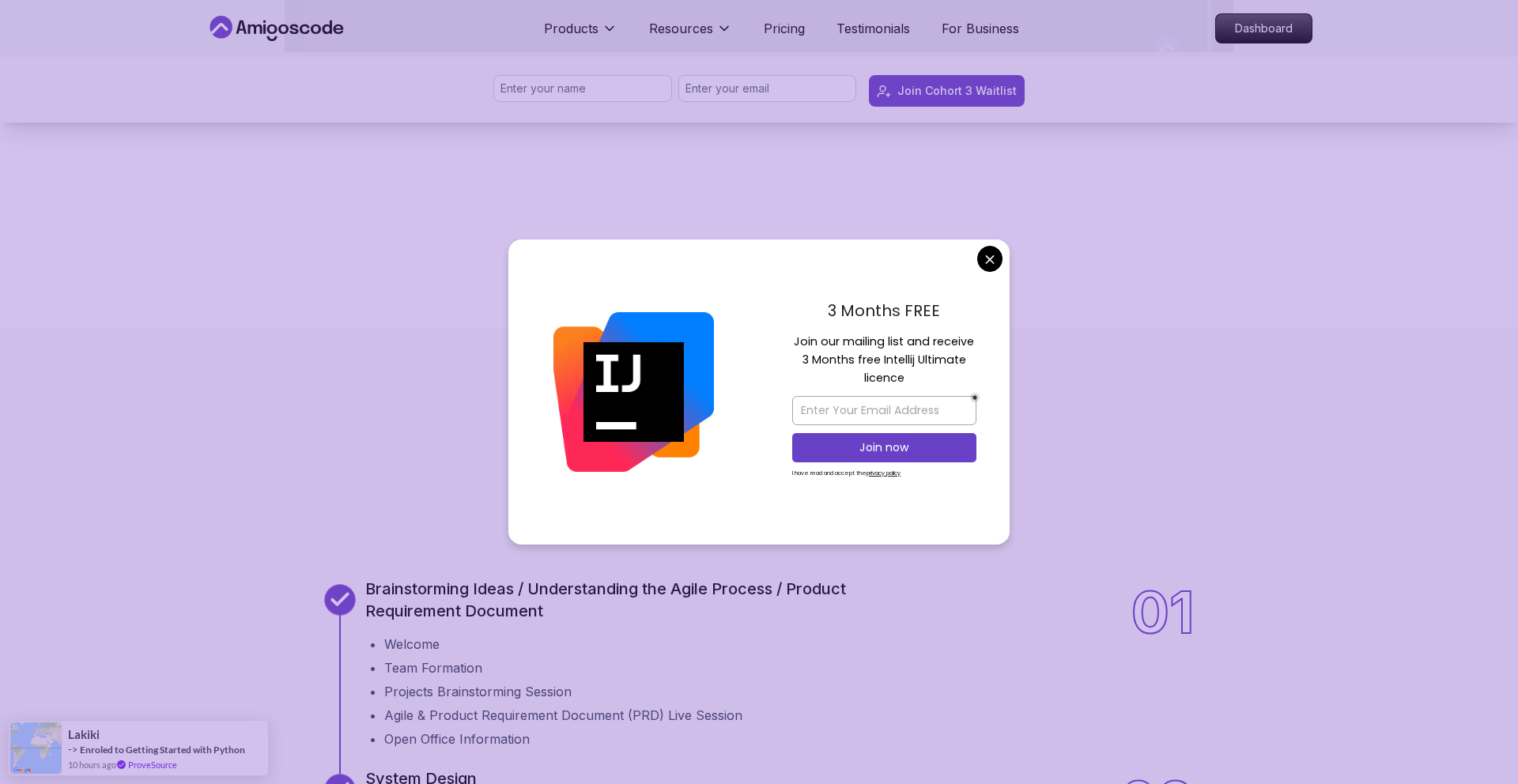 click on "3 Months FREE Join our mailing list and receive 3 Months free Intellij Ultimate licence Join now I have read and accept the  privacy policy" at bounding box center [884, 392] 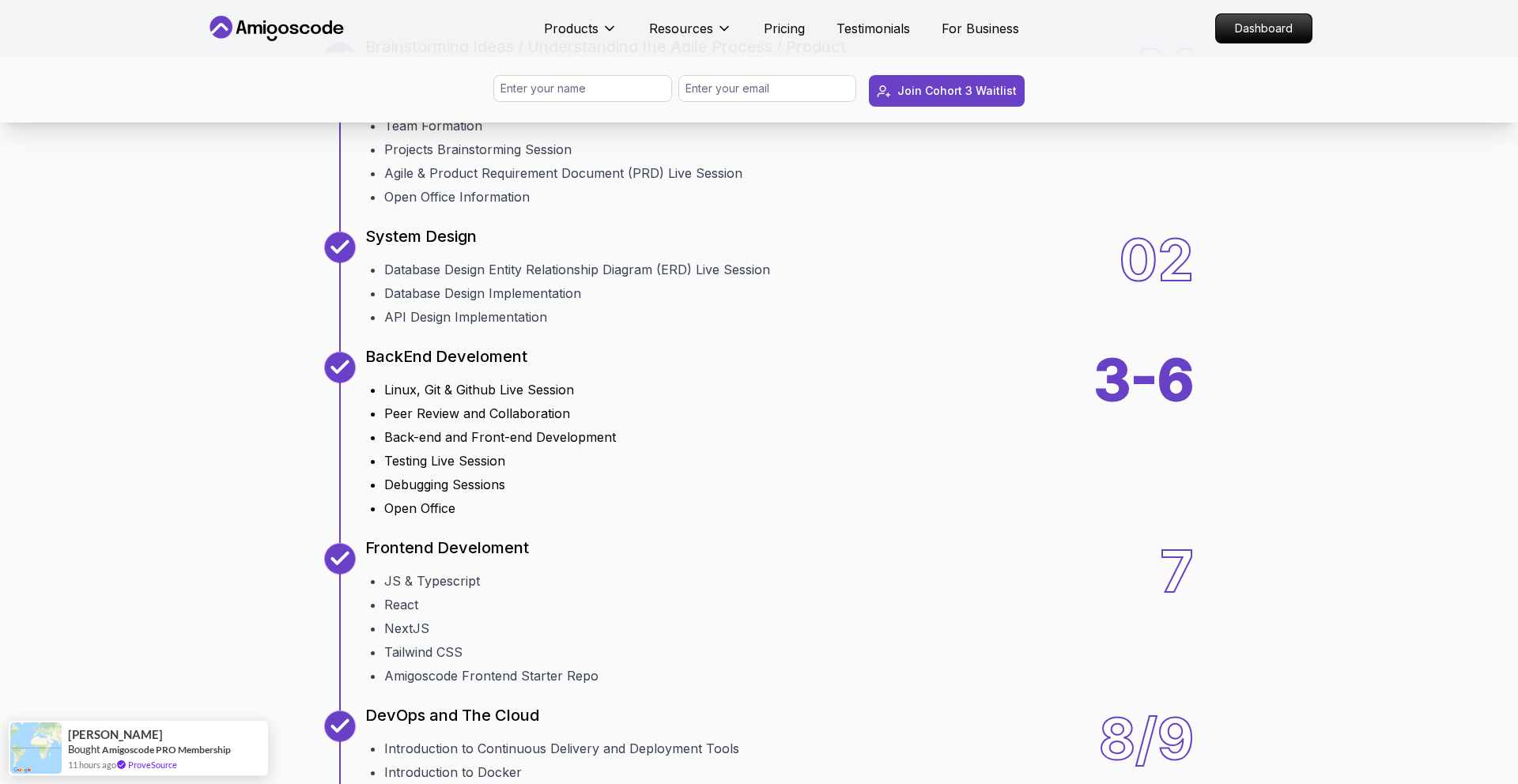 scroll, scrollTop: 1818, scrollLeft: 0, axis: vertical 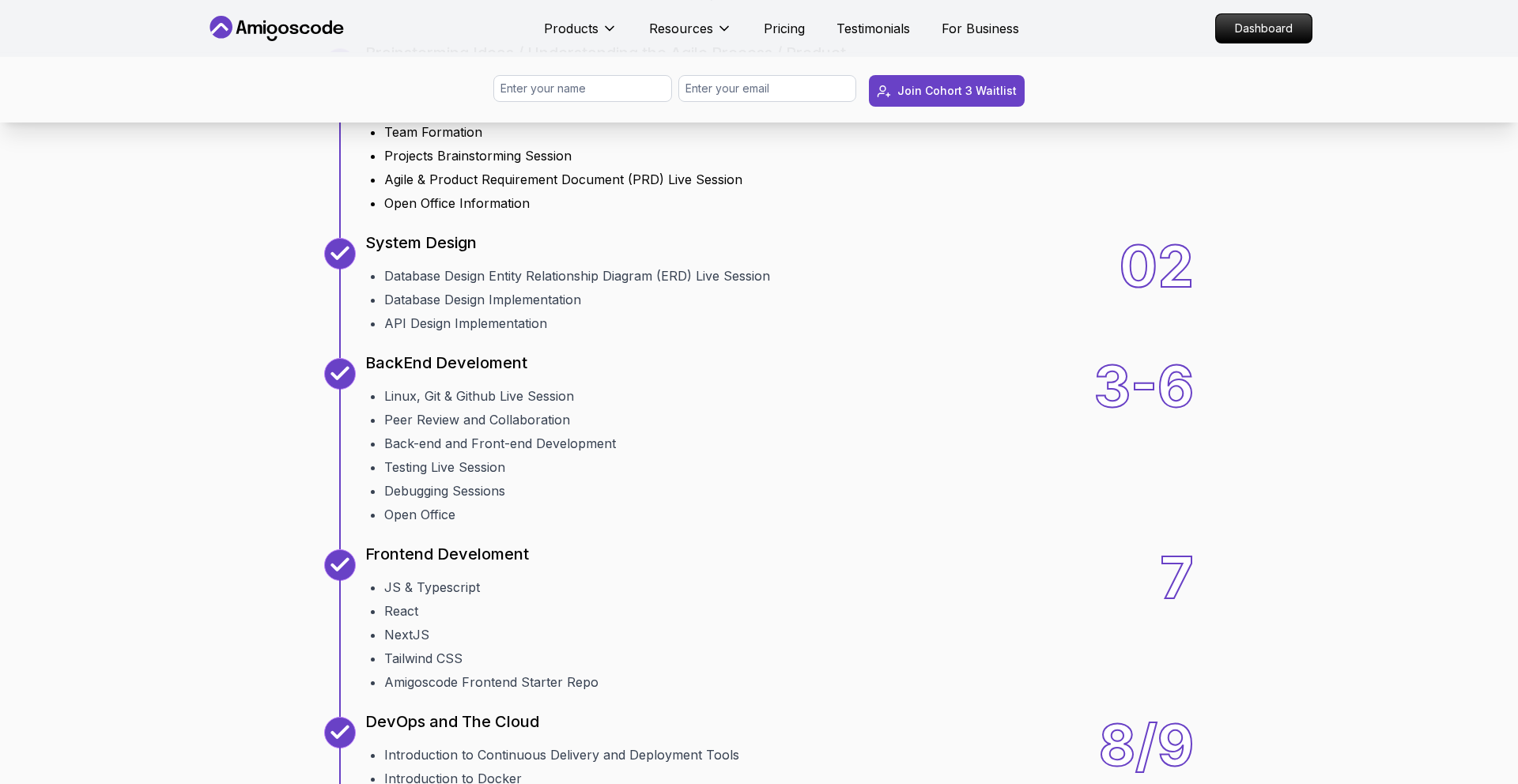 click on "01 Brainstorming Ideas / Understanding the Agile Process / Product Requirement Document Welcome Team Formation Projects Brainstorming Session Agile & Product Requirement Document (PRD) Live Session Open Office Information 01" at bounding box center [759, 130] 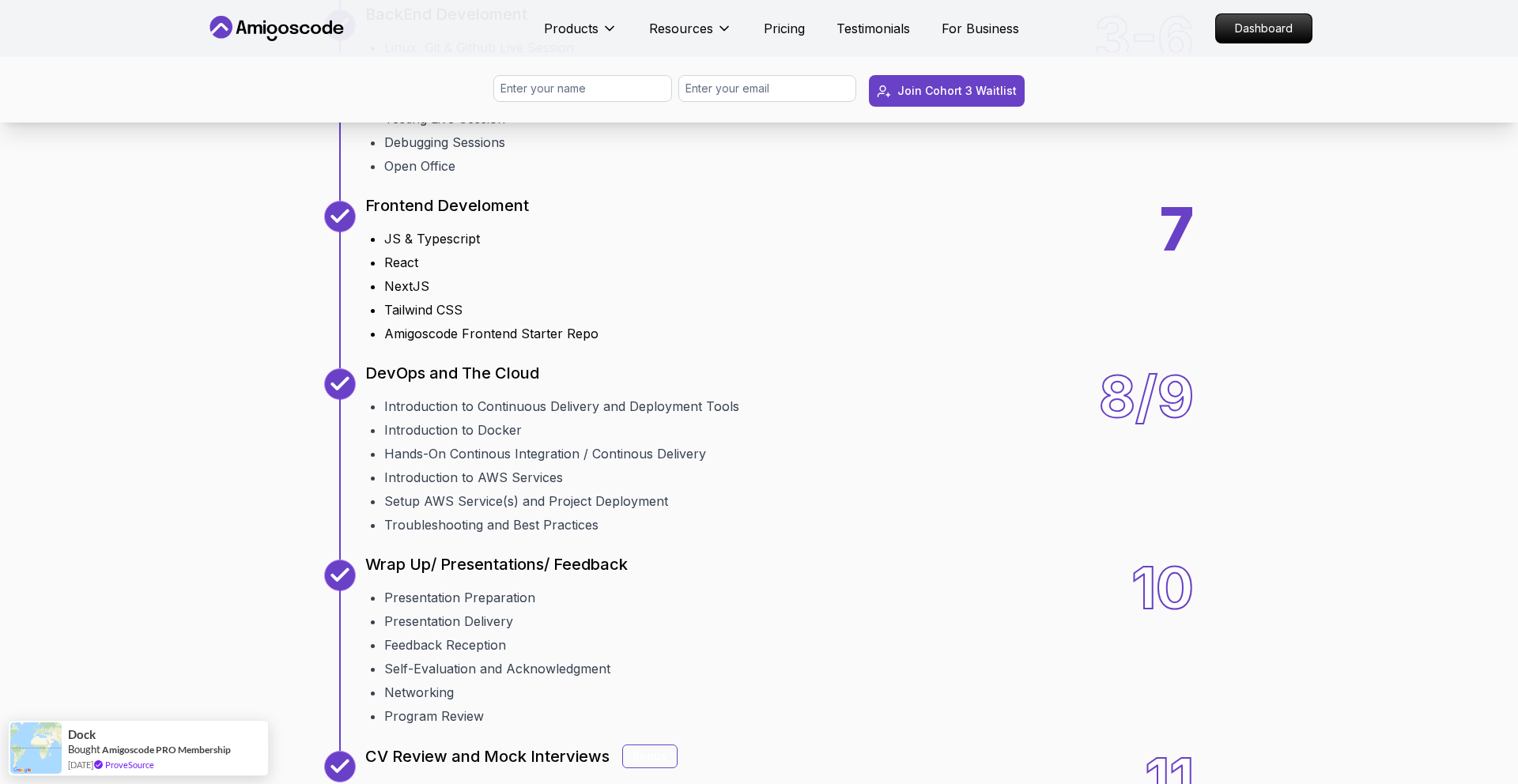 scroll, scrollTop: 2184, scrollLeft: 0, axis: vertical 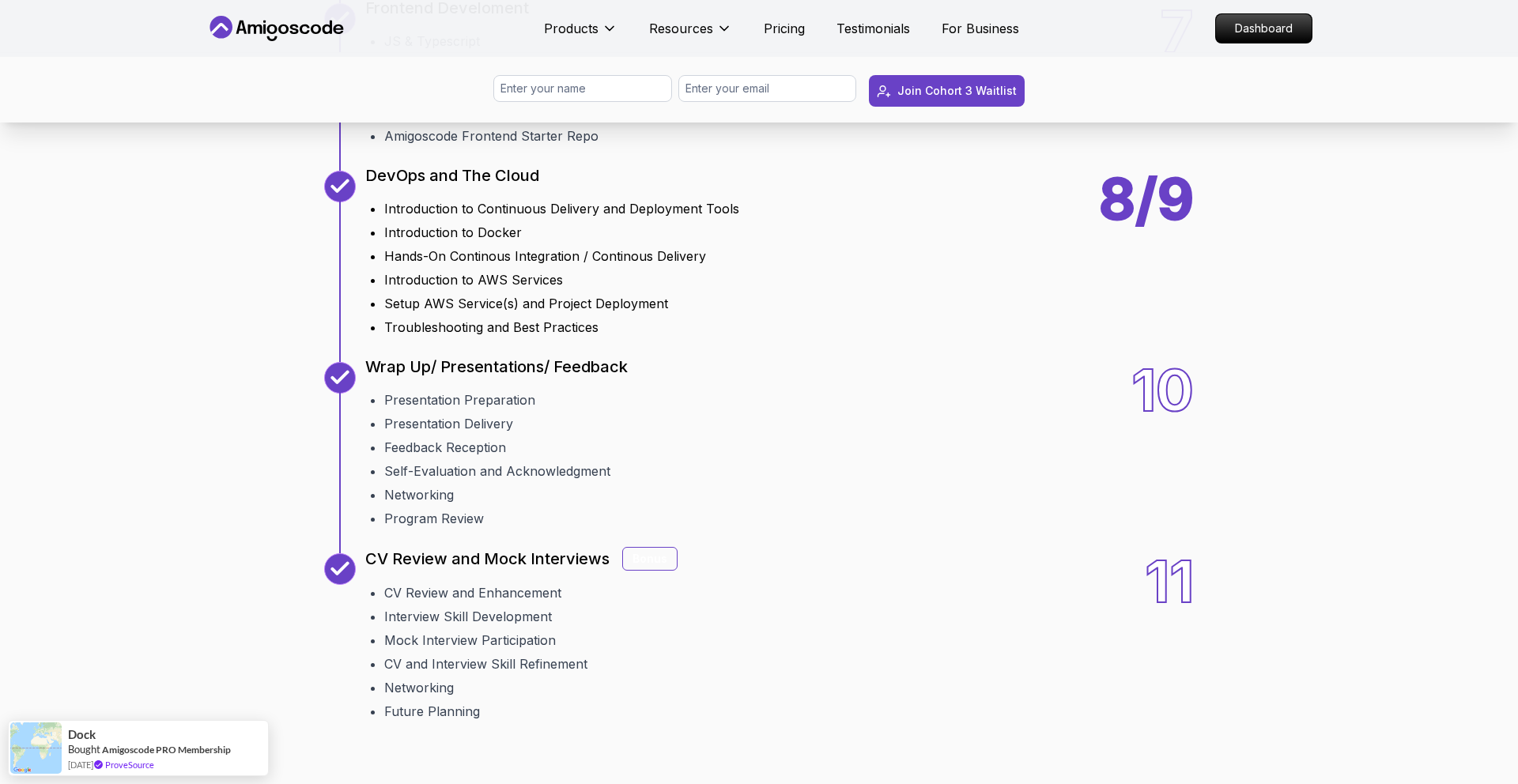 click on "Hands-On Continous Integration / Continous Delivery" at bounding box center (561, 256) 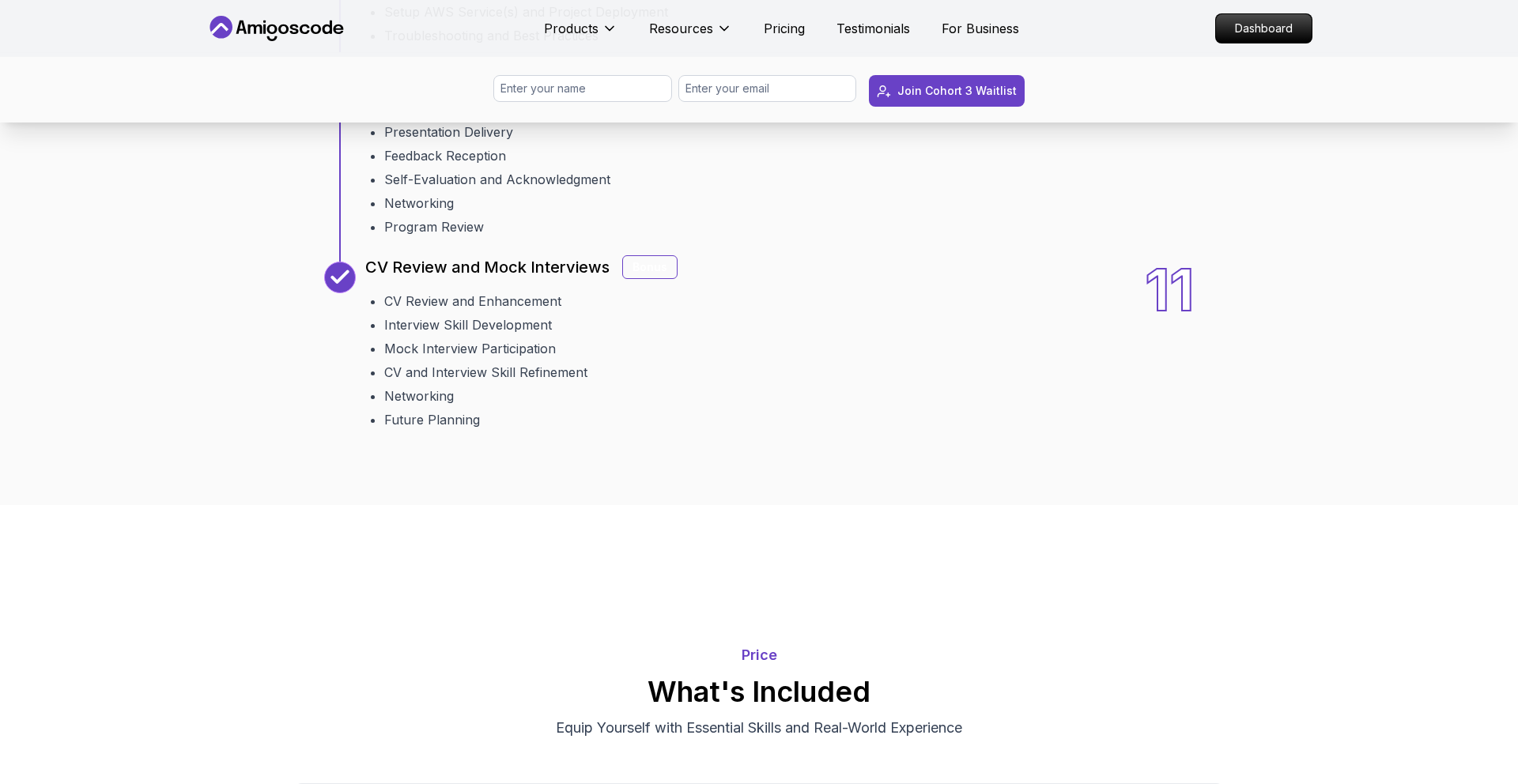 scroll, scrollTop: 2666, scrollLeft: 0, axis: vertical 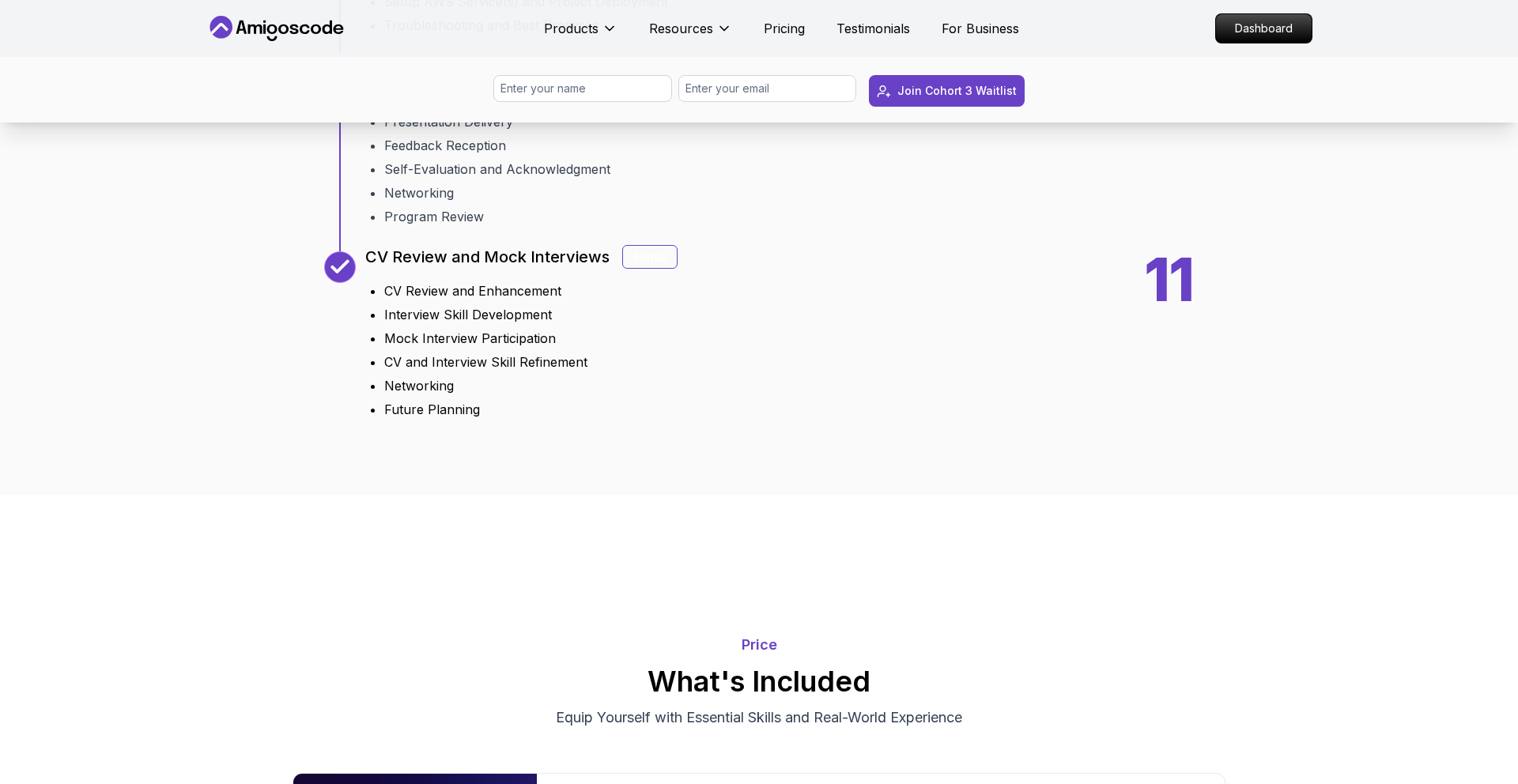 click on "Bonus" at bounding box center [650, 257] 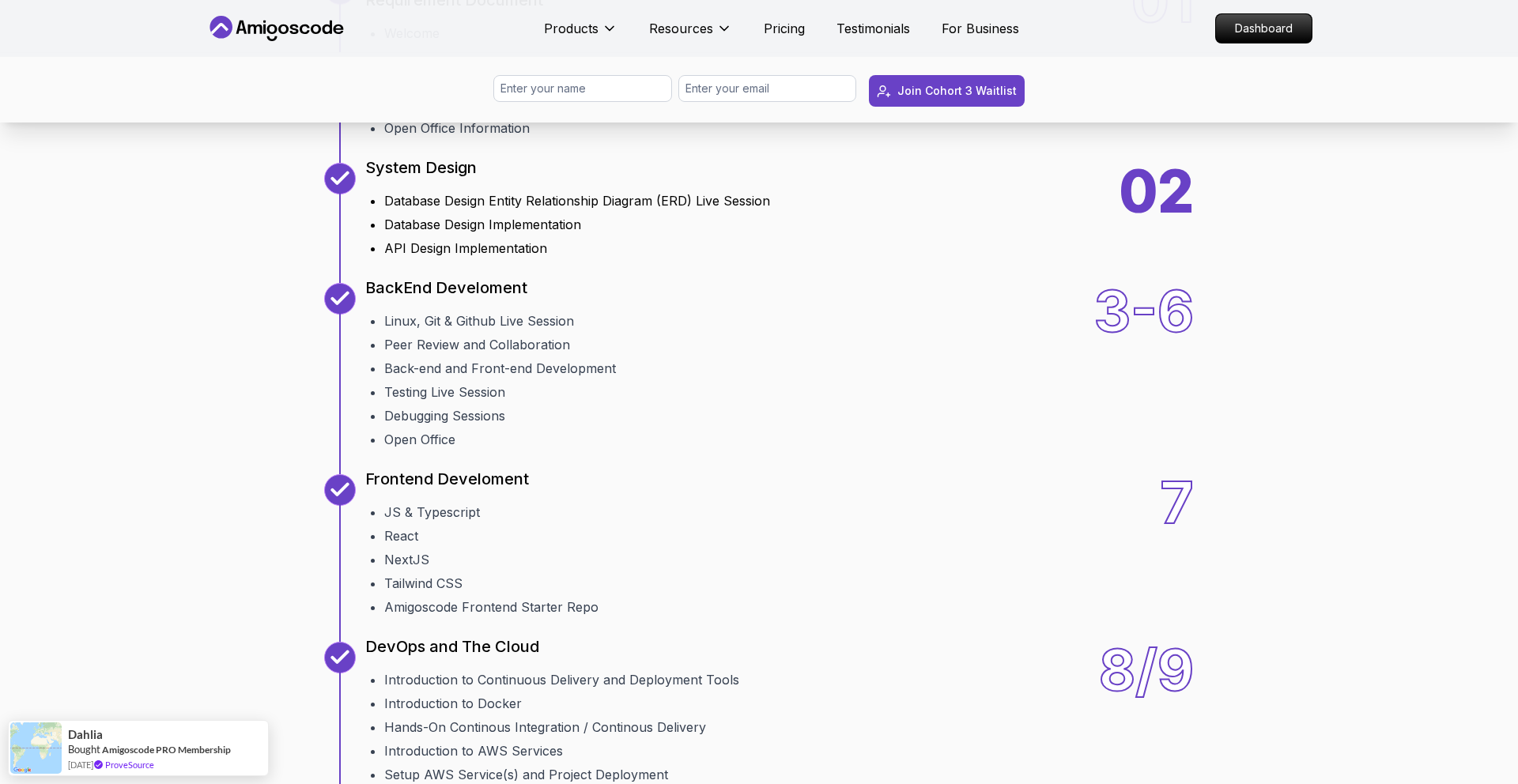 scroll, scrollTop: 1882, scrollLeft: 0, axis: vertical 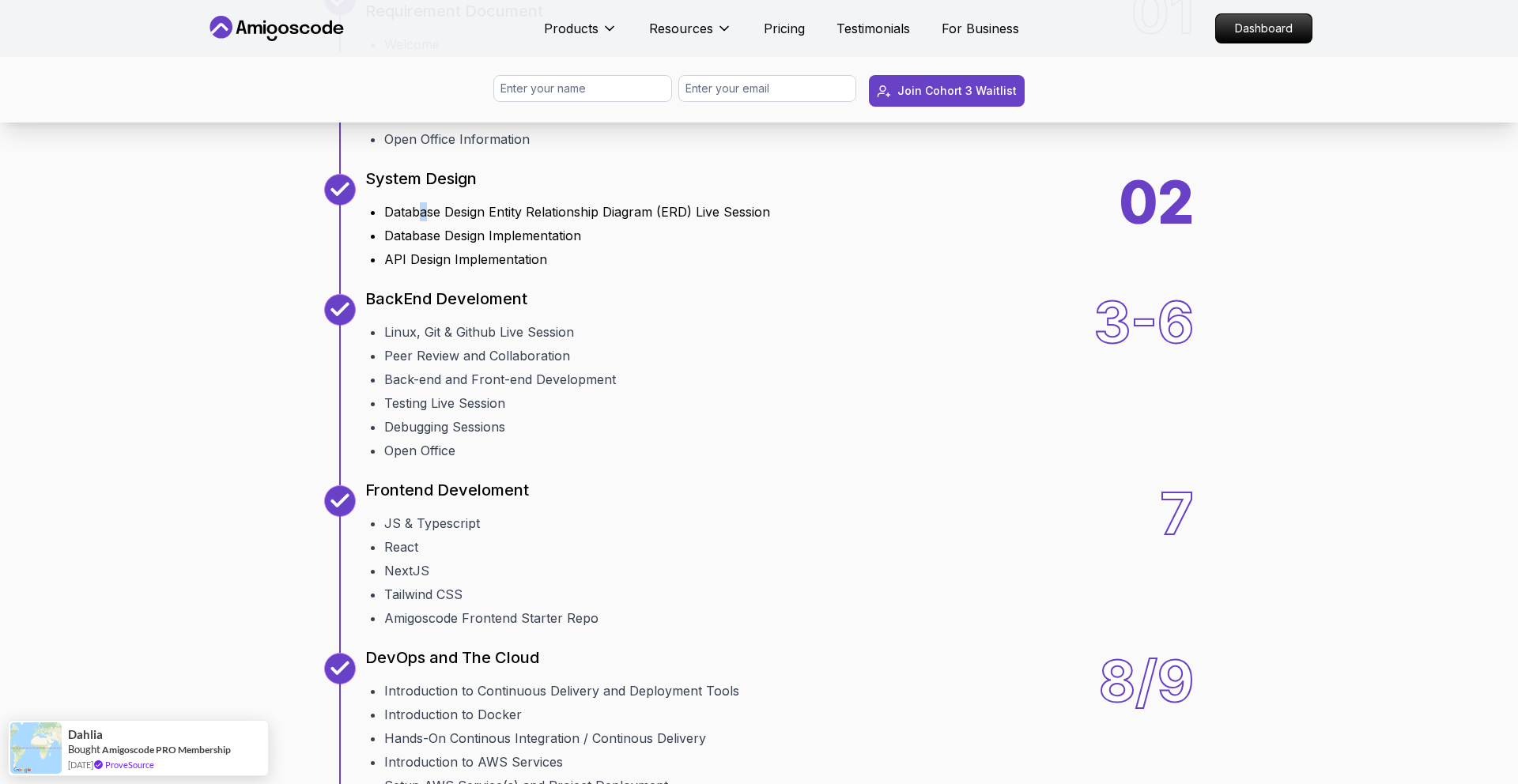 drag, startPoint x: 416, startPoint y: 415, endPoint x: 436, endPoint y: 415, distance: 20 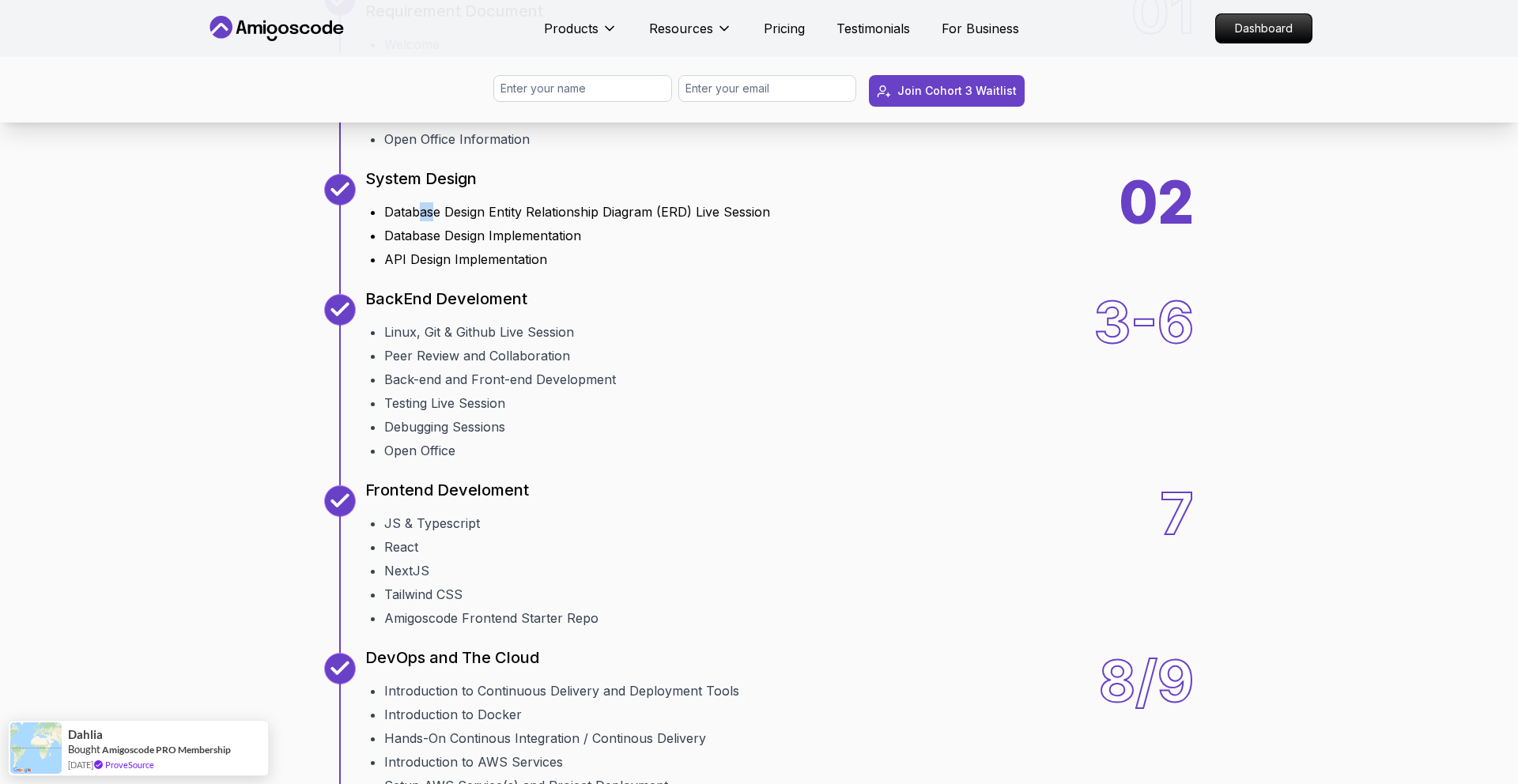 click on "Database Design Entity Relationship Diagram (ERD) Live Session" at bounding box center (577, 212) 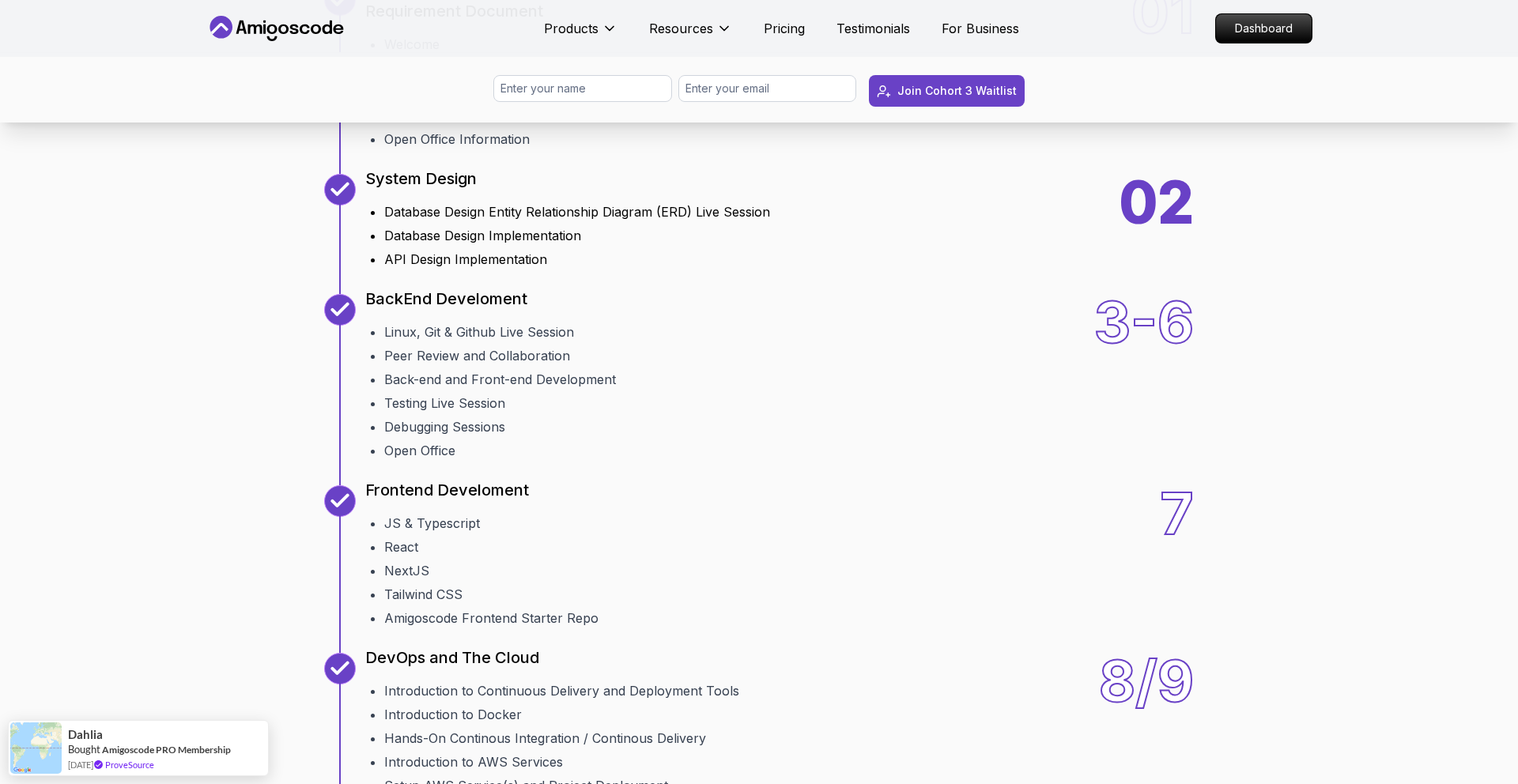 click on "Database Design Entity Relationship Diagram (ERD) Live Session" at bounding box center [577, 212] 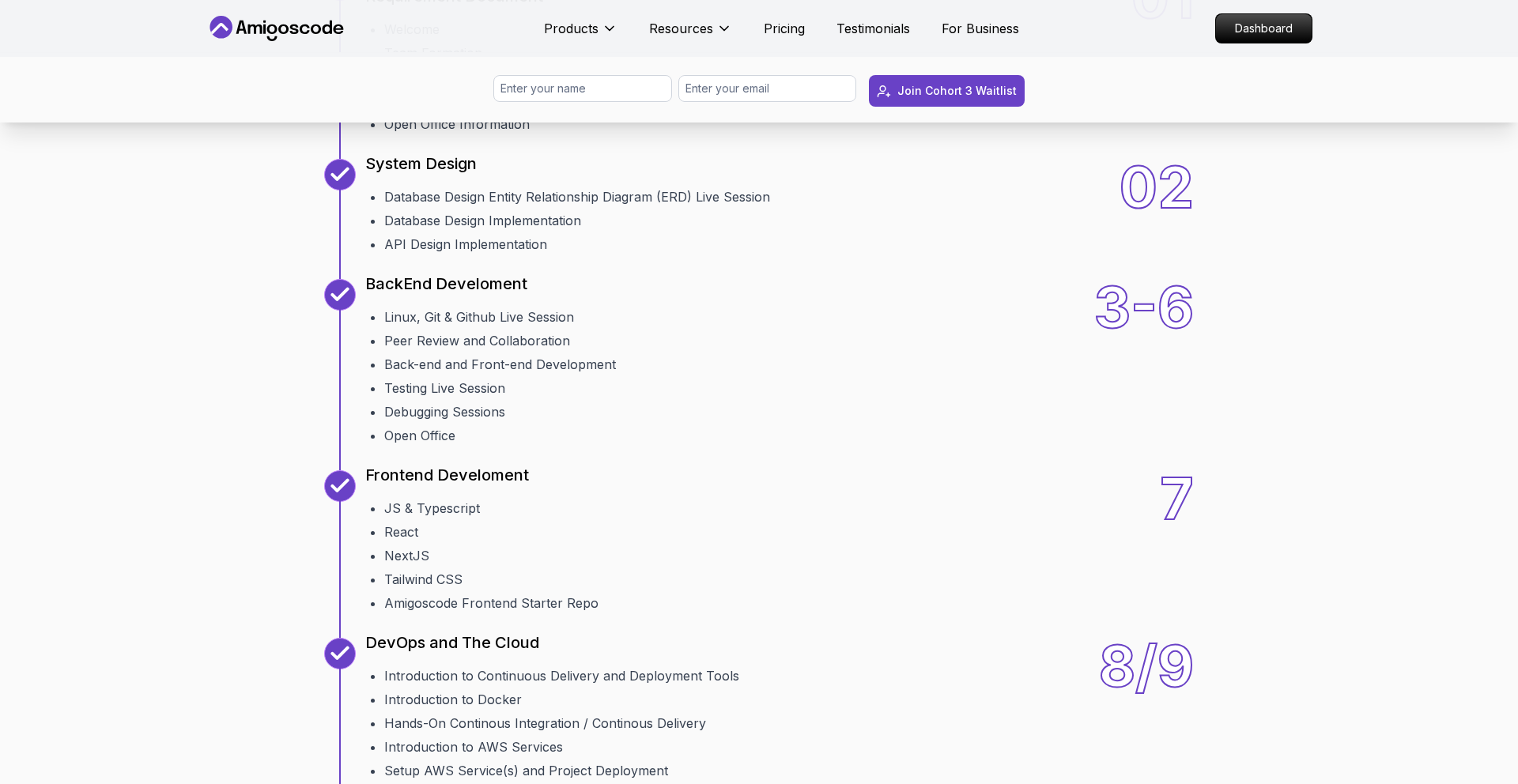 scroll, scrollTop: 1898, scrollLeft: 0, axis: vertical 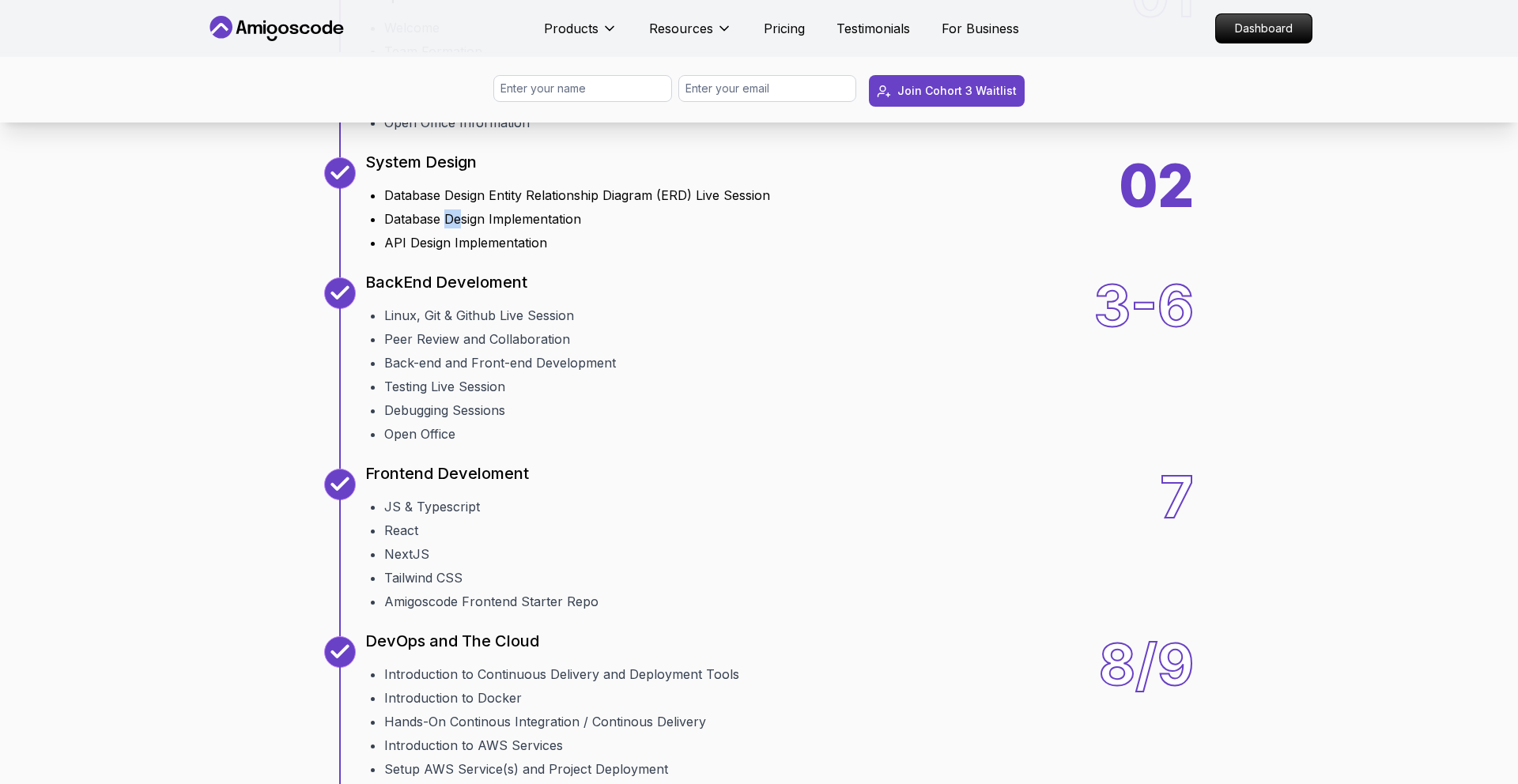 drag, startPoint x: 447, startPoint y: 425, endPoint x: 459, endPoint y: 425, distance: 12 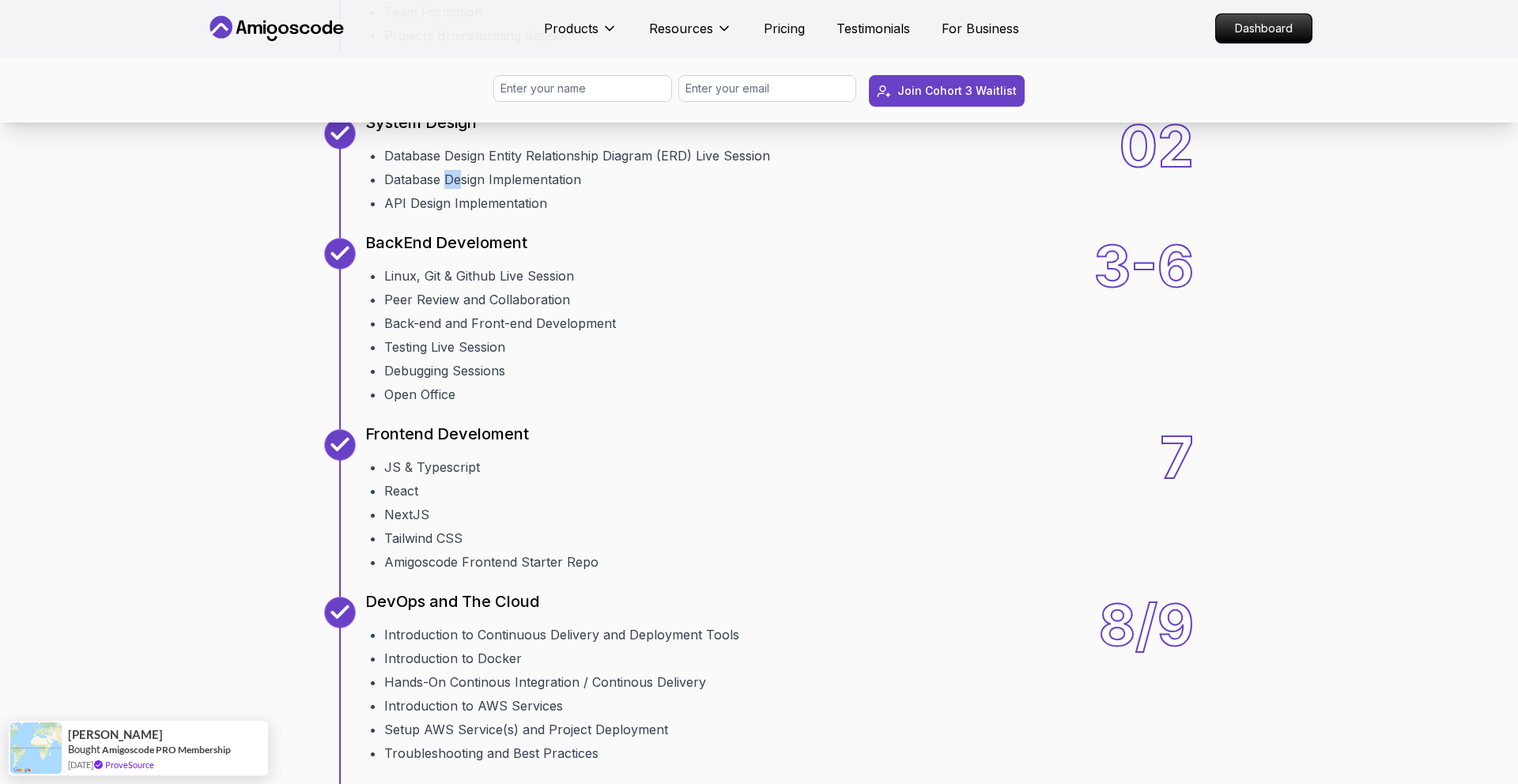 scroll, scrollTop: 1943, scrollLeft: 0, axis: vertical 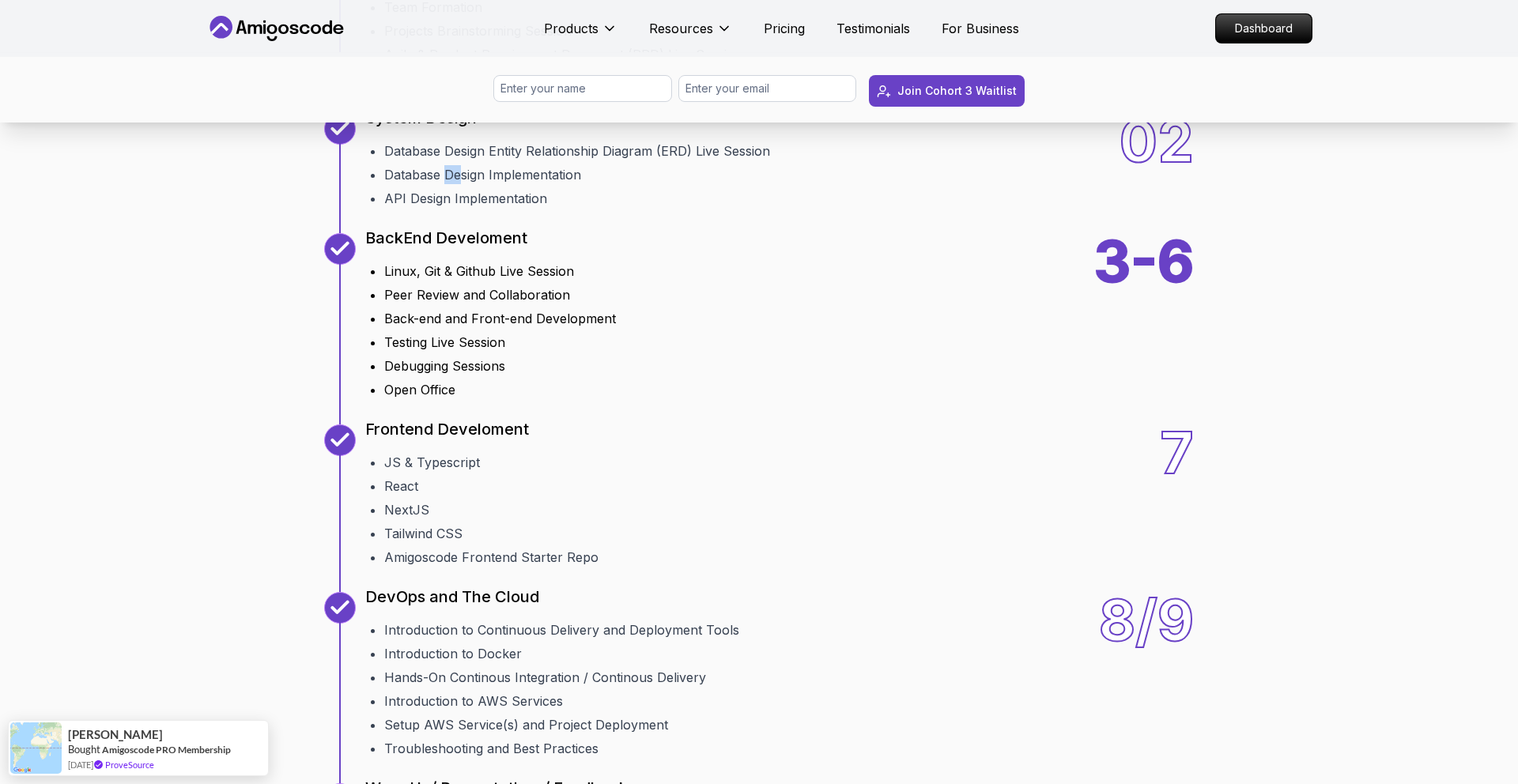 click on "Linux, Git & Github Live Session" at bounding box center [500, 271] 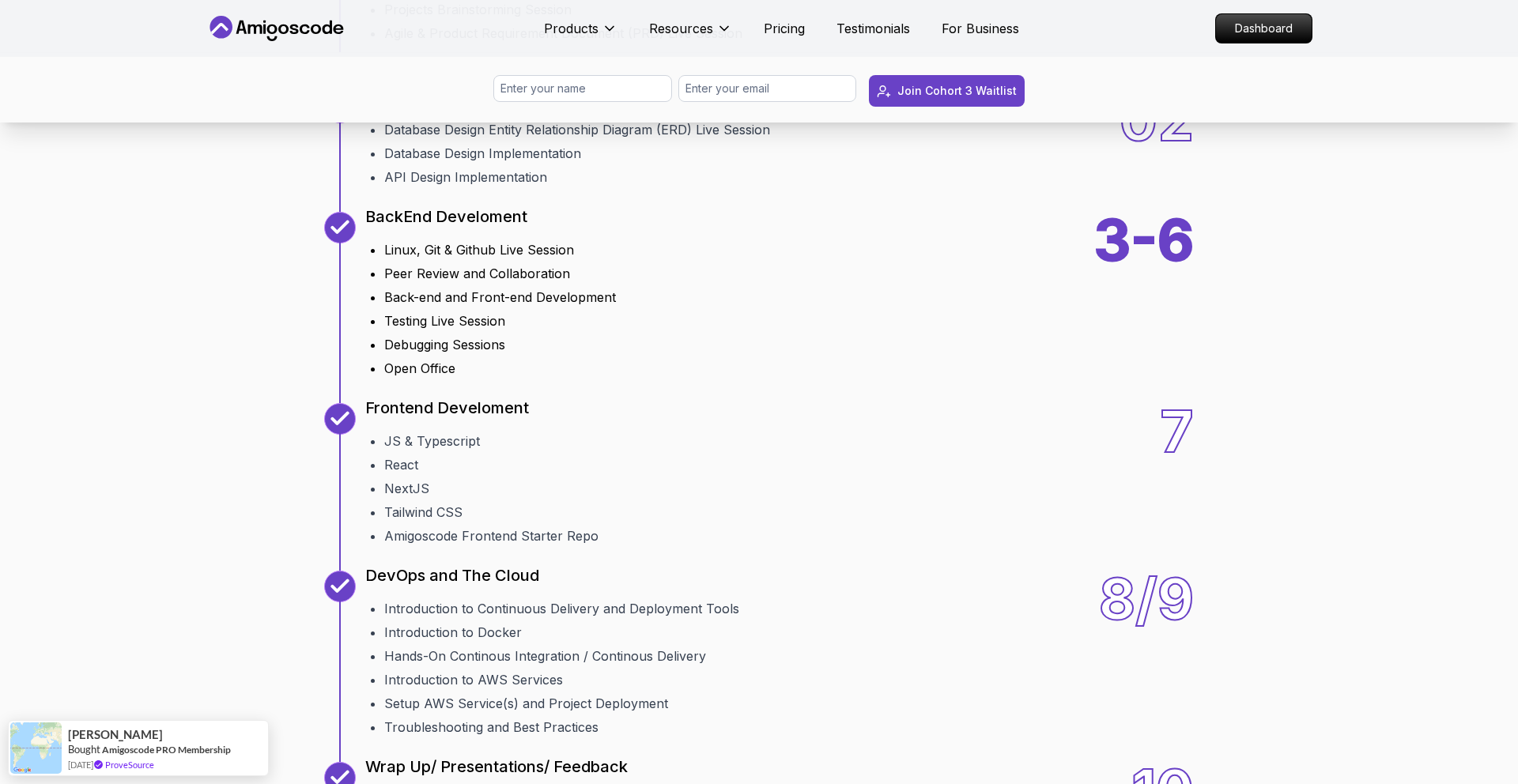 scroll, scrollTop: 1956, scrollLeft: 0, axis: vertical 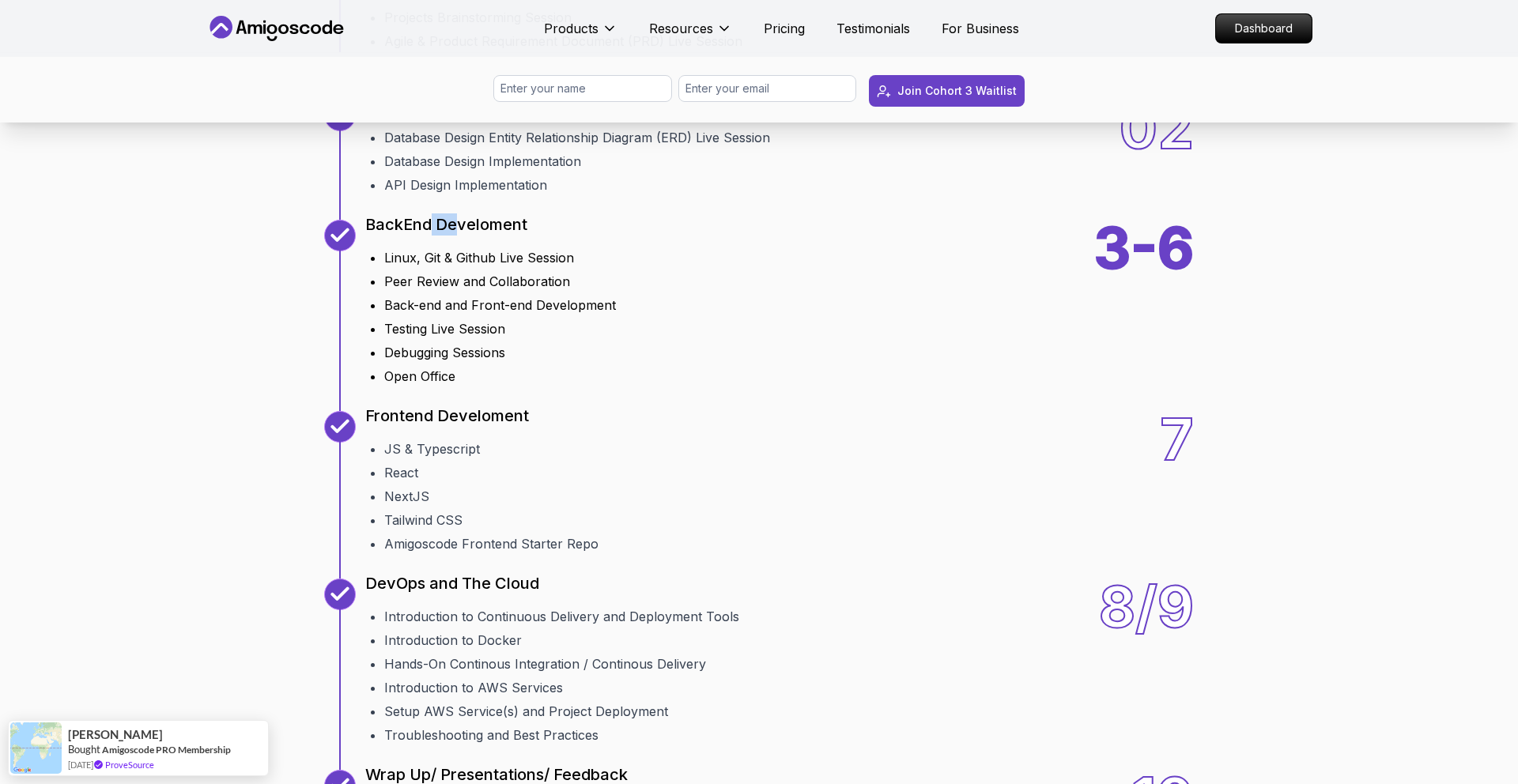 drag, startPoint x: 432, startPoint y: 428, endPoint x: 463, endPoint y: 428, distance: 31 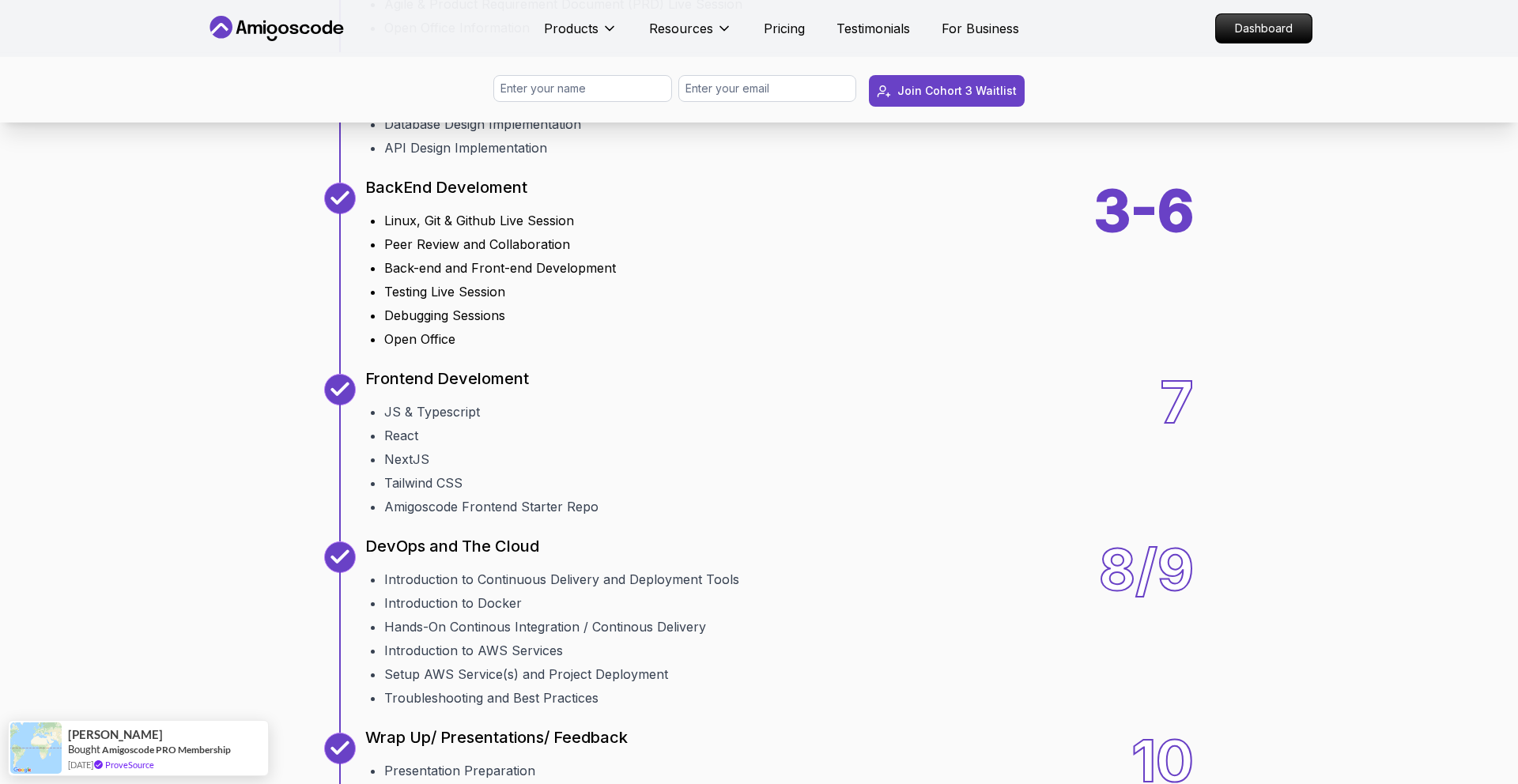 scroll, scrollTop: 2010, scrollLeft: 0, axis: vertical 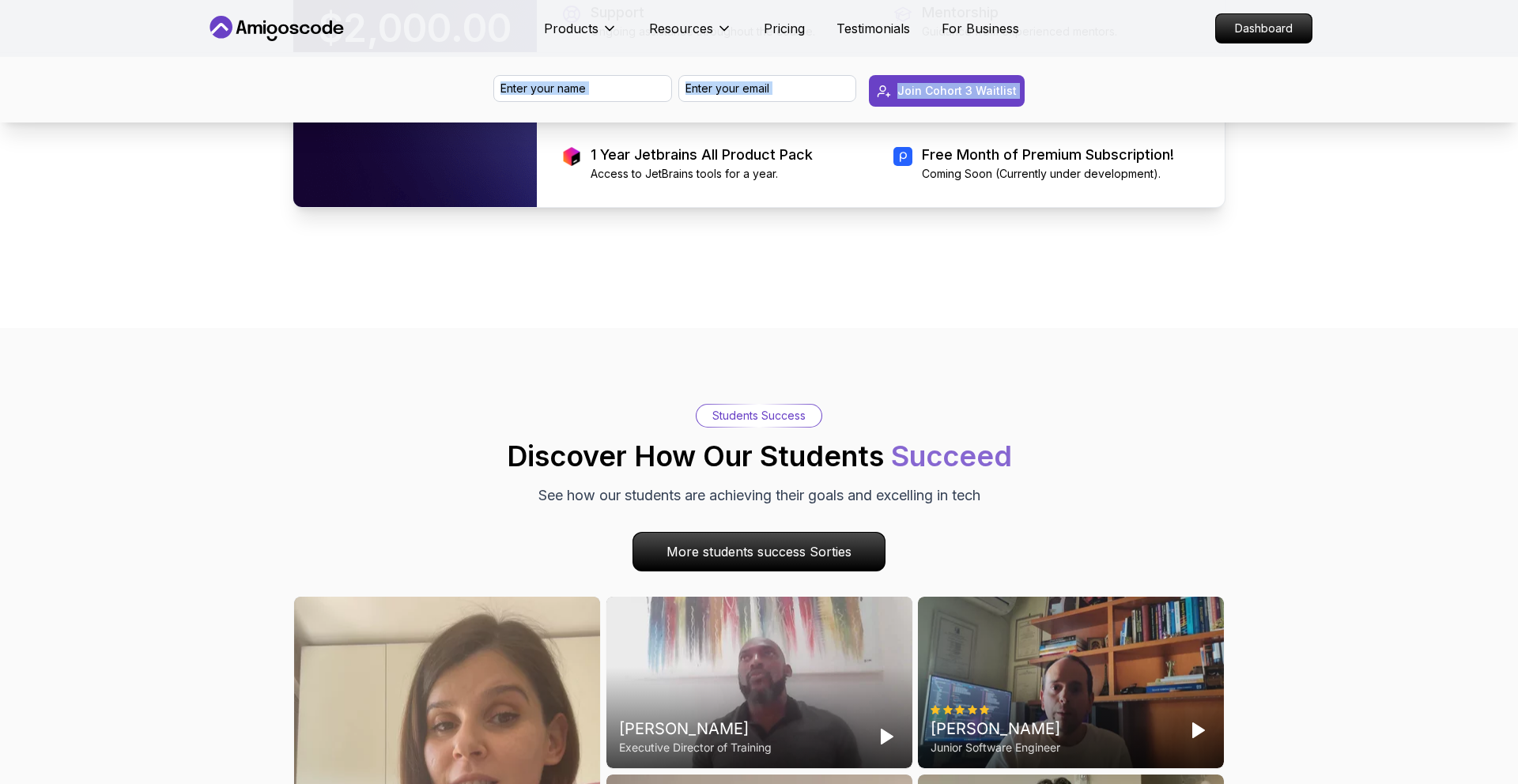 drag, startPoint x: 369, startPoint y: 216, endPoint x: 565, endPoint y: 66, distance: 246.81167 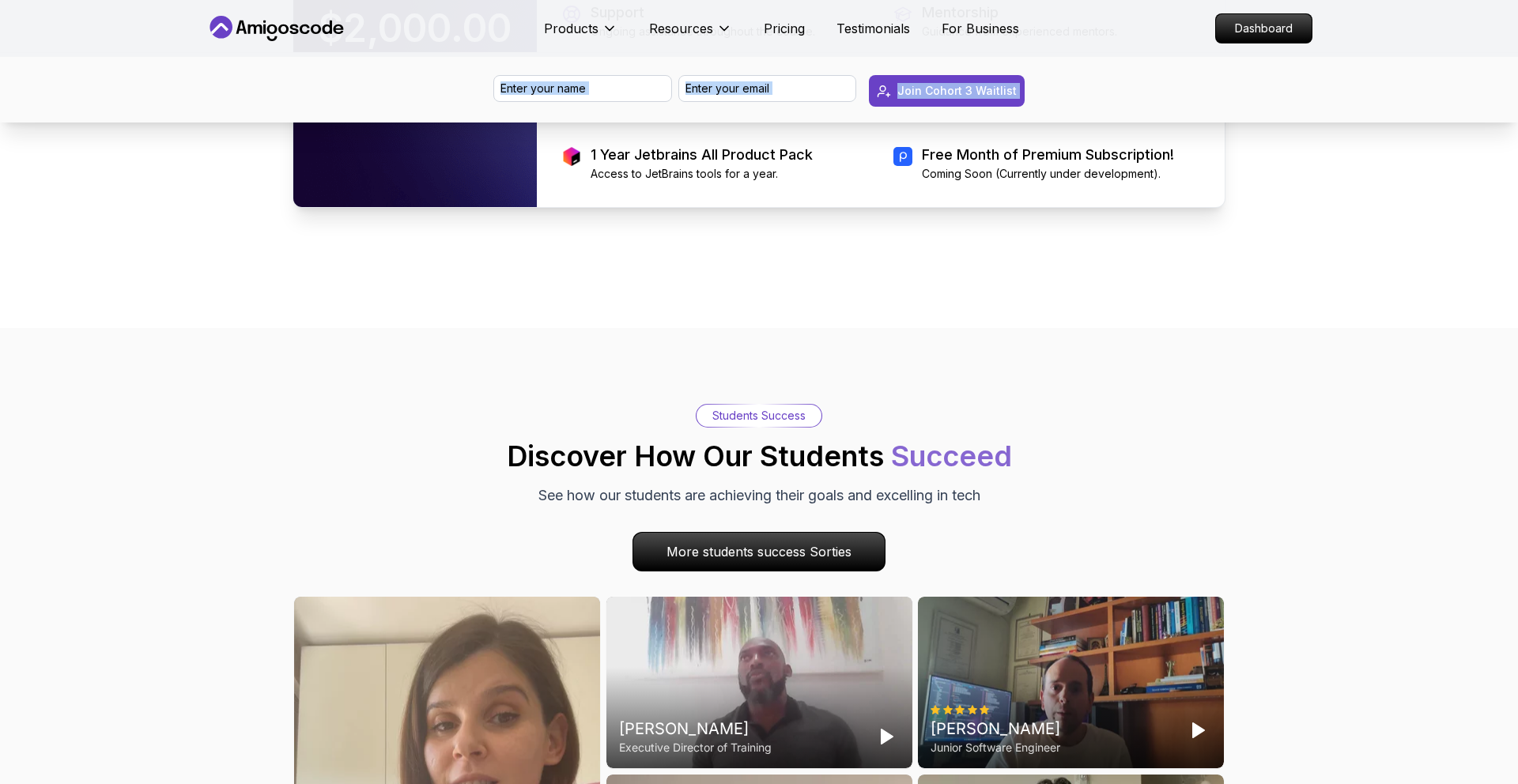 click on "Join Cohort 3 Waitlist 10 Week  Bootcamp Are you ready to embark on an immersive coding adventure that will transform you into a skilled full-stack developer in just 10 weeks? Join Waitlist Now! Join Cohort 3 Waitlist Join Cohort 3 Waitlist What's inside? Amigoscode 10 Weeks Bootcamp   Discover more details about the bootcamp 10 Weeks Curriculum   Discover a detailed curriculum that guides you through key concepts and practical tasks. 01 Brainstorming Ideas / Understanding the Agile Process / Product Requirement Document Welcome Team Formation Projects Brainstorming Session Agile & Product Requirement Document (PRD) Live Session Open Office Information 01 02 System Design Database Design Entity Relationship Diagram (ERD) Live Session Database Design Implementation API Design Implementation 02 3-6 BackEnd Develoment Linux, Git & Github Live Session Peer Review and Collaboration Back-end and Front-end Development Testing Live Session Debugging Sessions Open Office 3-6 7 Frontend Develoment JS & Typescript React" at bounding box center [759, 115] 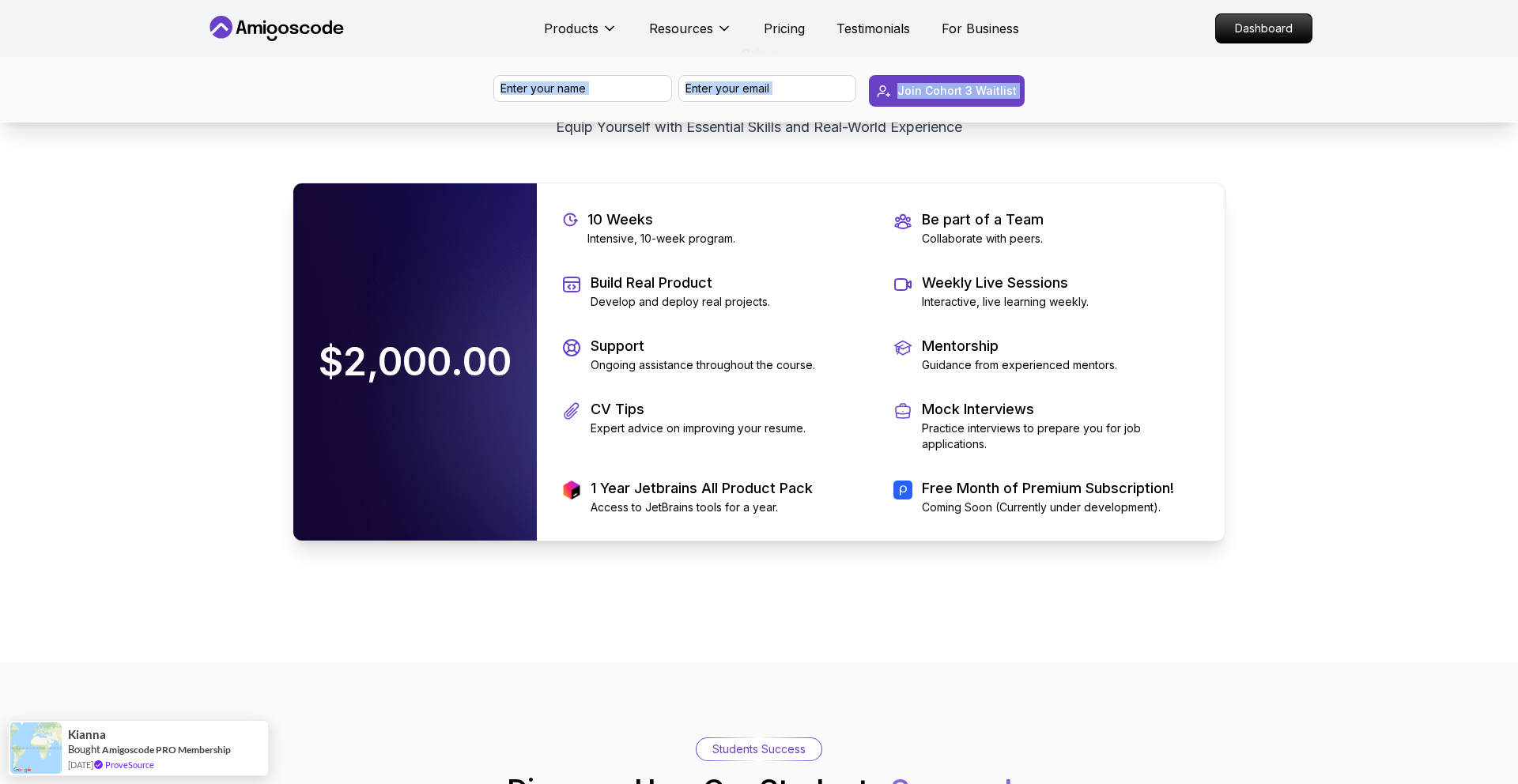scroll, scrollTop: 3274, scrollLeft: 0, axis: vertical 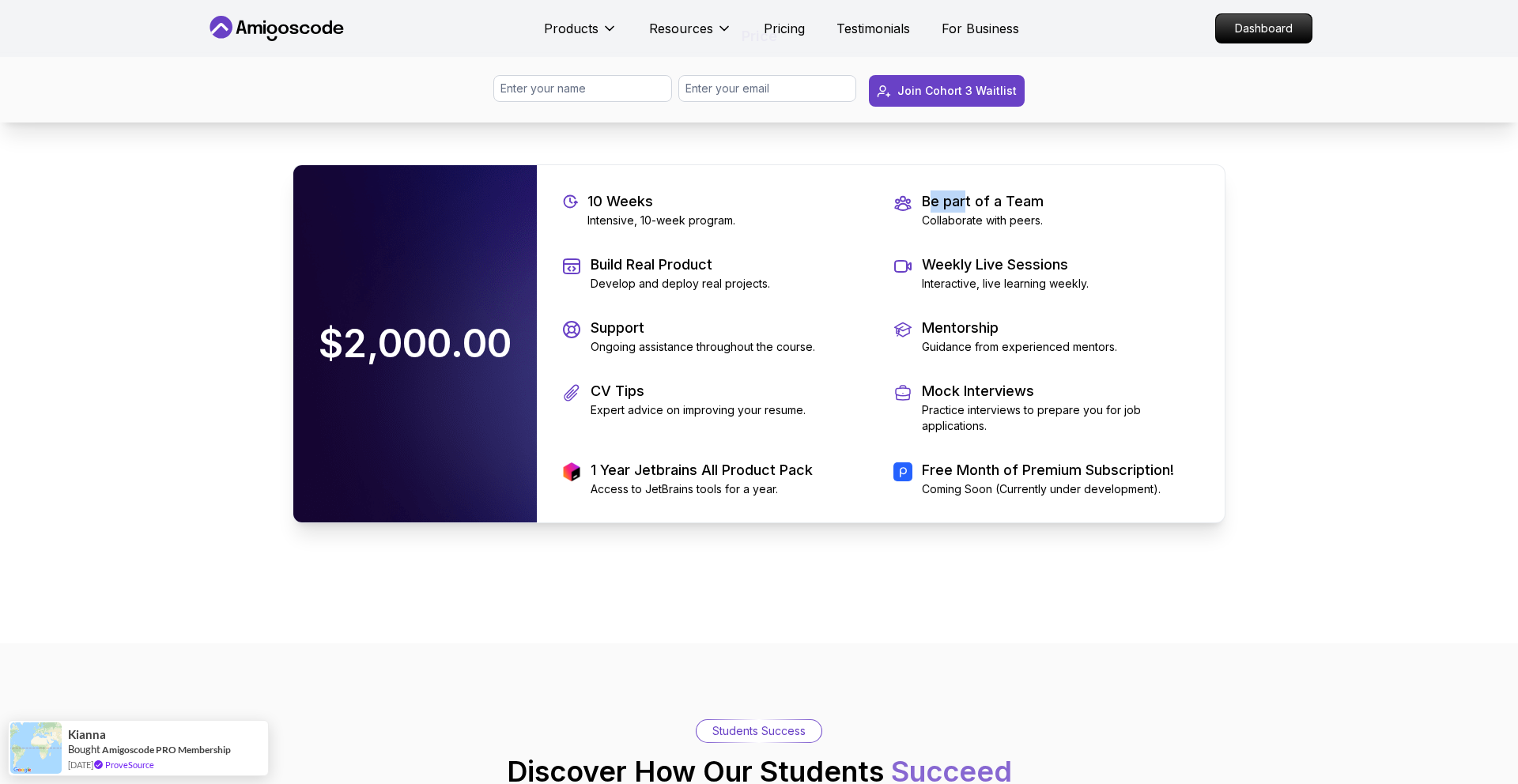 drag, startPoint x: 931, startPoint y: 404, endPoint x: 978, endPoint y: 404, distance: 47 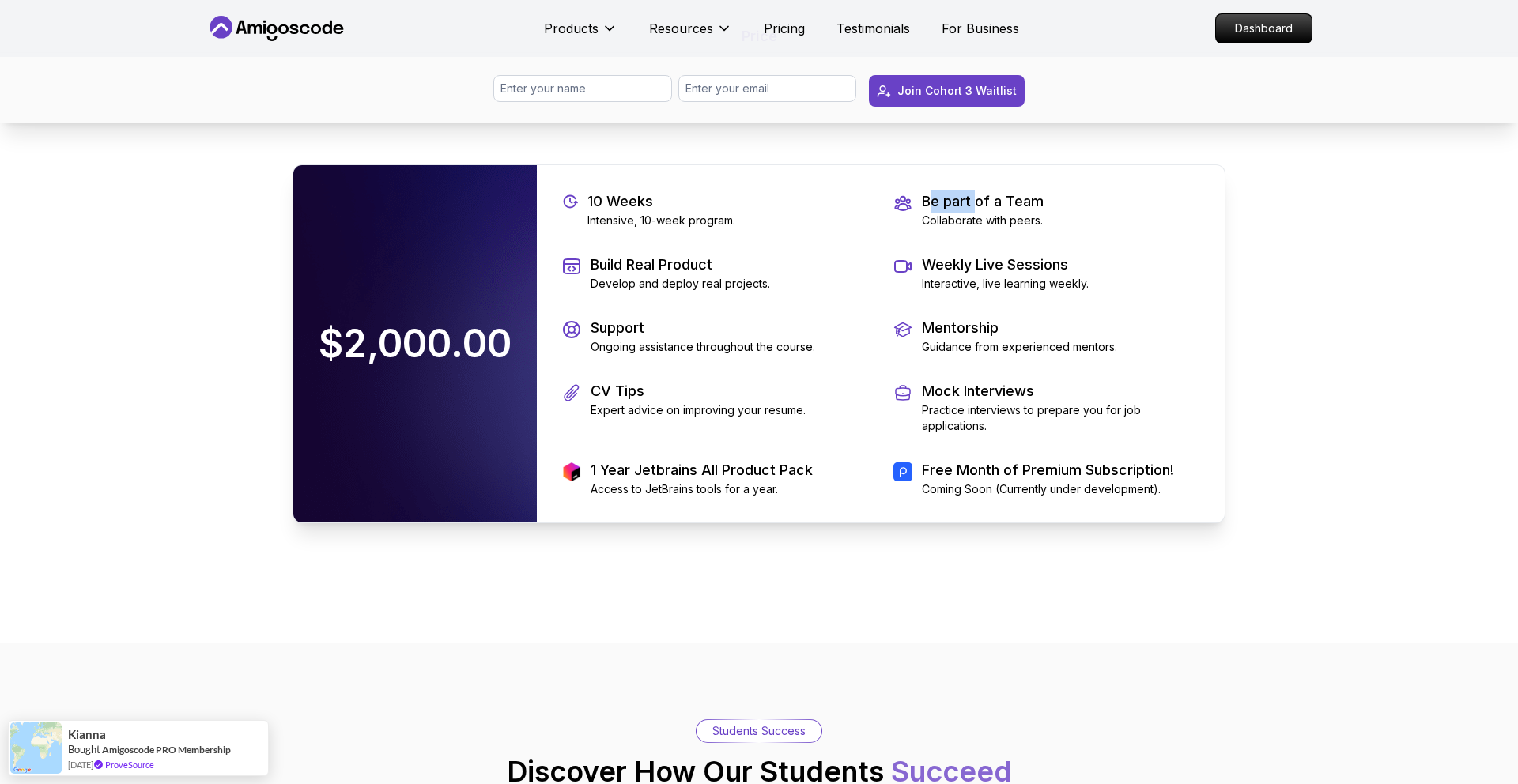 click on "Collaborate with peers." at bounding box center (983, 220) 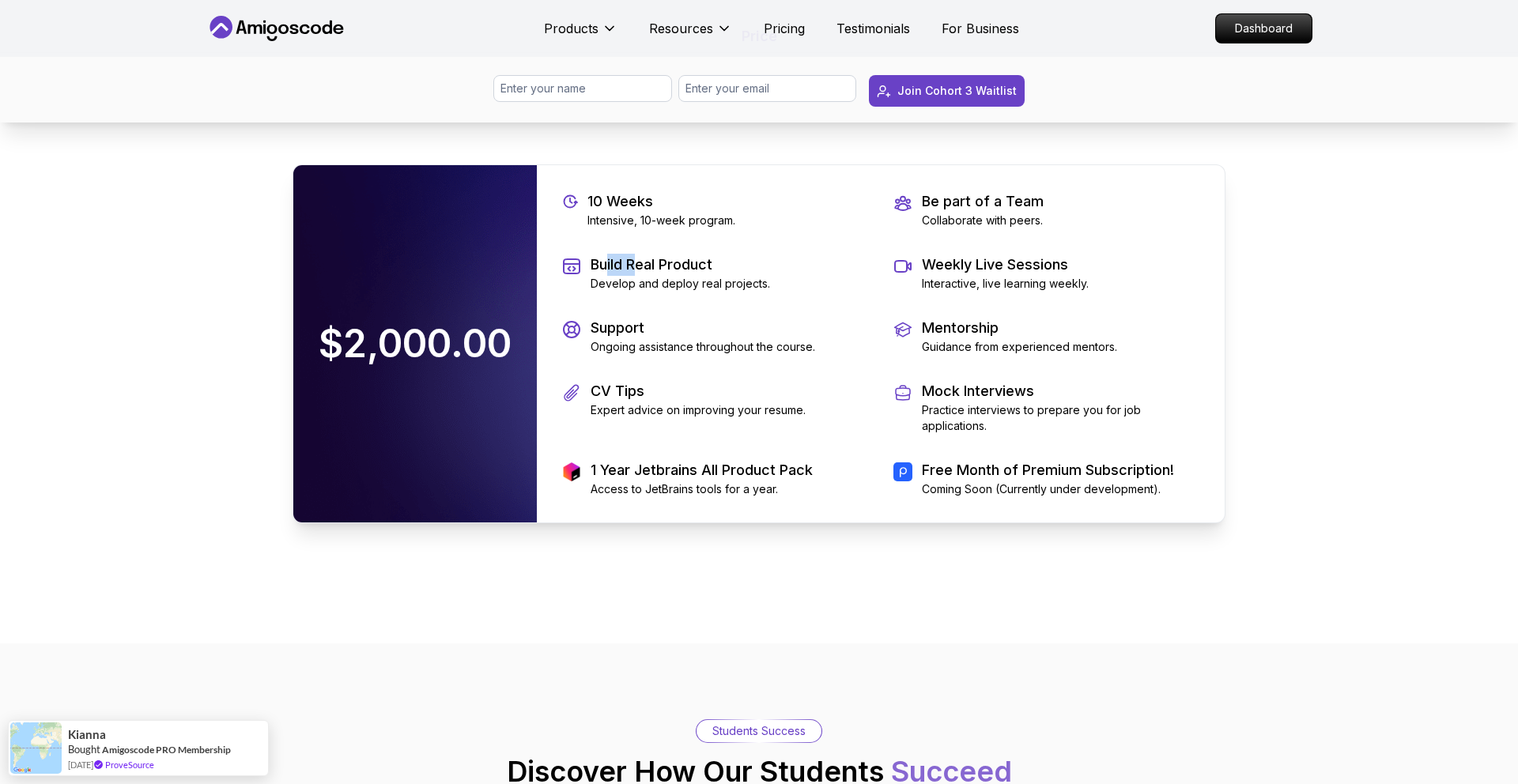 drag, startPoint x: 610, startPoint y: 464, endPoint x: 638, endPoint y: 464, distance: 28 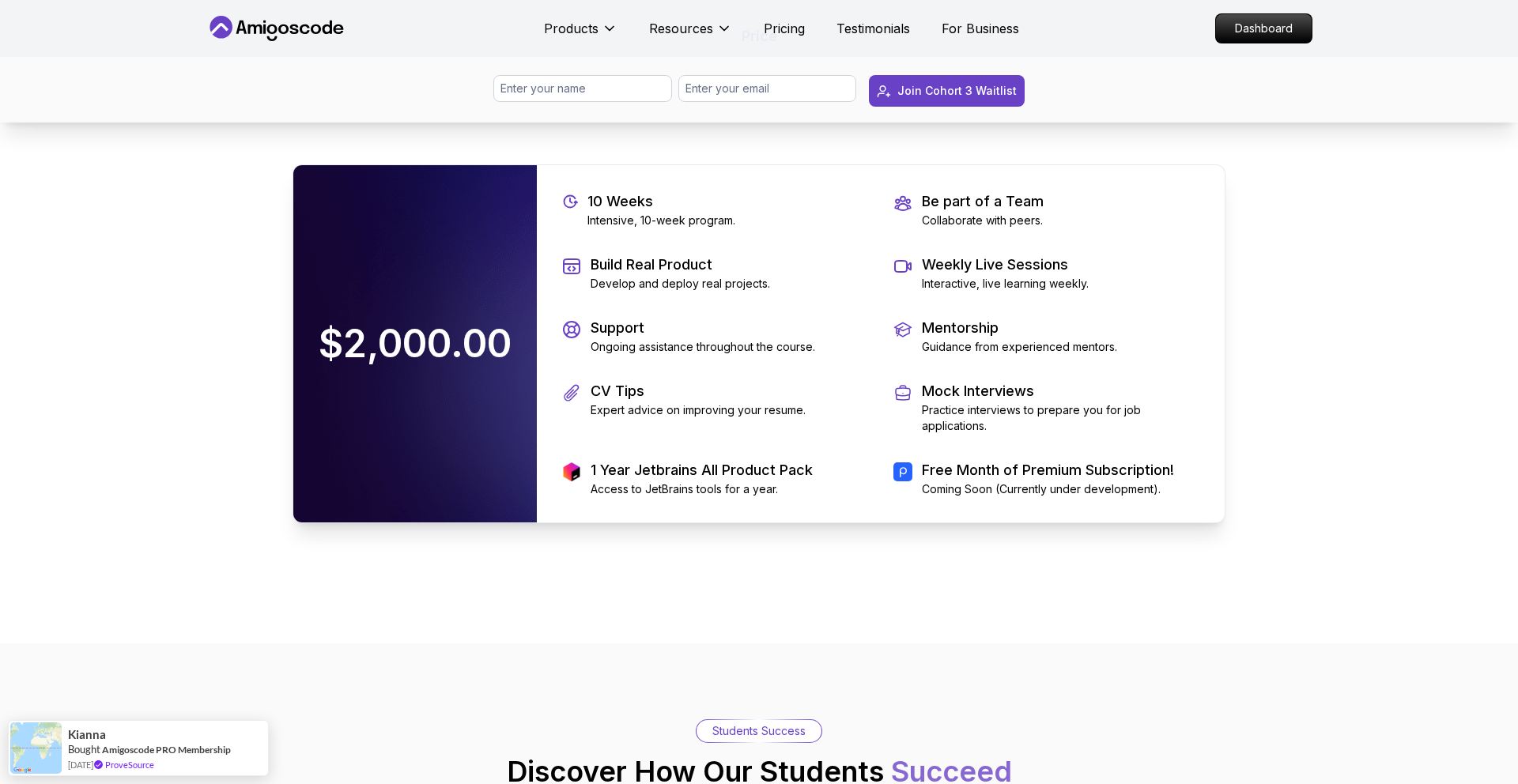click on "Develop and deploy real projects." at bounding box center (680, 284) 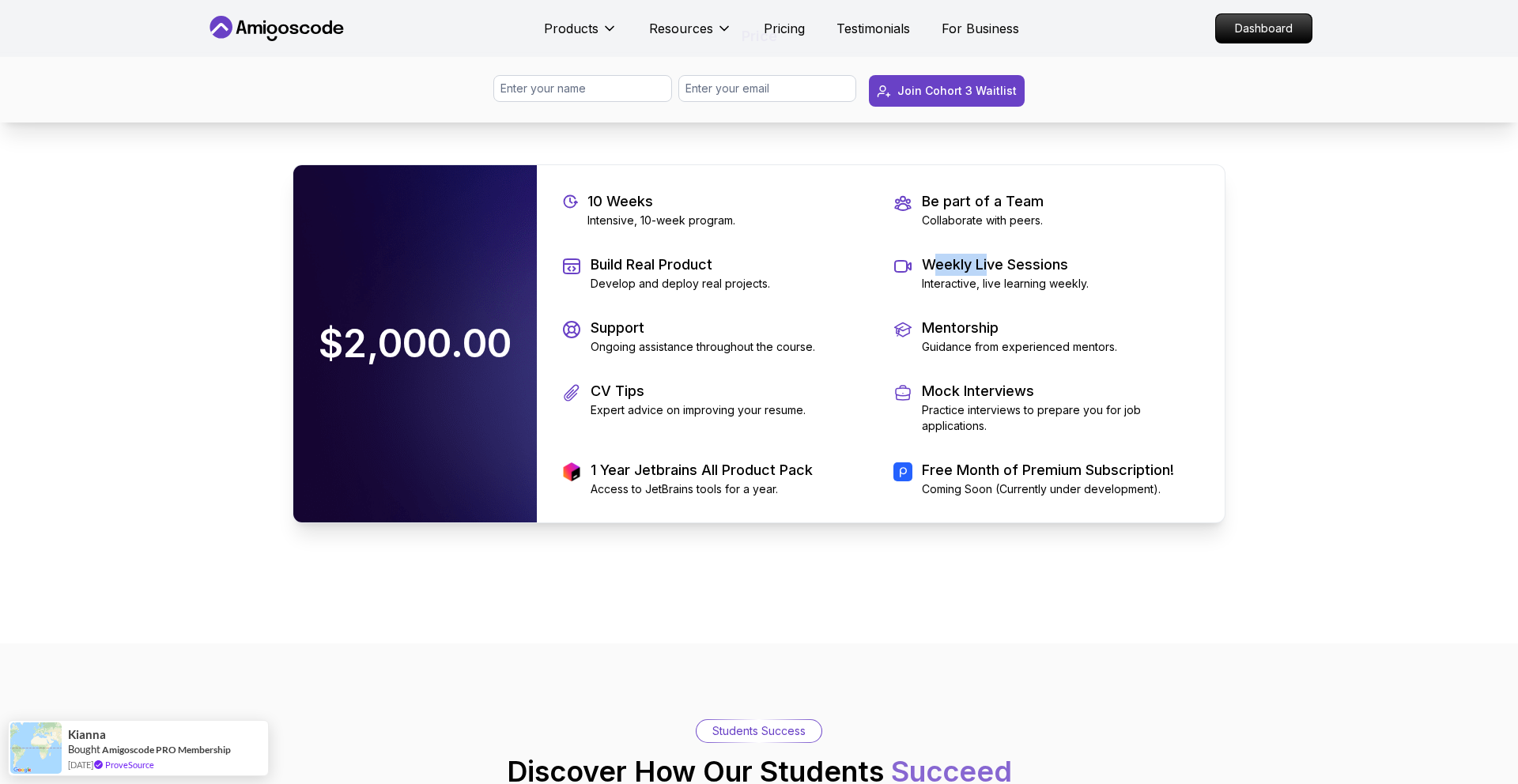 drag, startPoint x: 939, startPoint y: 473, endPoint x: 989, endPoint y: 479, distance: 50.358713 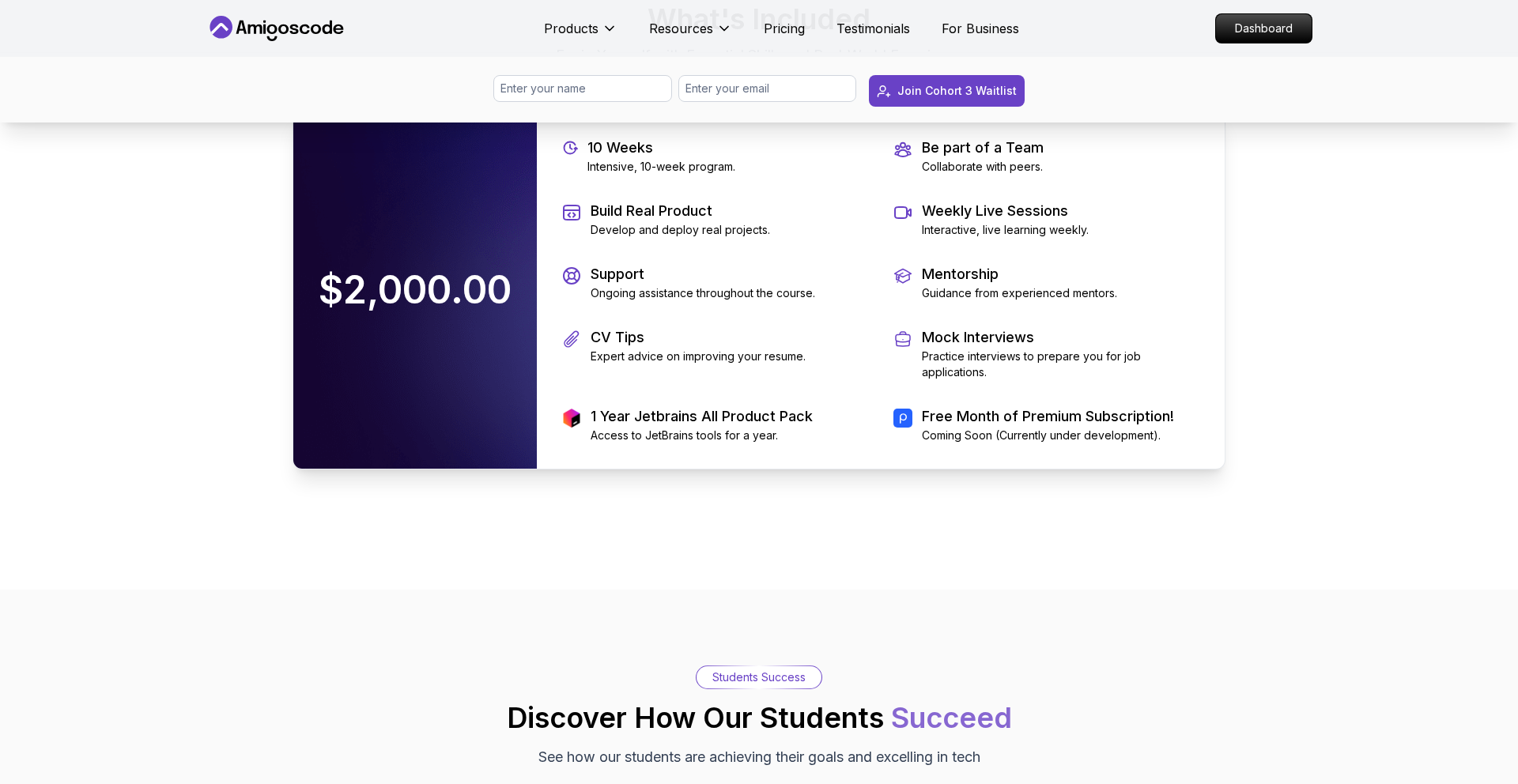 scroll, scrollTop: 3333, scrollLeft: 0, axis: vertical 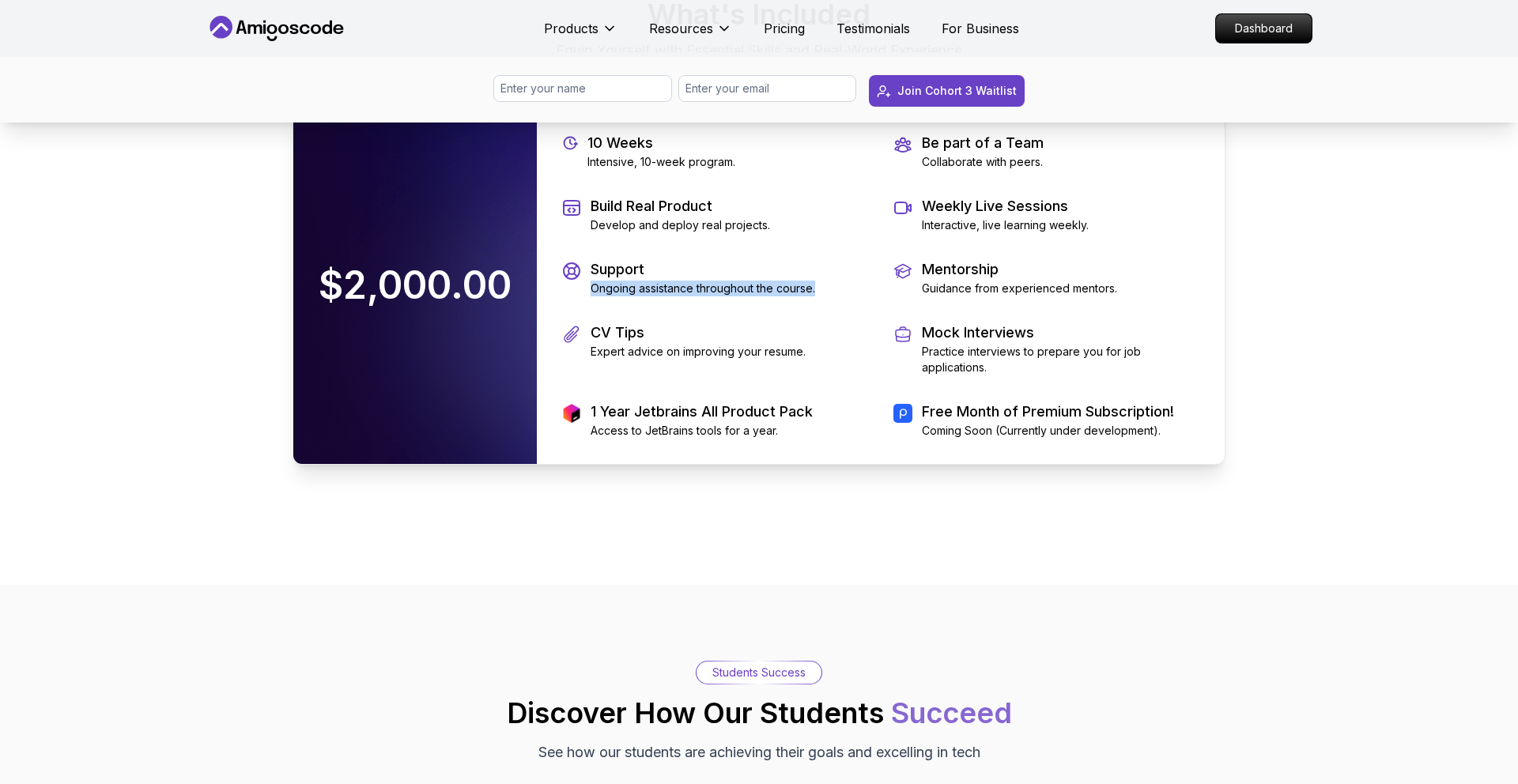 drag, startPoint x: 588, startPoint y: 498, endPoint x: 700, endPoint y: 499, distance: 112.00446 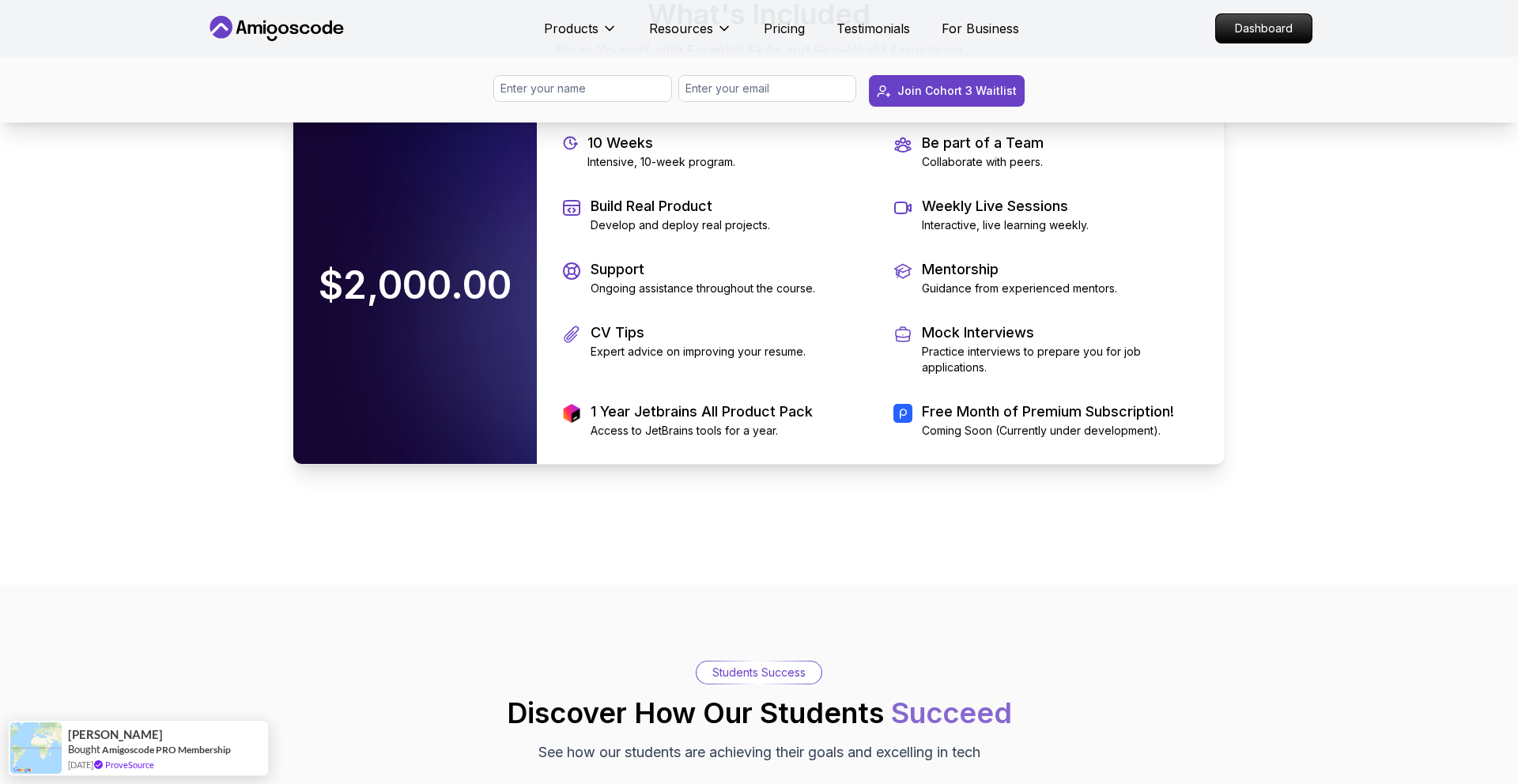 drag, startPoint x: 981, startPoint y: 487, endPoint x: 1002, endPoint y: 487, distance: 21 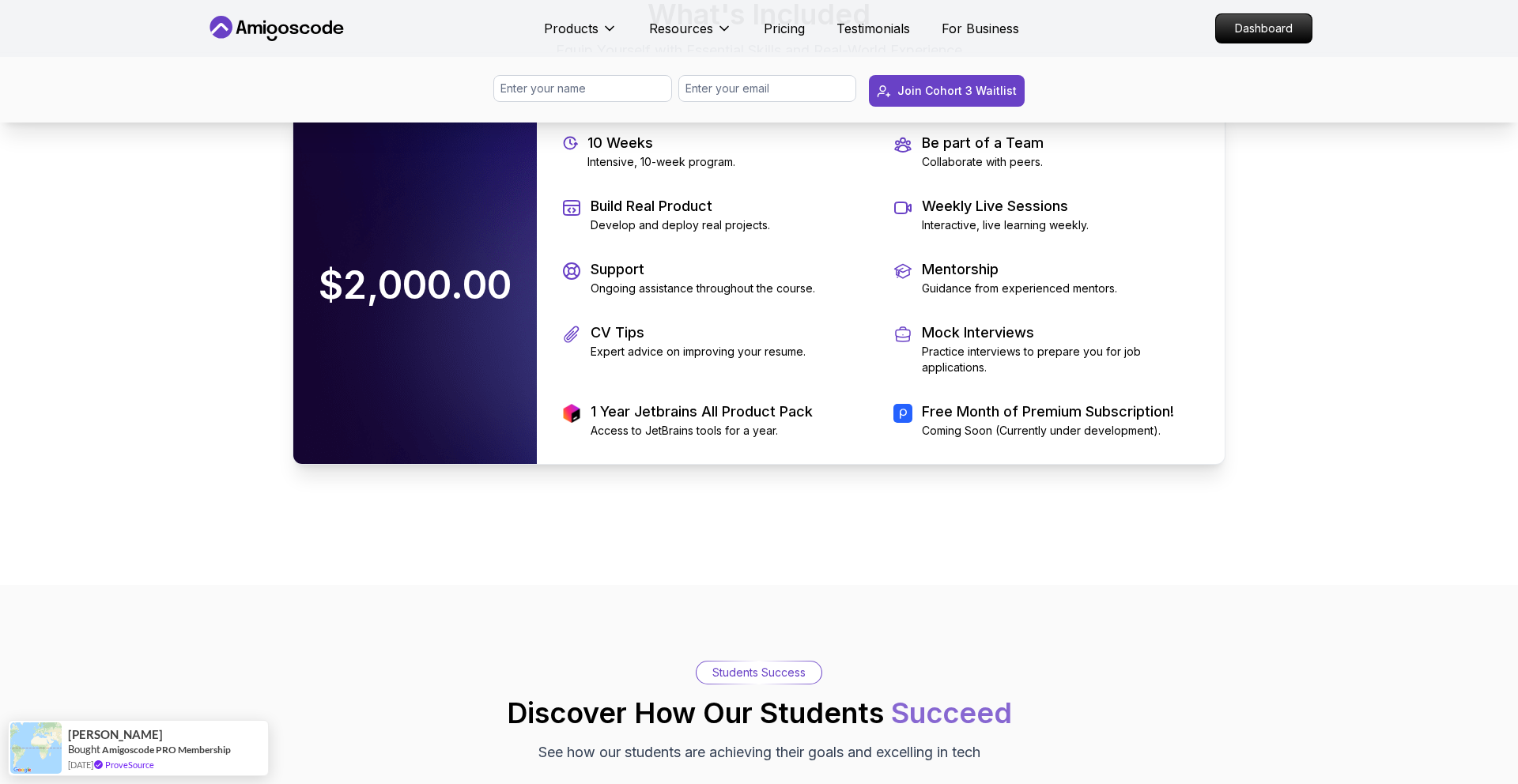 click on "Guidance from experienced mentors." at bounding box center (1019, 288) 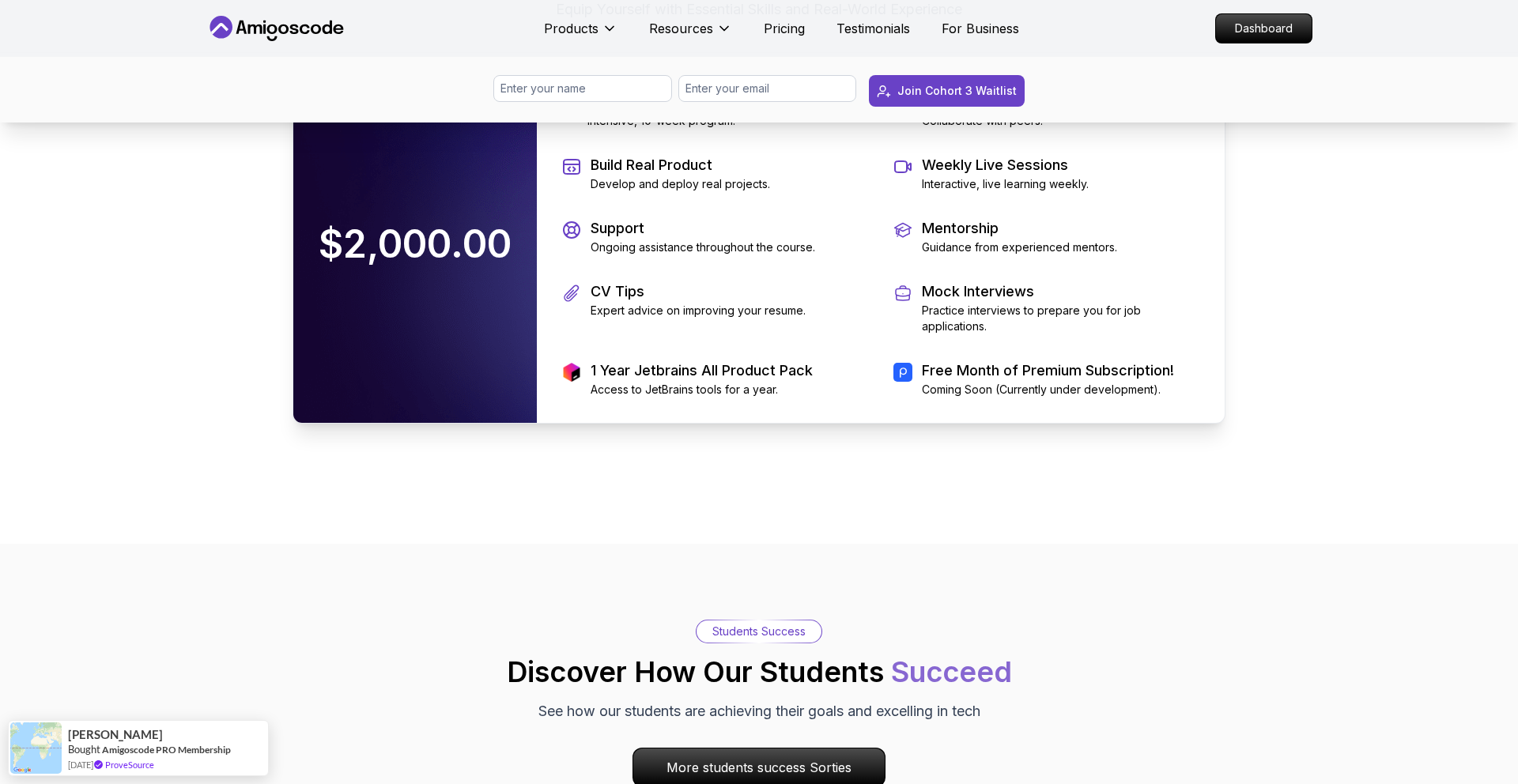 scroll, scrollTop: 3377, scrollLeft: 0, axis: vertical 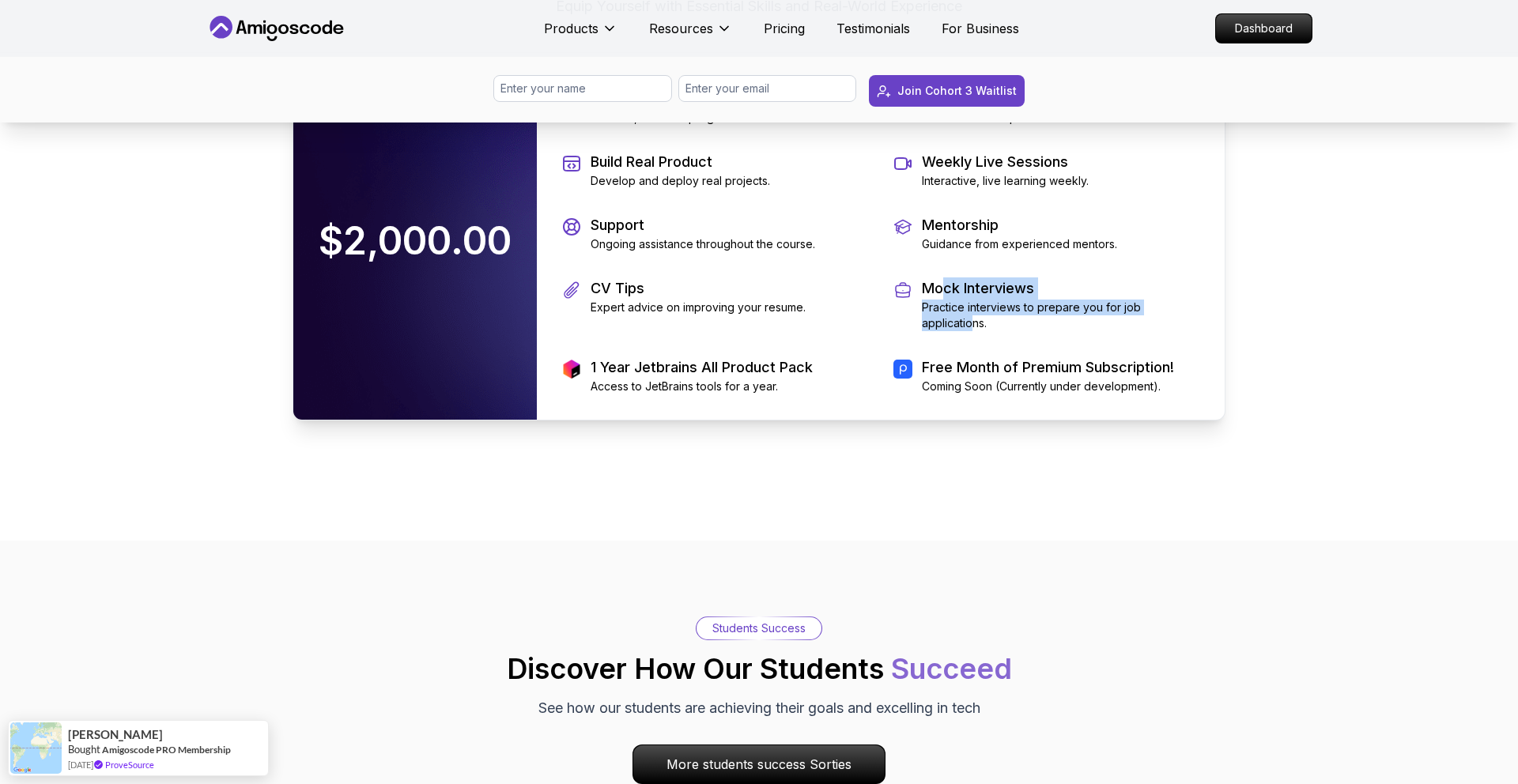 drag, startPoint x: 945, startPoint y: 496, endPoint x: 975, endPoint y: 526, distance: 42.426407 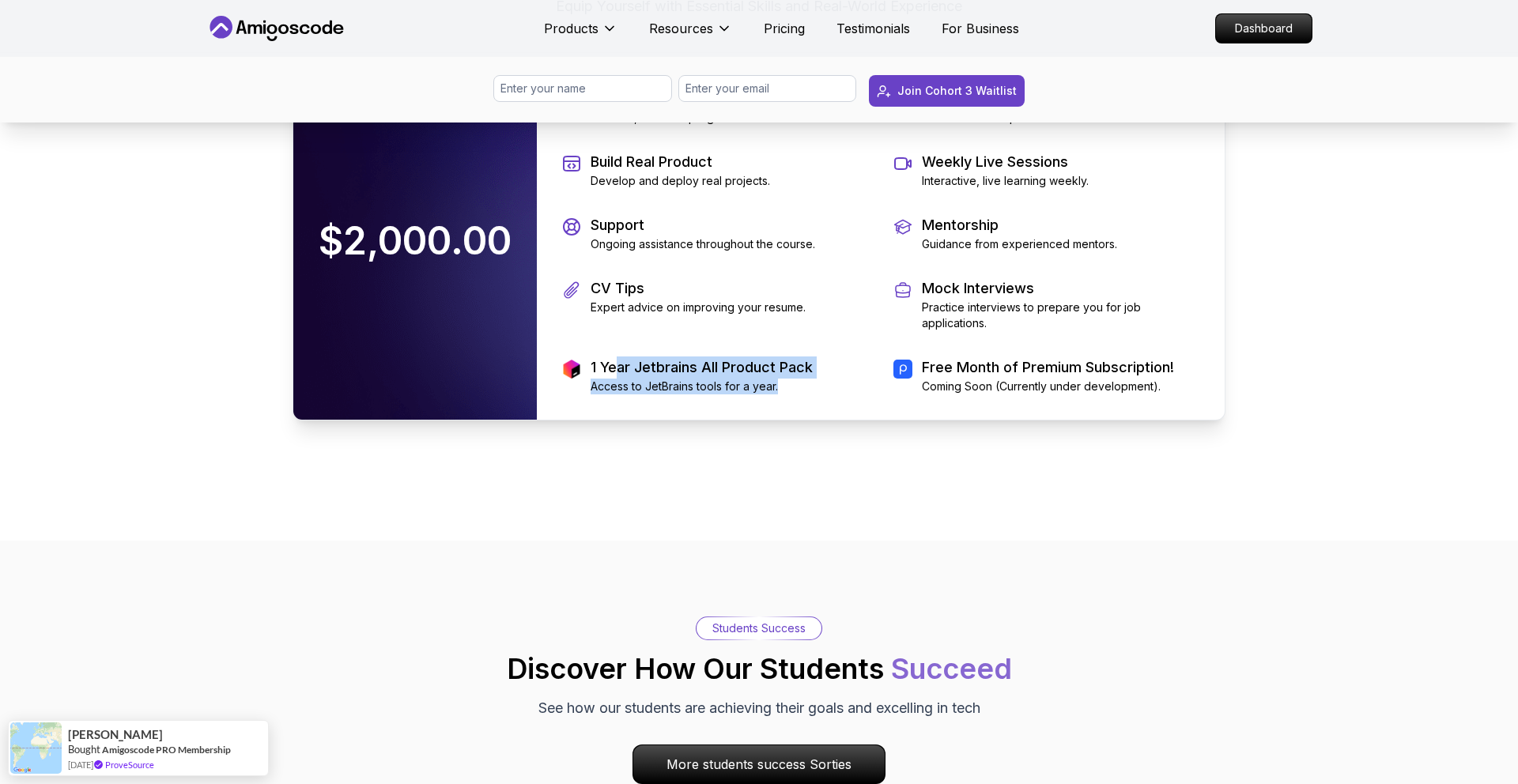 drag, startPoint x: 619, startPoint y: 574, endPoint x: 729, endPoint y: 607, distance: 114.84337 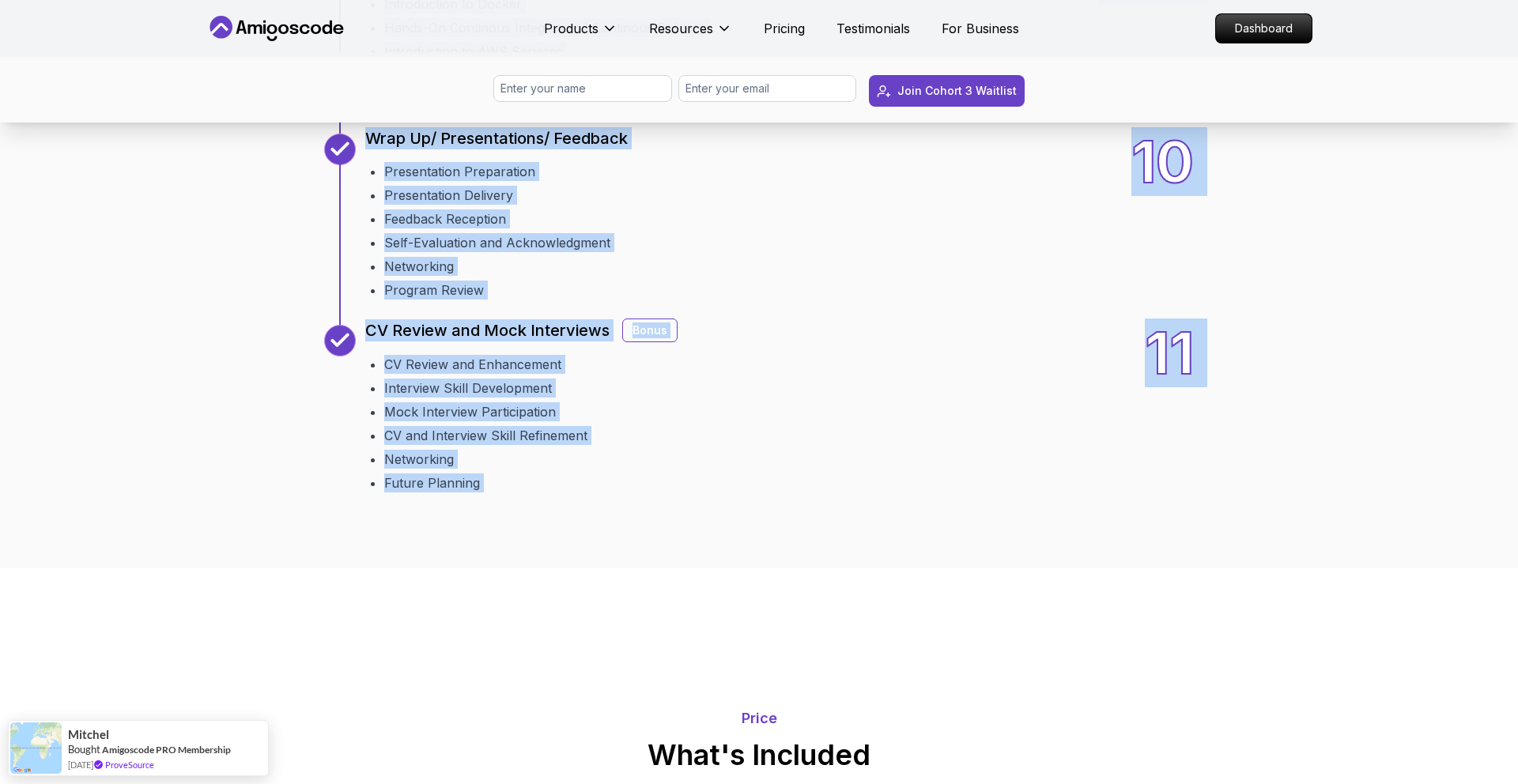 scroll, scrollTop: 3006, scrollLeft: 0, axis: vertical 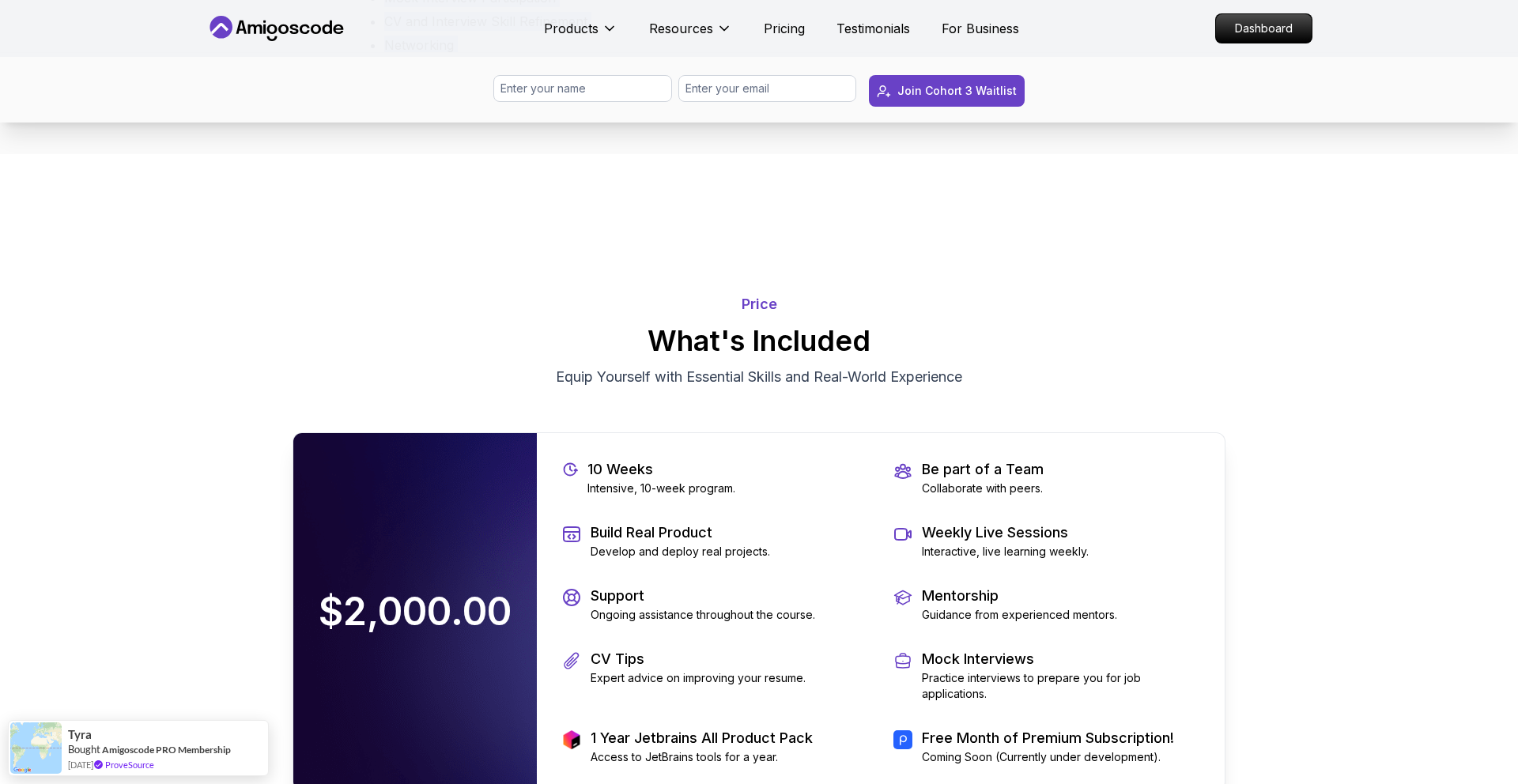 drag, startPoint x: 368, startPoint y: 527, endPoint x: 484, endPoint y: 332, distance: 226.89425 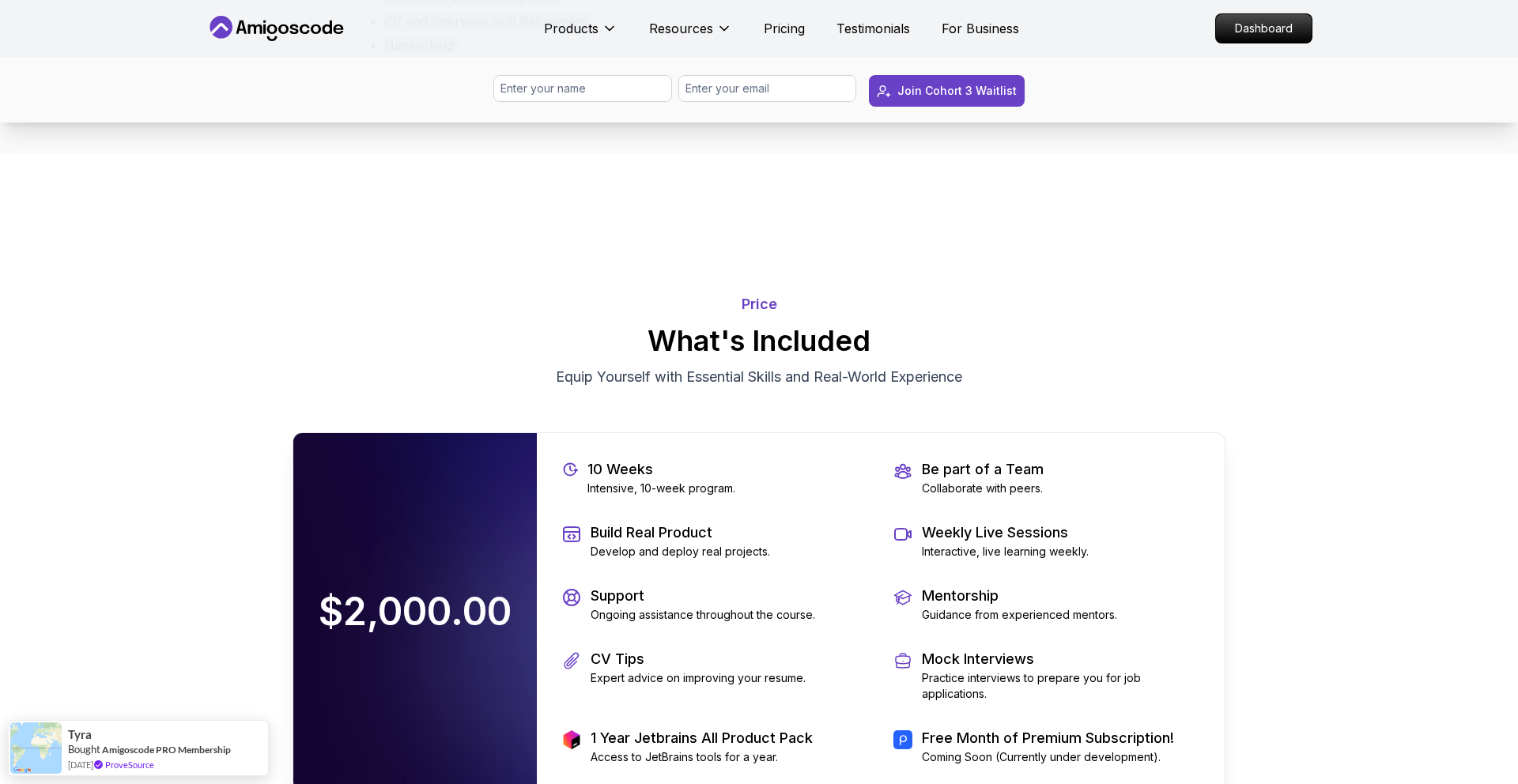 click on "10 Weeks Curriculum   Discover a detailed curriculum that guides you through key concepts and practical tasks. 01 Brainstorming Ideas / Understanding the Agile Process / Product Requirement Document Welcome Team Formation Projects Brainstorming Session Agile & Product Requirement Document (PRD) Live Session Open Office Information 01 02 System Design Database Design Entity Relationship Diagram (ERD) Live Session Database Design Implementation API Design Implementation 02 3-6 BackEnd Develoment Linux, Git & Github Live Session Peer Review and Collaboration Back-end and Front-end Development Testing Live Session Debugging Sessions Open Office 3-6 7 Frontend Develoment JS & Typescript React NextJS Tailwind CSS Amigoscode Frontend Starter Repo 7 8/9 DevOps and The Cloud Introduction to Continuous Delivery and Deployment Tools Introduction to Docker Hands-On Continous Integration / Continous Delivery Introduction to AWS Services Setup AWS Service(s) and Project Deployment Troubleshooting and Best Practices 8/9 10" at bounding box center (759, -621) 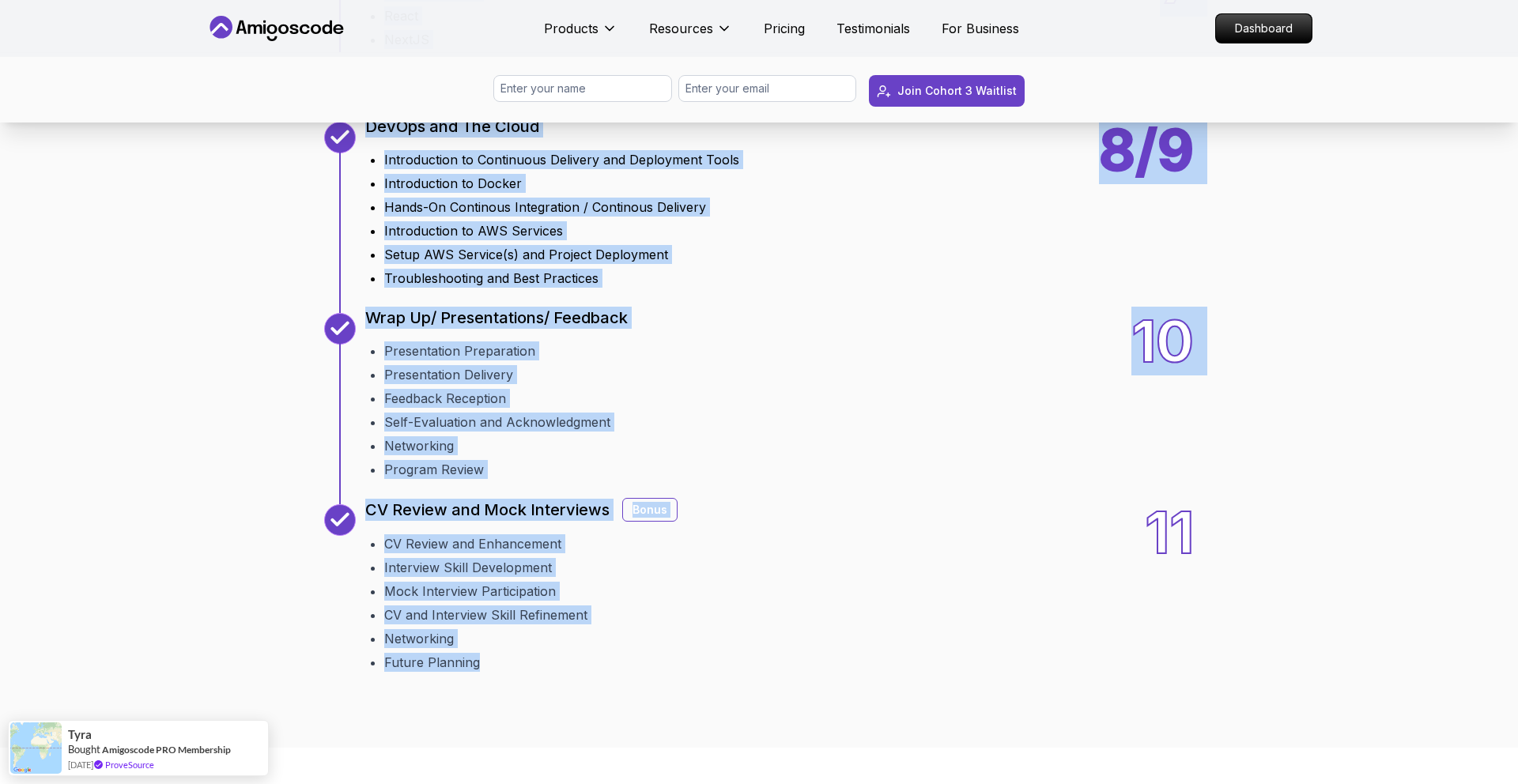 click on "Hands-On Continous Integration / Continous Delivery" at bounding box center [561, 207] 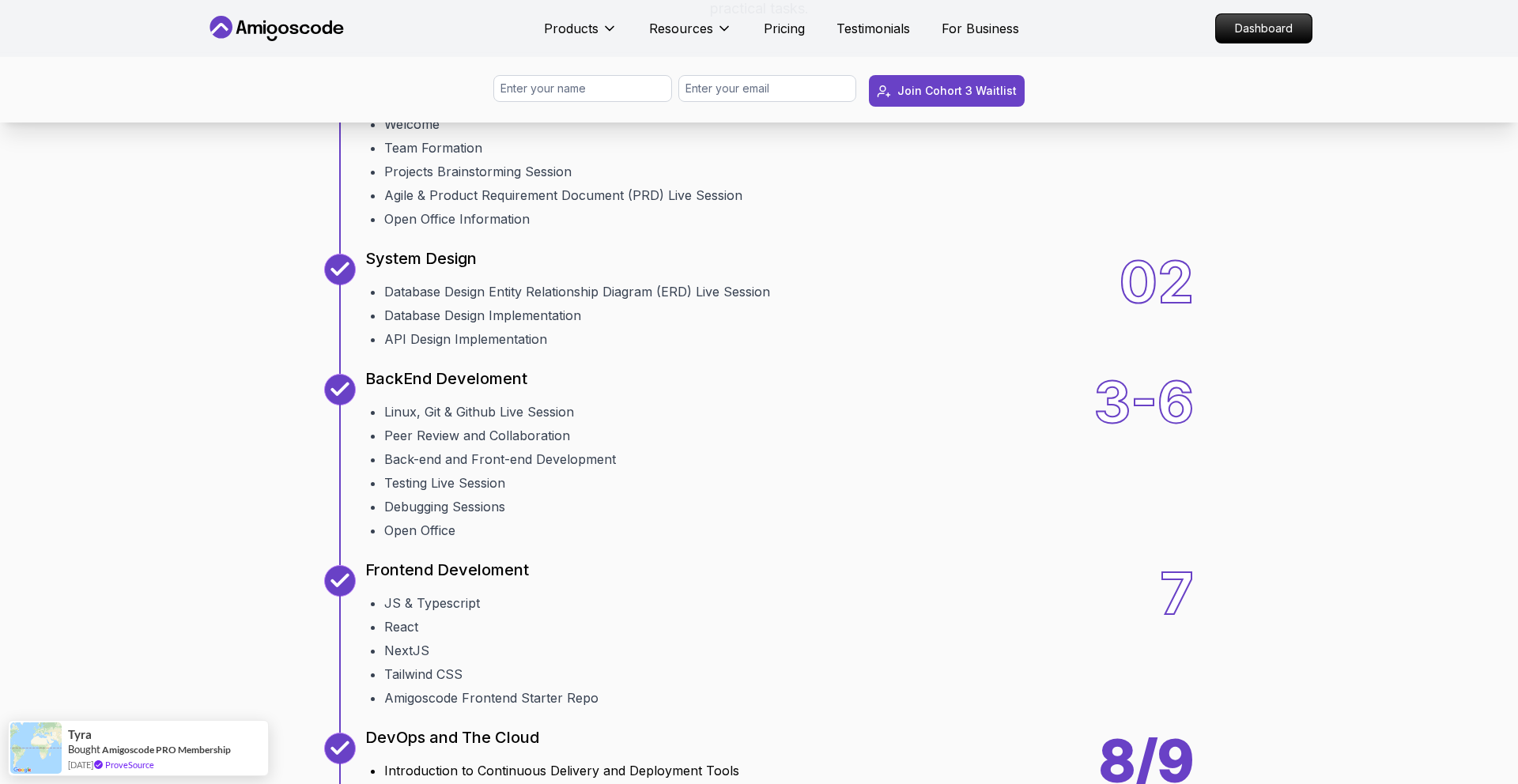 scroll, scrollTop: 1762, scrollLeft: 0, axis: vertical 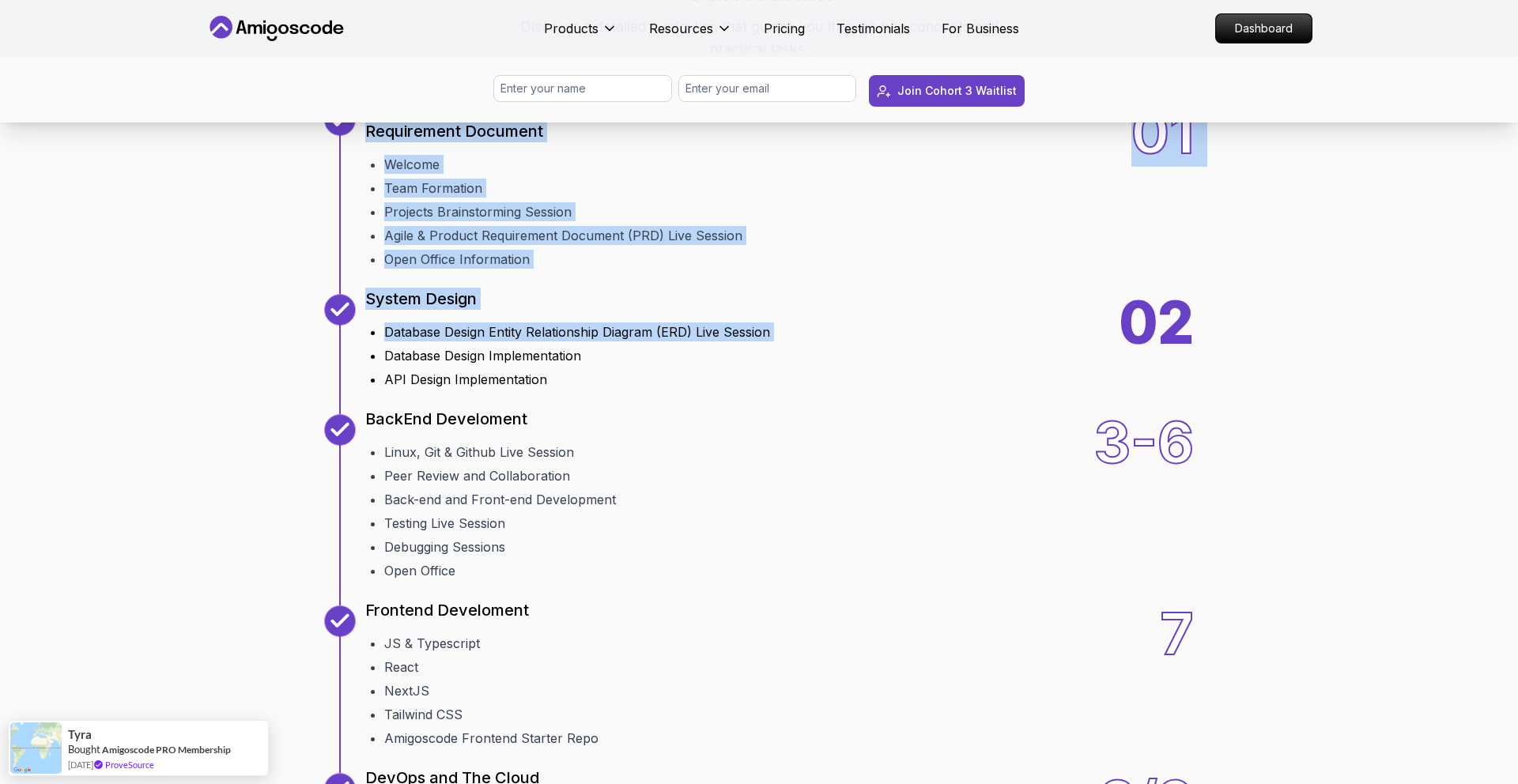 drag, startPoint x: 371, startPoint y: 306, endPoint x: 463, endPoint y: 546, distance: 257.0292 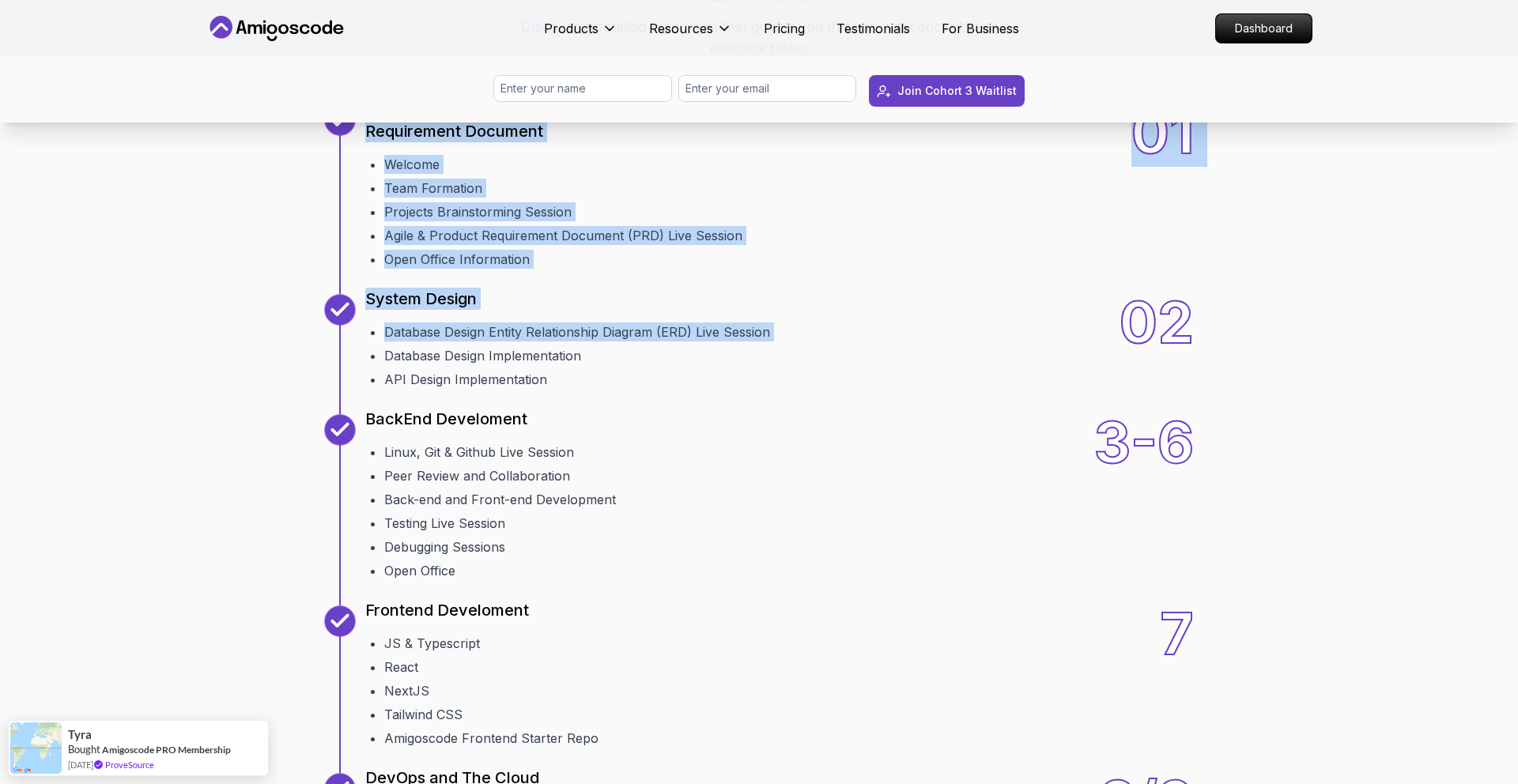click on "10 Weeks Curriculum   Discover a detailed curriculum that guides you through key concepts and practical tasks. 01 Brainstorming Ideas / Understanding the Agile Process / Product Requirement Document Welcome Team Formation Projects Brainstorming Session Agile & Product Requirement Document (PRD) Live Session Open Office Information 01 02 System Design Database Design Entity Relationship Diagram (ERD) Live Session Database Design Implementation API Design Implementation 02 3-6 BackEnd Develoment Linux, Git & Github Live Session Peer Review and Collaboration Back-end and Front-end Development Testing Live Session Debugging Sessions Open Office 3-6 7 Frontend Develoment JS & Typescript React NextJS Tailwind CSS Amigoscode Frontend Starter Repo 7 8/9 DevOps and The Cloud Introduction to Continuous Delivery and Deployment Tools Introduction to Docker Hands-On Continous Integration / Continous Delivery Introduction to AWS Services Setup AWS Service(s) and Project Deployment Troubleshooting and Best Practices 8/9 10" at bounding box center [759, 624] 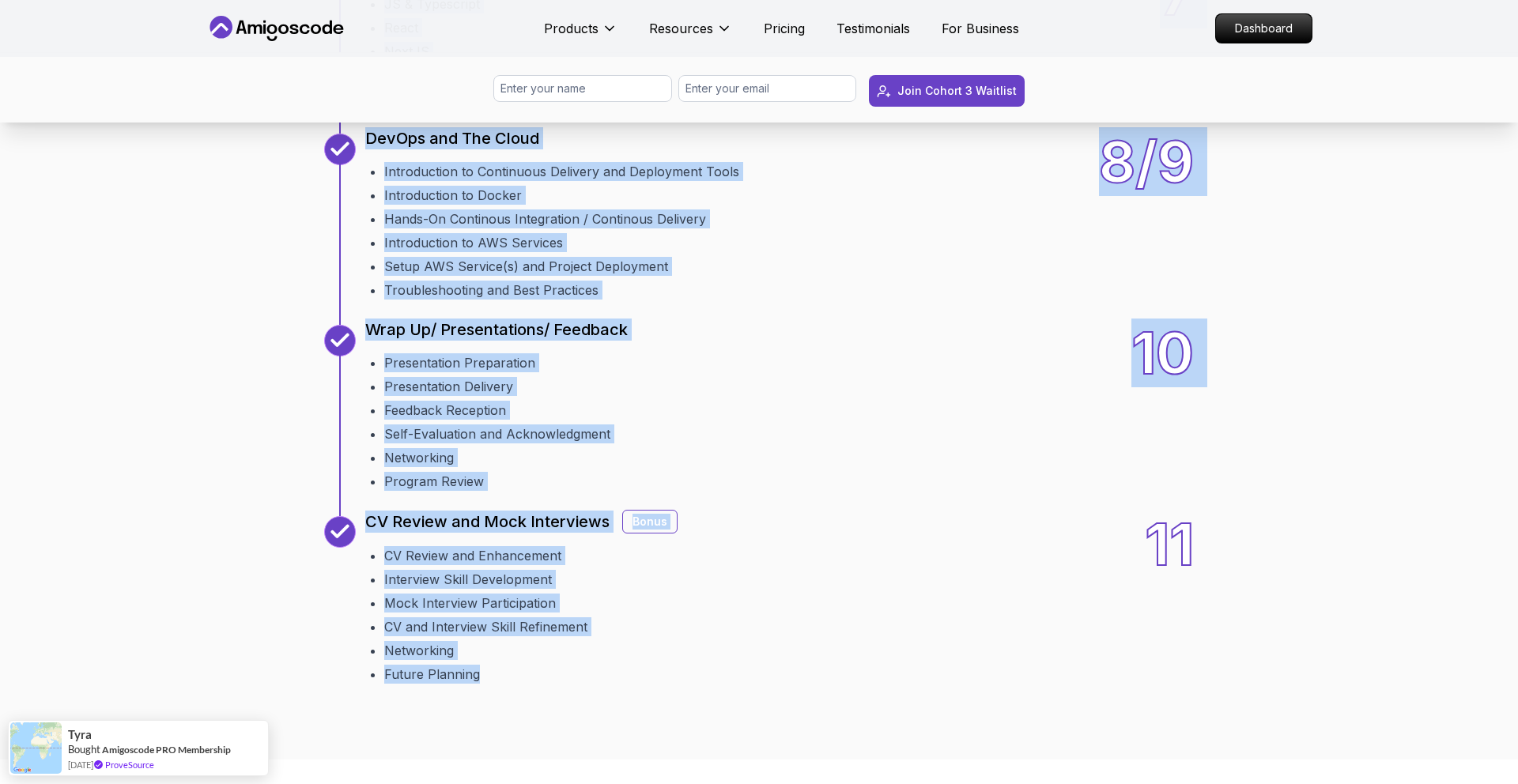 scroll, scrollTop: 3081, scrollLeft: 0, axis: vertical 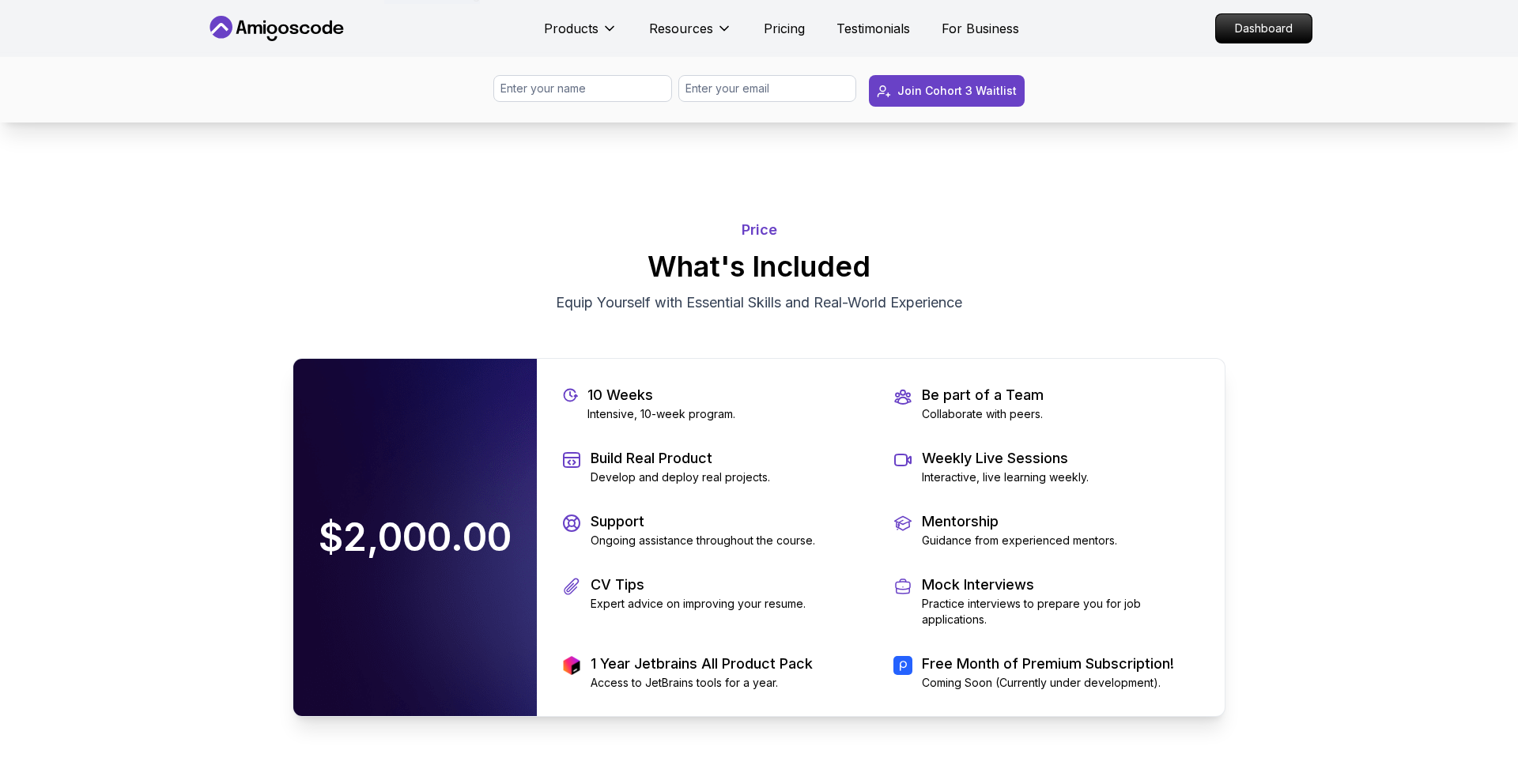 drag, startPoint x: 364, startPoint y: 310, endPoint x: 440, endPoint y: 257, distance: 92.65528 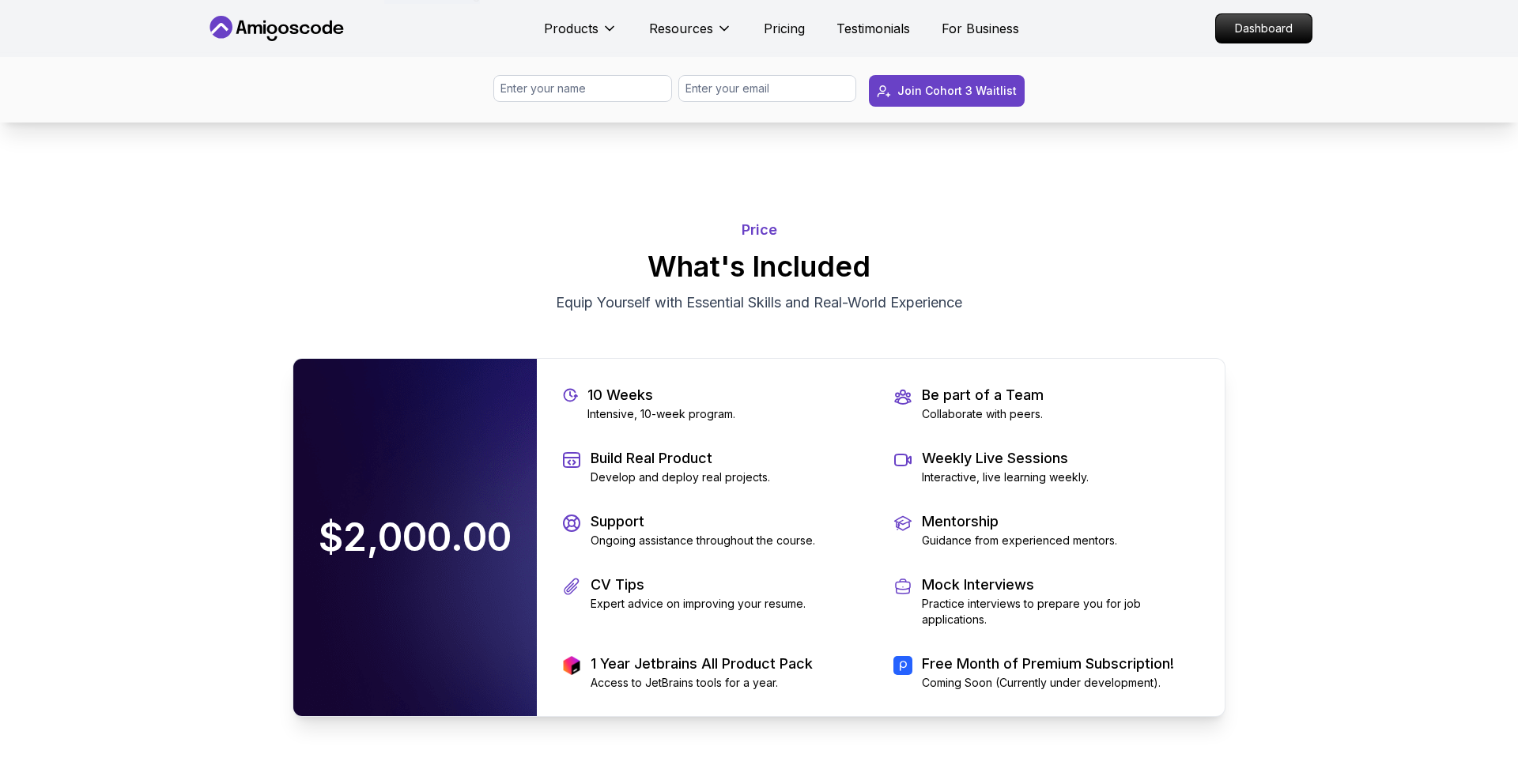 click on "10 Weeks Curriculum   Discover a detailed curriculum that guides you through key concepts and practical tasks. 01 Brainstorming Ideas / Understanding the Agile Process / Product Requirement Document Welcome Team Formation Projects Brainstorming Session Agile & Product Requirement Document (PRD) Live Session Open Office Information 01 02 System Design Database Design Entity Relationship Diagram (ERD) Live Session Database Design Implementation API Design Implementation 02 3-6 BackEnd Develoment Linux, Git & Github Live Session Peer Review and Collaboration Back-end and Front-end Development Testing Live Session Debugging Sessions Open Office 3-6 7 Frontend Develoment JS & Typescript React NextJS Tailwind CSS Amigoscode Frontend Starter Repo 7 8/9 DevOps and The Cloud Introduction to Continuous Delivery and Deployment Tools Introduction to Docker Hands-On Continous Integration / Continous Delivery Introduction to AWS Services Setup AWS Service(s) and Project Deployment Troubleshooting and Best Practices 8/9 10" at bounding box center (759, -695) 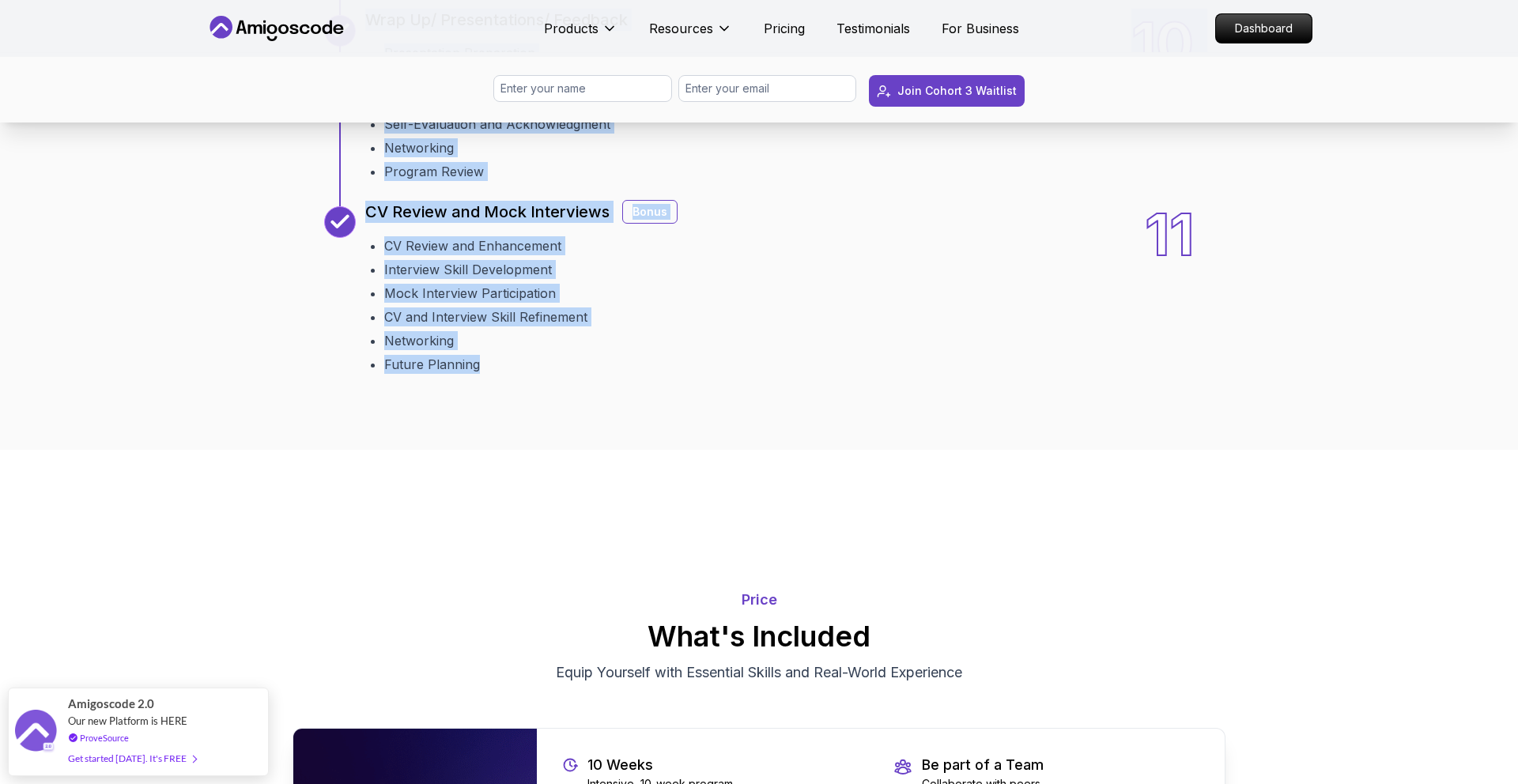 scroll, scrollTop: 2709, scrollLeft: 0, axis: vertical 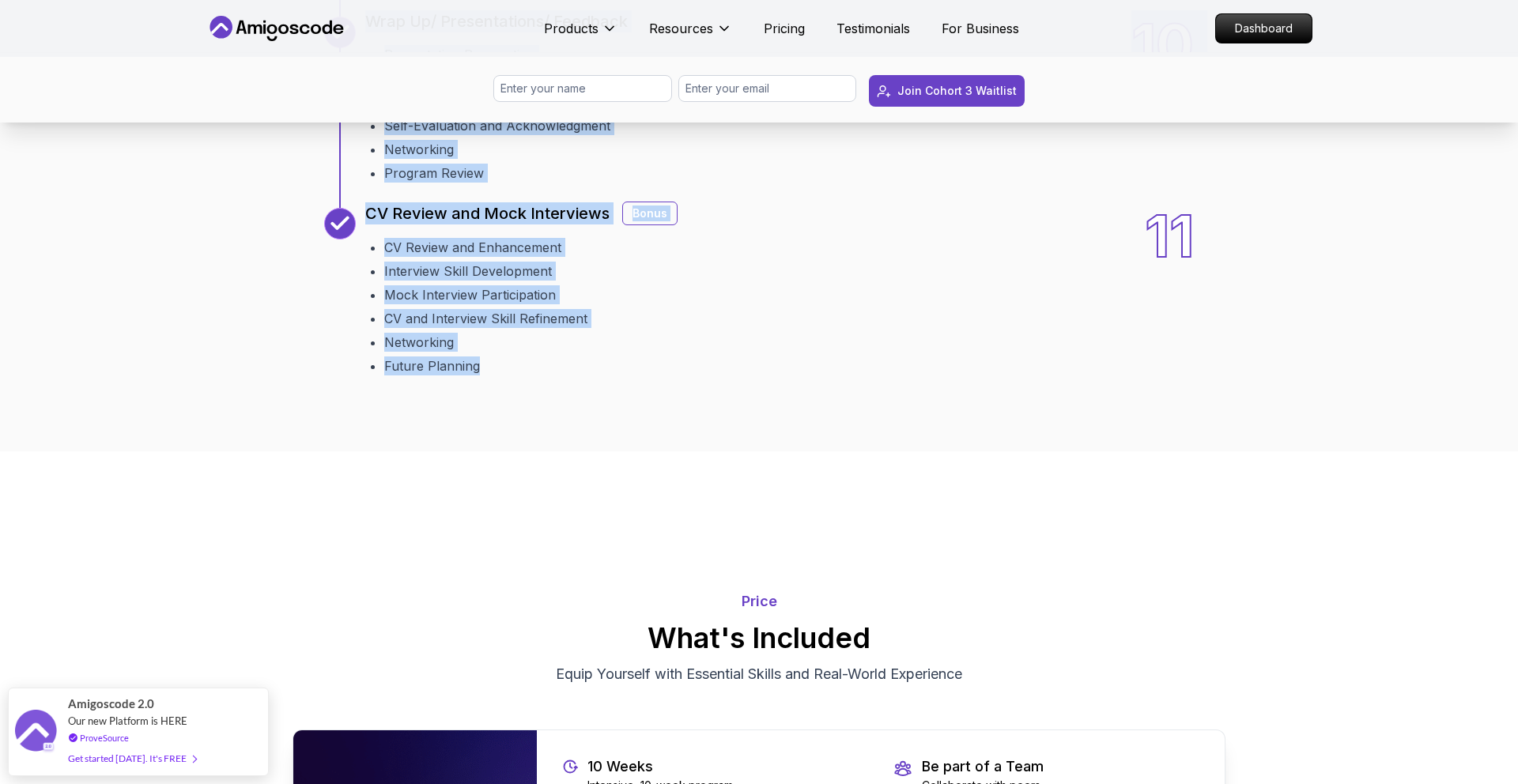 copy on "Brainstorming Ideas / Understanding the Agile Process / Product Requirement Document Welcome Team Formation Projects Brainstorming Session Agile & Product Requirement Document (PRD) Live Session Open Office Information 01 02 System Design Database Design Entity Relationship Diagram (ERD) Live Session Database Design Implementation API Design Implementation 02 3-6 BackEnd Develoment Linux, Git & Github Live Session Peer Review and Collaboration Back-end and Front-end Development Testing Live Session Debugging Sessions Open Office 3-6 7 Frontend Develoment JS & Typescript React NextJS Tailwind CSS Amigoscode Frontend Starter Repo 7 8/9 DevOps and The Cloud Introduction to Continuous Delivery and Deployment Tools Introduction to Docker Hands-On Continous Integration / Continous Delivery Introduction to AWS Services Setup AWS Service(s) and Project Deployment Troubleshooting and Best Practices 8/9 10 Wrap Up/ Presentations/ Feedback Presentation Preparation Presentation Delivery Feedback Reception Self-Evaluat..." 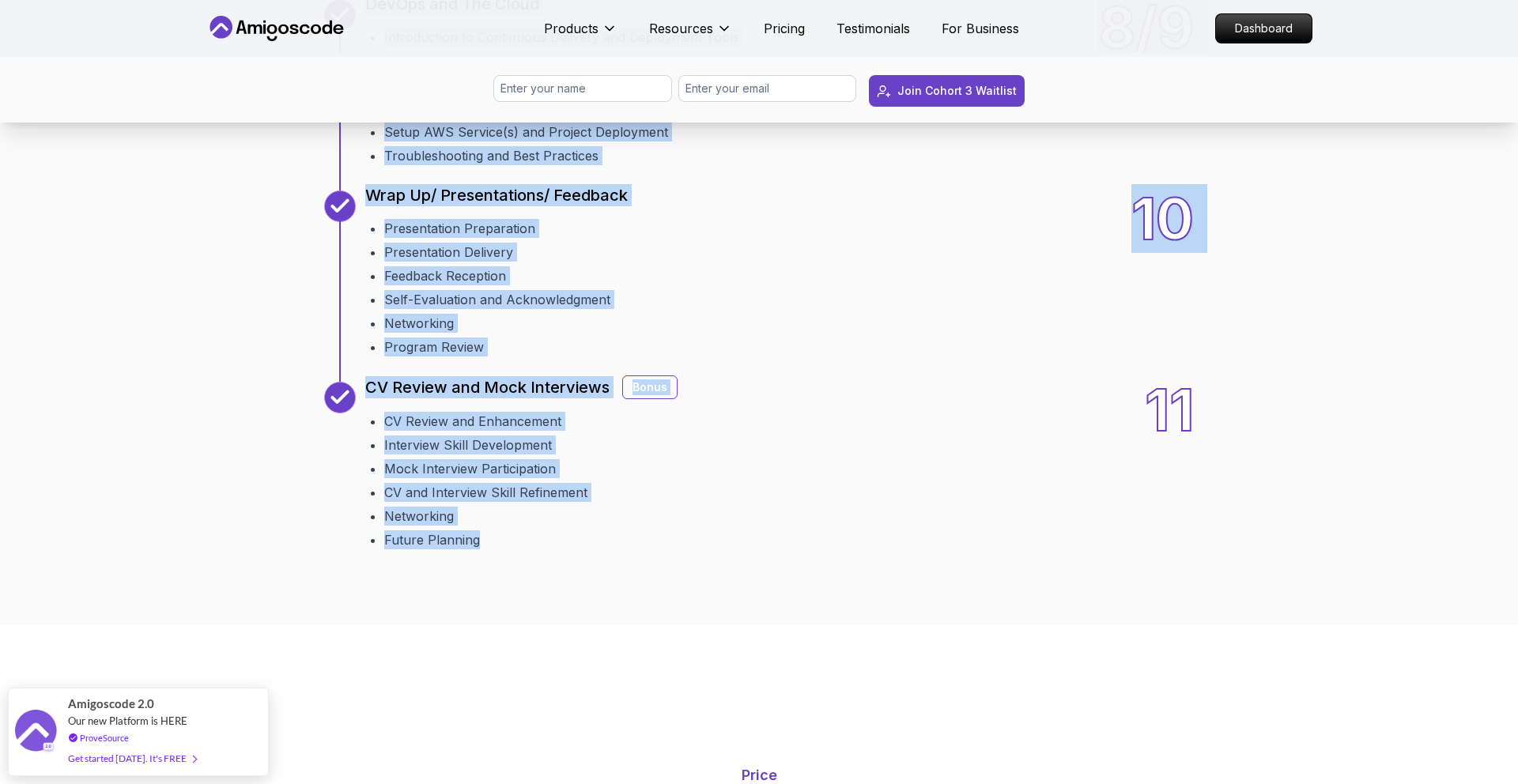 scroll, scrollTop: 2478, scrollLeft: 0, axis: vertical 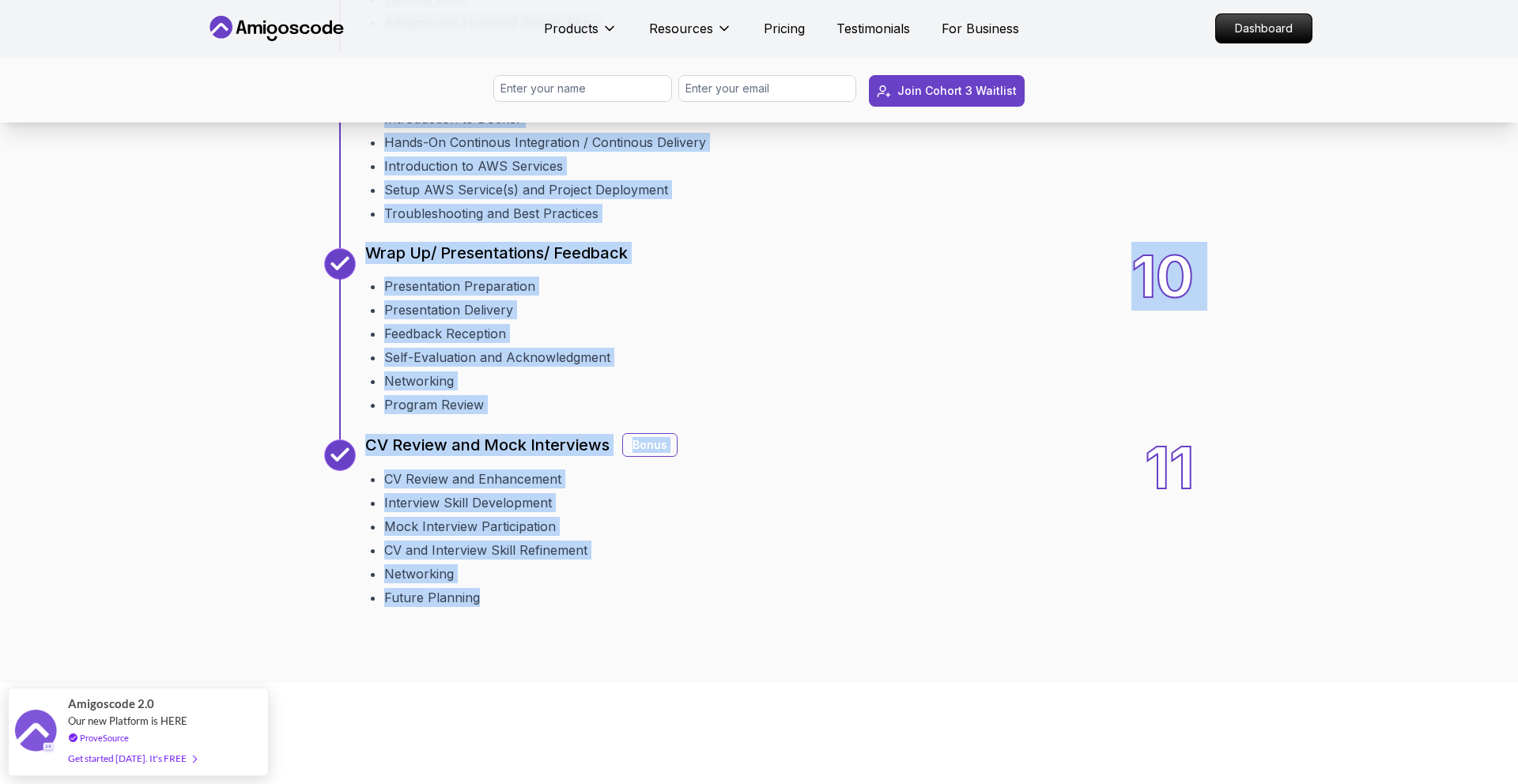 click on "Products Resources Pricing Testimonials For Business Dashboard" at bounding box center (759, 28) 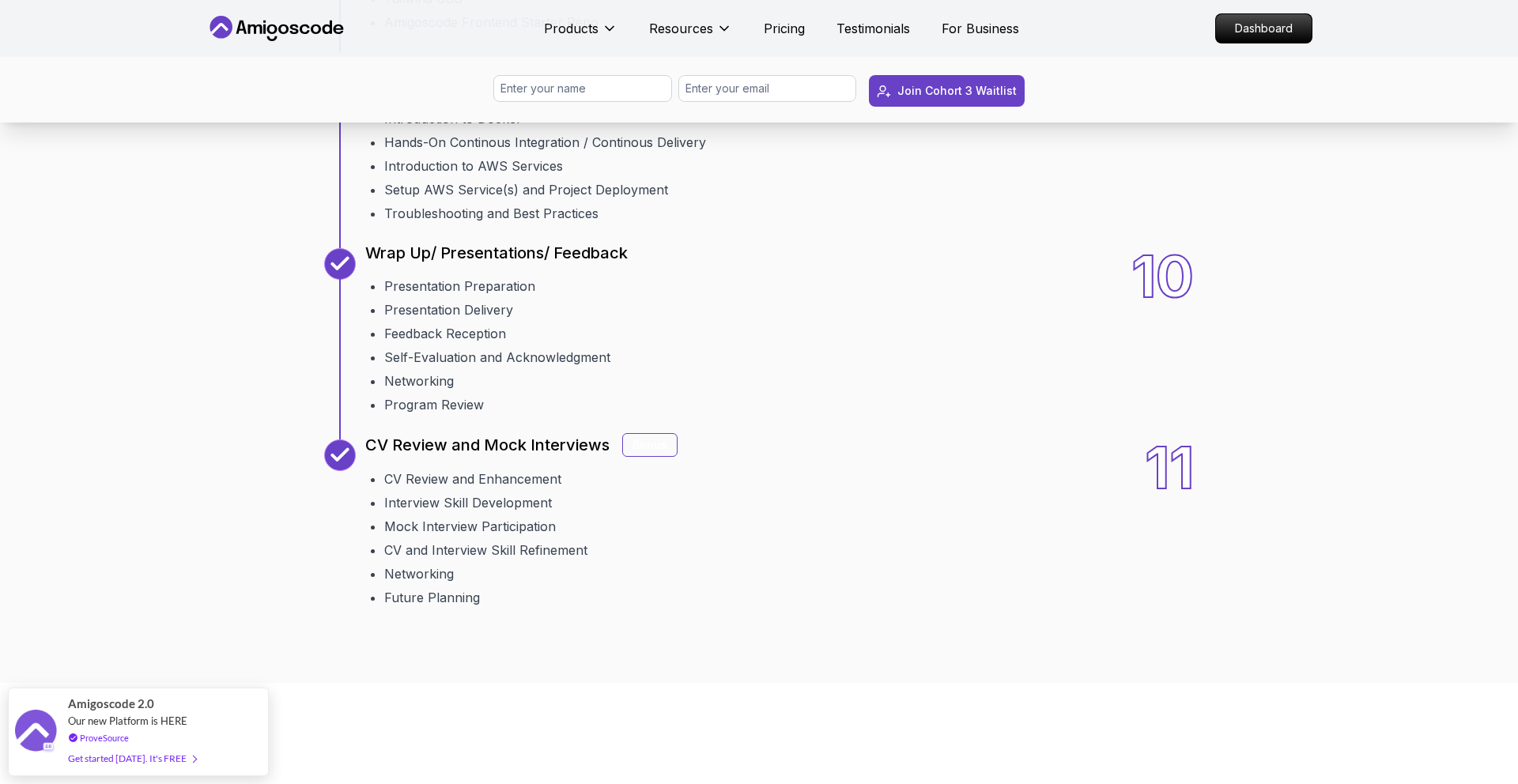 click 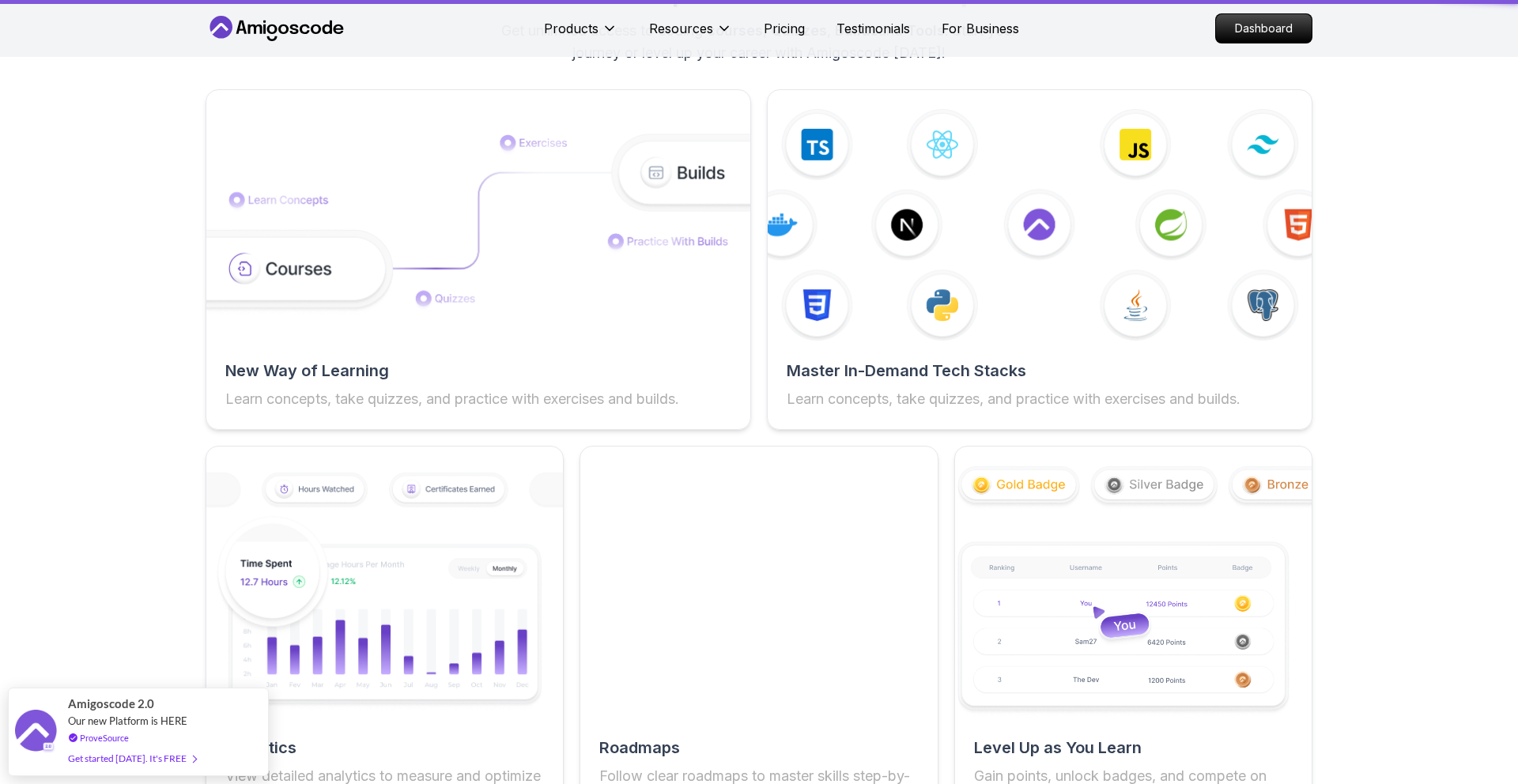 scroll, scrollTop: 0, scrollLeft: 0, axis: both 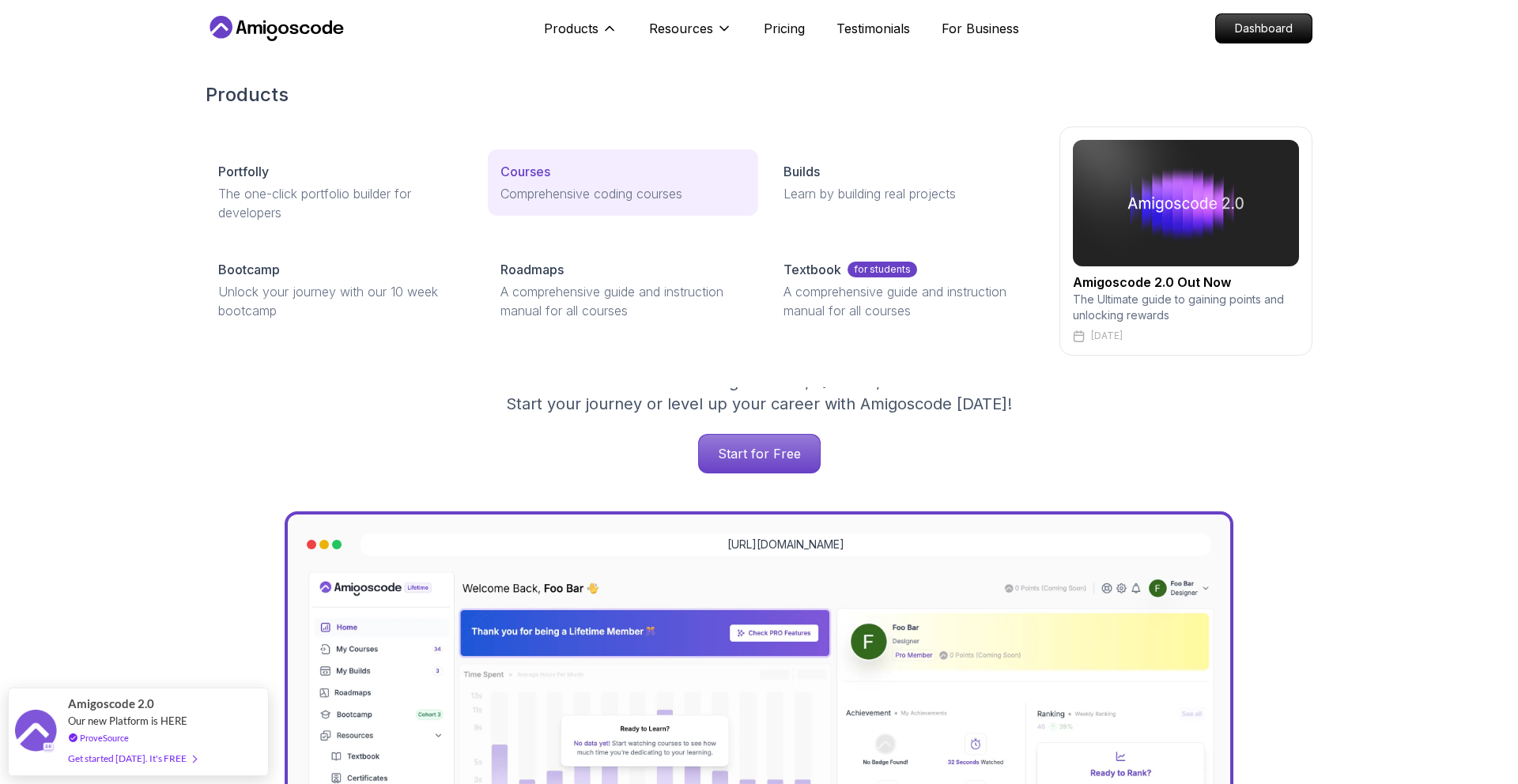 click on "Courses" at bounding box center (525, 172) 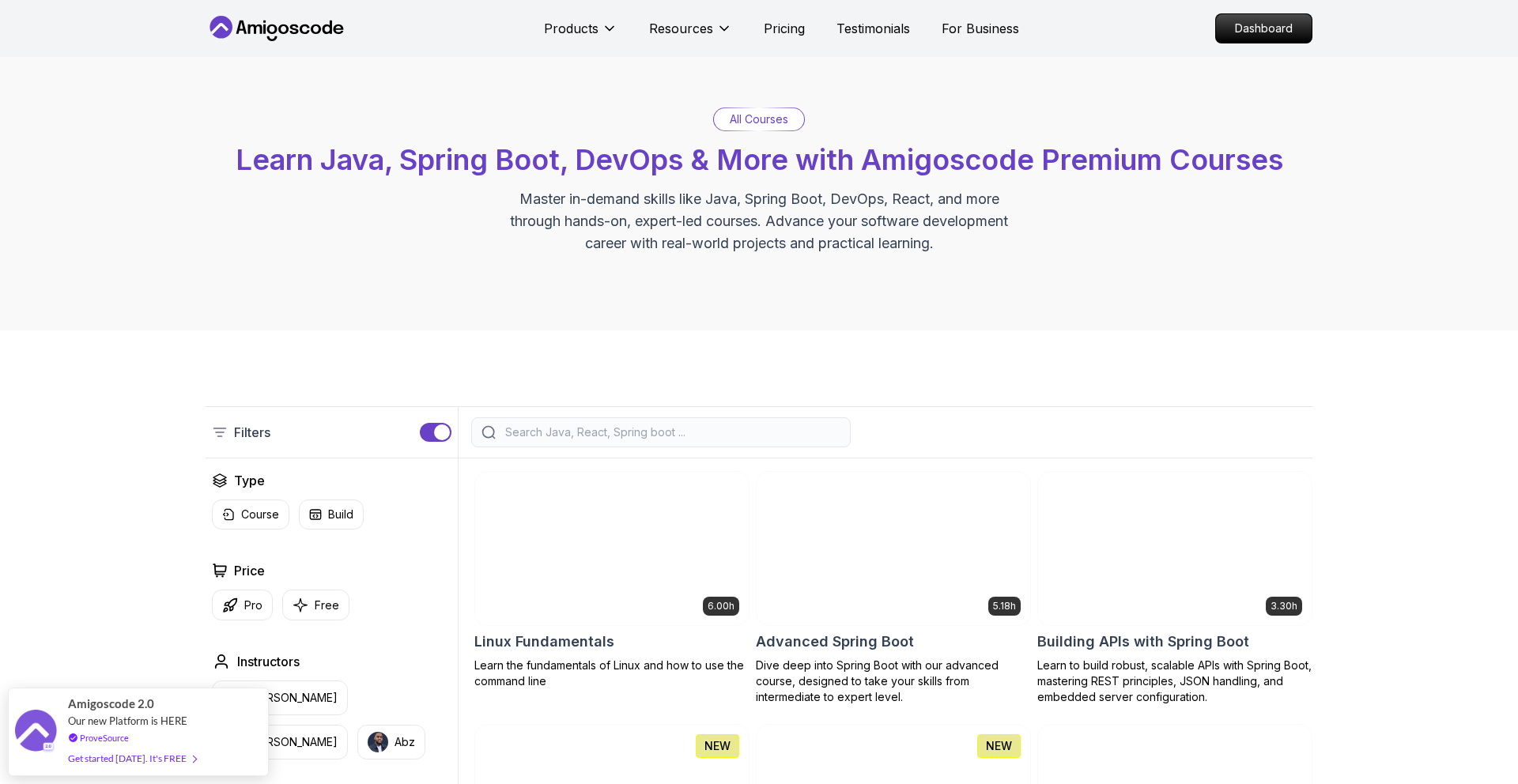 scroll, scrollTop: 19, scrollLeft: 0, axis: vertical 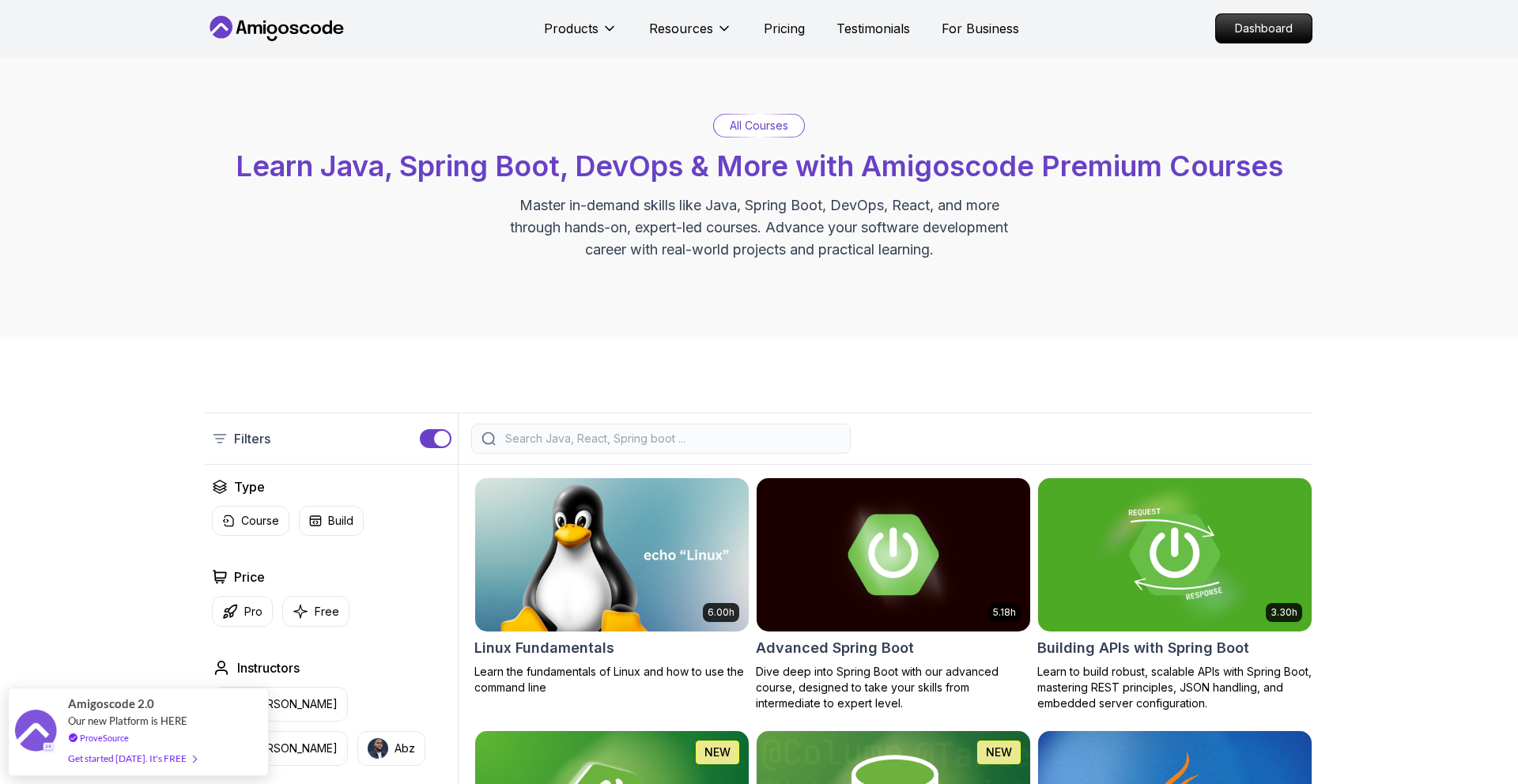 click at bounding box center (661, 439) 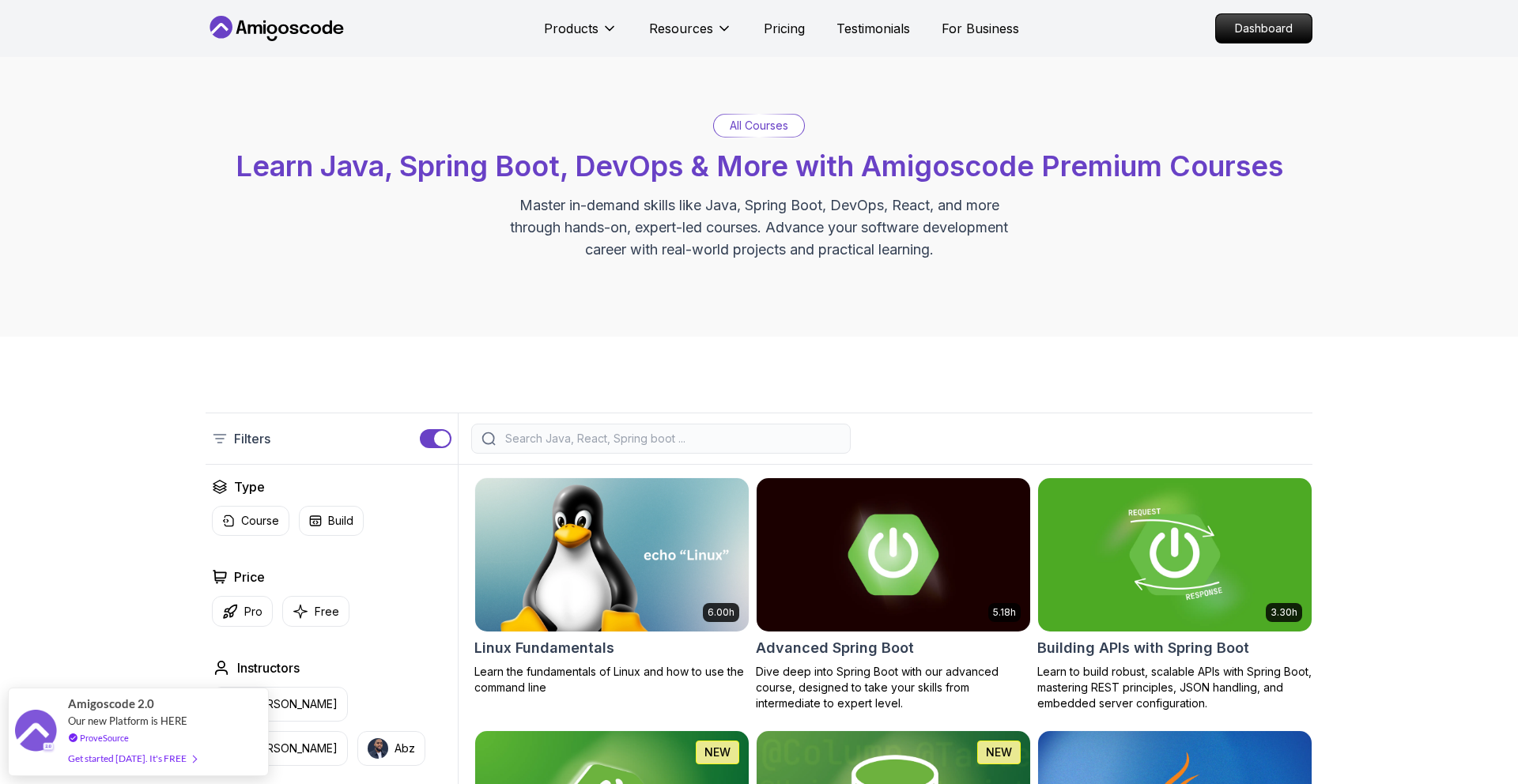 click at bounding box center [671, 439] 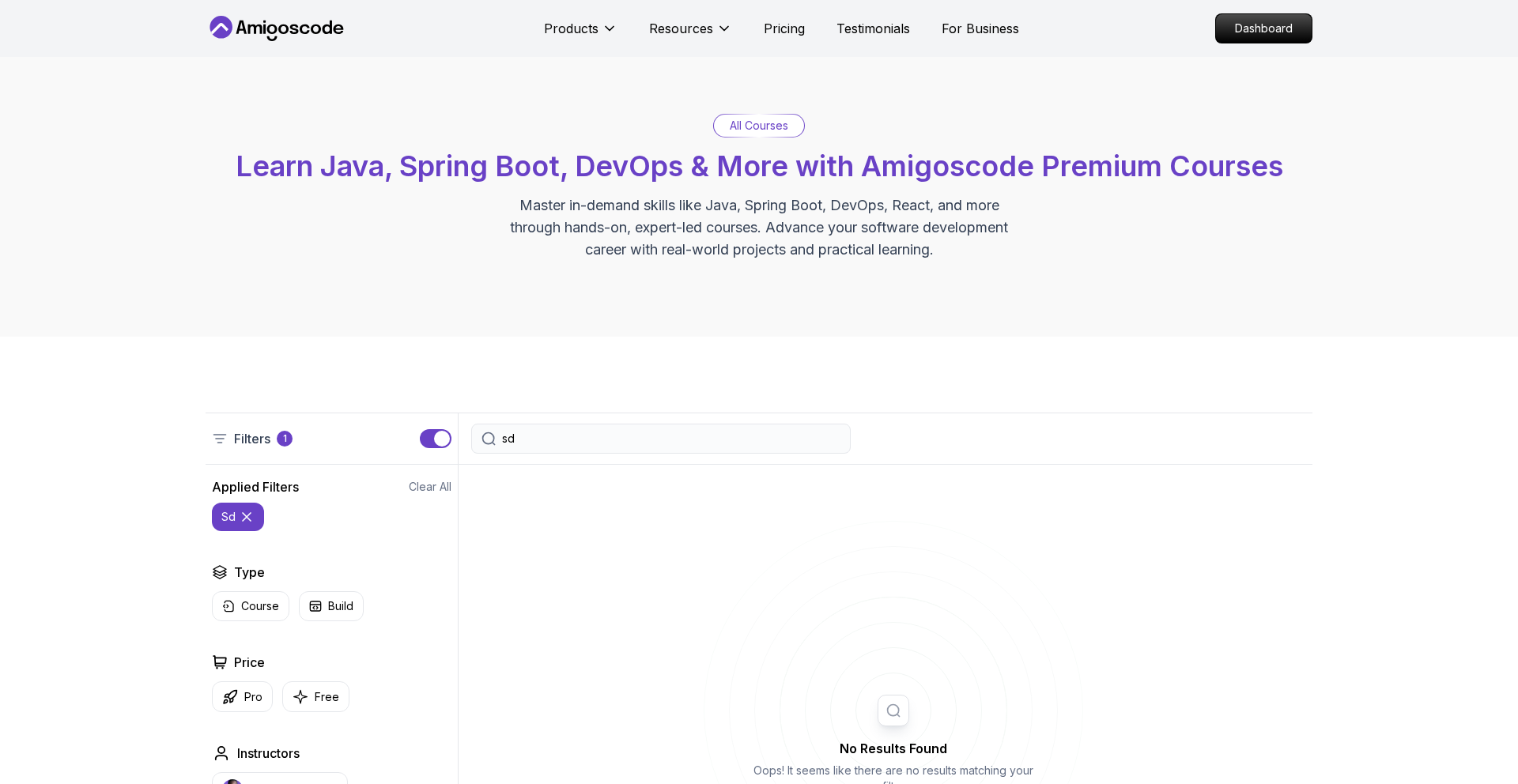 type on "s" 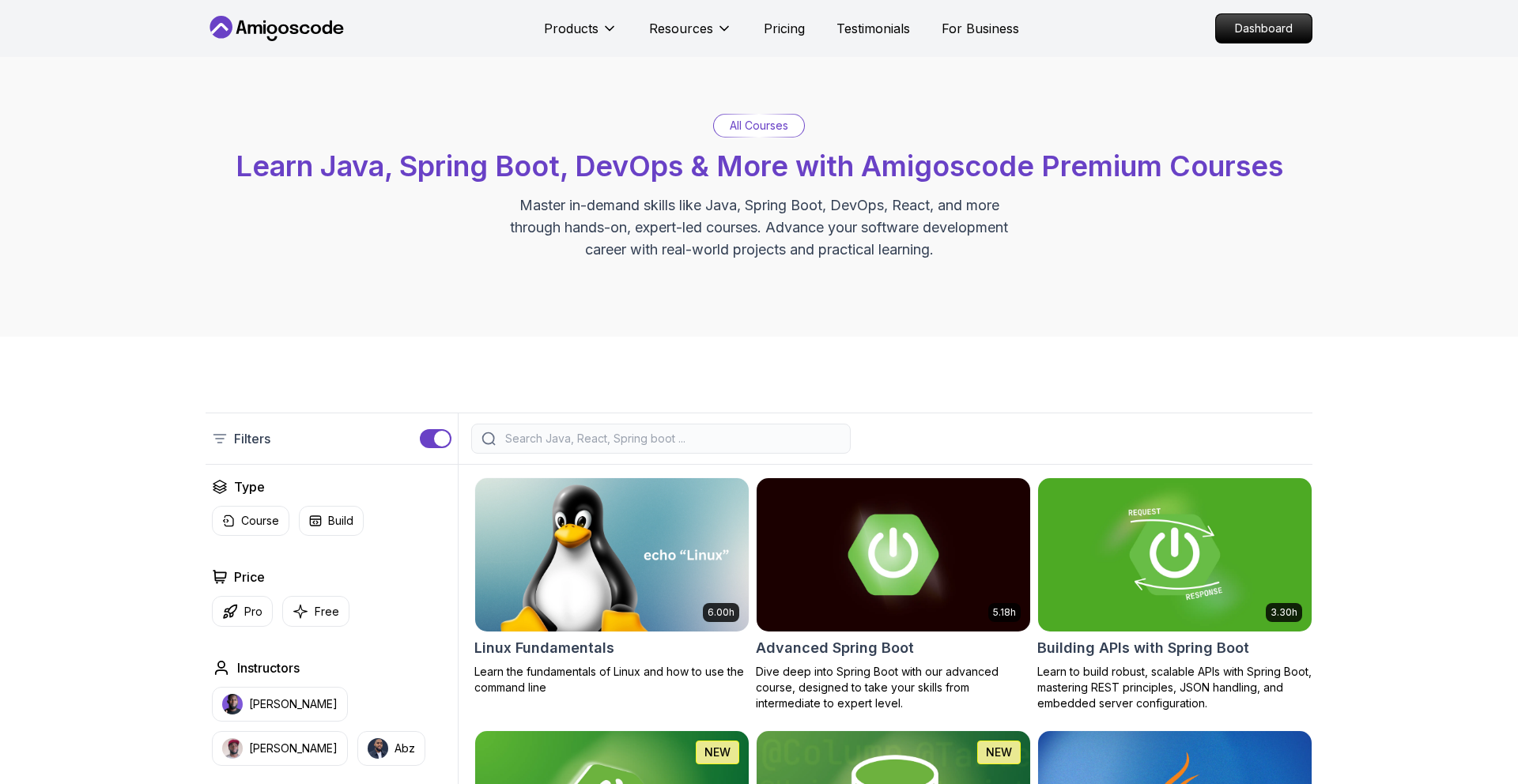 type on "s" 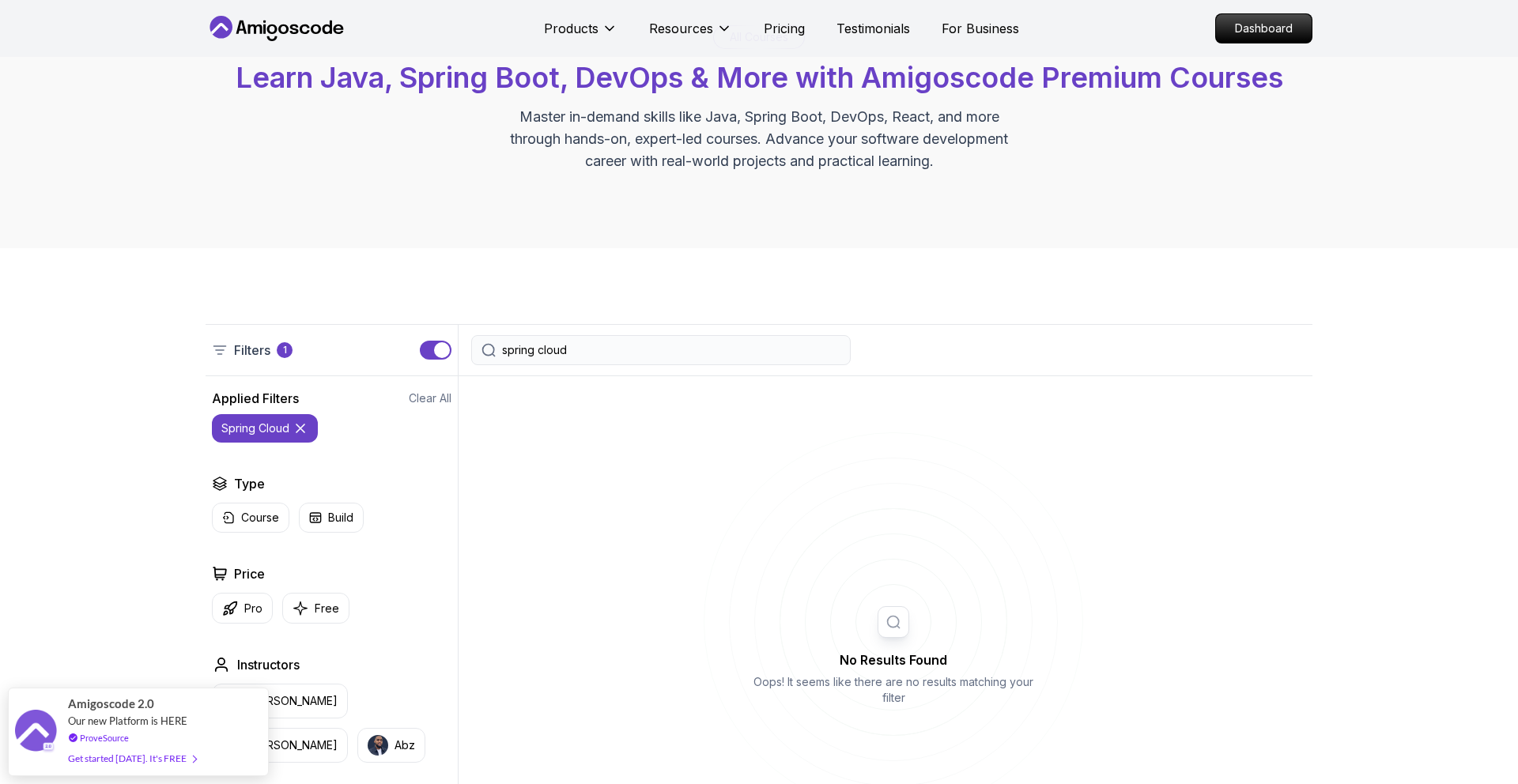 scroll, scrollTop: 189, scrollLeft: 0, axis: vertical 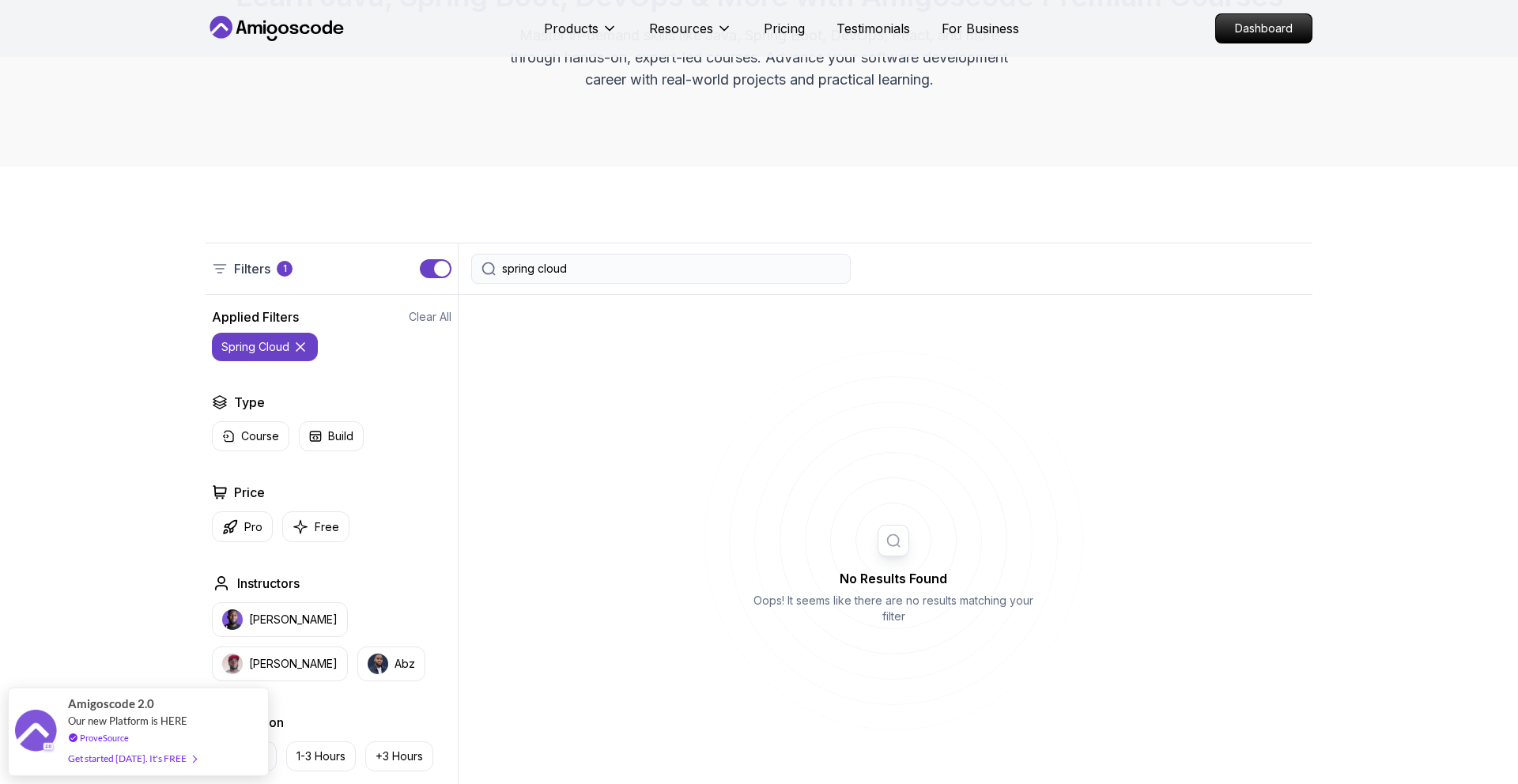 click on "spring cloud" at bounding box center (671, 269) 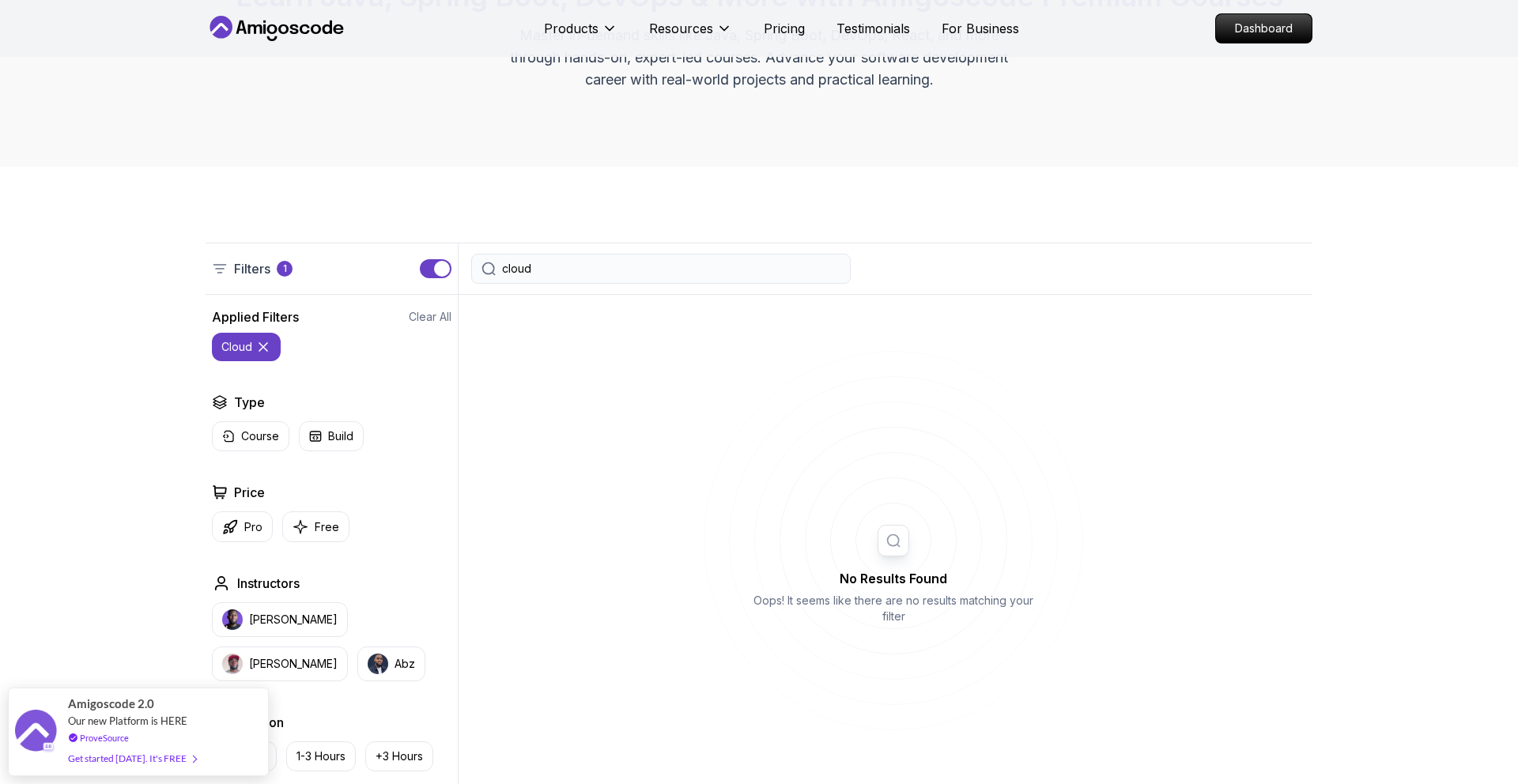 type on "cloud" 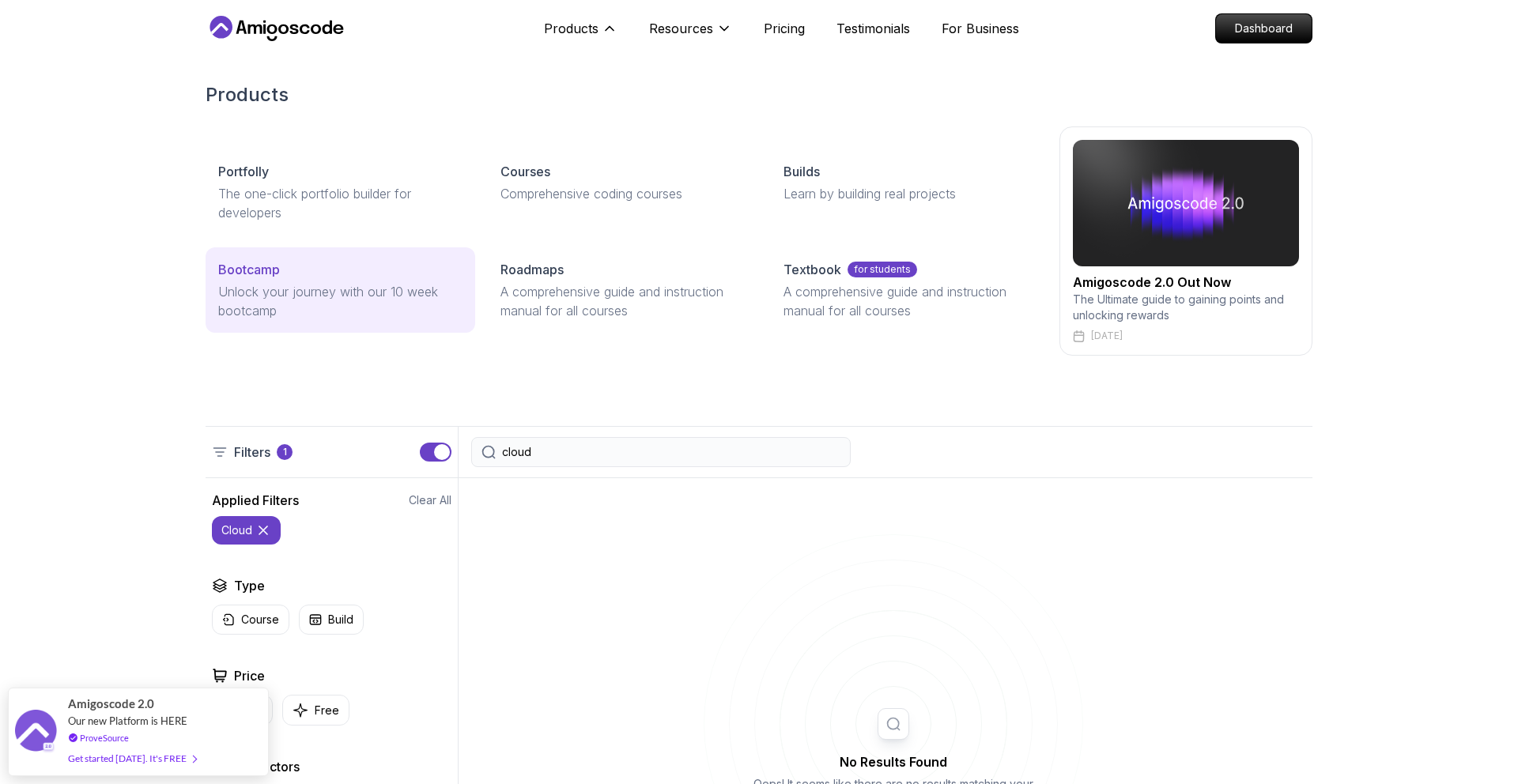 scroll, scrollTop: 0, scrollLeft: 0, axis: both 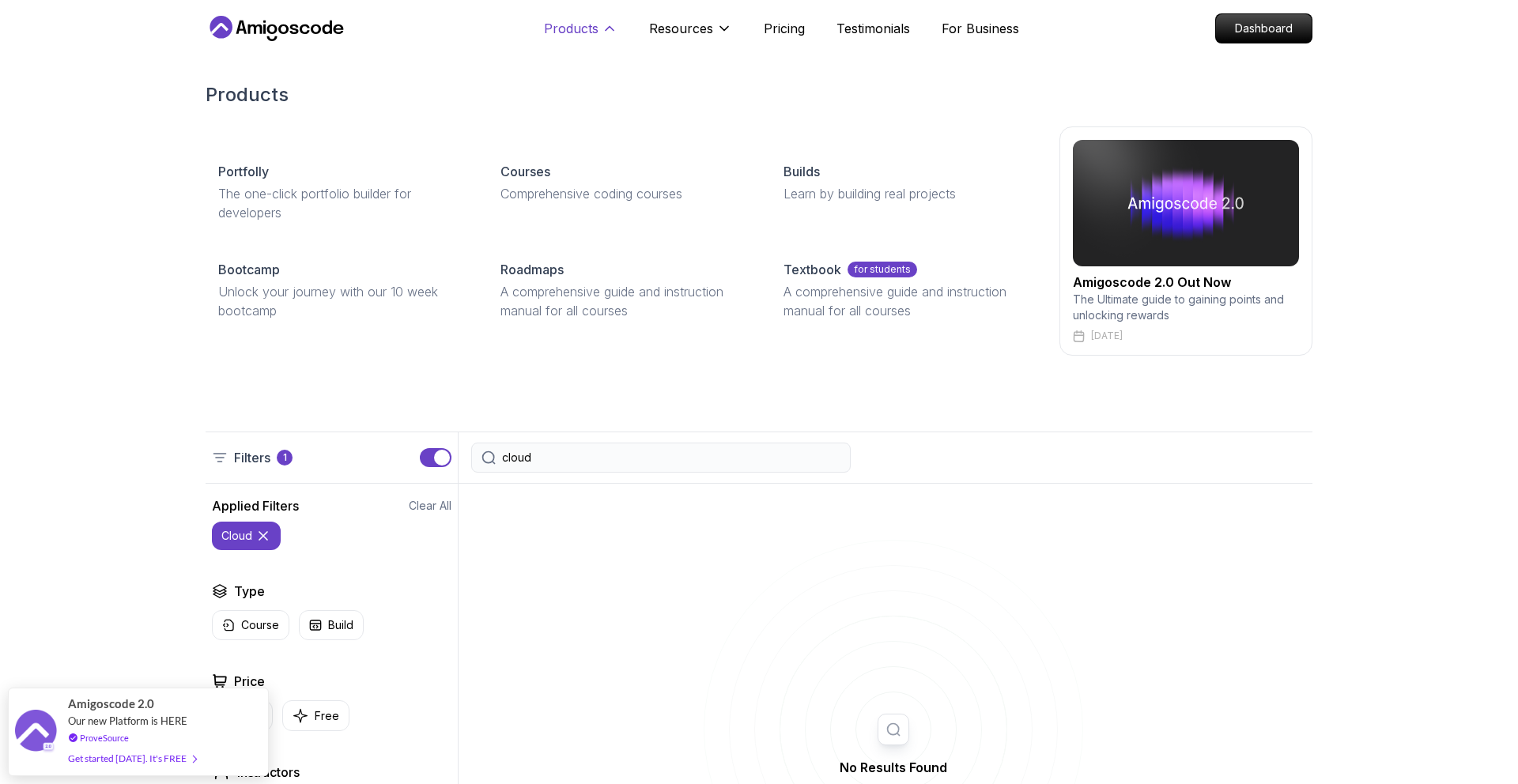 click 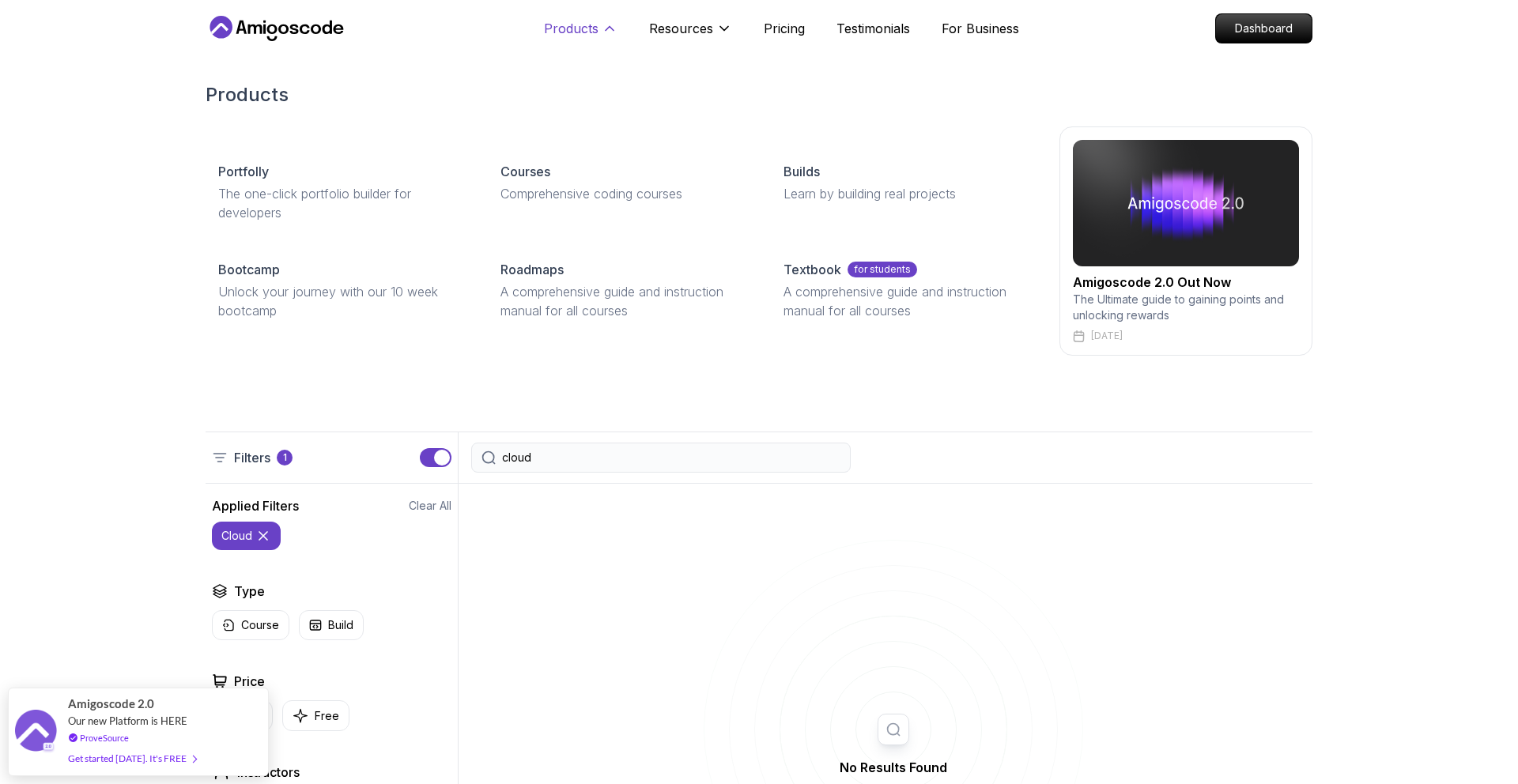 click on "Products" at bounding box center [571, 28] 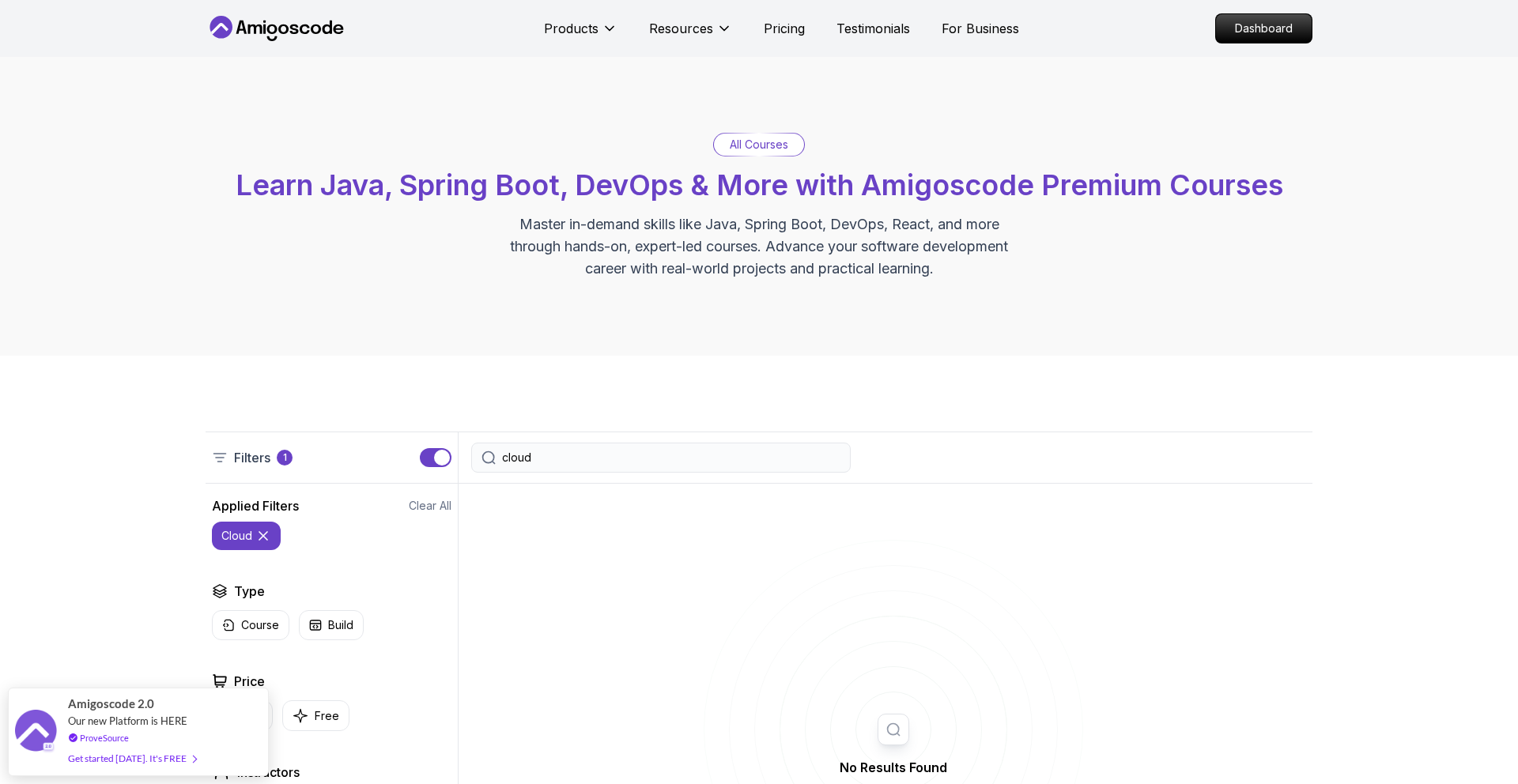 click 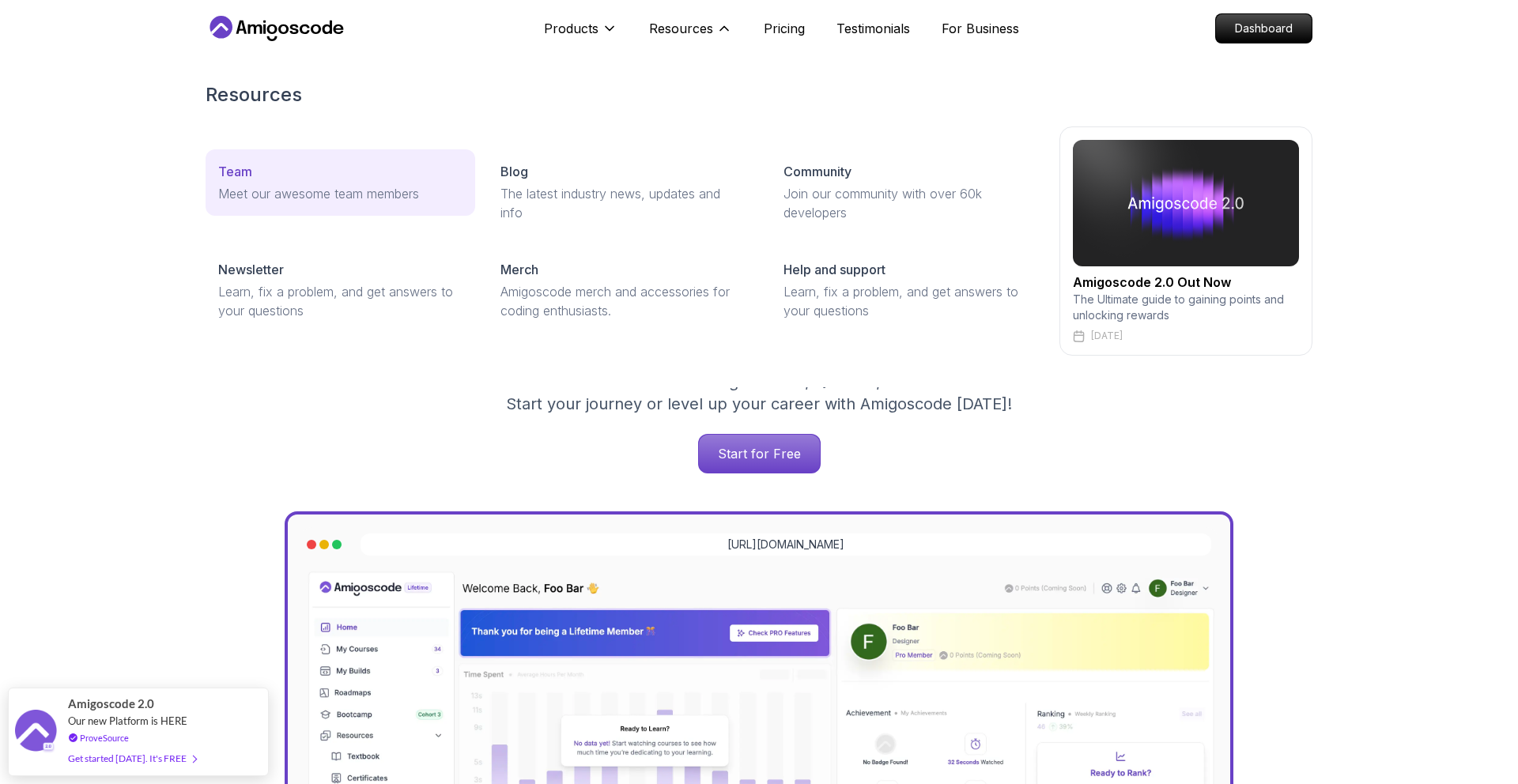 click on "Team Meet our awesome team members" at bounding box center (340, 183) 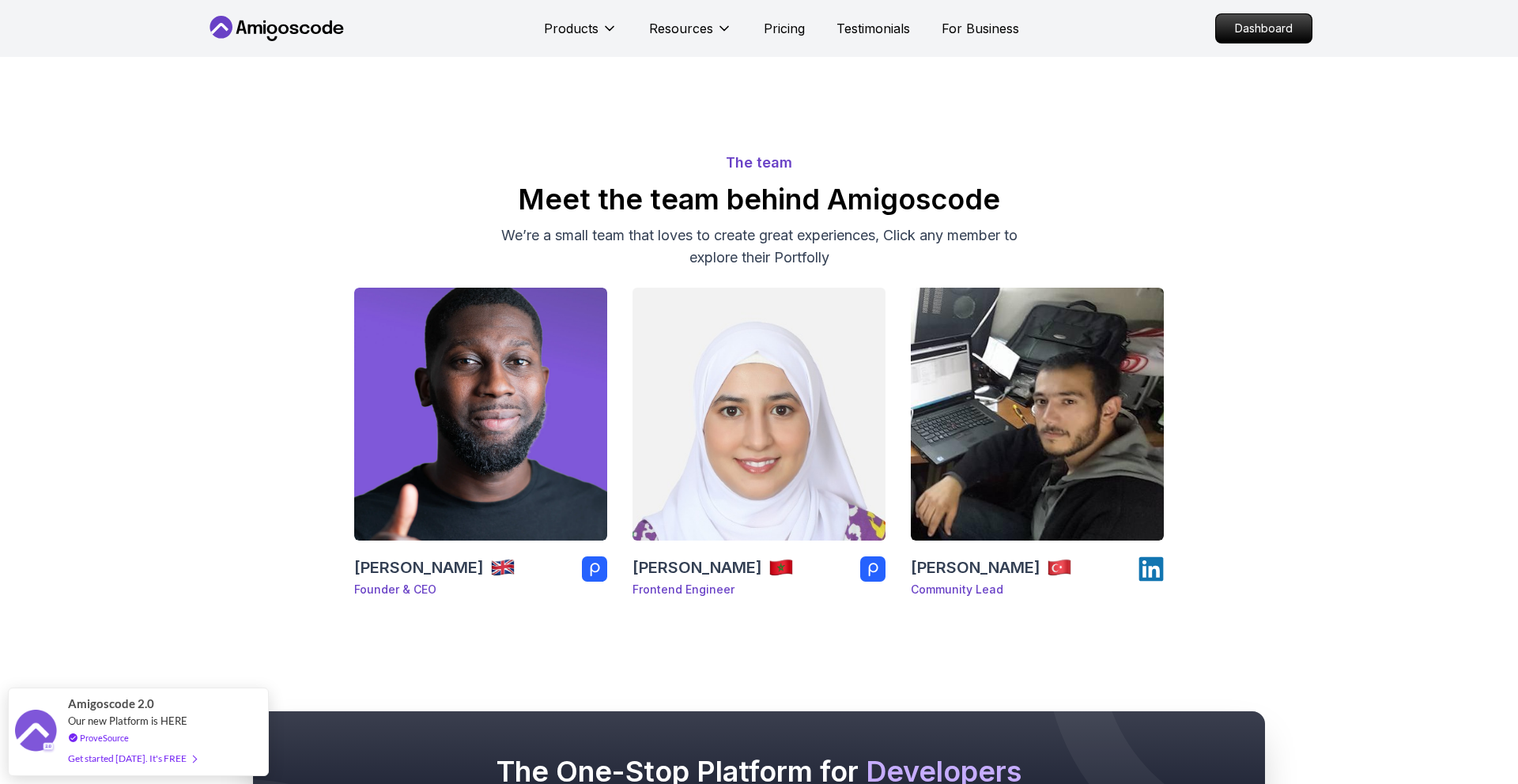 scroll, scrollTop: 42, scrollLeft: 0, axis: vertical 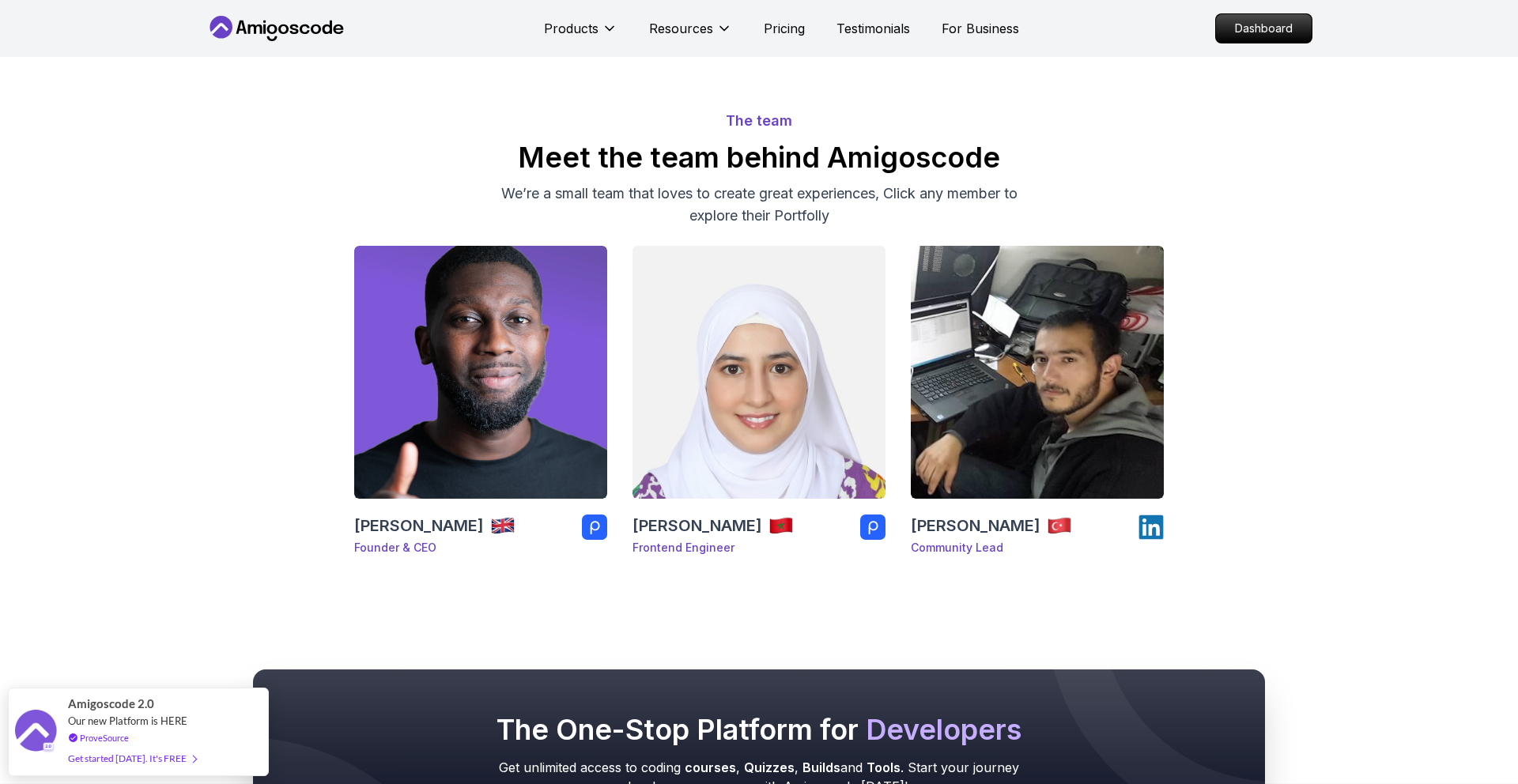 click on "The One-Stop Platform for   Developers Get unlimited access to coding   courses ,   Quizzes ,   Builds  and   Tools . Start your journey or level up your career with Amigoscode today! Start for Free Check Courses" at bounding box center [759, 787] 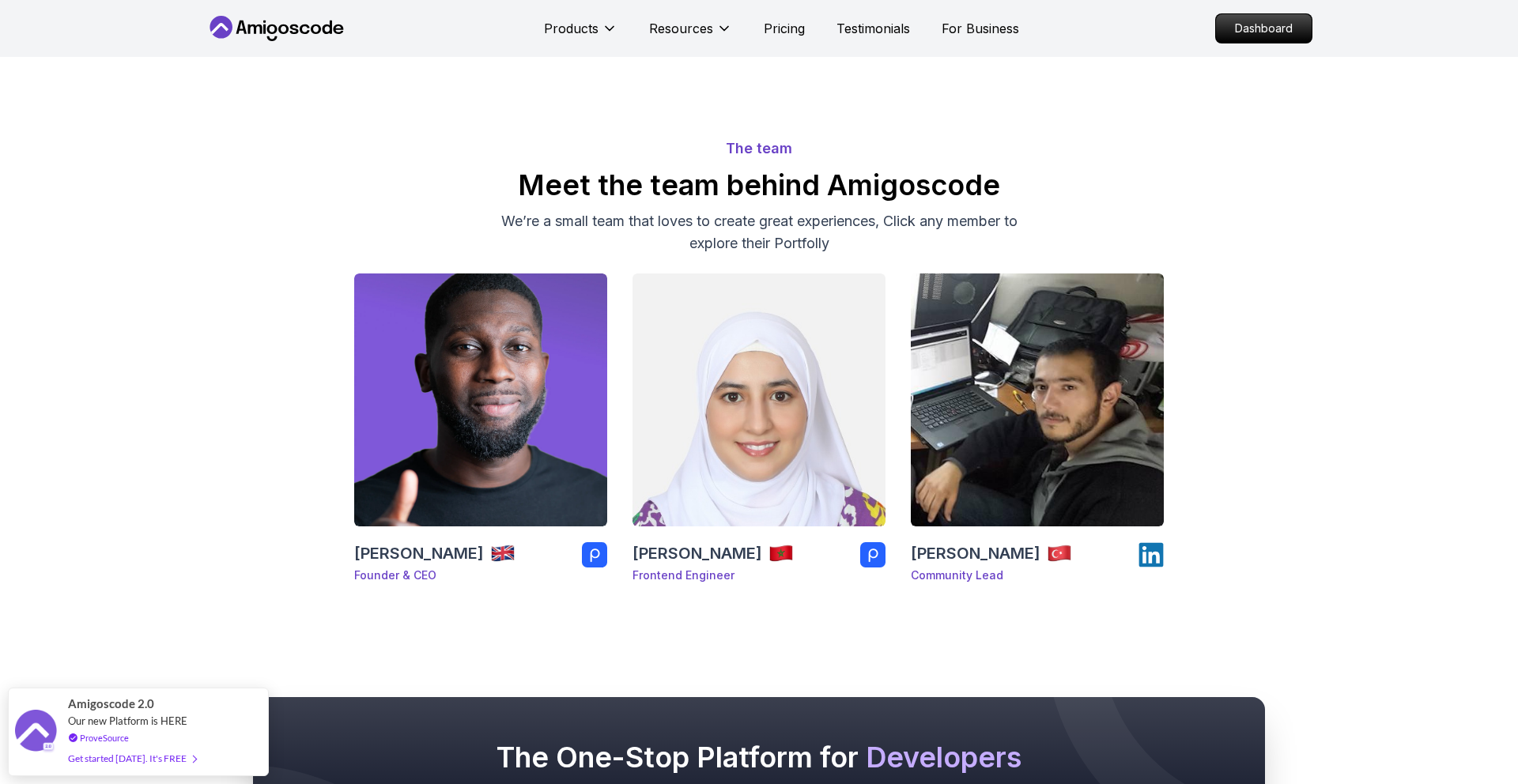 scroll, scrollTop: 16, scrollLeft: 0, axis: vertical 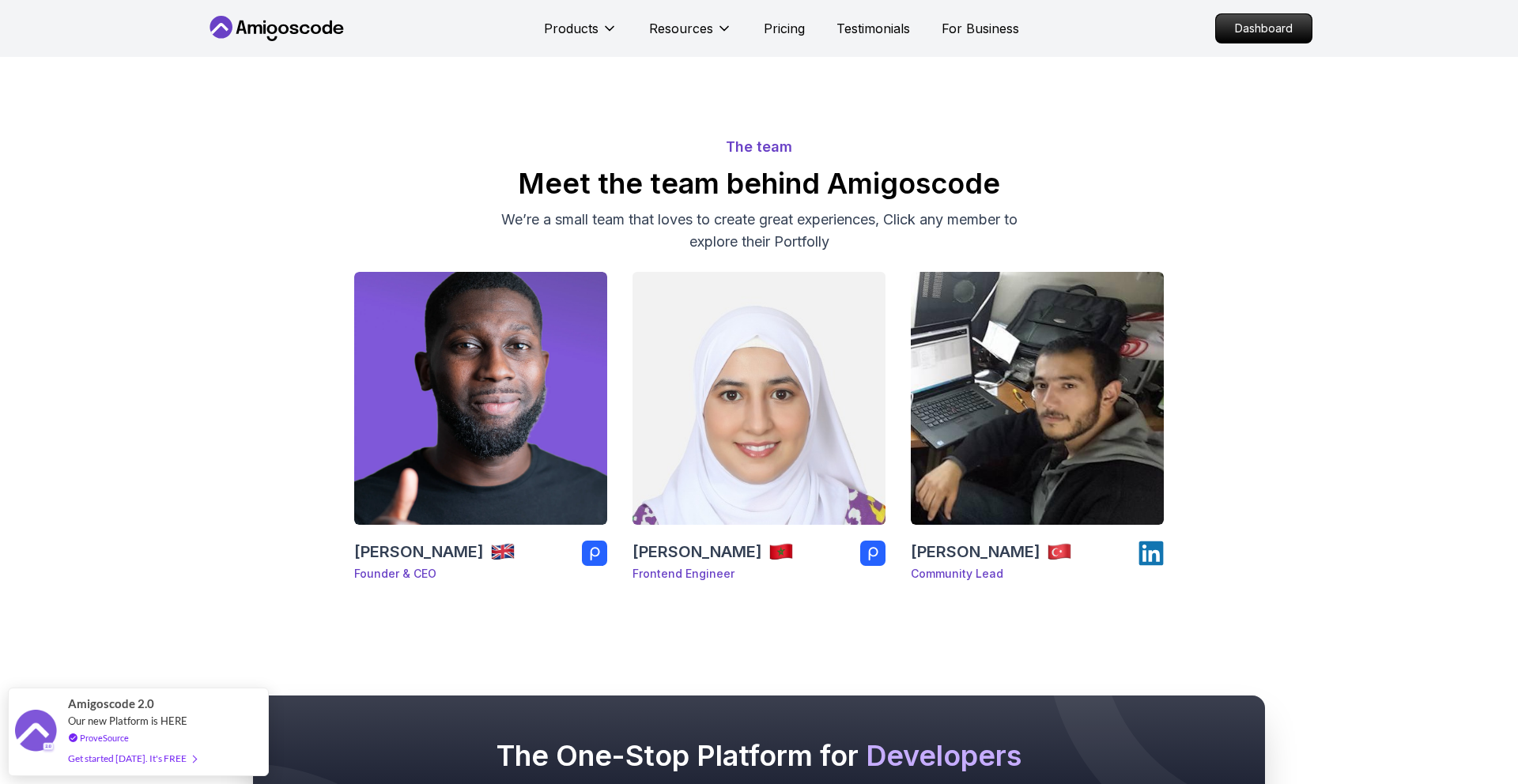 click at bounding box center (759, 398) 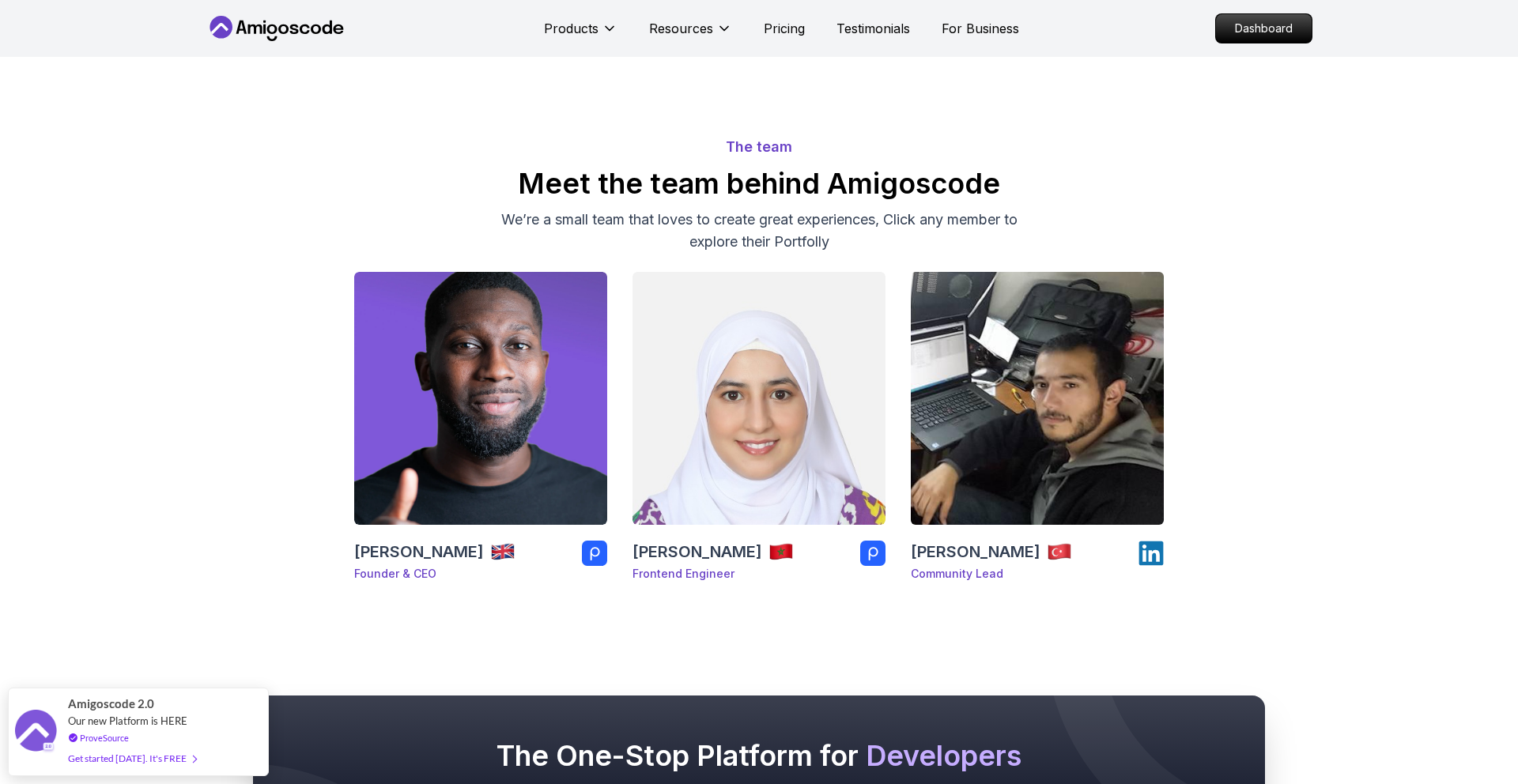 click at bounding box center (1037, 398) 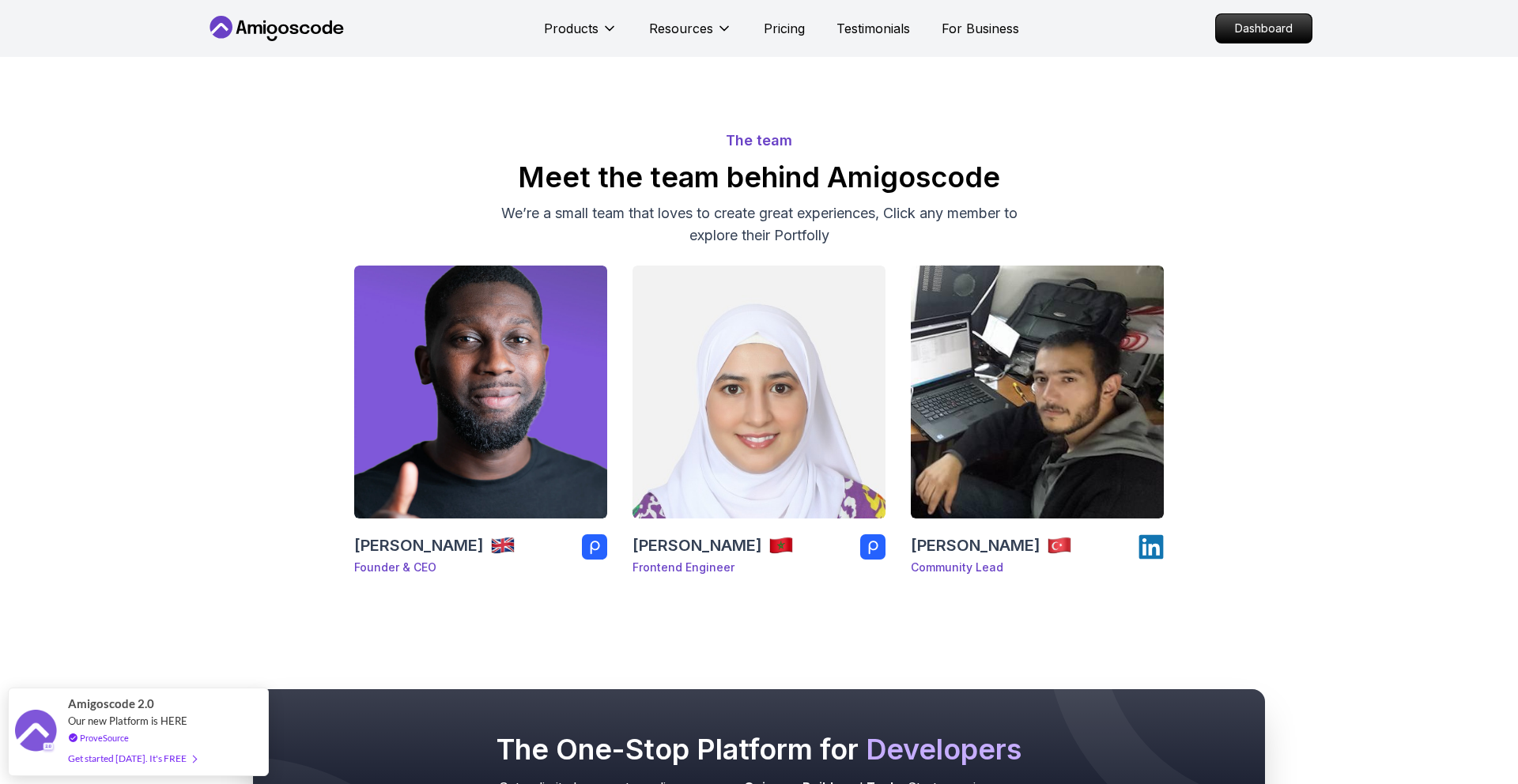 scroll, scrollTop: 0, scrollLeft: 0, axis: both 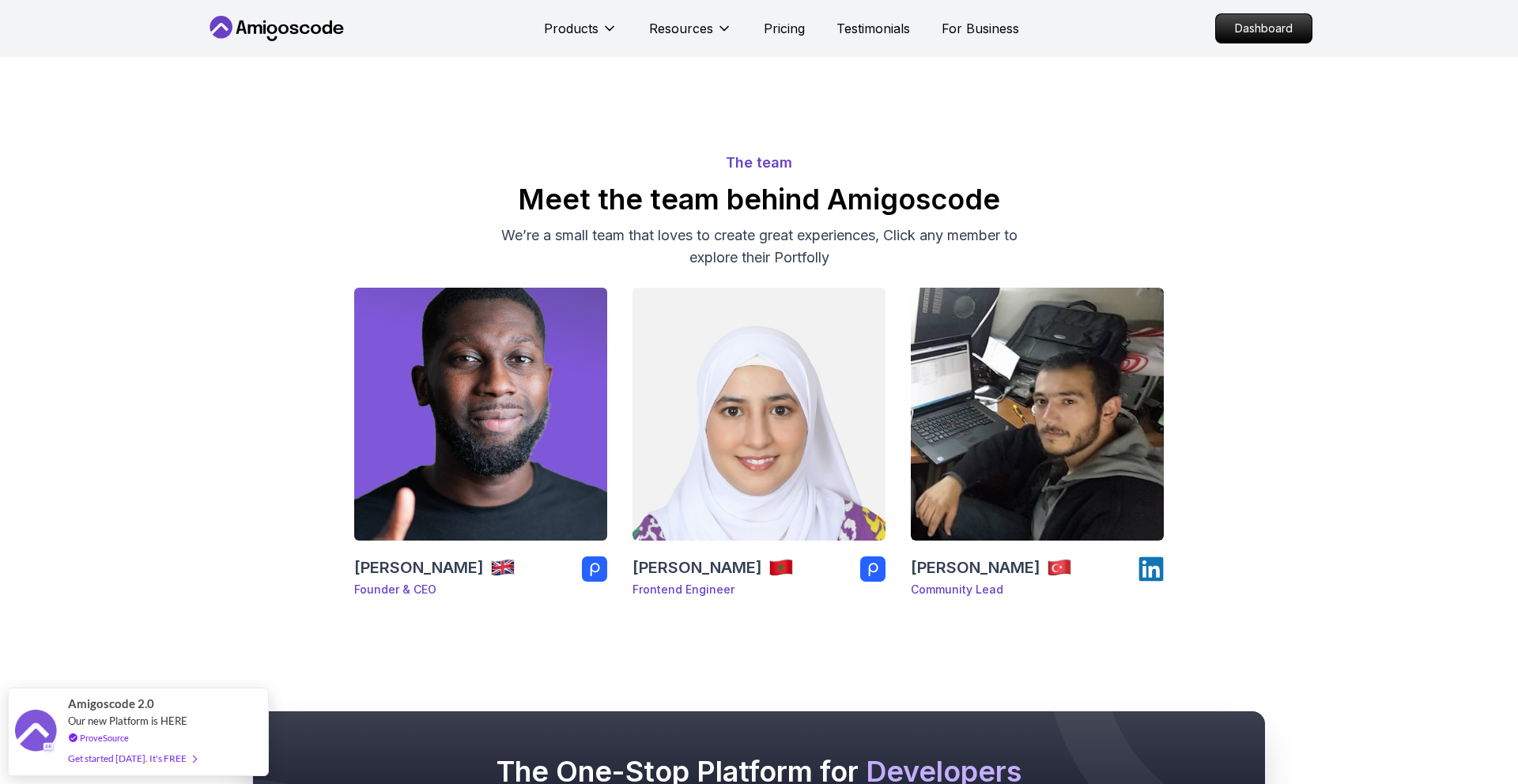 click at bounding box center [481, 414] 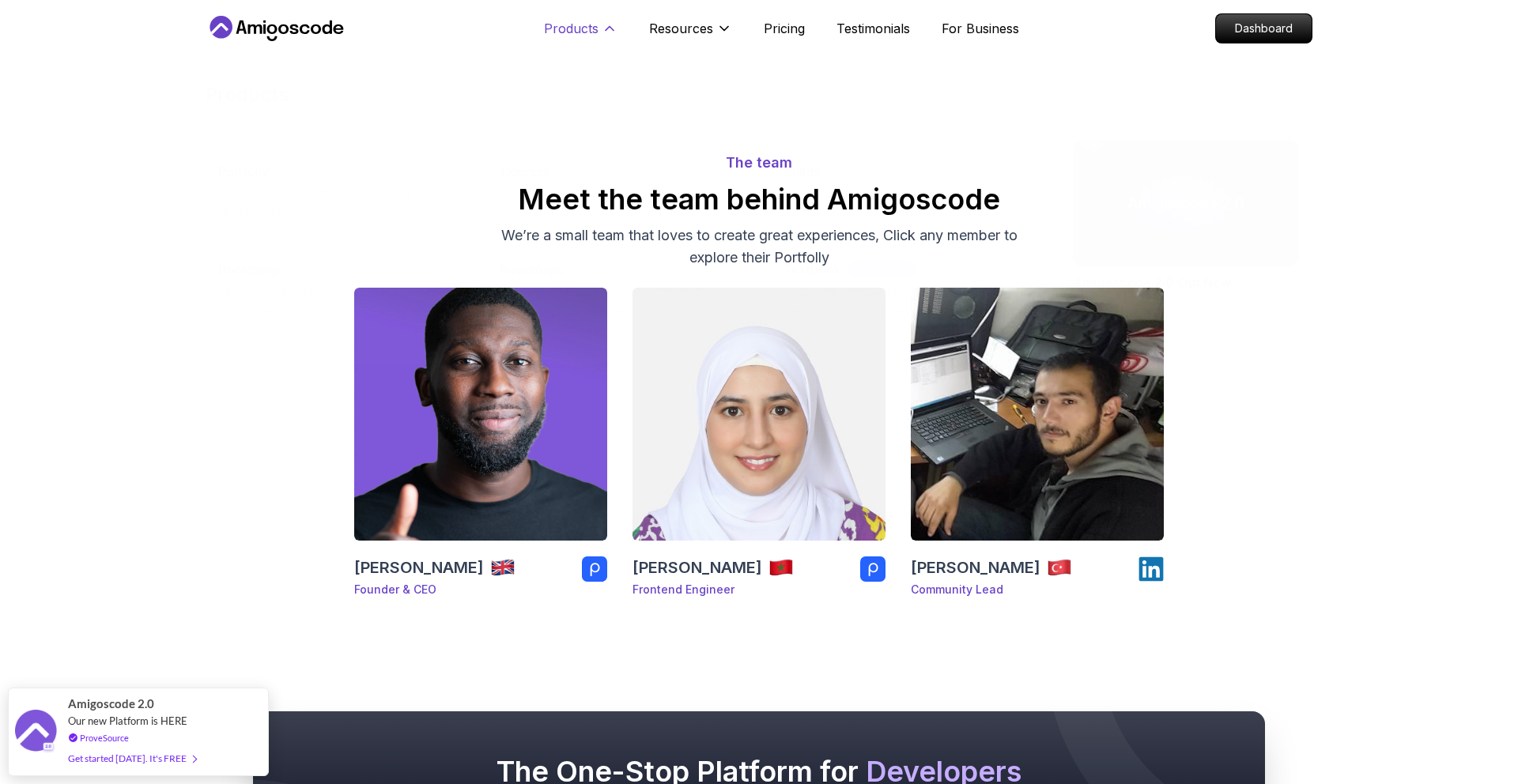 click on "Products" at bounding box center (571, 28) 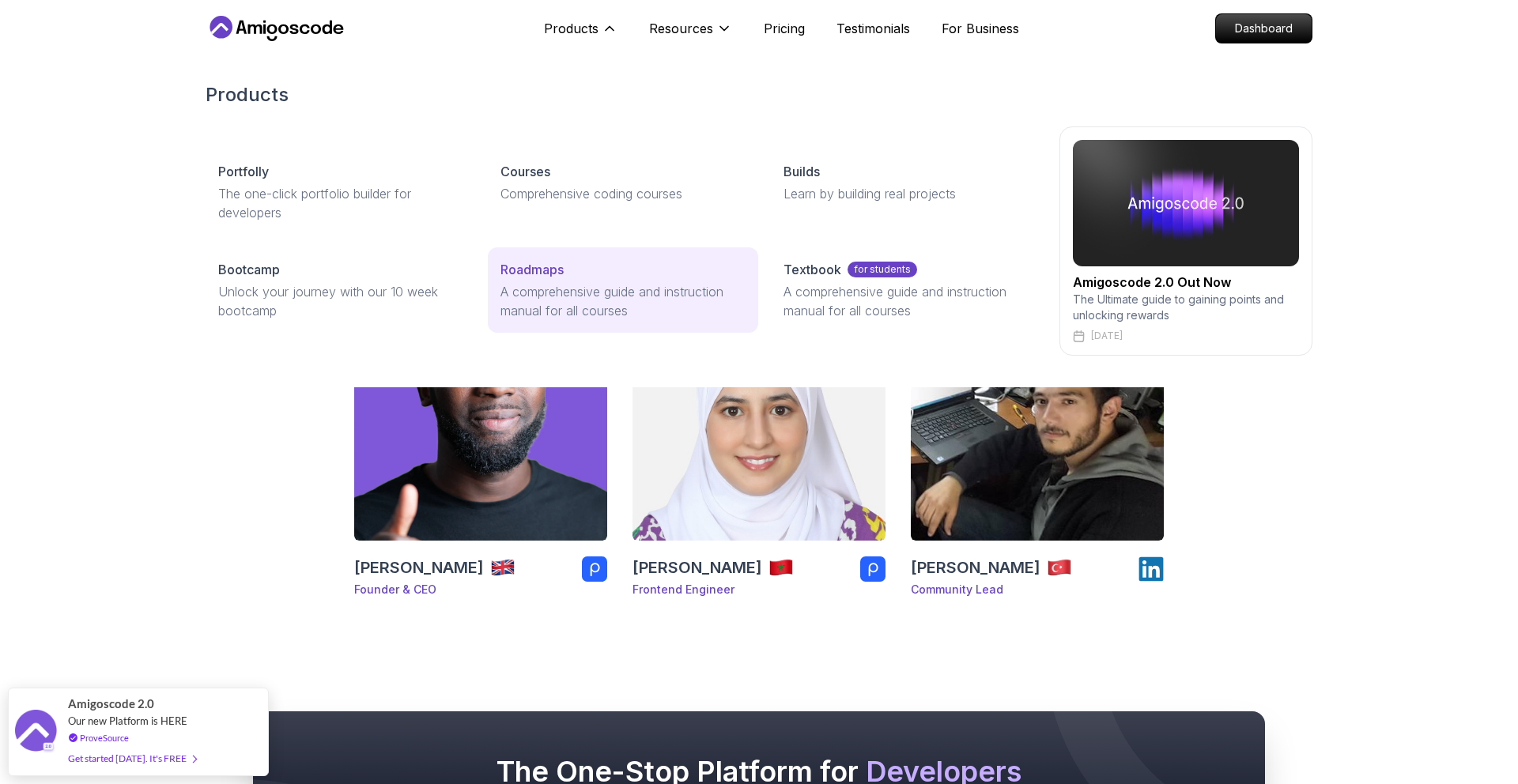 click on "Roadmaps A comprehensive guide and instruction manual for all courses" at bounding box center [622, 290] 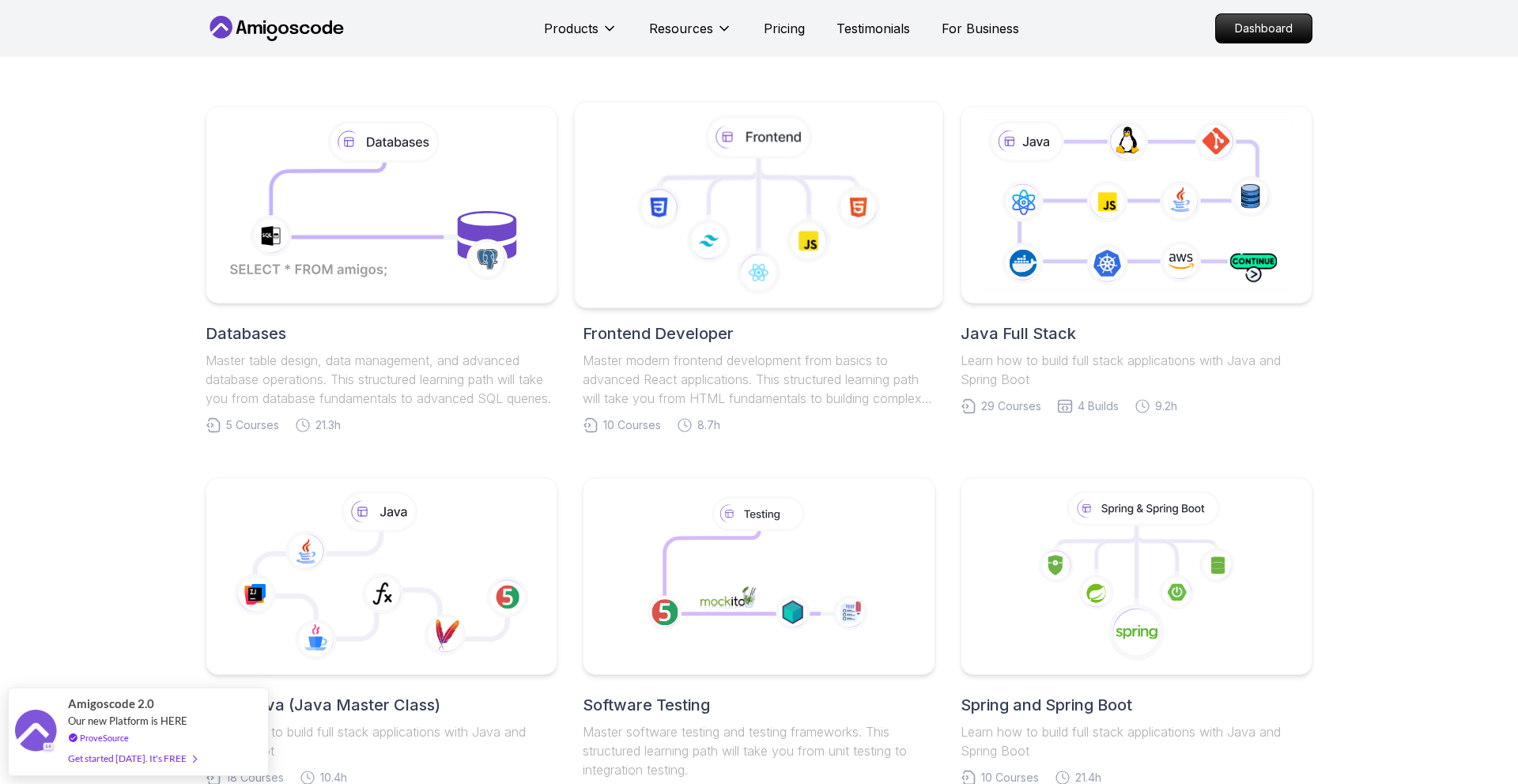 scroll, scrollTop: 326, scrollLeft: 0, axis: vertical 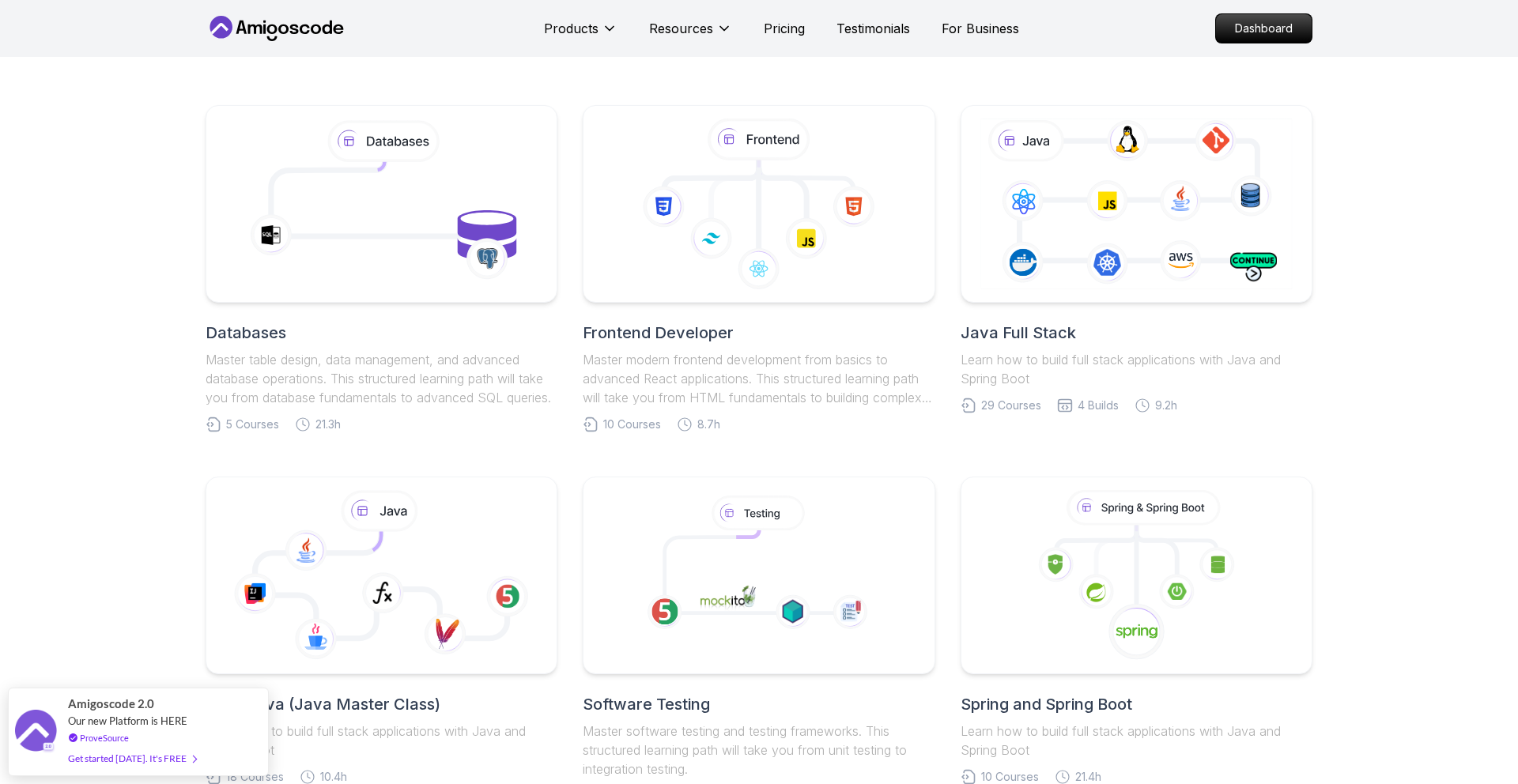 click on "Databases Master table design, data management, and advanced database operations. This structured learning path will take you from database fundamentals to advanced SQL queries. 5   Courses 21.3h Frontend Developer Master modern frontend development from basics to advanced React applications. This structured learning path will take you from HTML fundamentals to building complex React applications. 10   Courses 8.7h Java Full Stack Learn how to build full stack applications with Java and Spring Boot 29   Courses 4   Builds 9.2h Core Java (Java Master Class) Learn how to build full stack applications with Java and Spring Boot 18   Courses 10.4h Software Testing Master software testing and testing frameworks. This structured learning path will take you from unit testing to integration testing. 4   Courses 7.7h Spring and Spring Boot Learn how to build full stack applications with Java and Spring Boot 10   Courses 21.4h" at bounding box center (759, 454) 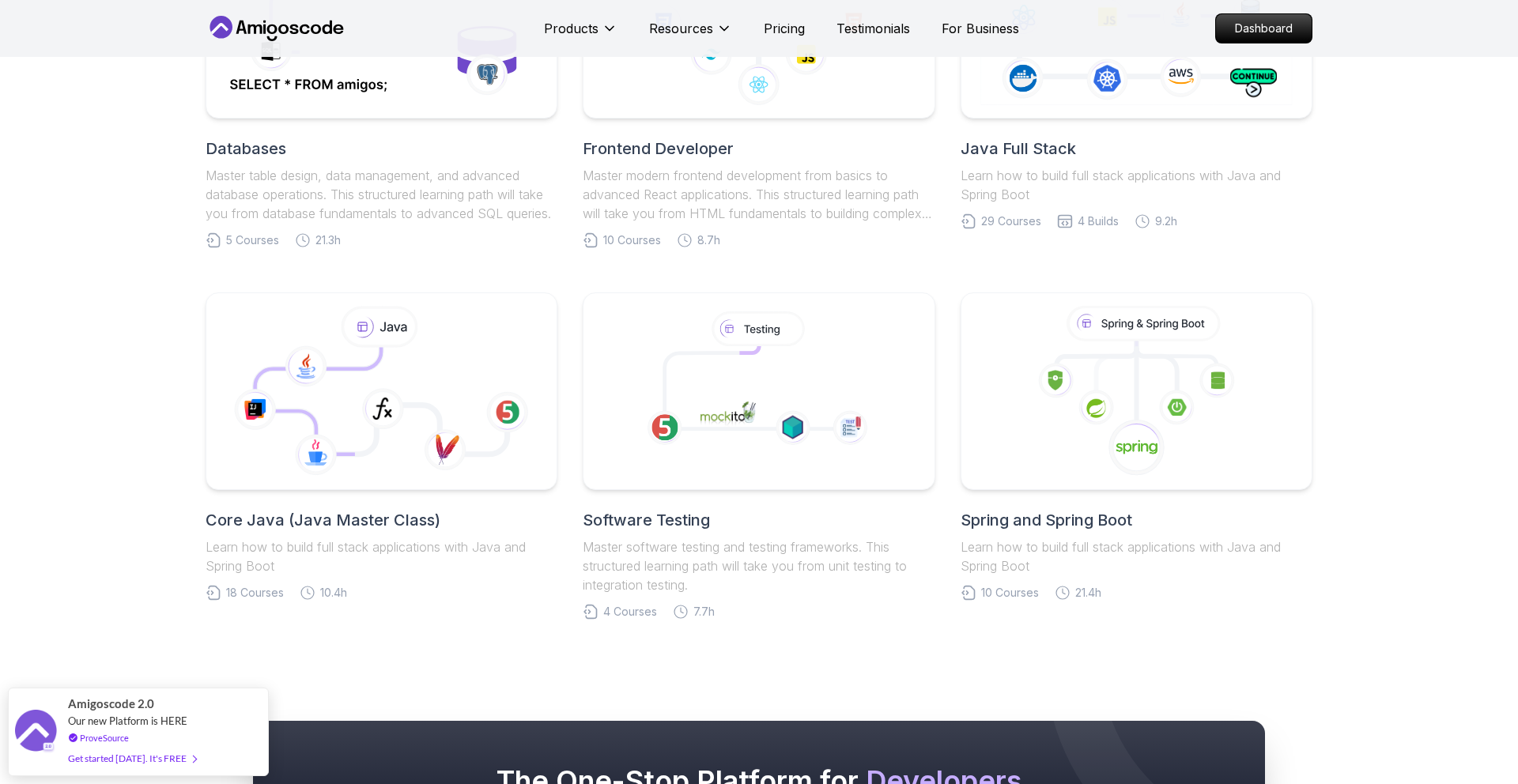 scroll, scrollTop: 504, scrollLeft: 0, axis: vertical 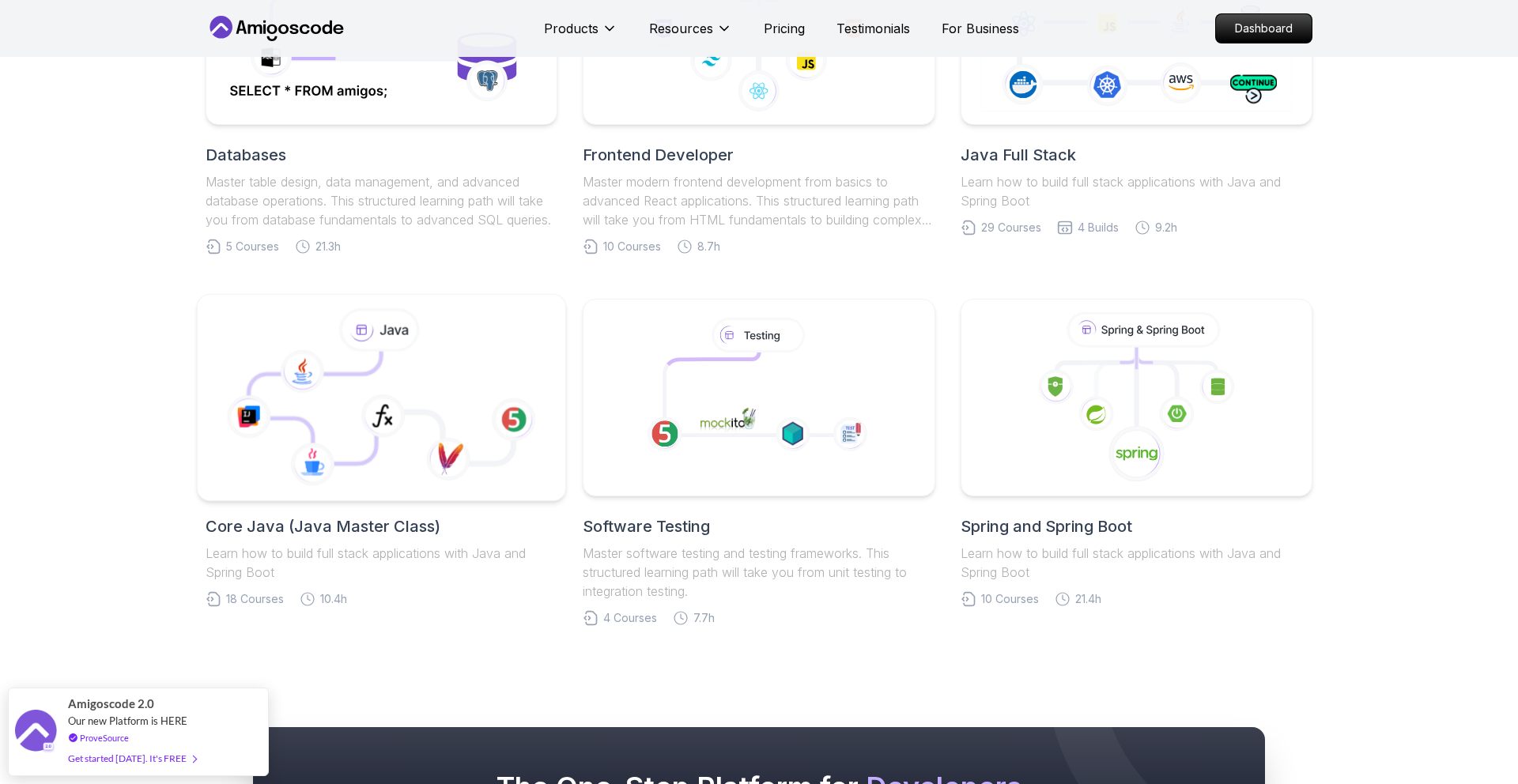 click 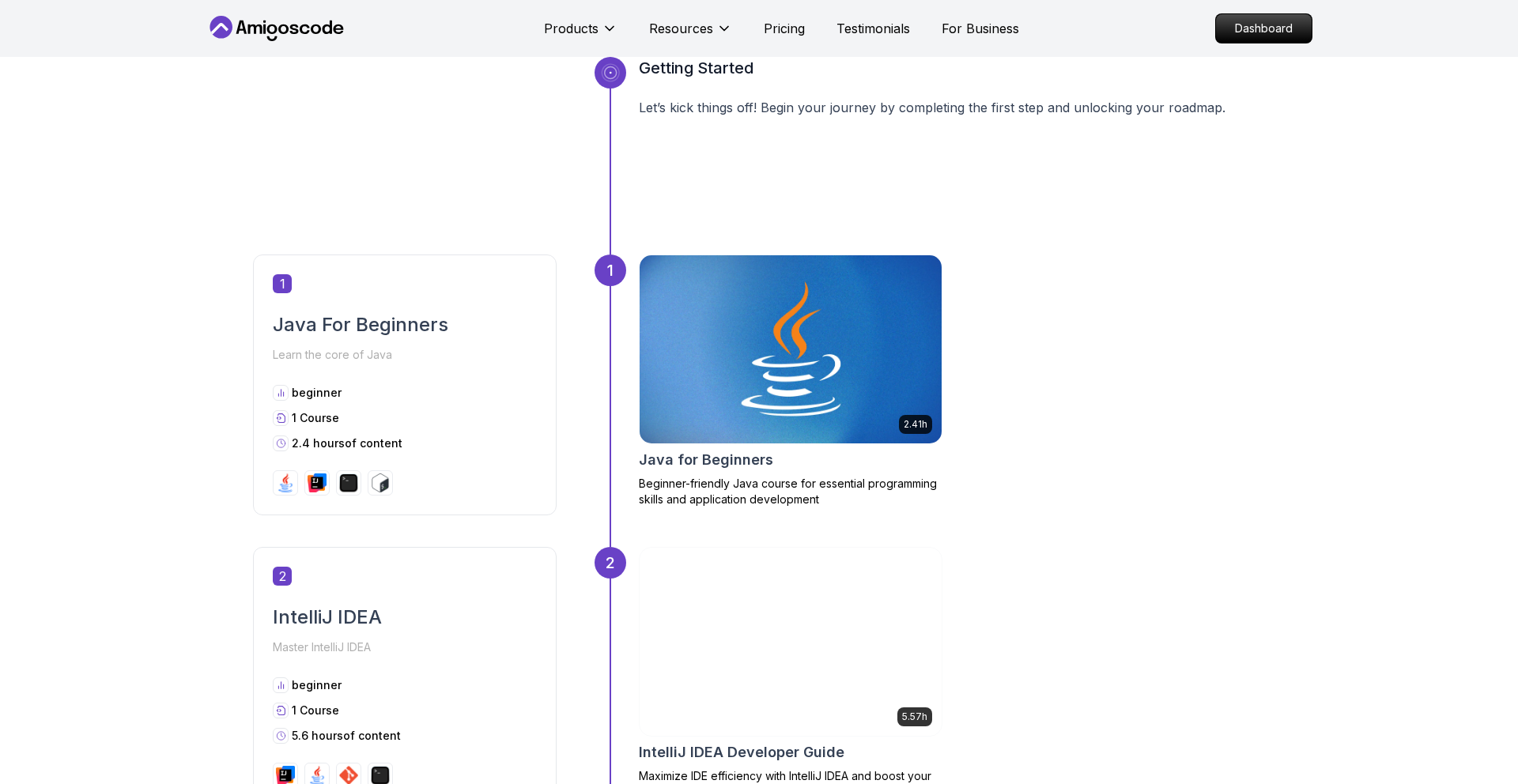 scroll, scrollTop: 677, scrollLeft: 0, axis: vertical 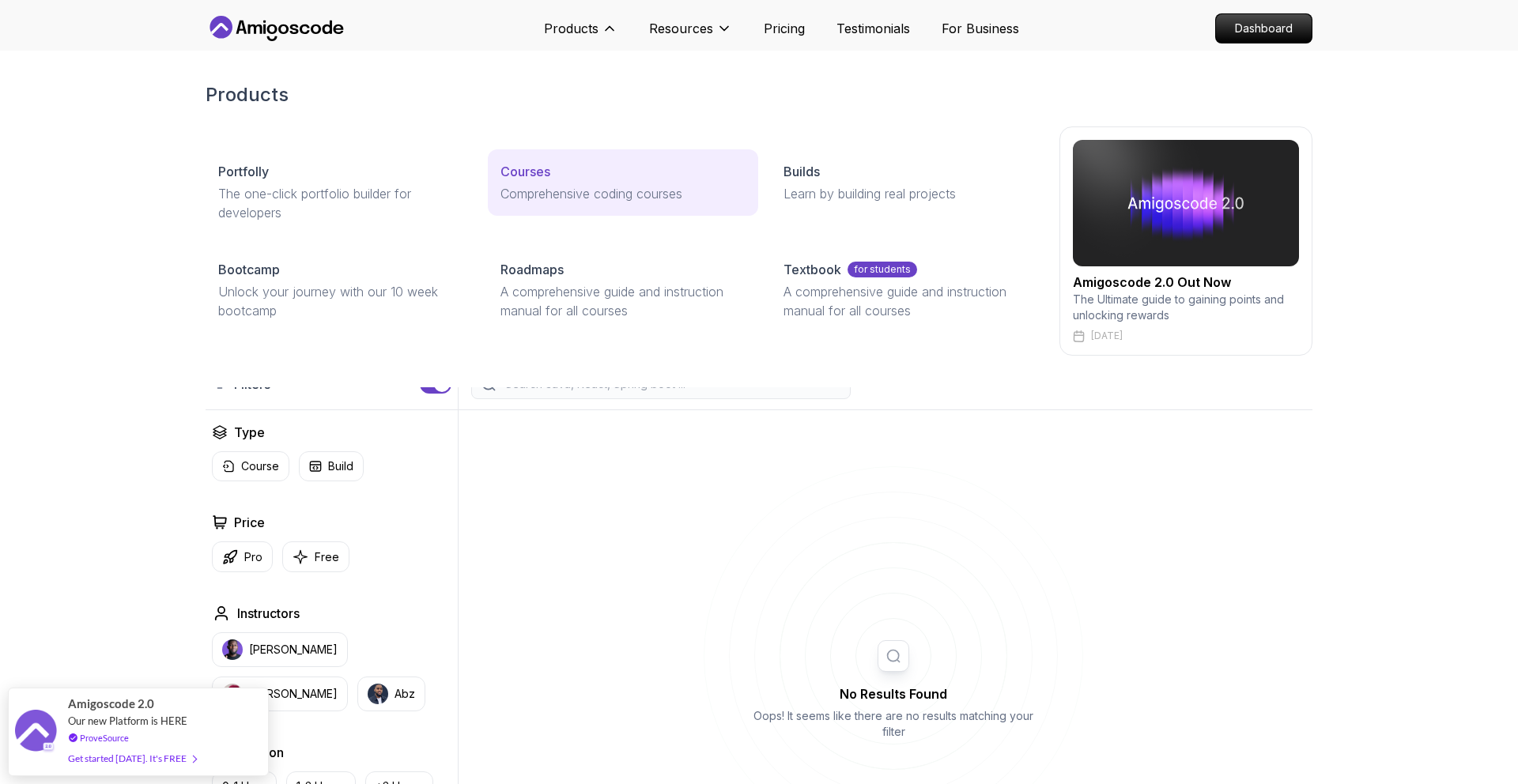click on "Comprehensive coding courses" at bounding box center (622, 194) 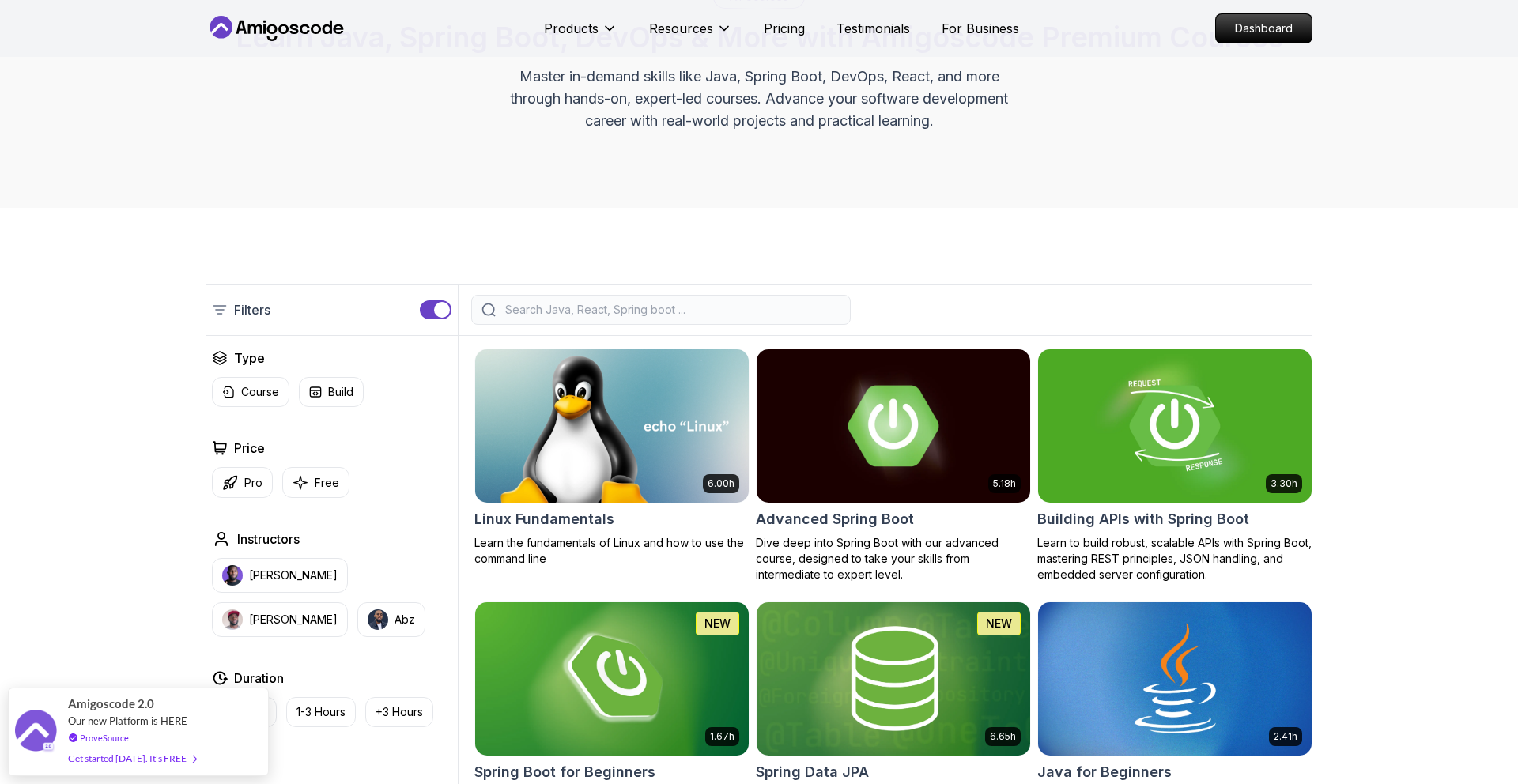 scroll, scrollTop: 0, scrollLeft: 0, axis: both 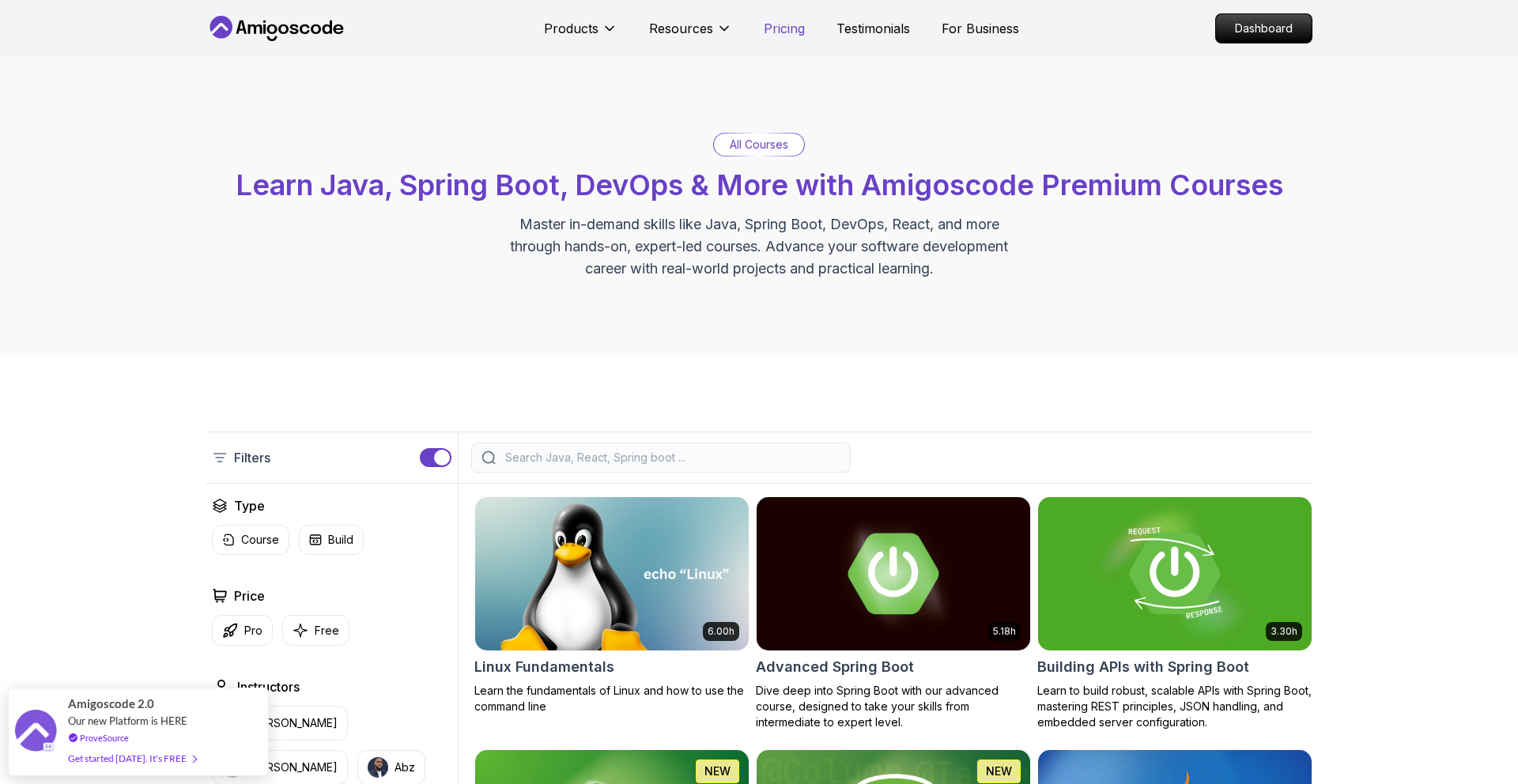 click on "Pricing" at bounding box center (784, 28) 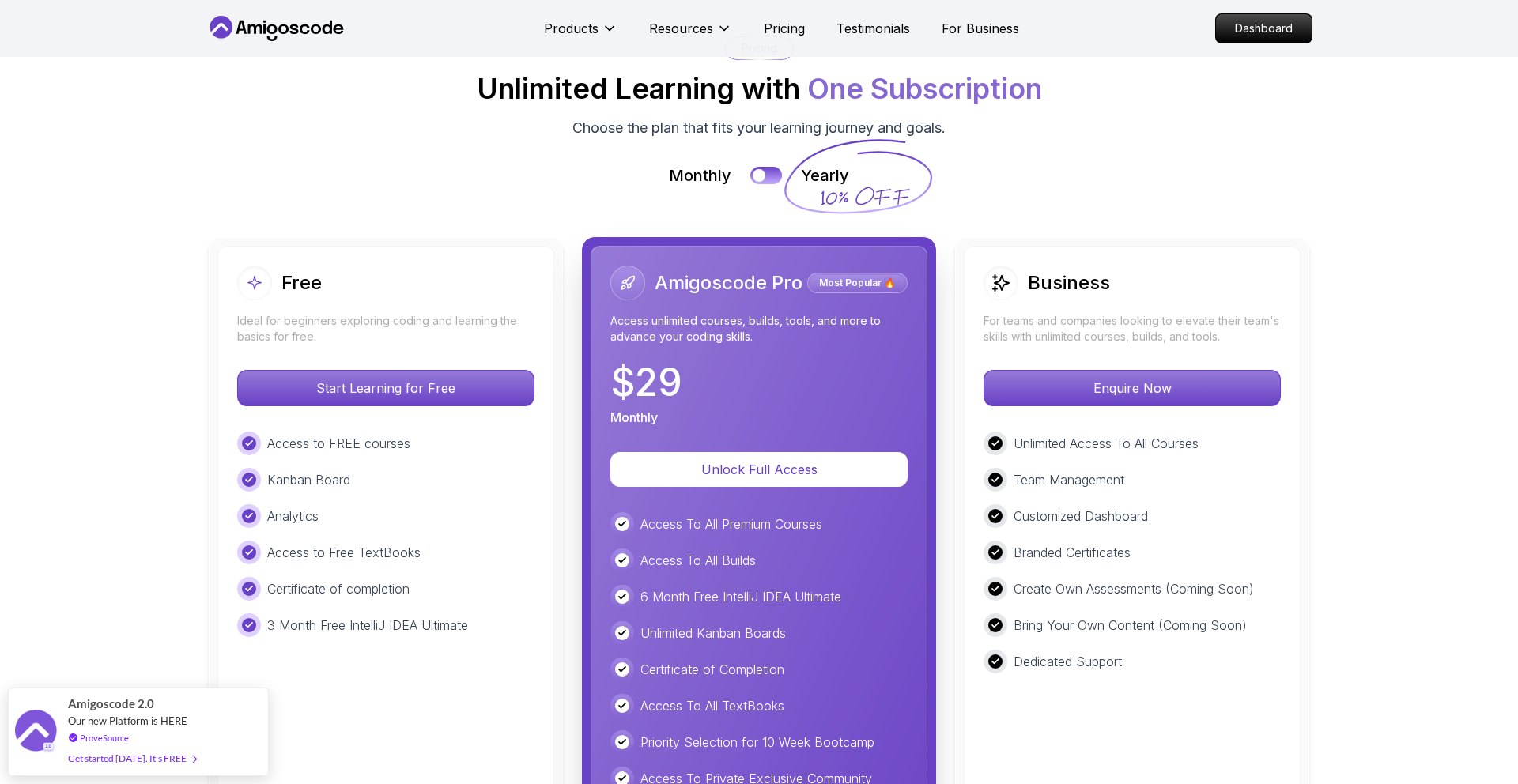 scroll, scrollTop: 3454, scrollLeft: 0, axis: vertical 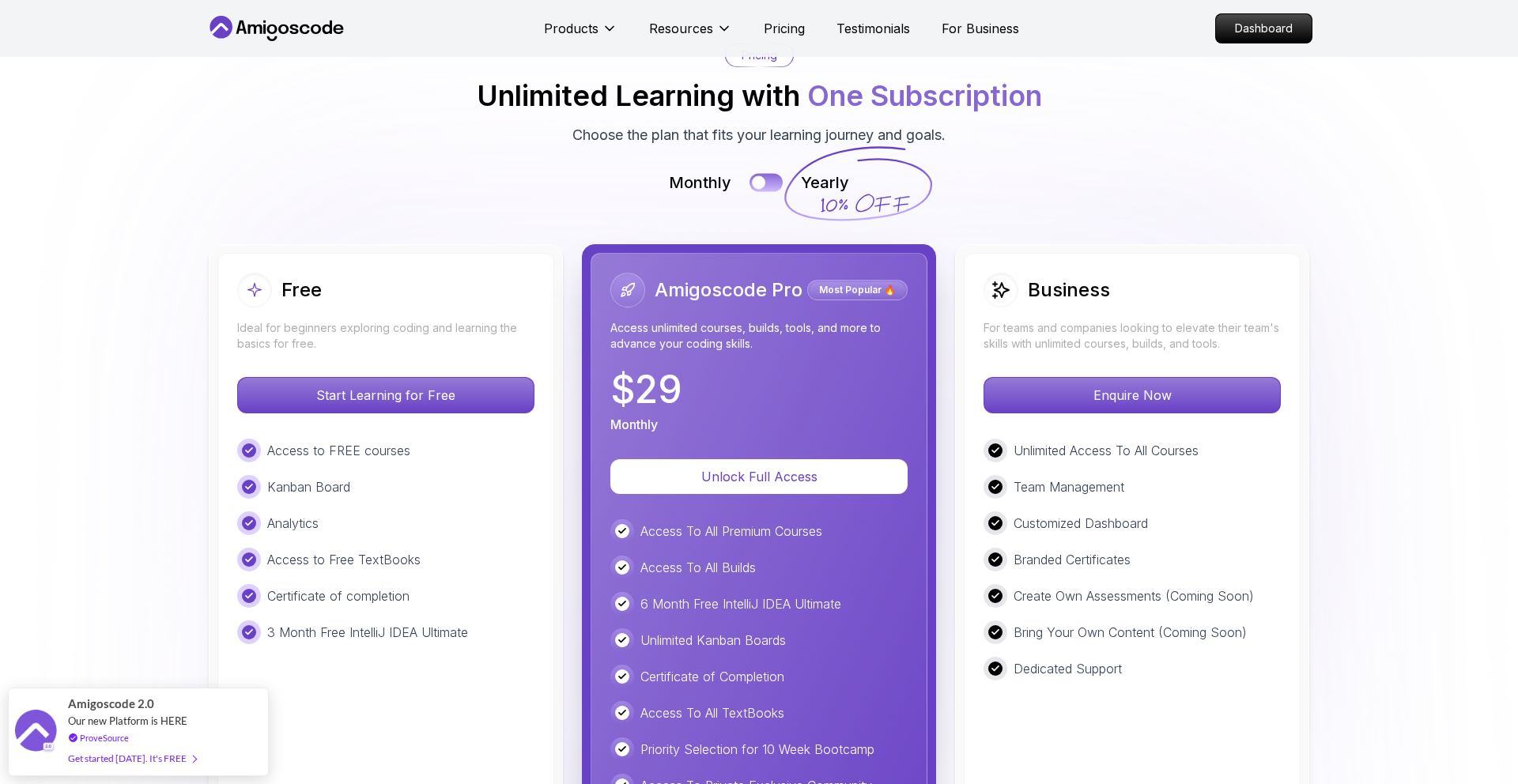 click at bounding box center (766, 182) 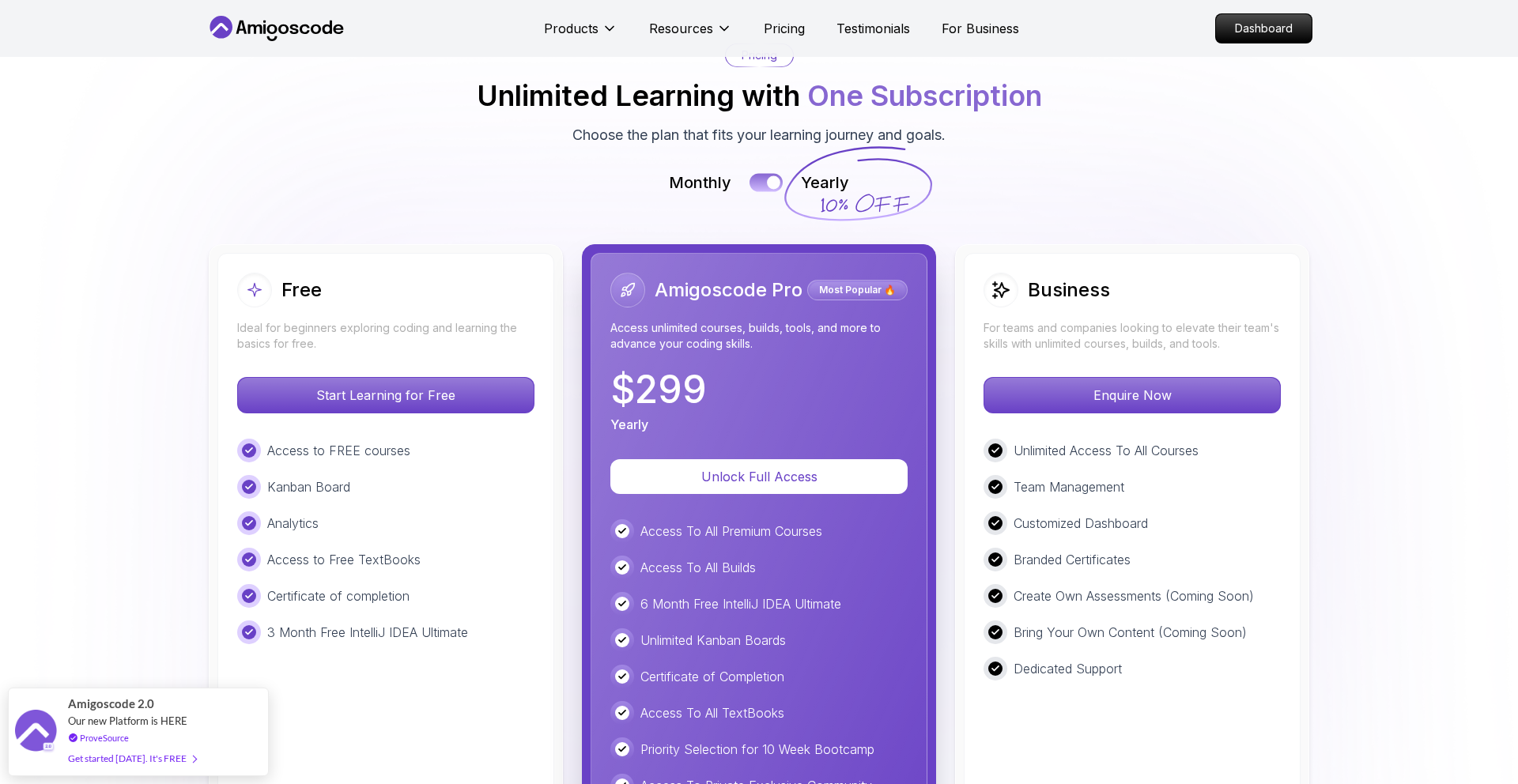 click at bounding box center (766, 182) 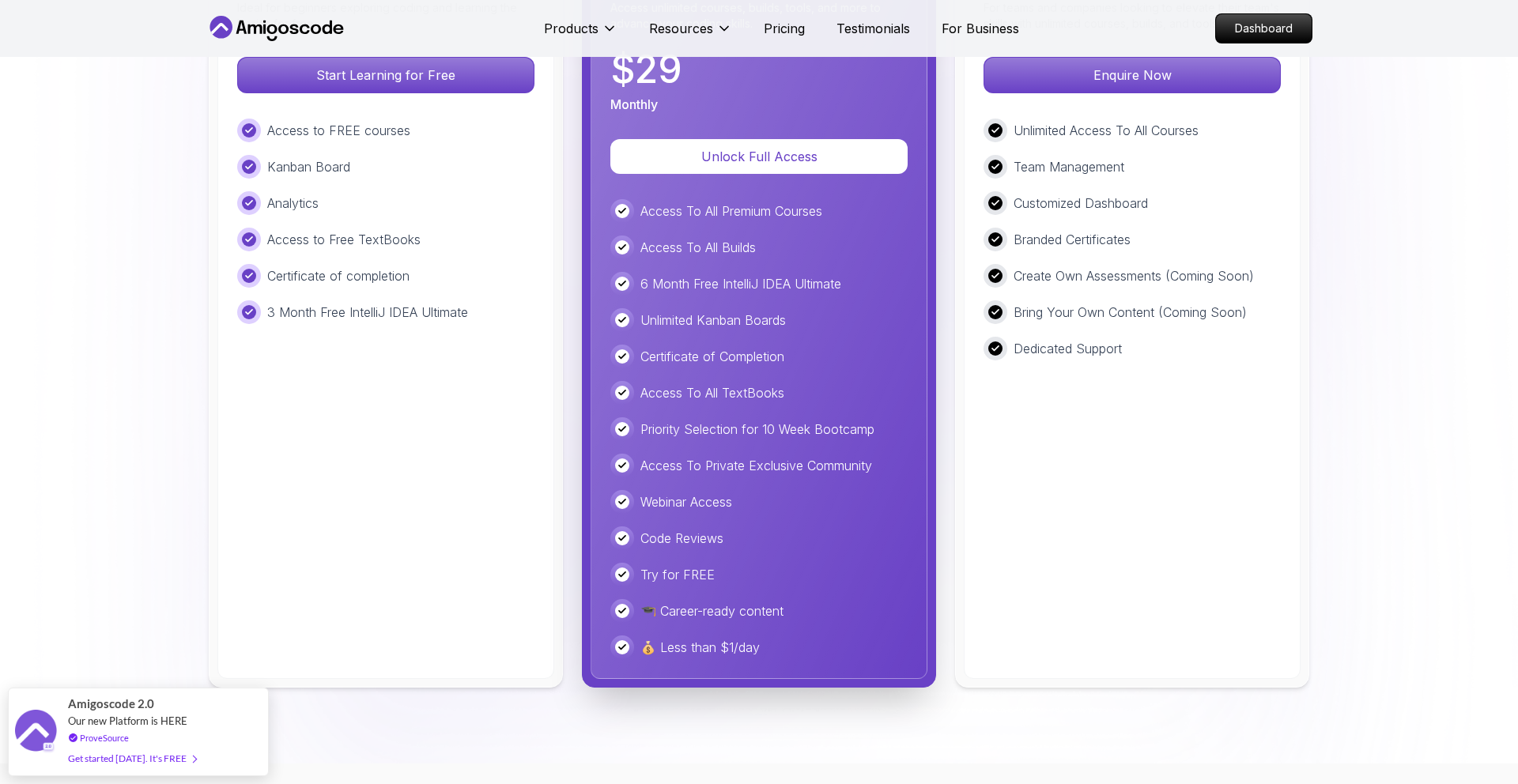scroll, scrollTop: 3756, scrollLeft: 0, axis: vertical 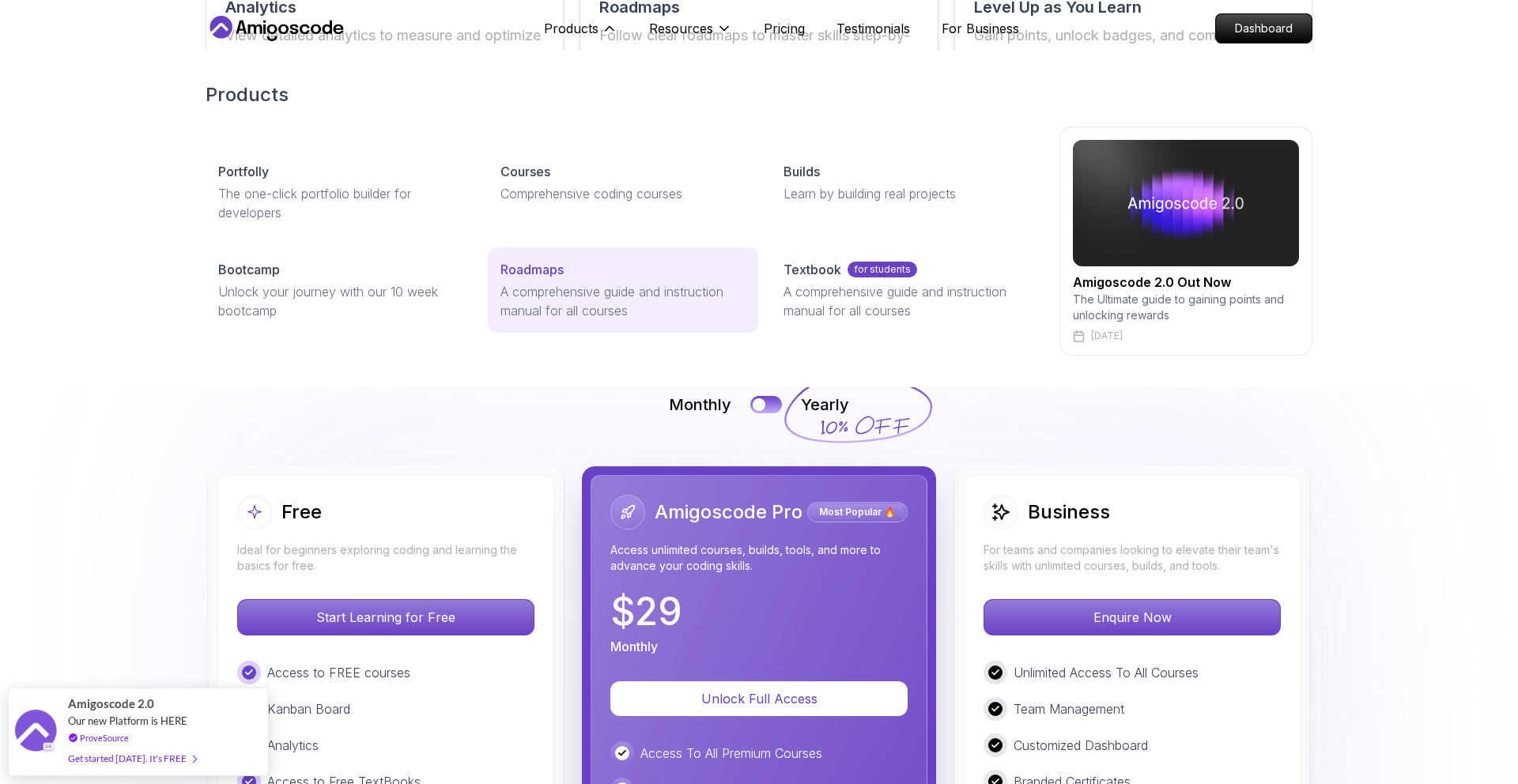 click on "A comprehensive guide and instruction manual for all courses" at bounding box center (622, 301) 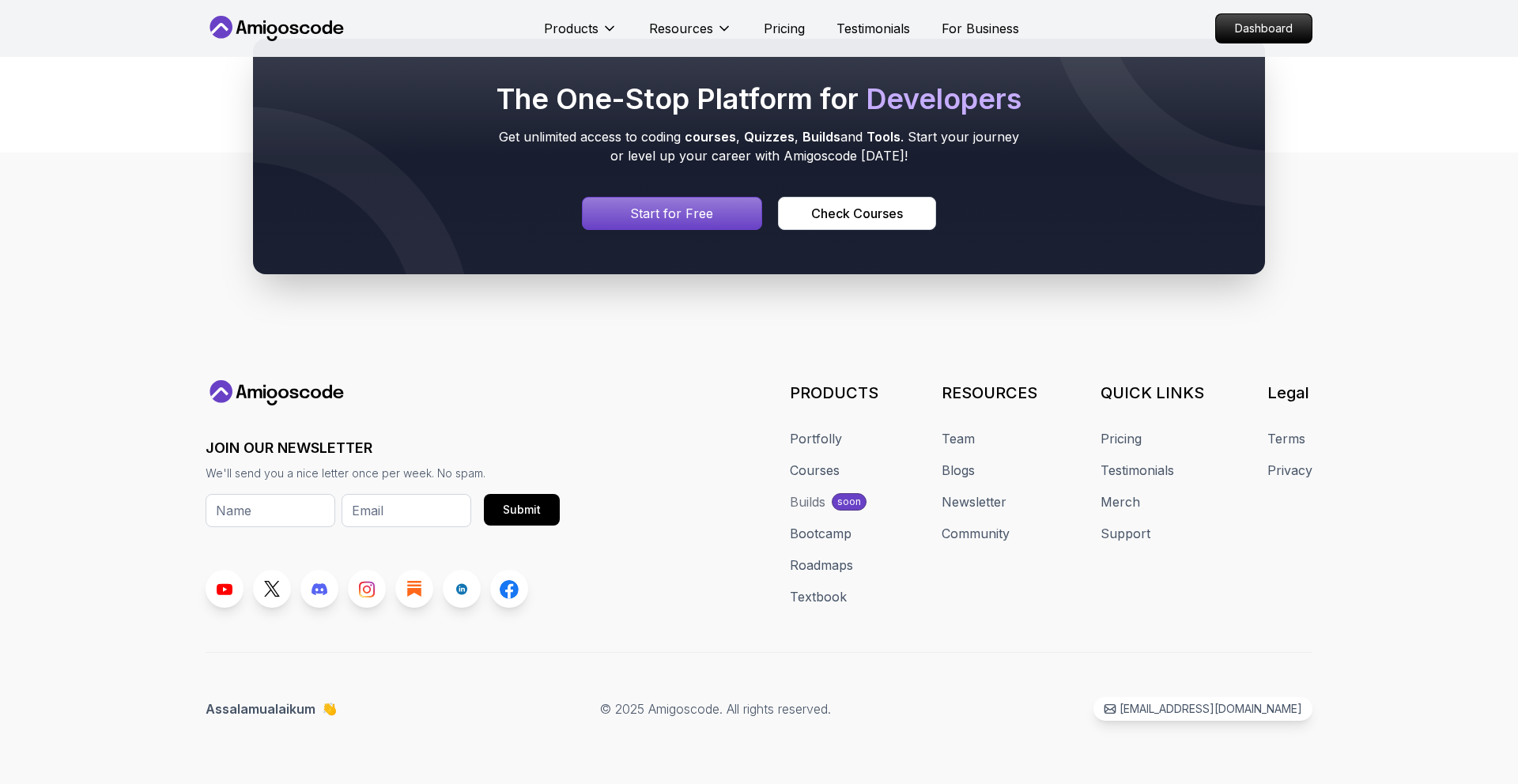 scroll, scrollTop: 400, scrollLeft: 0, axis: vertical 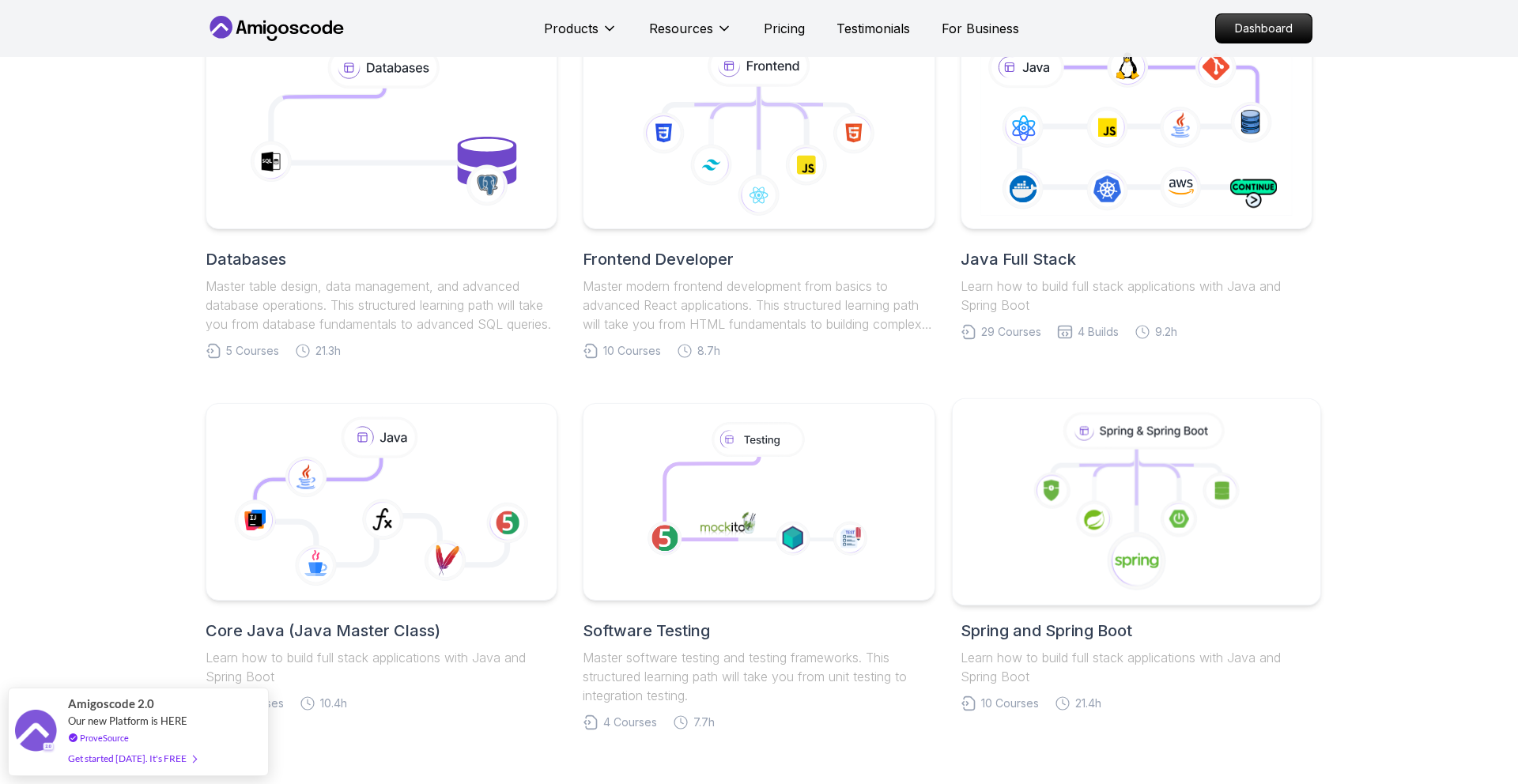 click 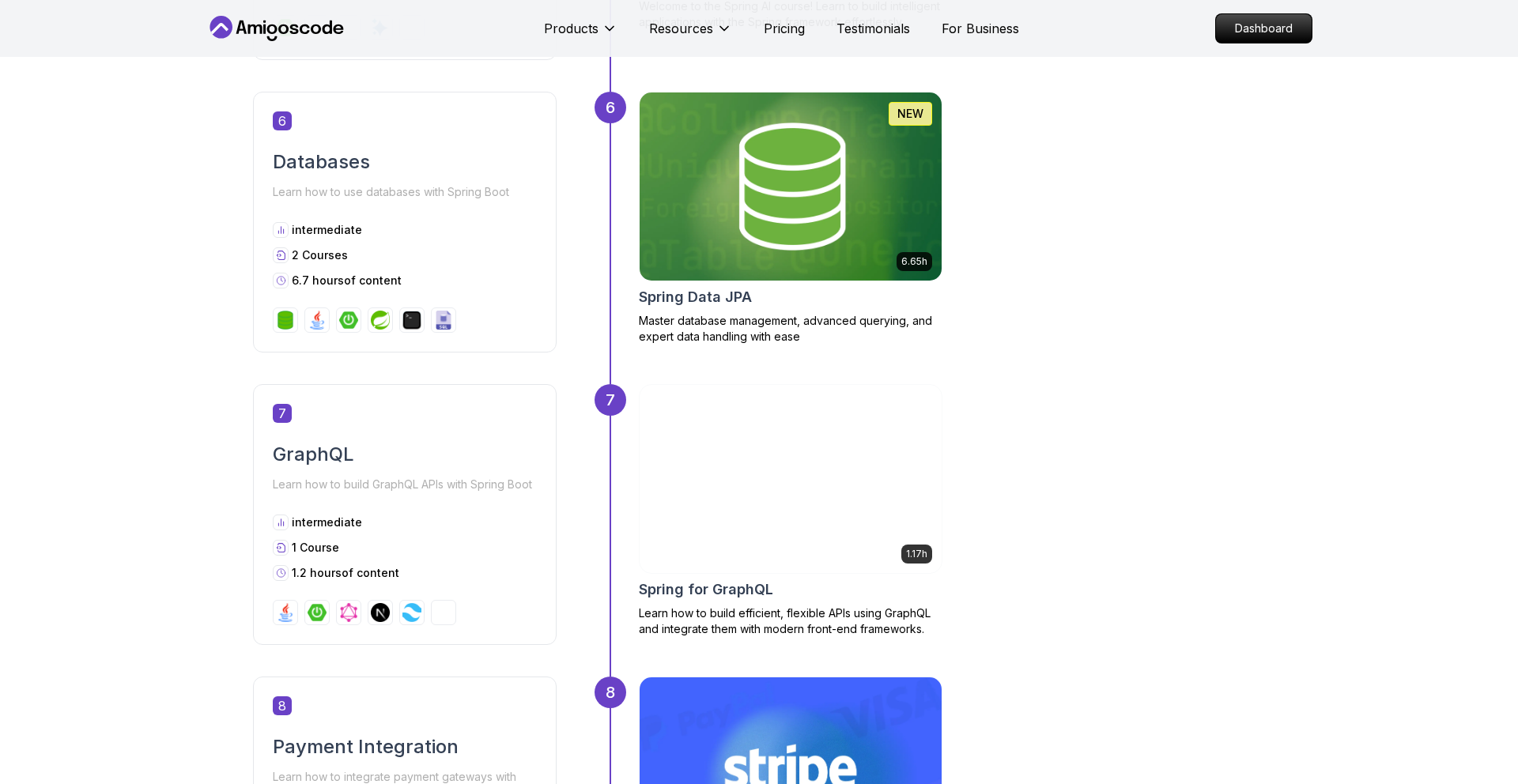 scroll, scrollTop: 2357, scrollLeft: 0, axis: vertical 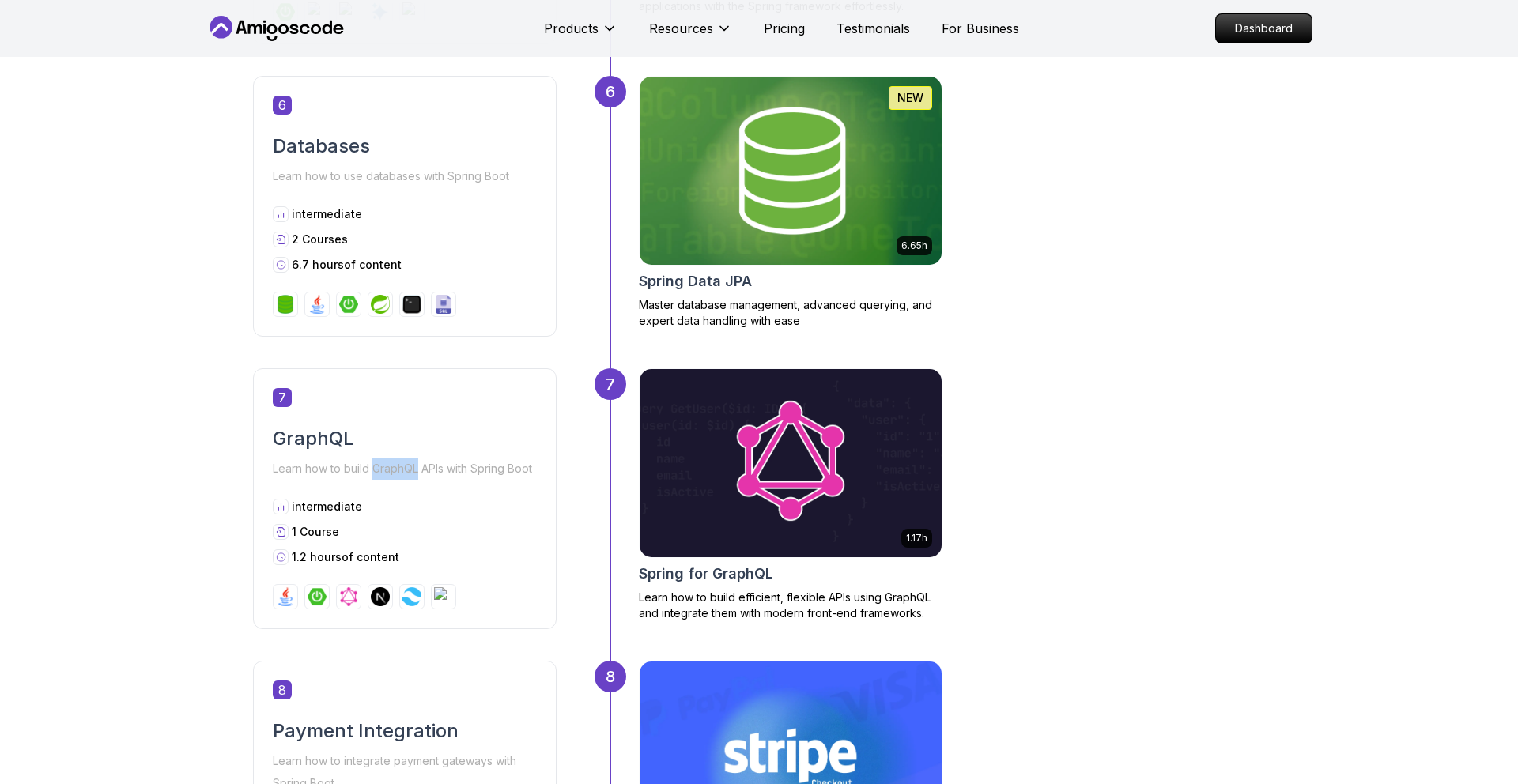 drag, startPoint x: 376, startPoint y: 469, endPoint x: 417, endPoint y: 469, distance: 41 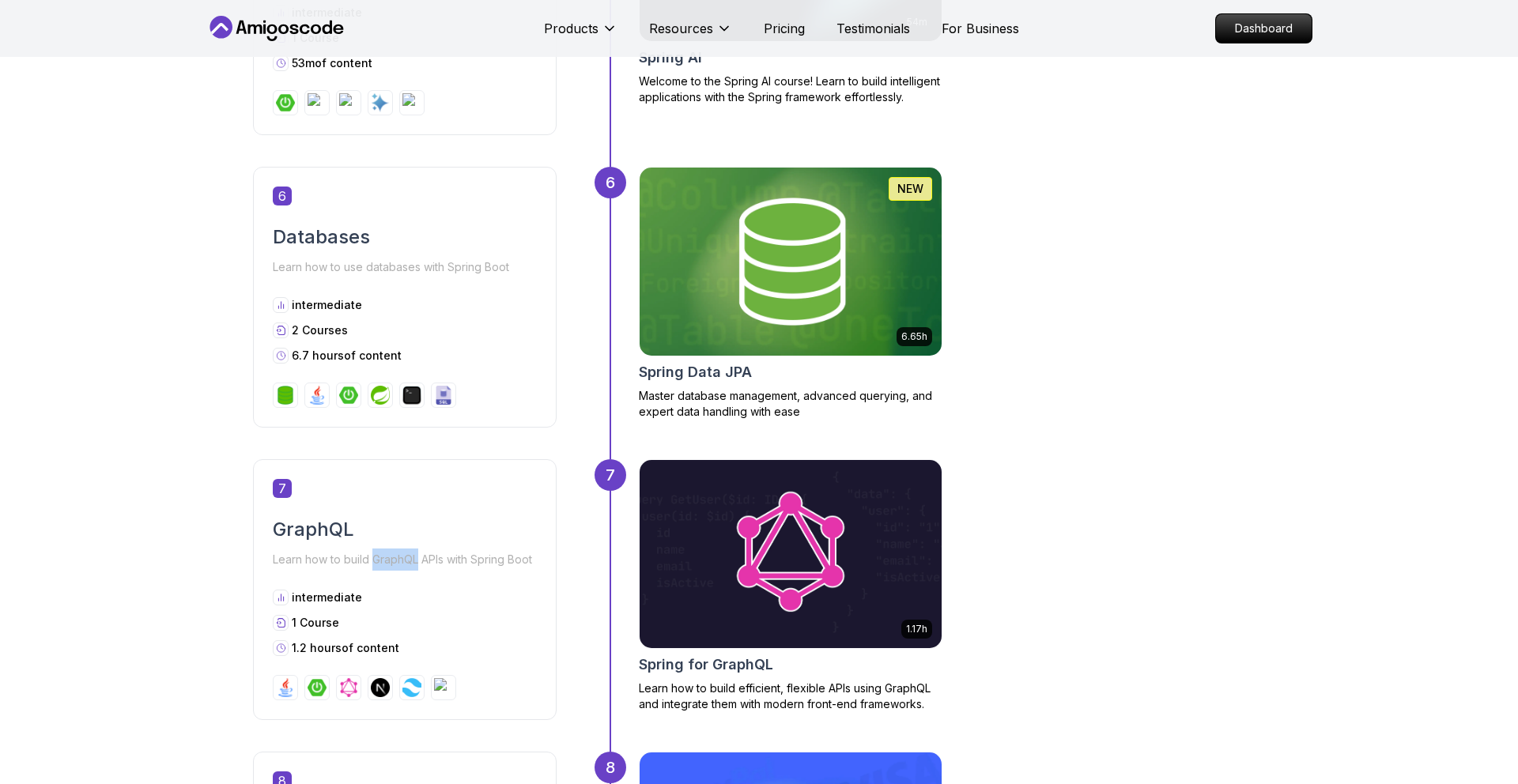 scroll, scrollTop: 2272, scrollLeft: 0, axis: vertical 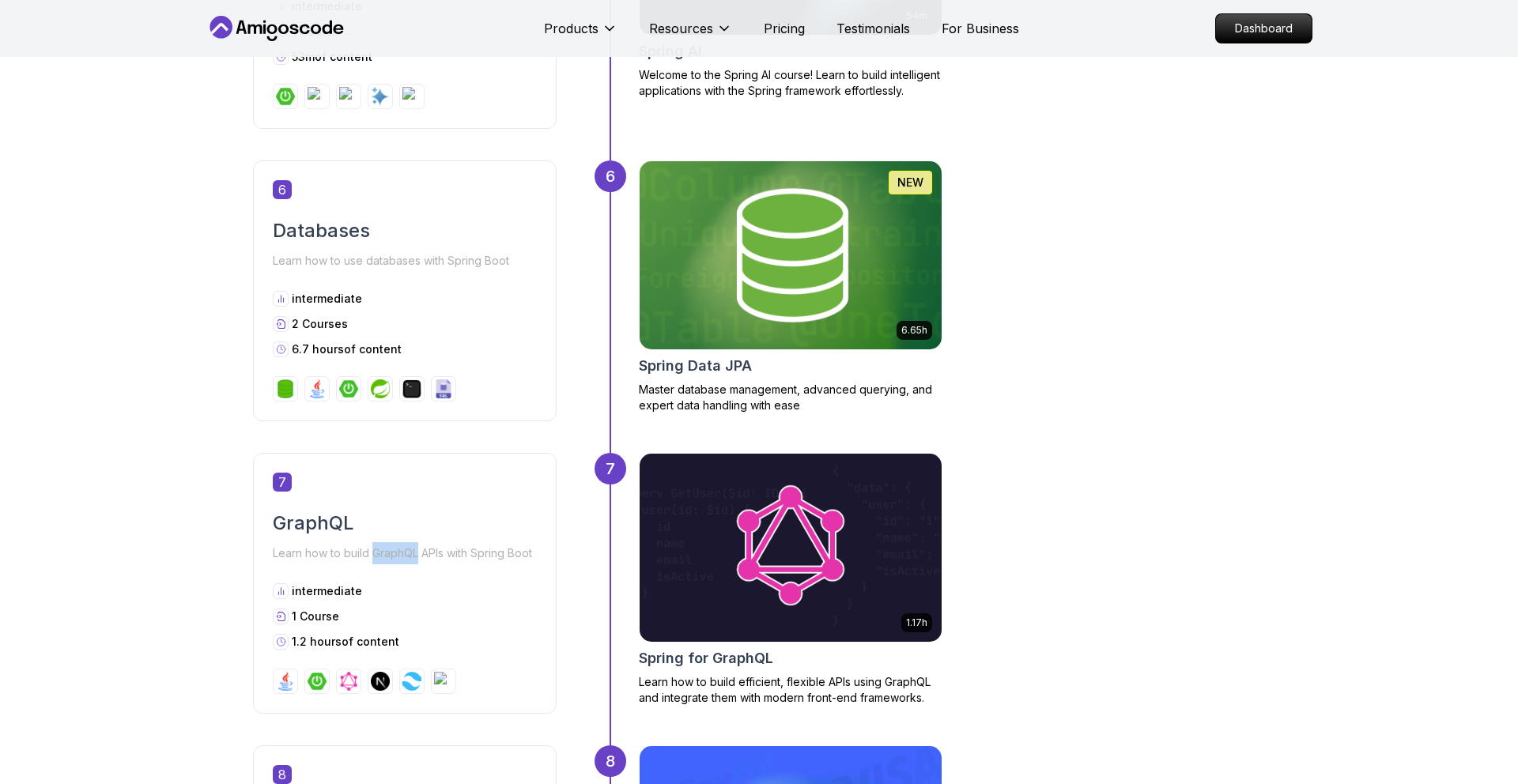 click at bounding box center (790, 255) 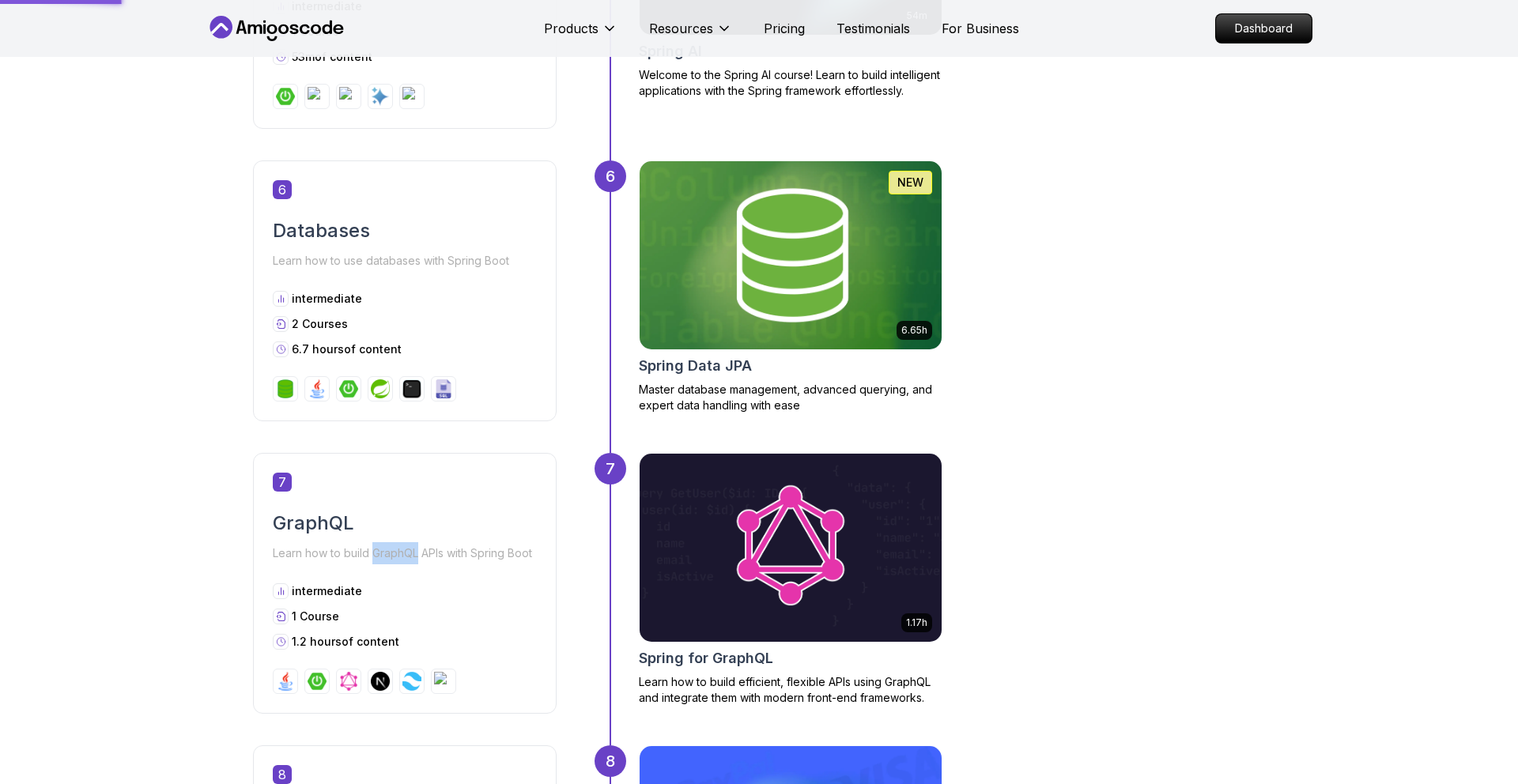 scroll, scrollTop: 0, scrollLeft: 0, axis: both 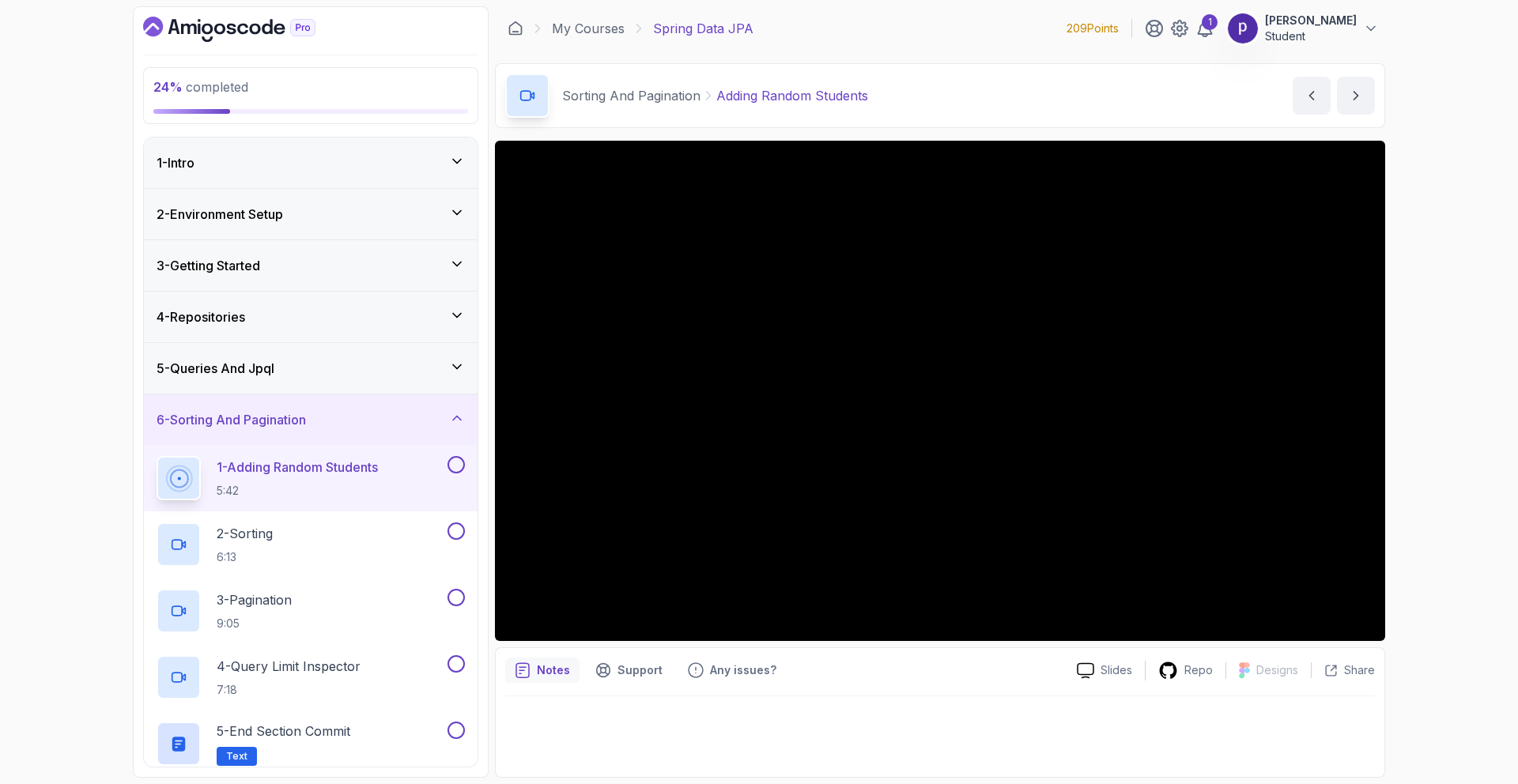 click on "5  -  Queries And Jpql" at bounding box center [311, 368] 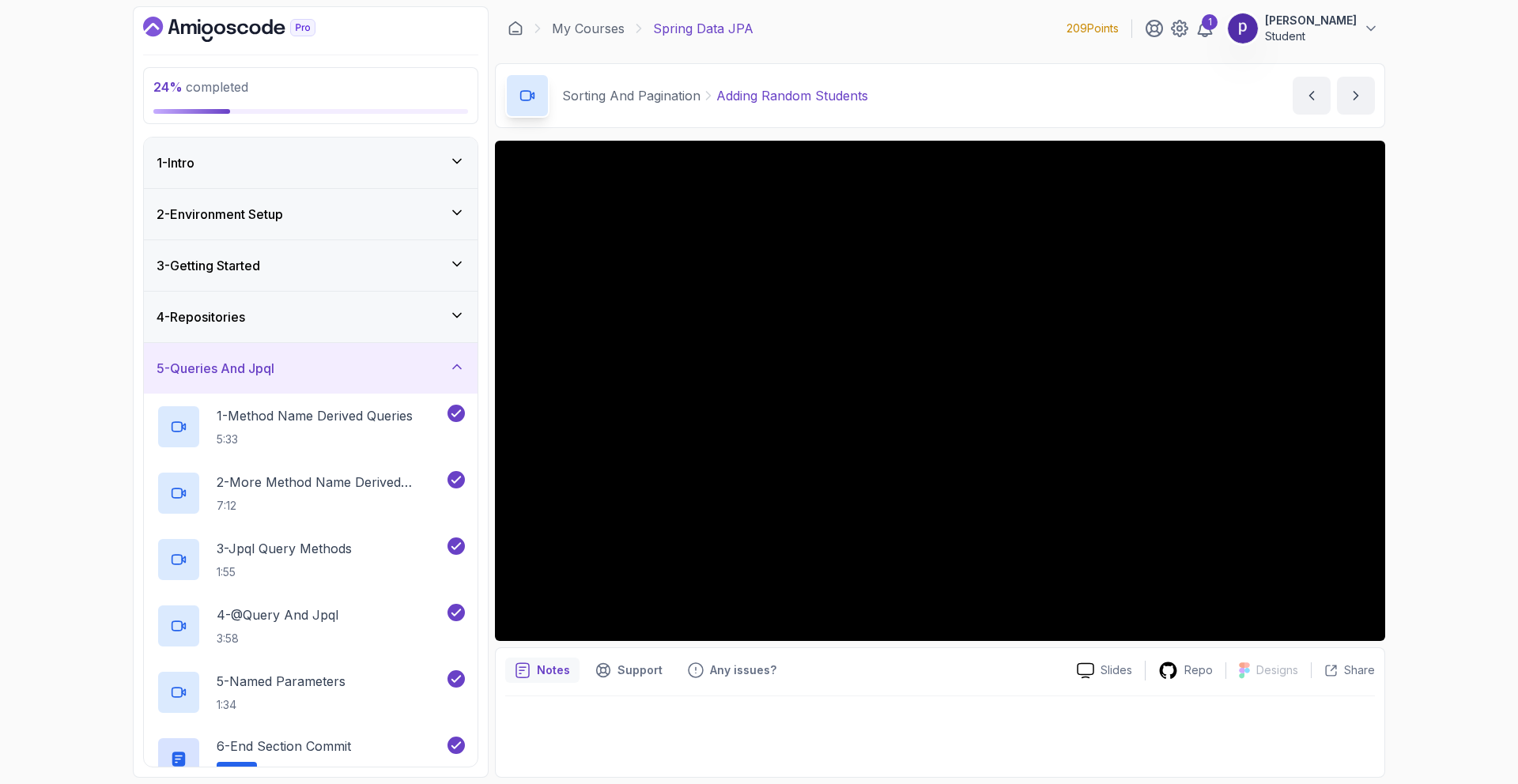 click on "24 % completed 1  -  Intro 2  -  Environment Setup 3  -  Getting Started 4  -  Repositories 5  -  Queries And Jpql 1  -  Method Name Derived Queries 5:33 2  -  More Method Name Derived Queries 7:12 3  -  Jpql Query Methods 1:55 4  -  @Query And Jpql 3:58 5  -  Named Parameters 1:34 6  -  End Section Commit Text 7  -  @Modifying And @Transactional 5:47 8  -  Native Queries 4:00 6  -  Sorting And Pagination 7  -  1 To 1 Relationships 8  -  One To One Relationships 9  -  Entity Life Cycle 10  -  Exercise 11  -  One To Many 12  -  Refactoring 13  -  Many To Many Relationships 14  -  Embeding And Mapsid 15  -  Soft Delete 16  -  Auditing And Entity Lifecycle Events 17  -  Data Transfer Objects 18  -  Tostring And Equals And Hashcode 19  -  Database Versioning And Scheme Evolution 20  -  Database Transactions 21  -  Outro My Courses Spring Data JPA 209  Points 1 peter zhu Student 7 - Sorting And Pagination  24 % completed Sorting And Pagination Adding Random Students Adding Random Students by  nelson Slides Repo" at bounding box center [759, 392] 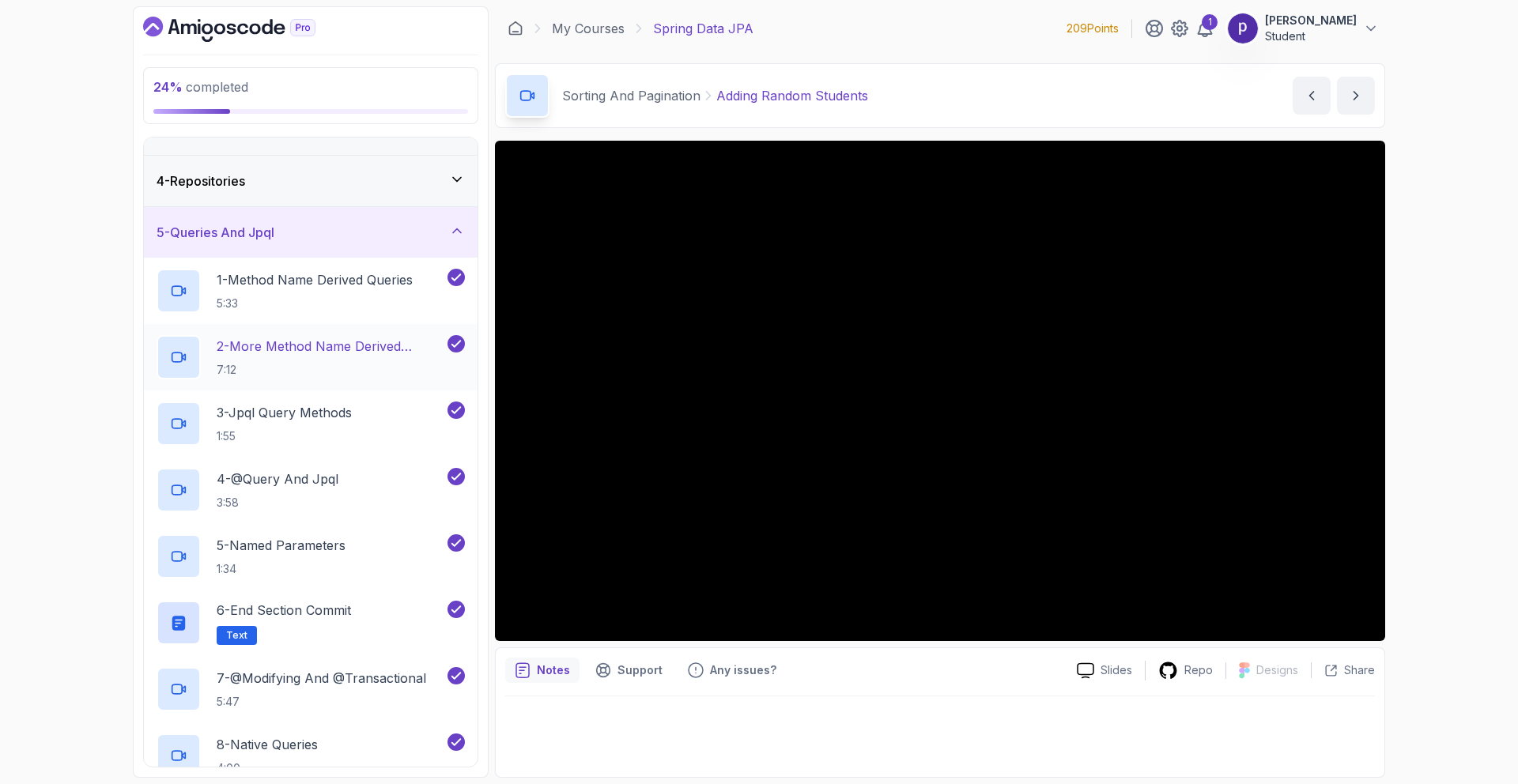 scroll, scrollTop: 128, scrollLeft: 0, axis: vertical 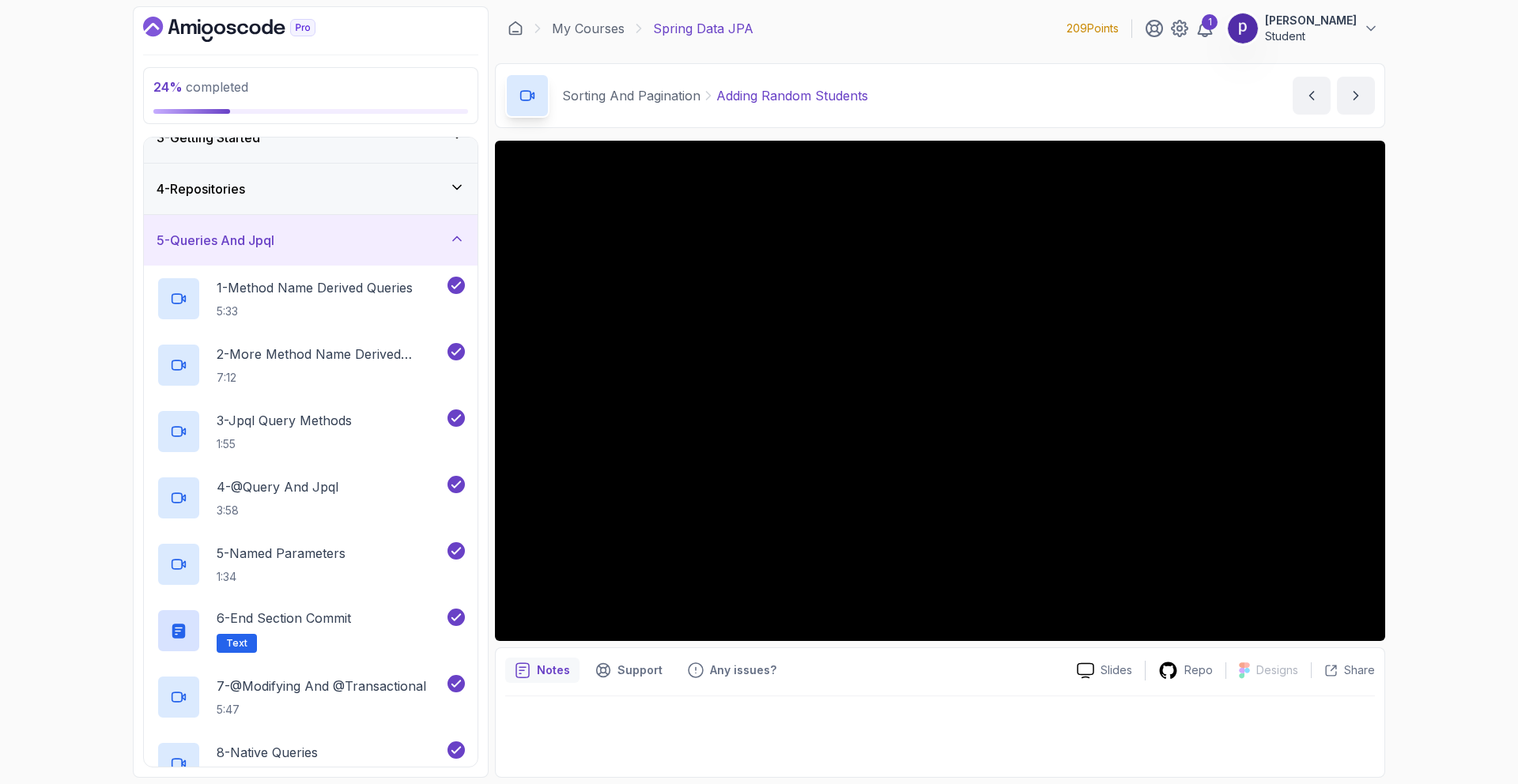 click 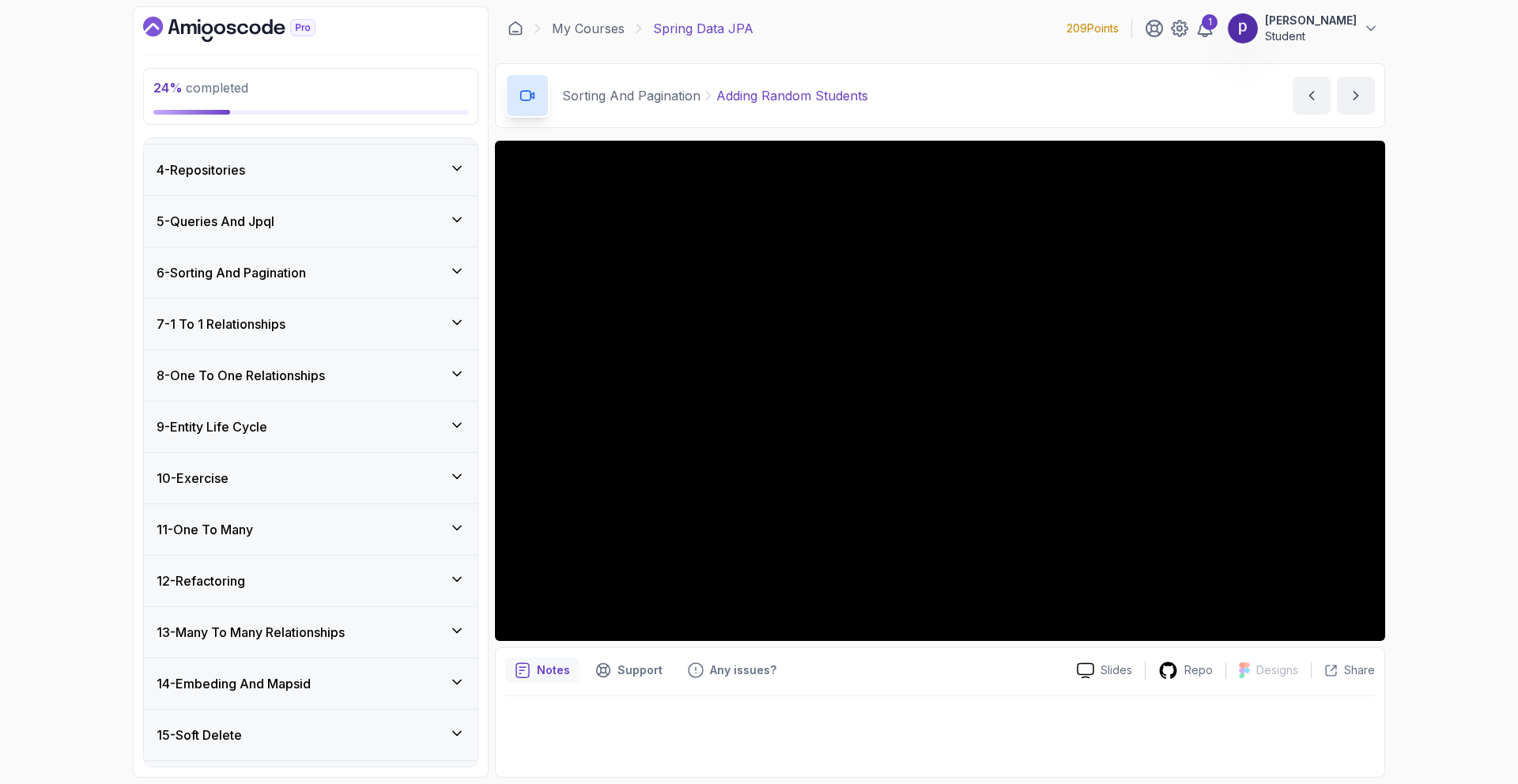 scroll, scrollTop: 149, scrollLeft: 0, axis: vertical 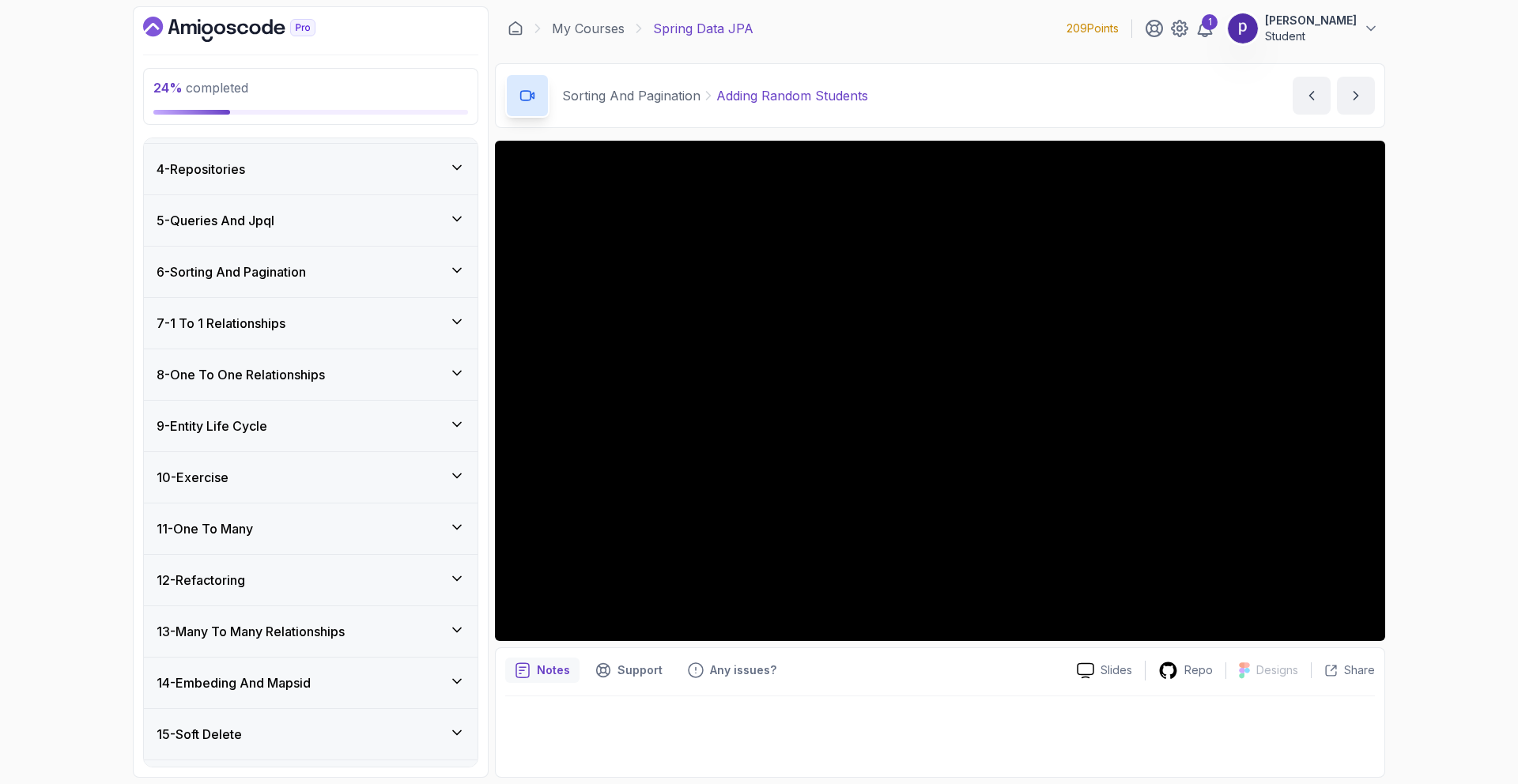 click on "6  -  Sorting And Pagination" at bounding box center [311, 272] 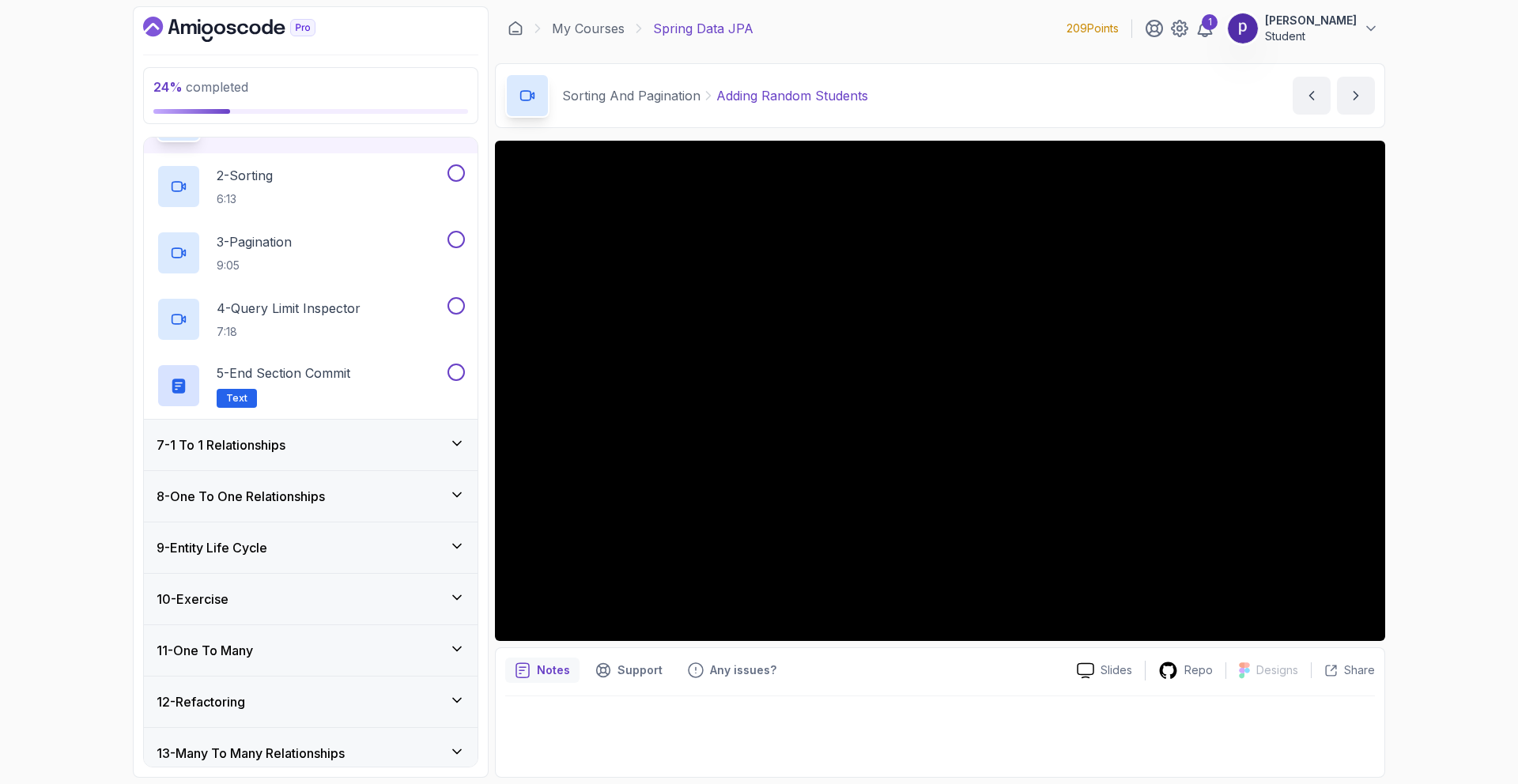 scroll, scrollTop: 397, scrollLeft: 0, axis: vertical 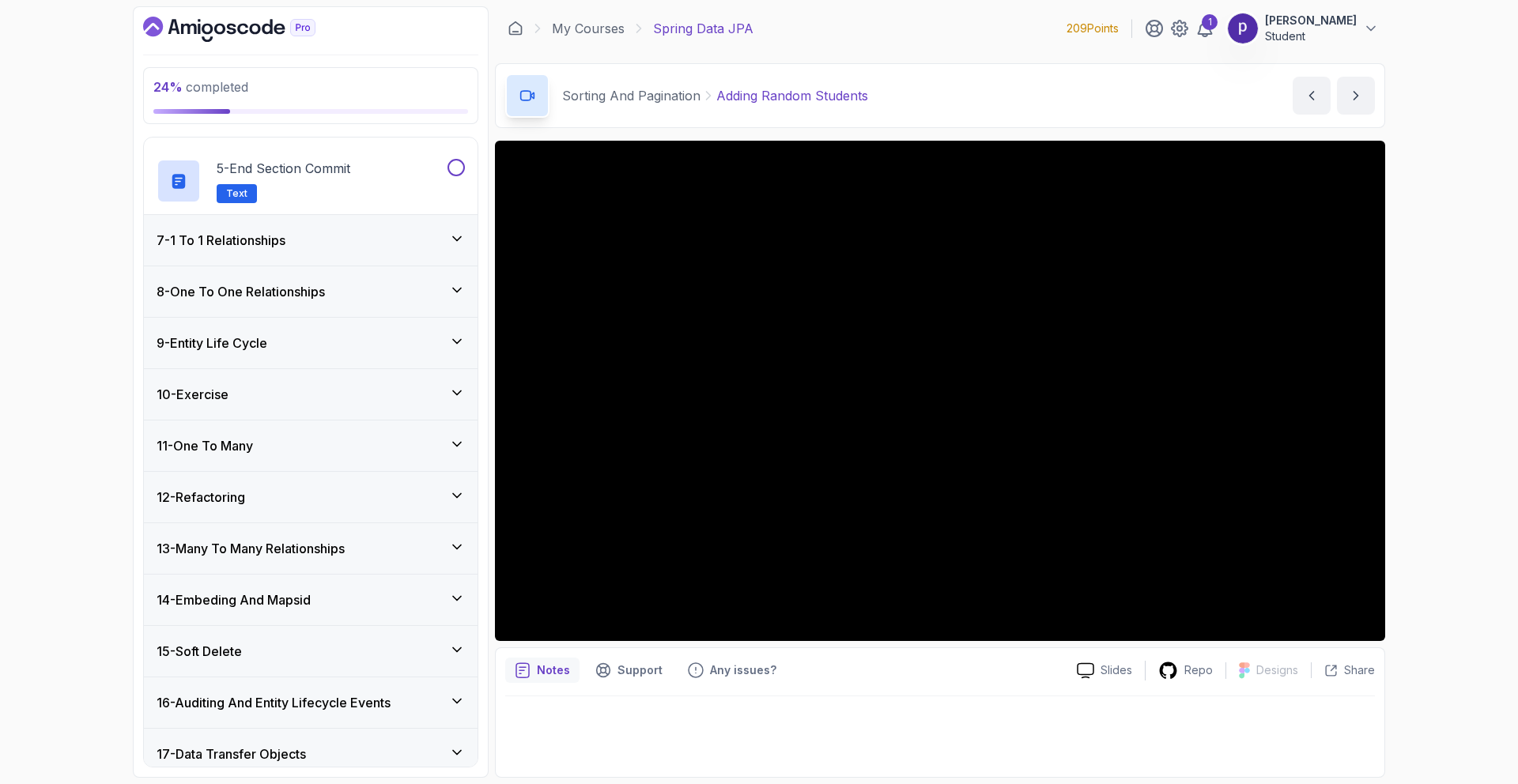 click on "11  -  One To Many" at bounding box center [311, 446] 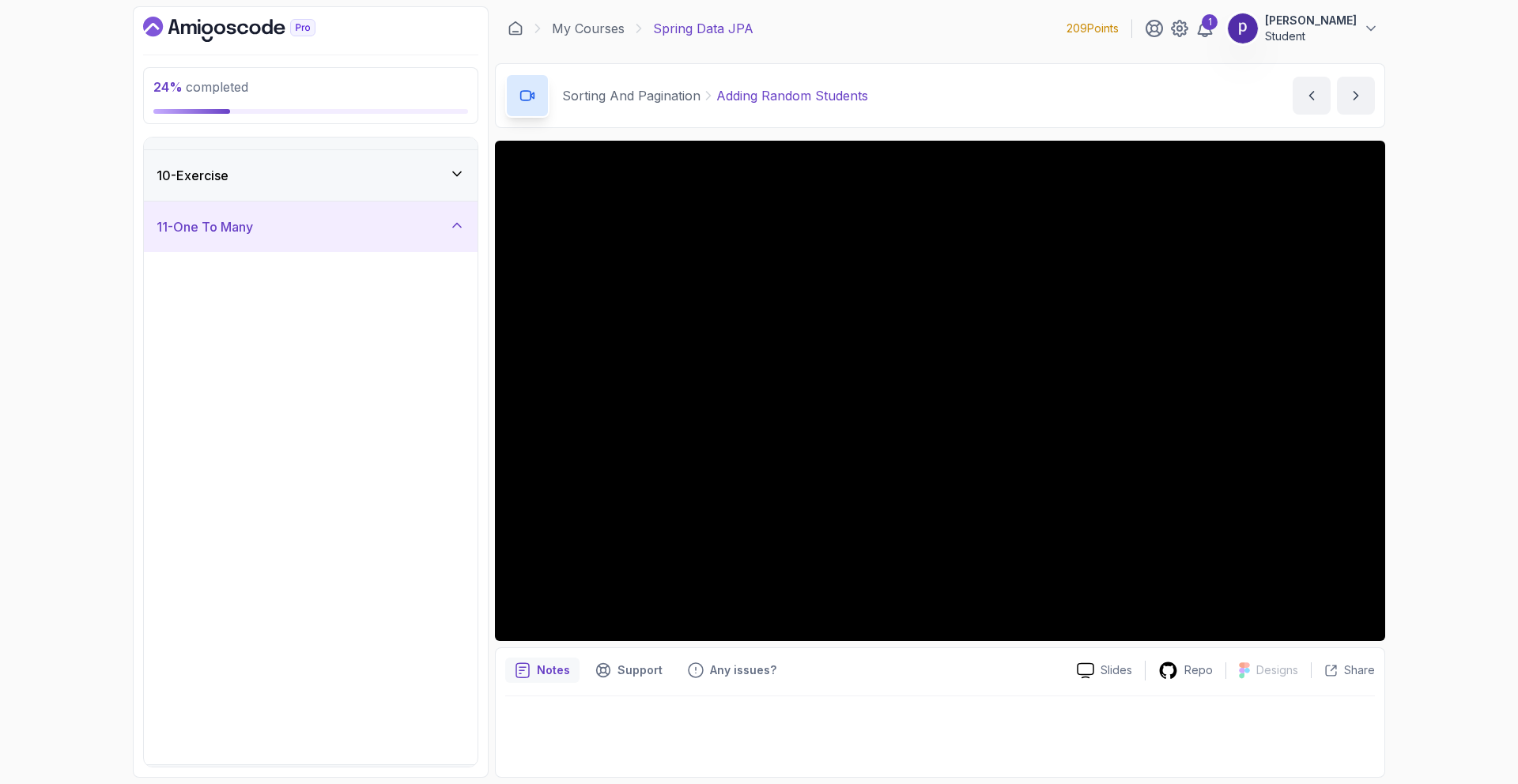 scroll, scrollTop: 450, scrollLeft: 0, axis: vertical 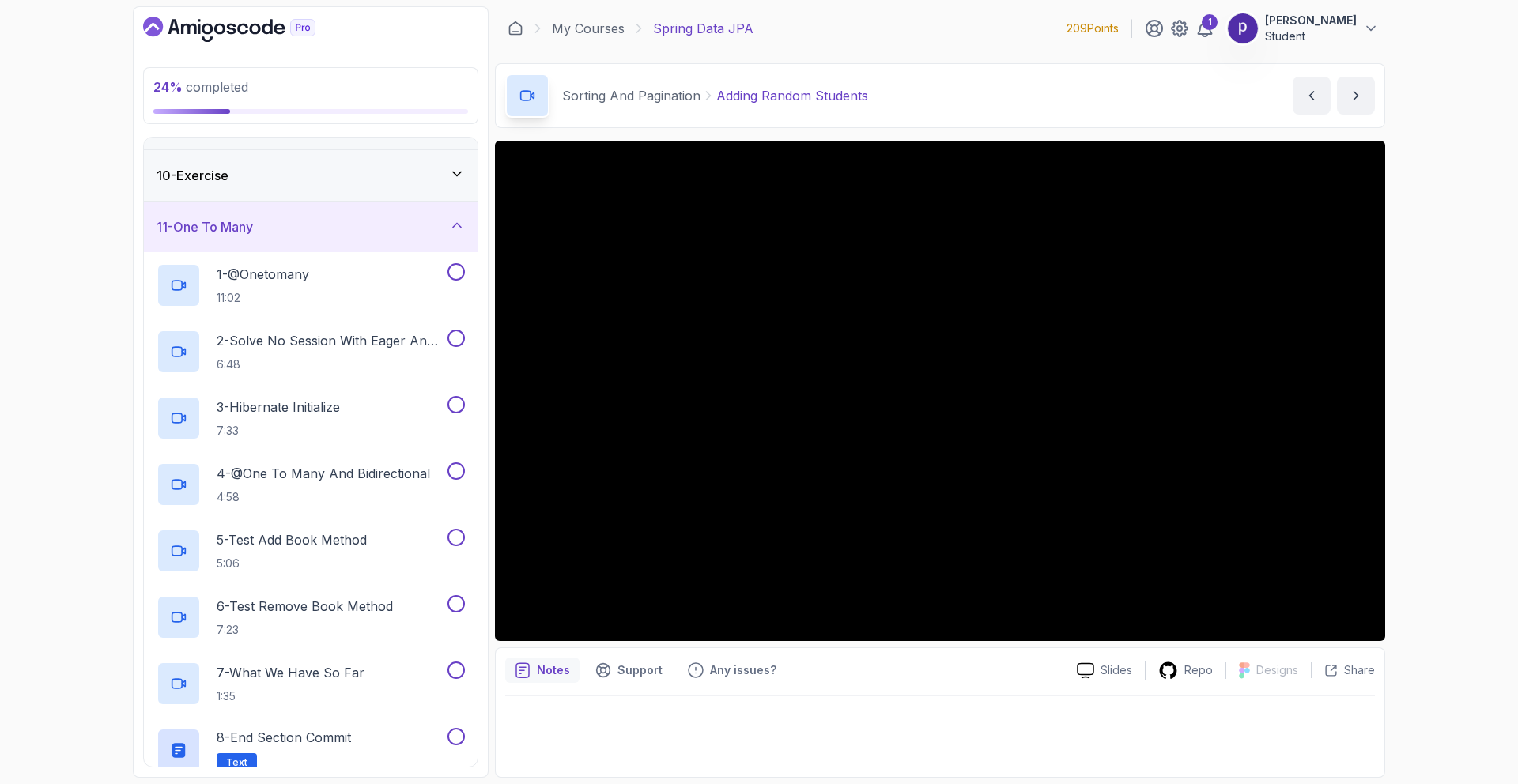 click 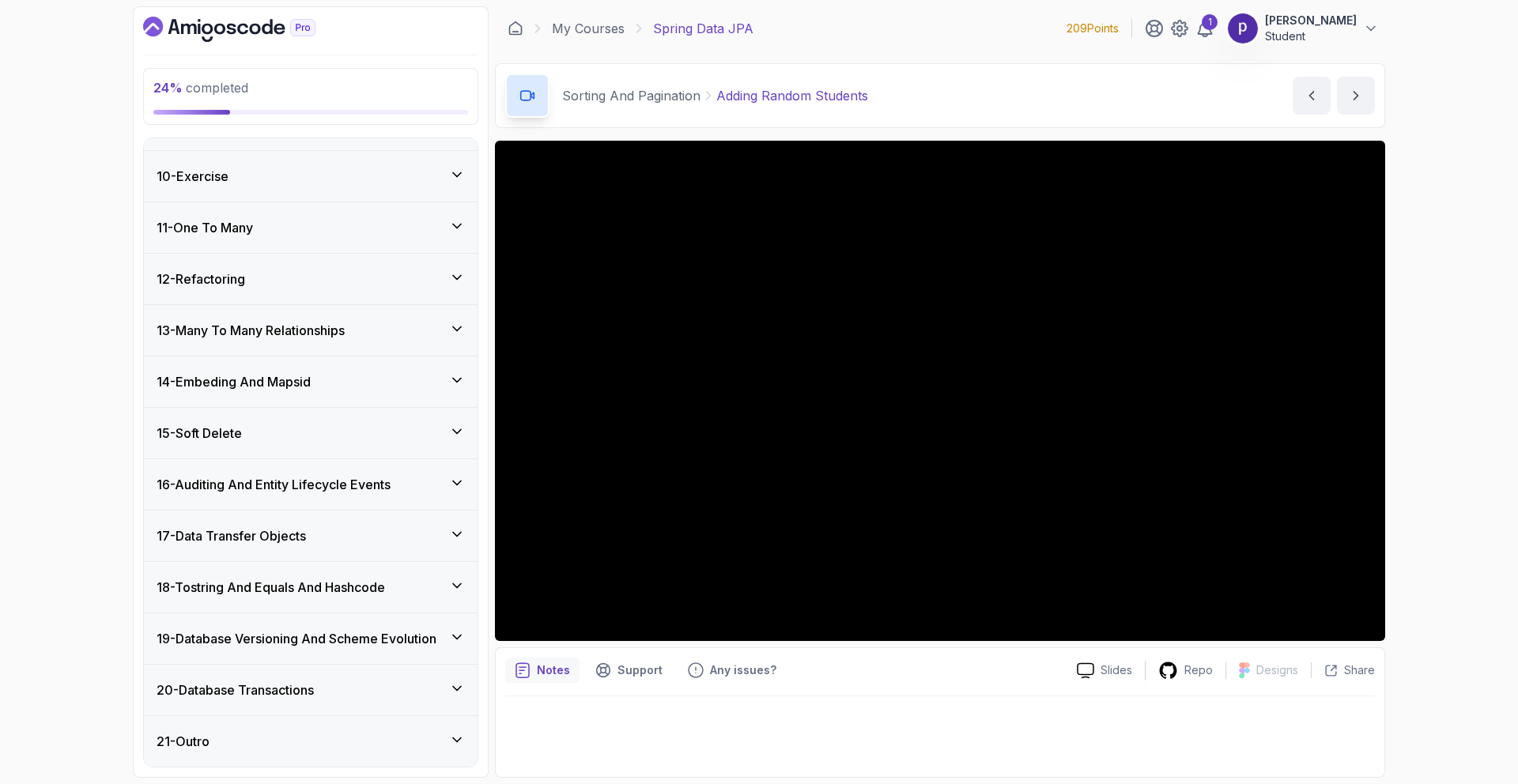 click on "15  -  Soft Delete" at bounding box center (311, 433) 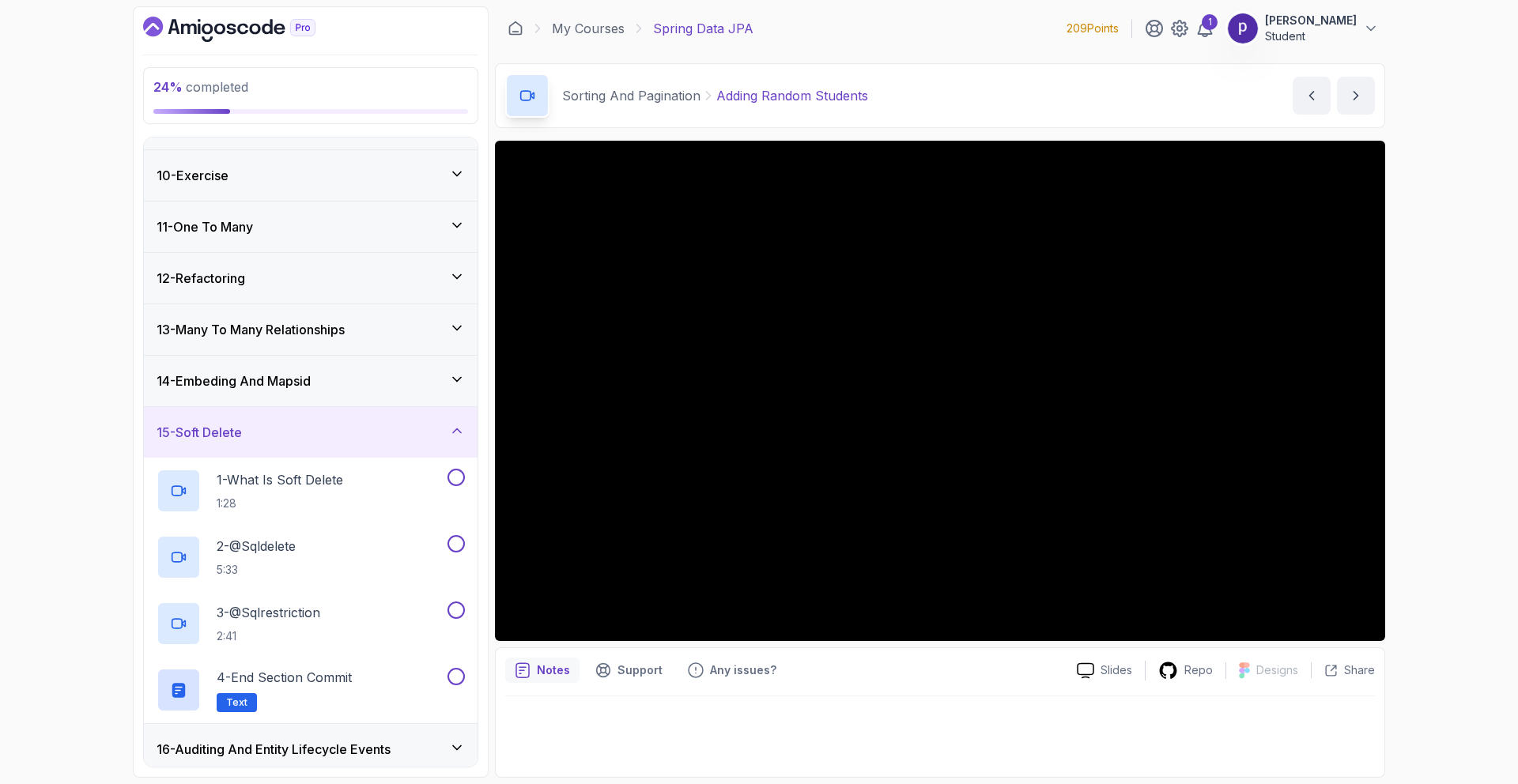 click on "15  -  Soft Delete" at bounding box center (311, 432) 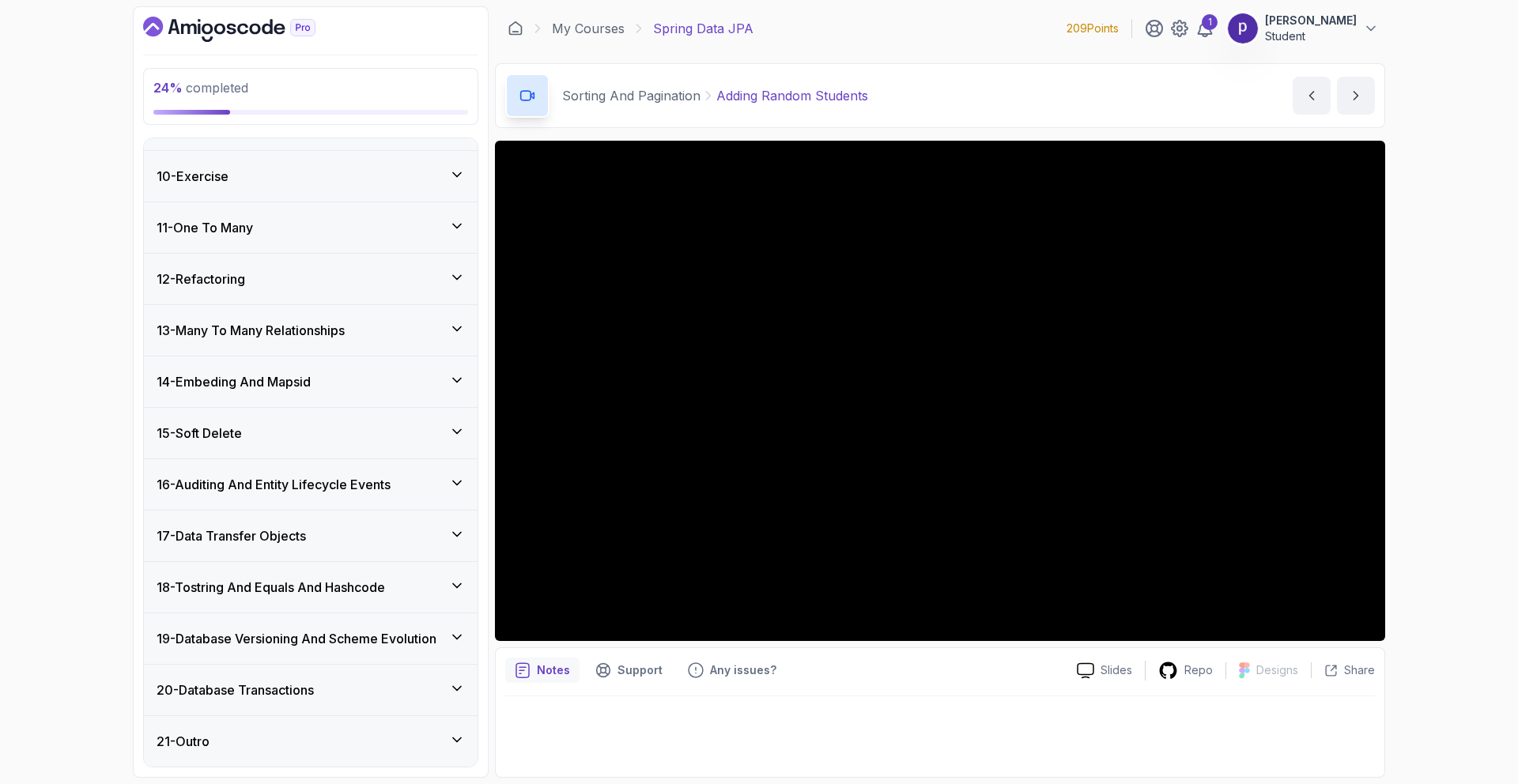 click on "16  -  Auditing And Entity Lifecycle Events" at bounding box center [311, 484] 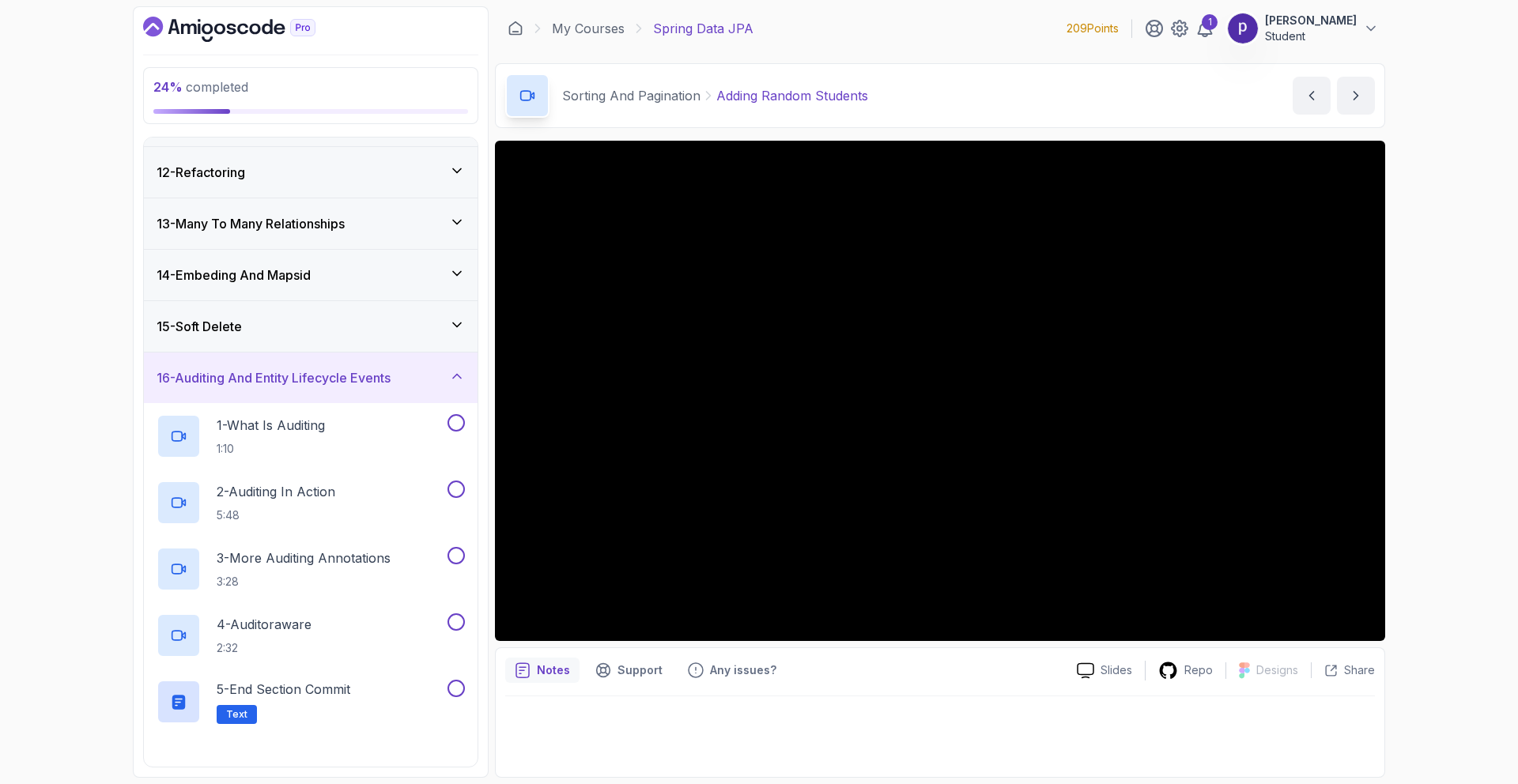 scroll, scrollTop: 583, scrollLeft: 0, axis: vertical 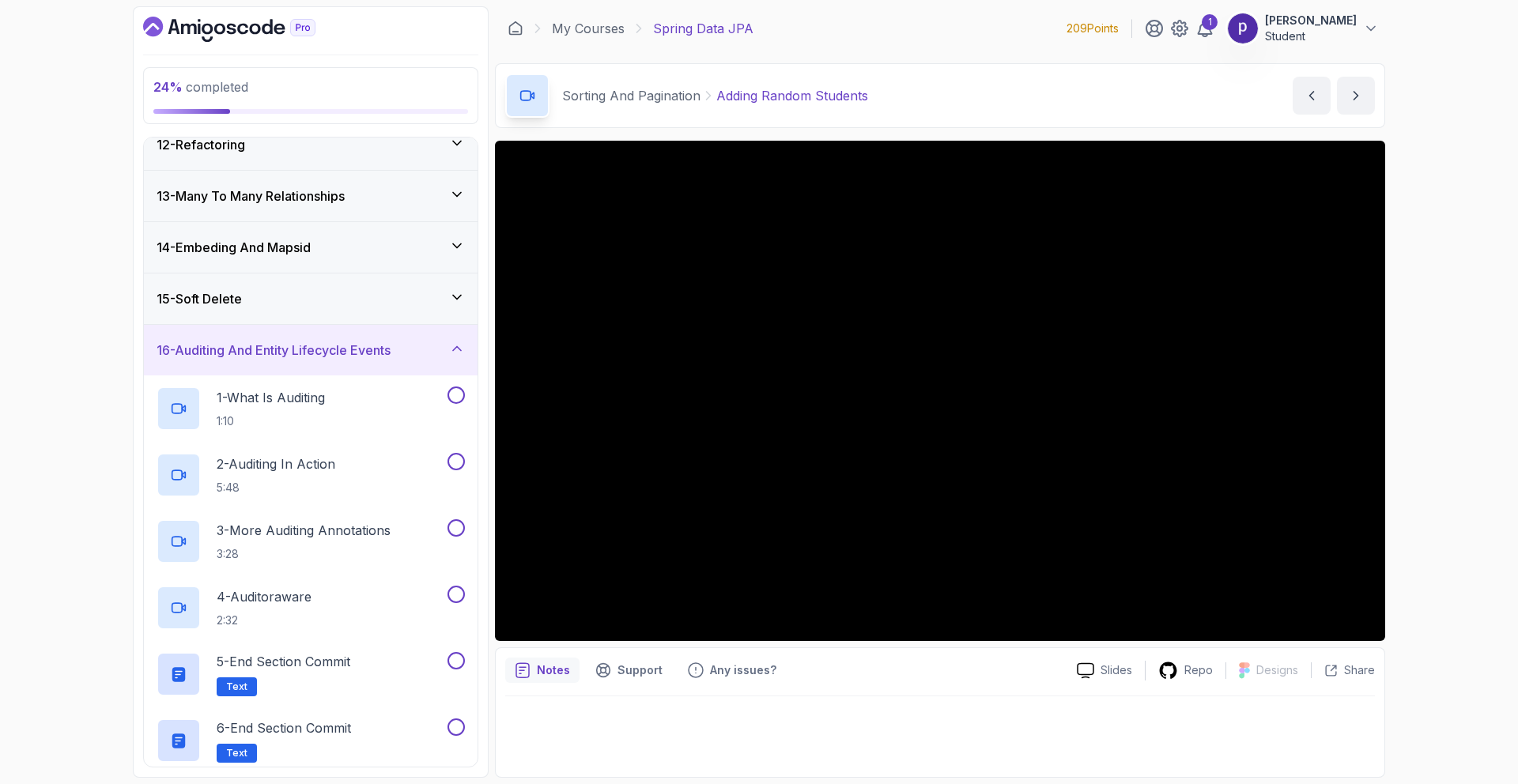 click on "16  -  Auditing And Entity Lifecycle Events" at bounding box center [311, 350] 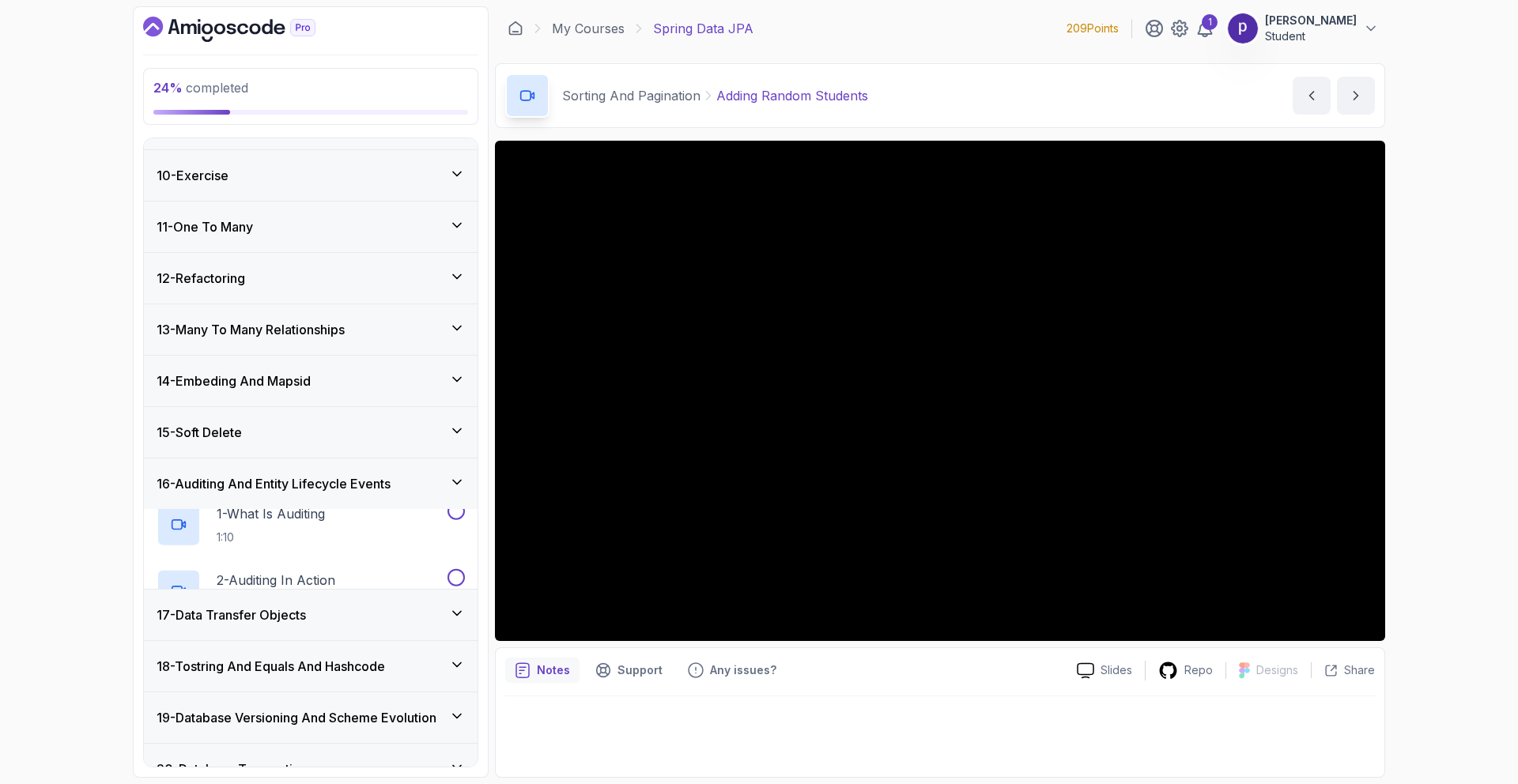 scroll, scrollTop: 450, scrollLeft: 0, axis: vertical 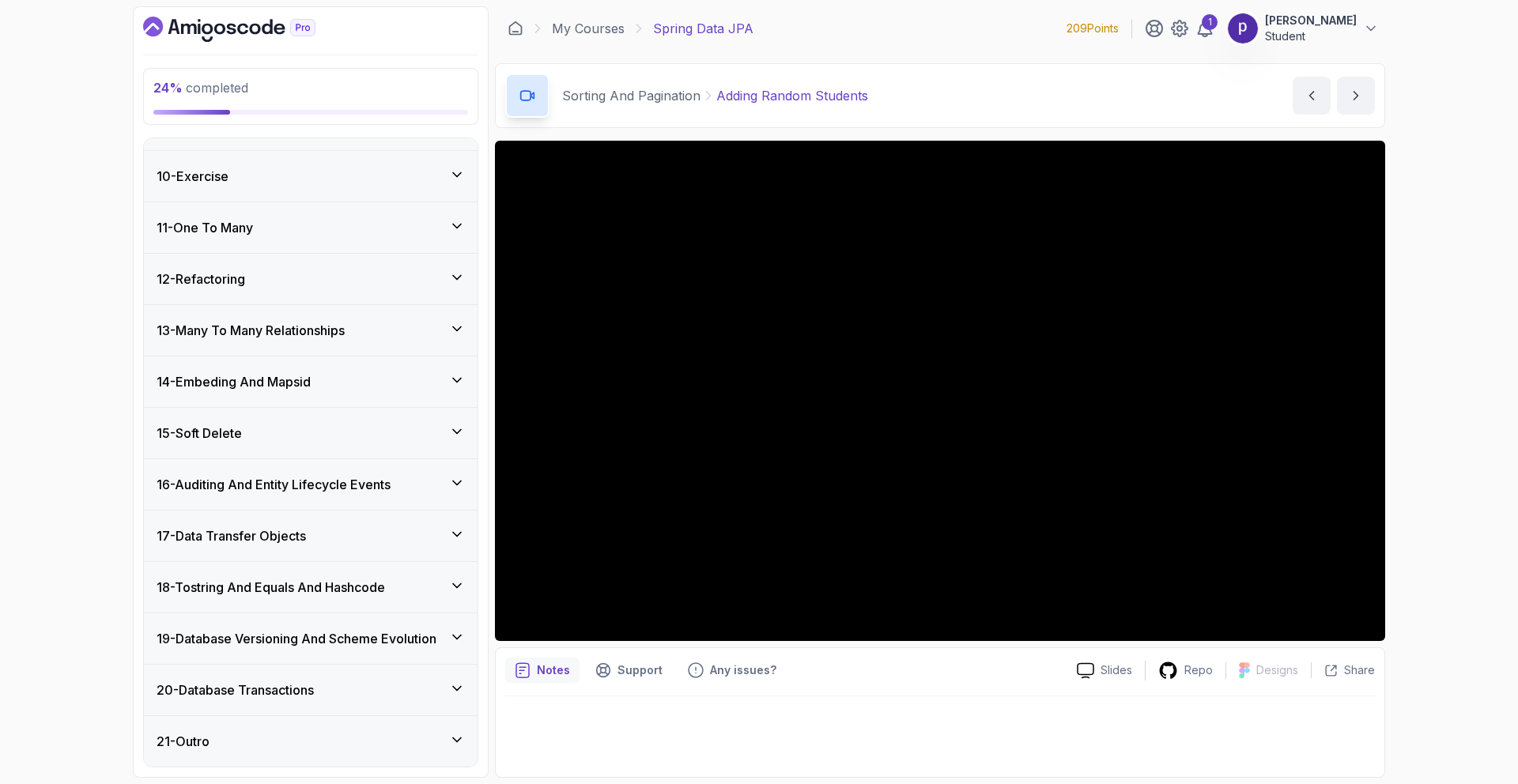 click on "20  -  Database Transactions" at bounding box center [311, 690] 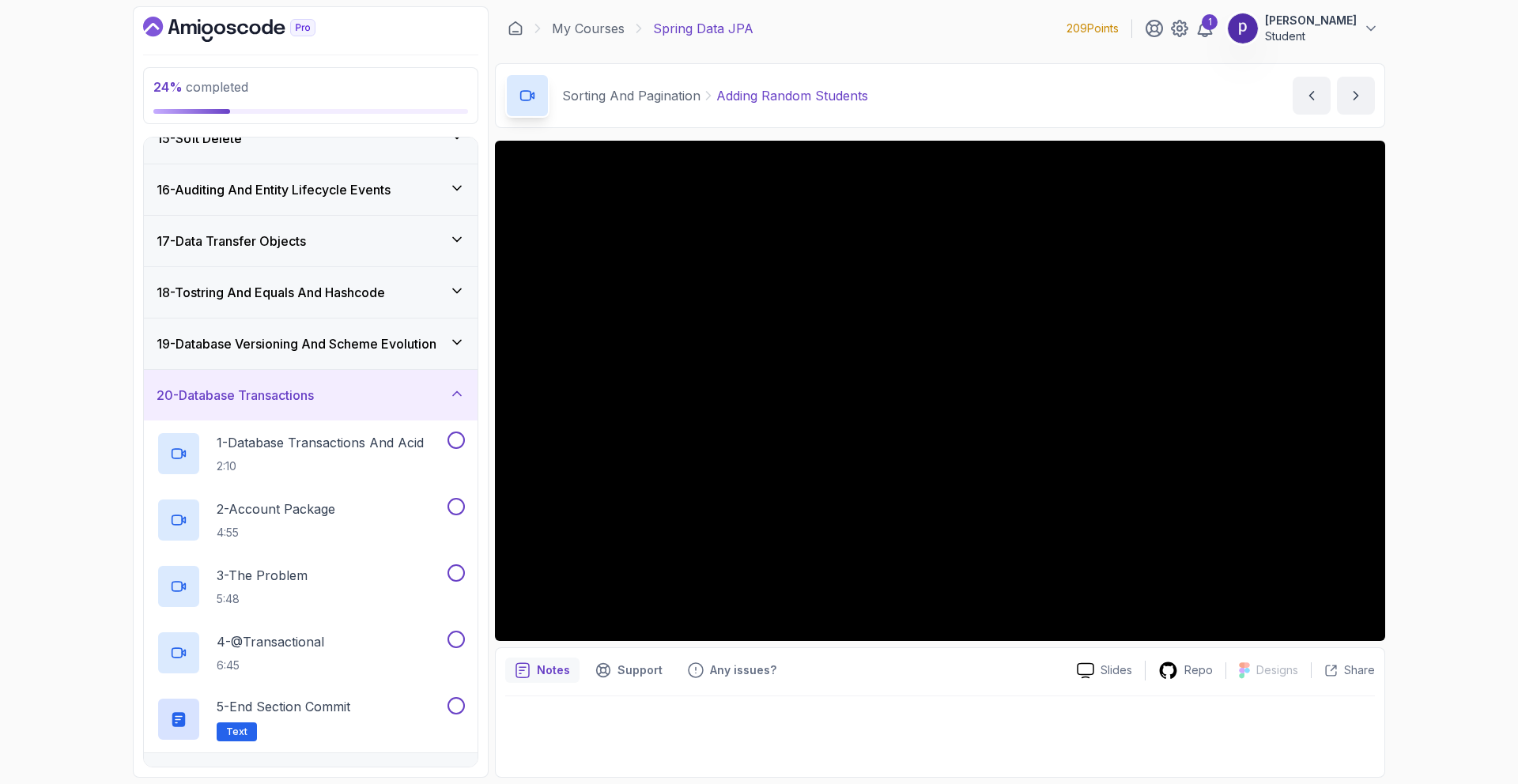 scroll, scrollTop: 725, scrollLeft: 0, axis: vertical 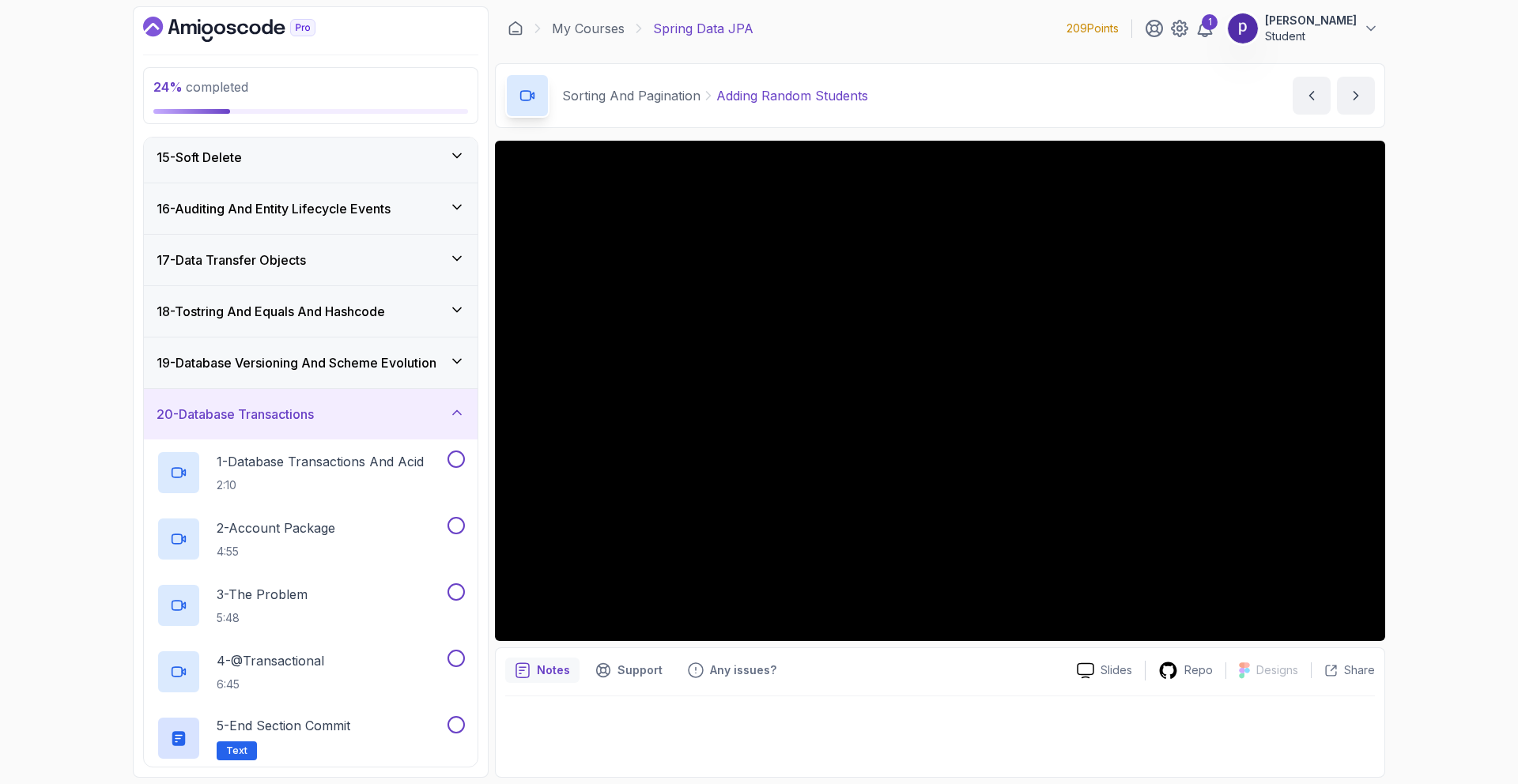 click on "20  -  Database Transactions" at bounding box center [311, 414] 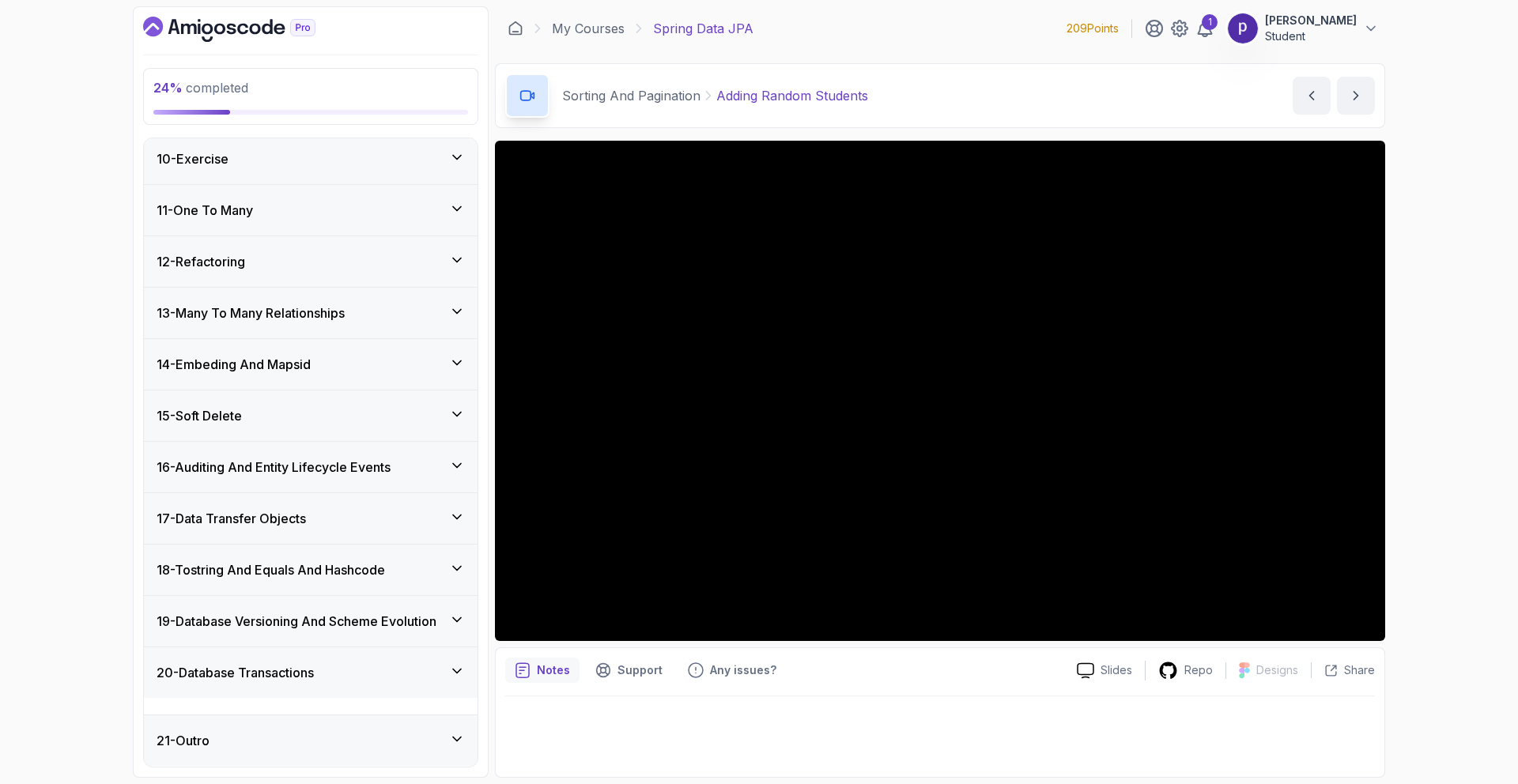 scroll, scrollTop: 450, scrollLeft: 0, axis: vertical 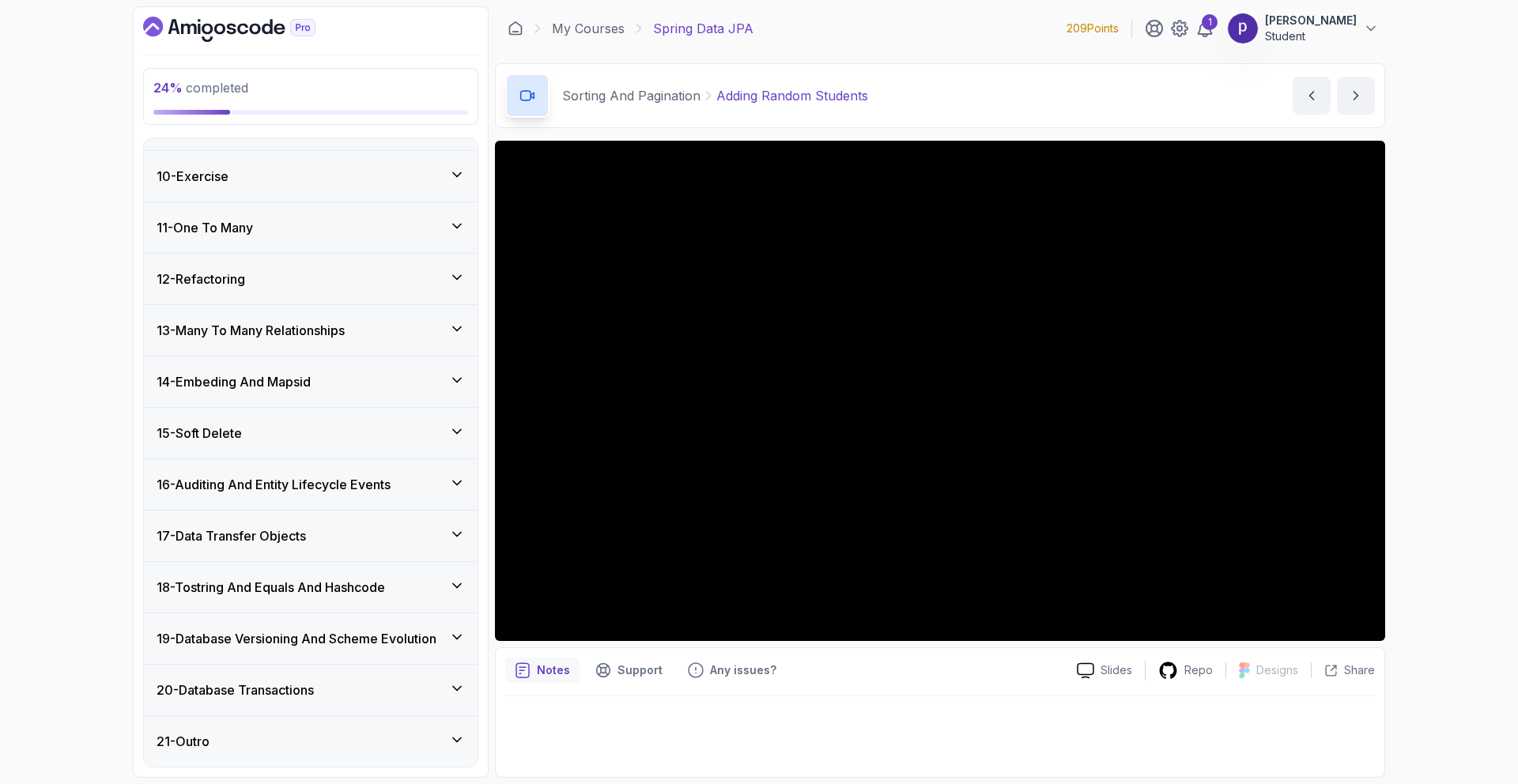 click on "19  -  Database Versioning And Scheme Evolution" at bounding box center (296, 639) 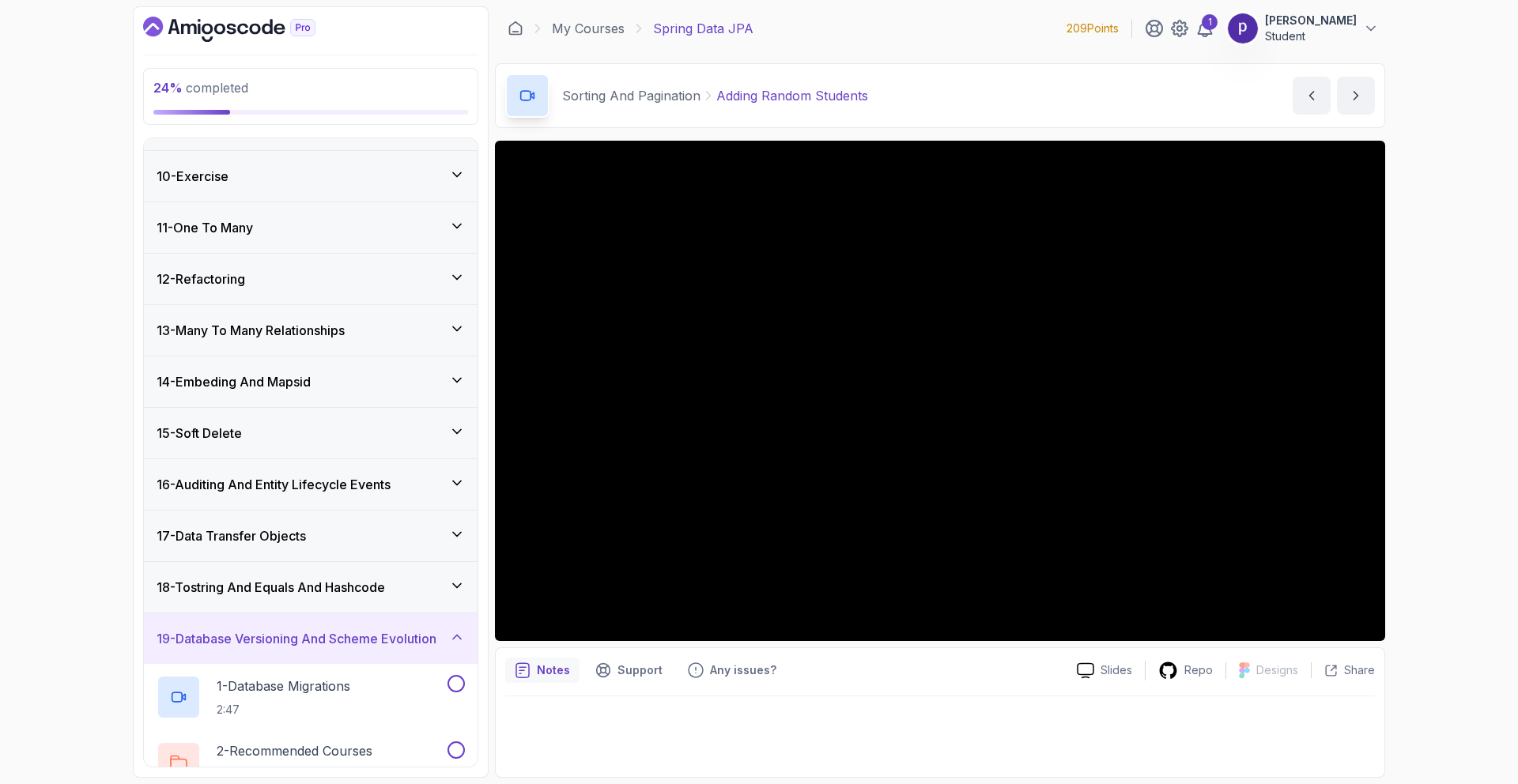 click on "19  -  Database Versioning And Scheme Evolution" at bounding box center (296, 639) 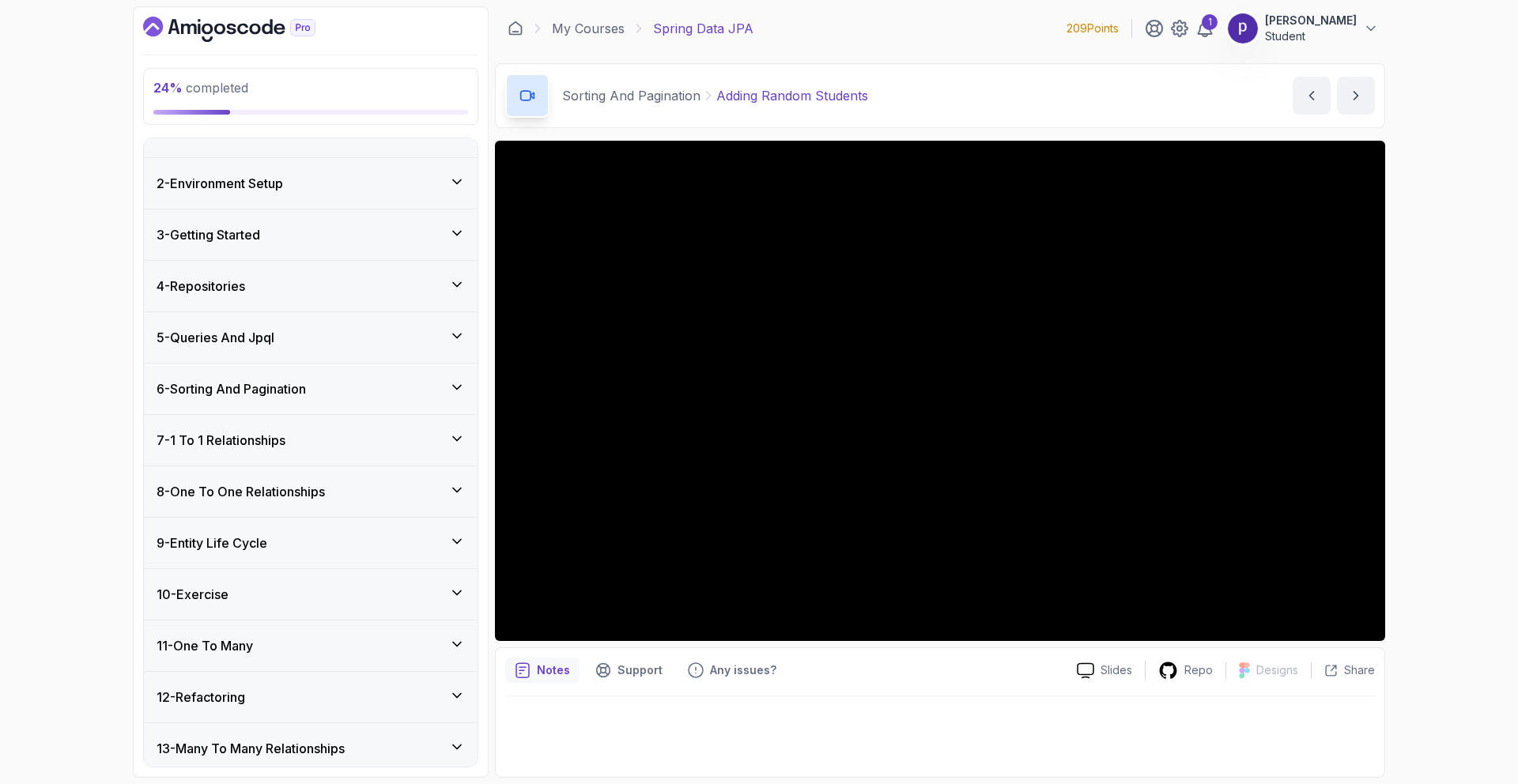 scroll, scrollTop: 0, scrollLeft: 0, axis: both 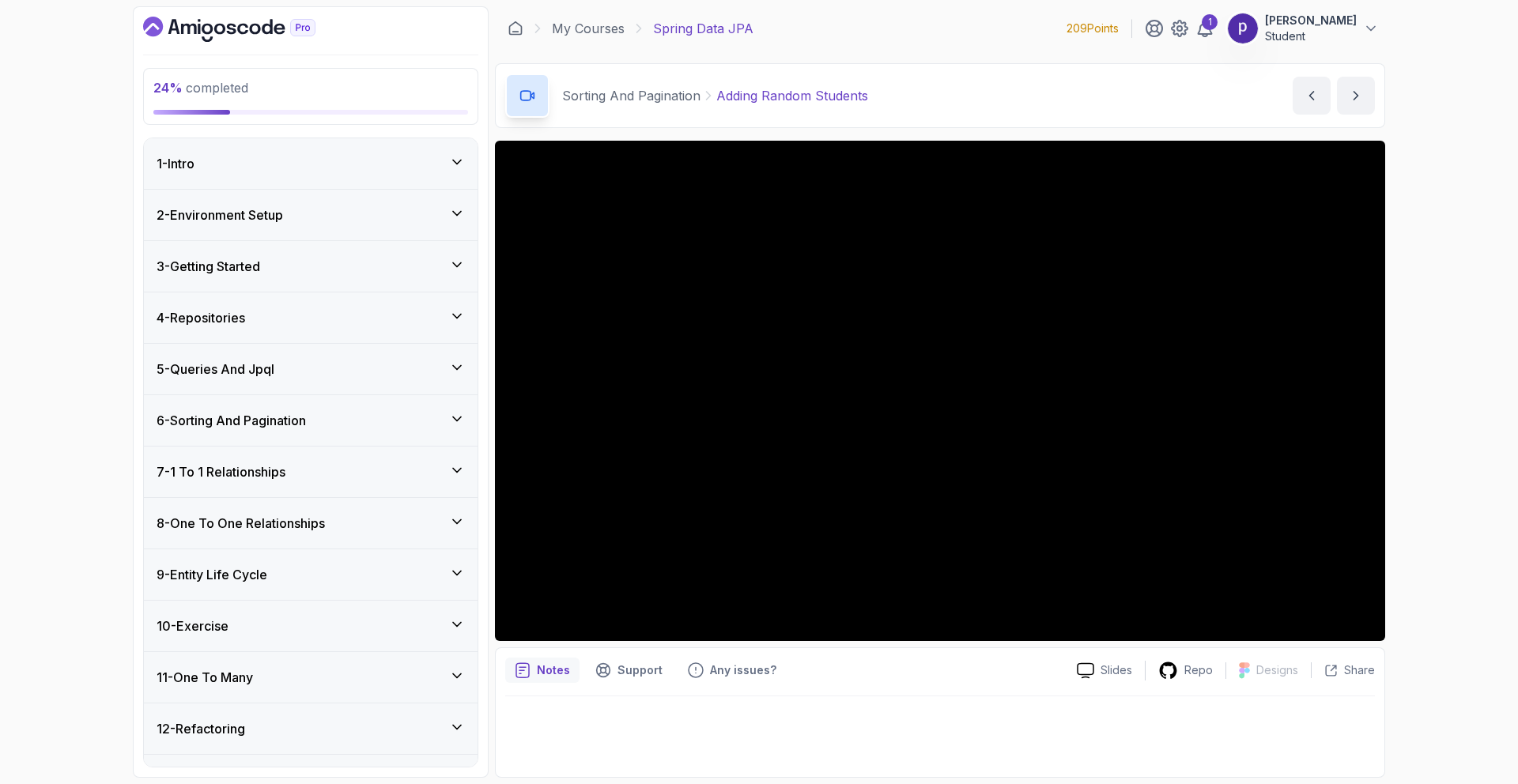 click on "2  -  Environment Setup" at bounding box center [311, 215] 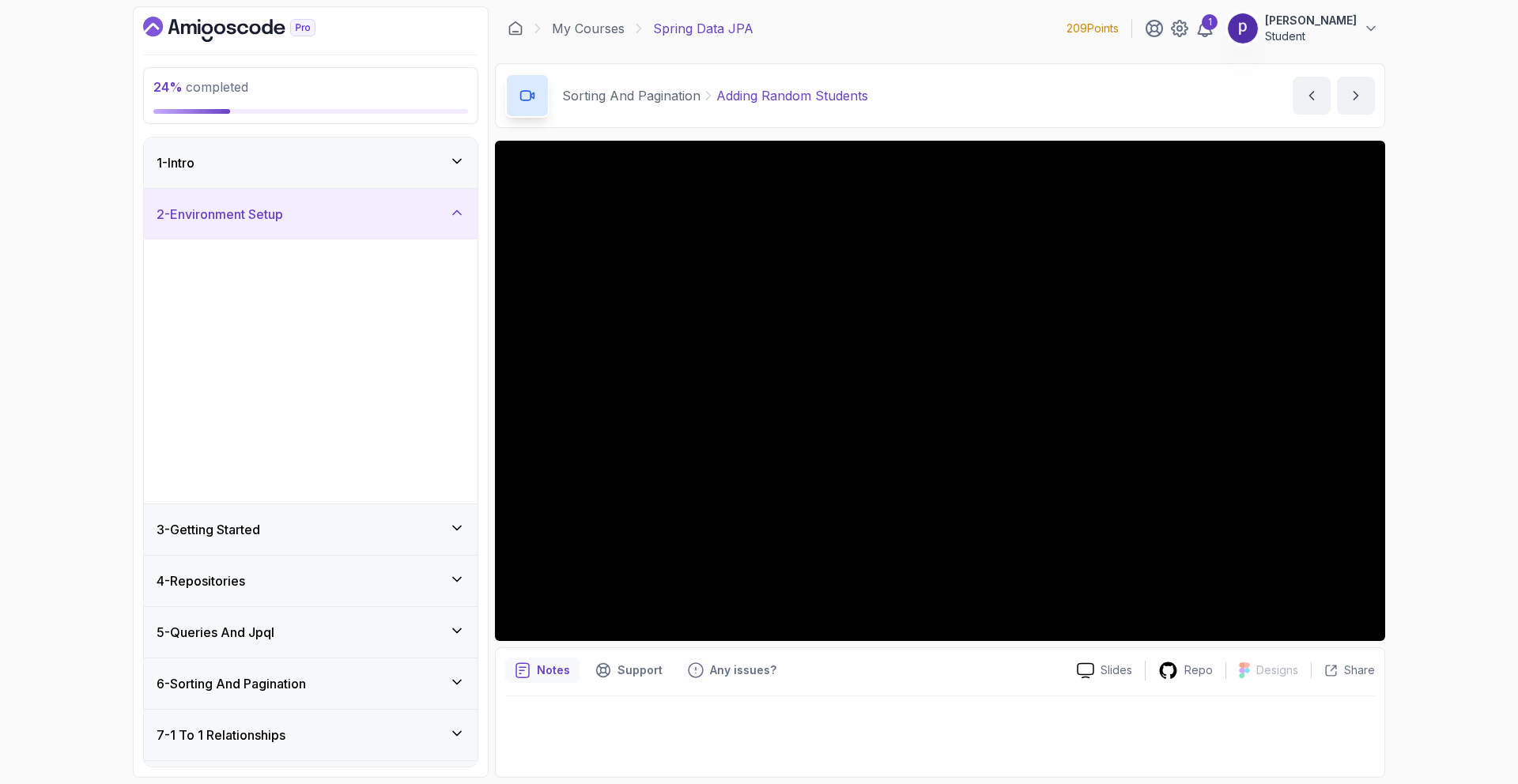 click on "2  -  Environment Setup" at bounding box center (311, 214) 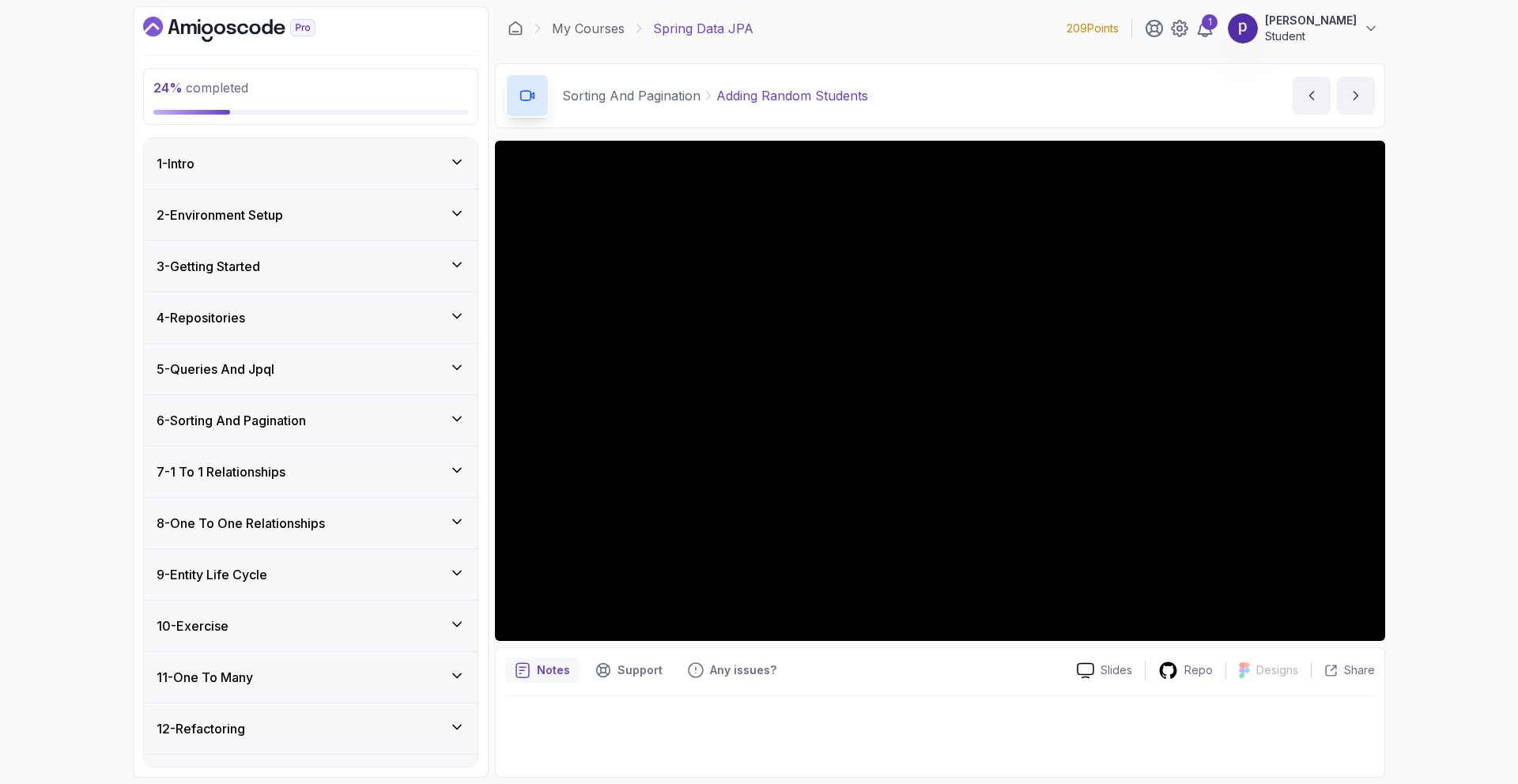 click on "3  -  Getting Started" at bounding box center (311, 266) 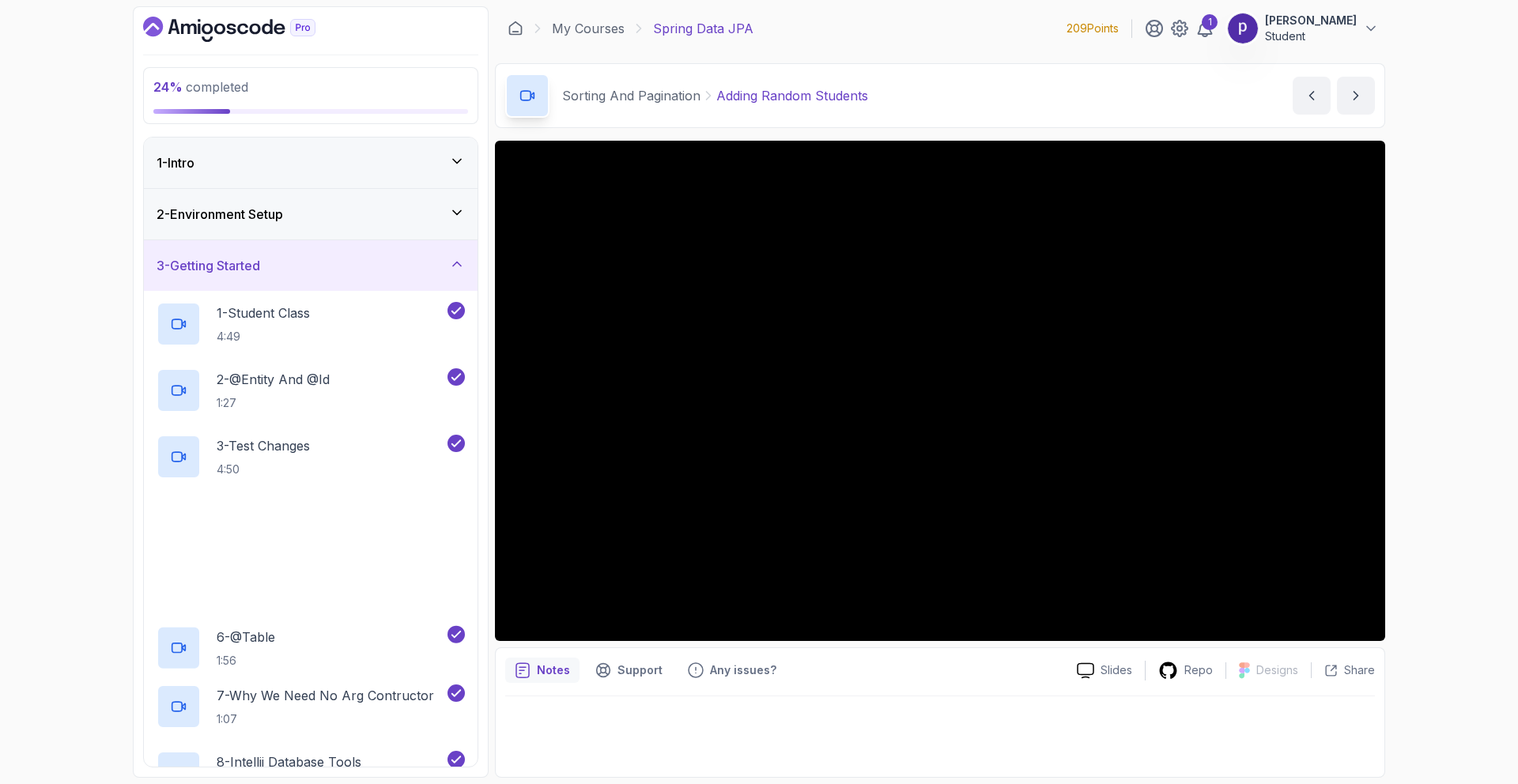 click on "3  -  Getting Started" at bounding box center (311, 266) 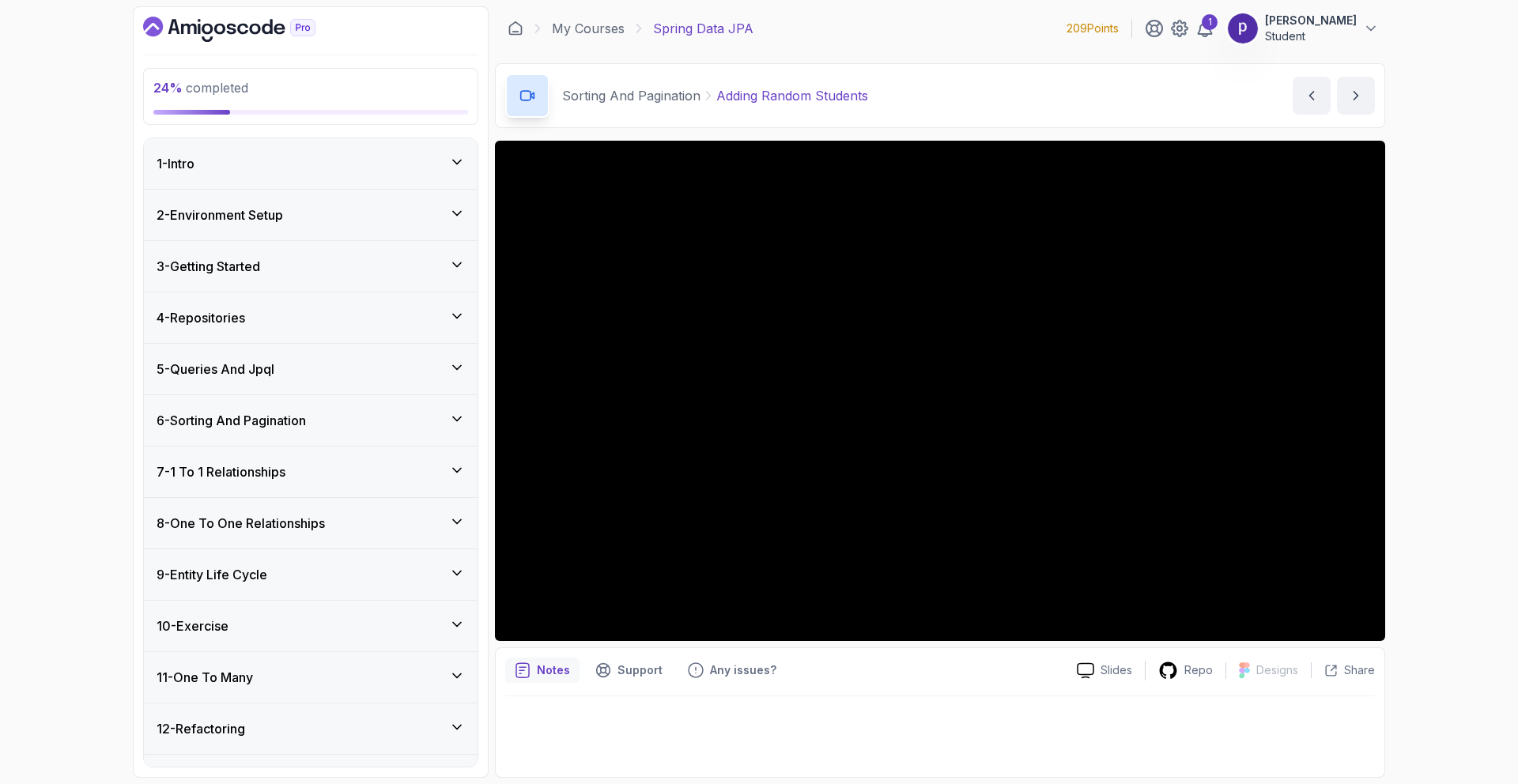 click on "3  -  Getting Started" at bounding box center (311, 266) 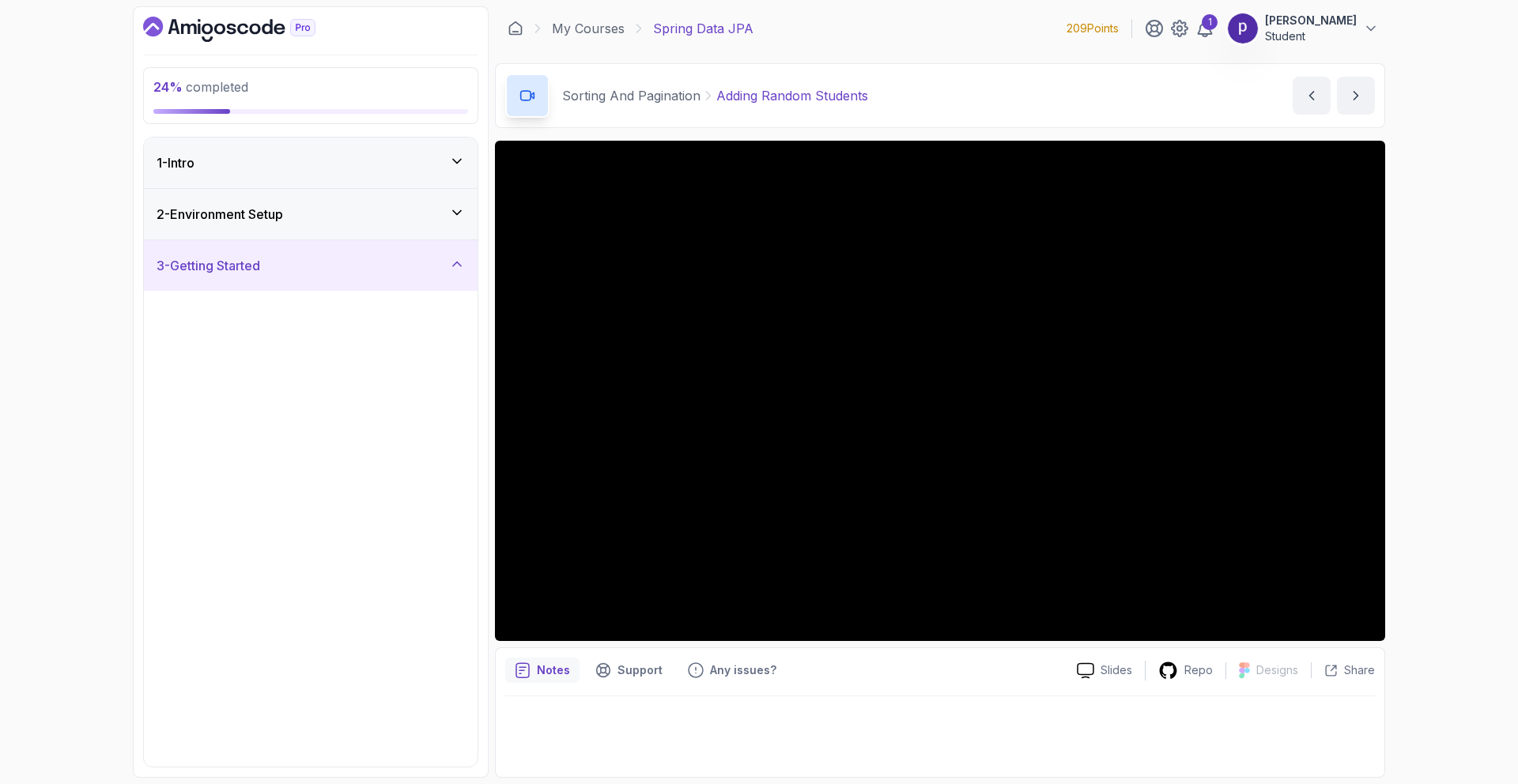 click on "3  -  Getting Started" at bounding box center (311, 266) 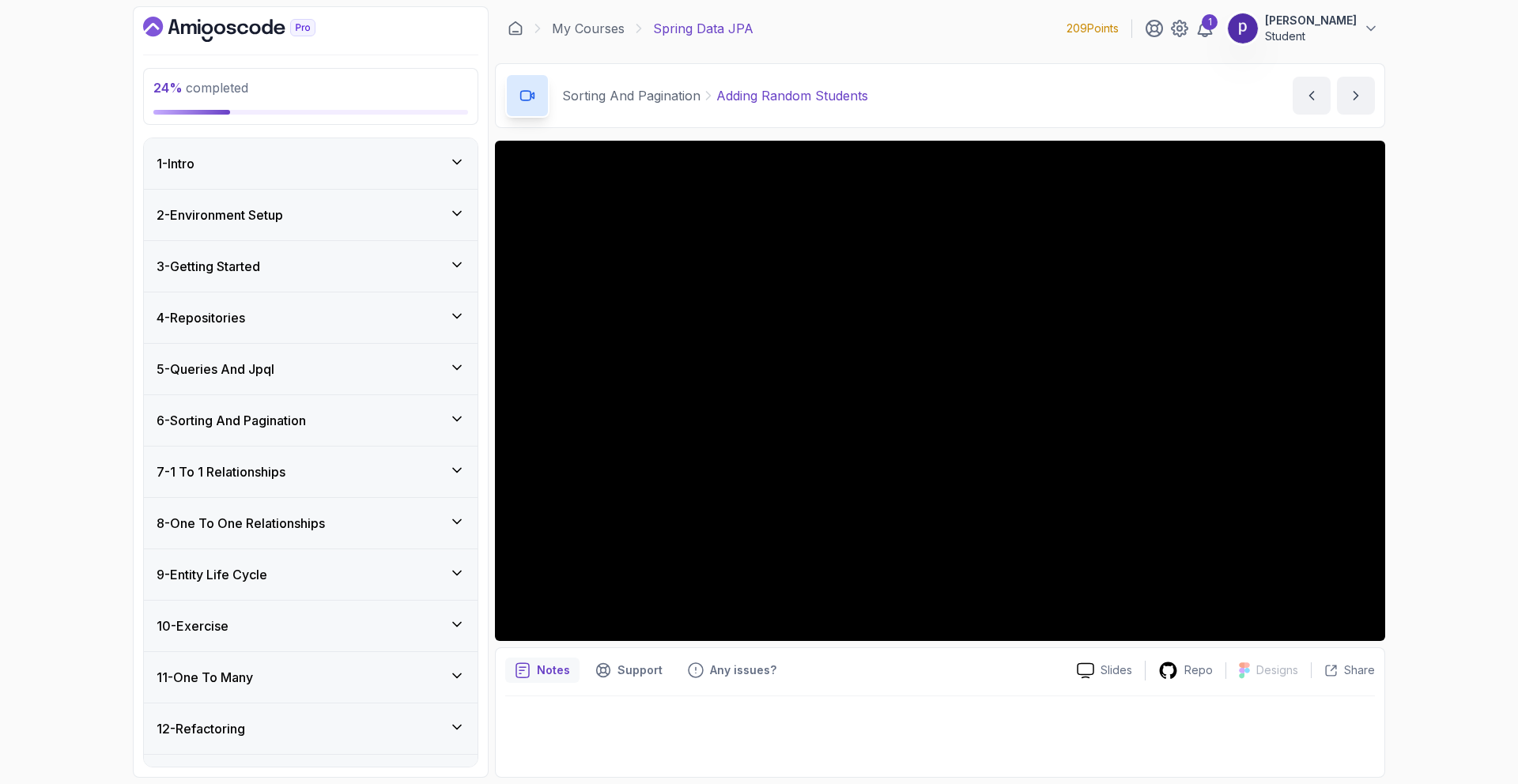 click on "4  -  Repositories" at bounding box center [311, 318] 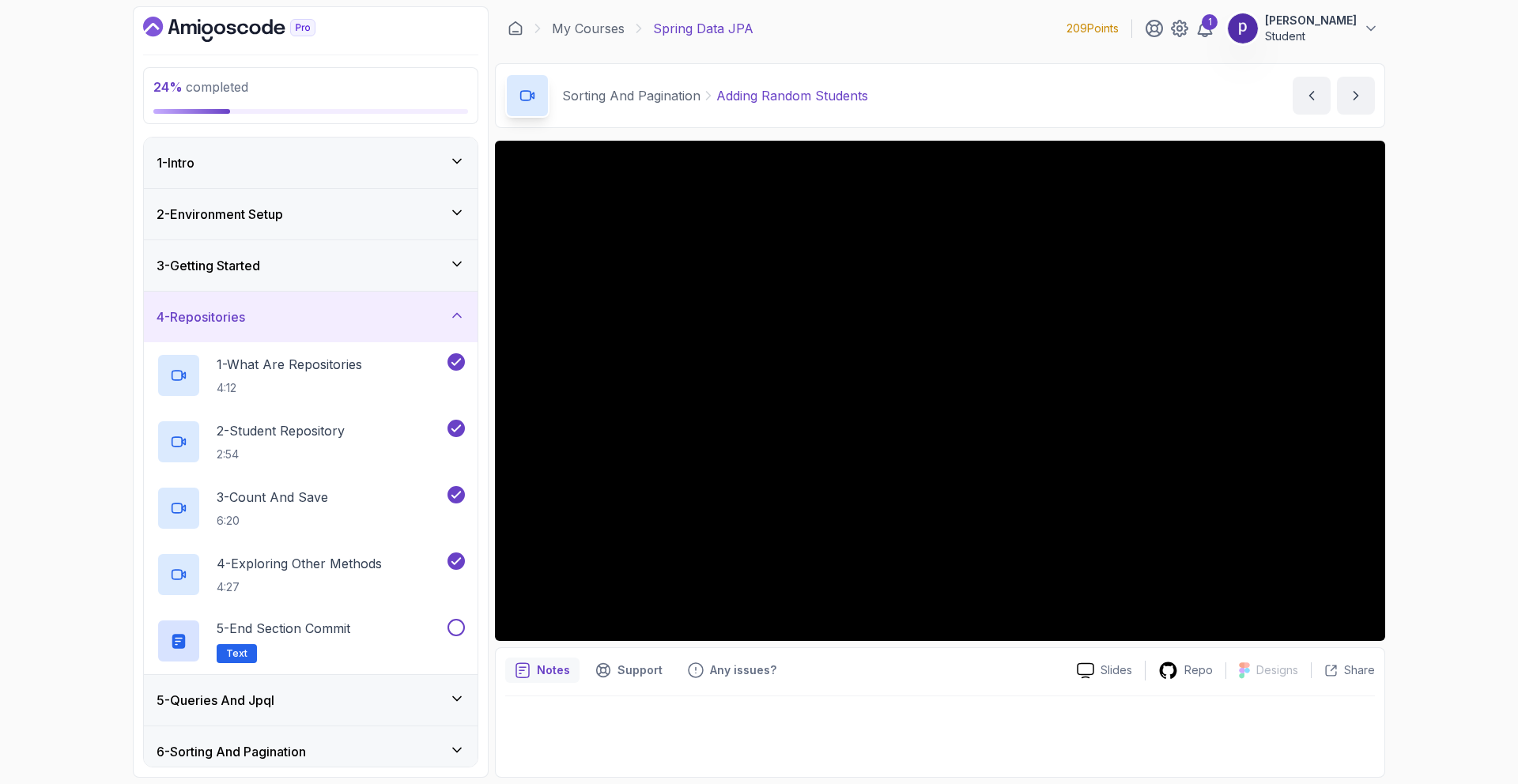 click on "4  -  Repositories" at bounding box center (311, 317) 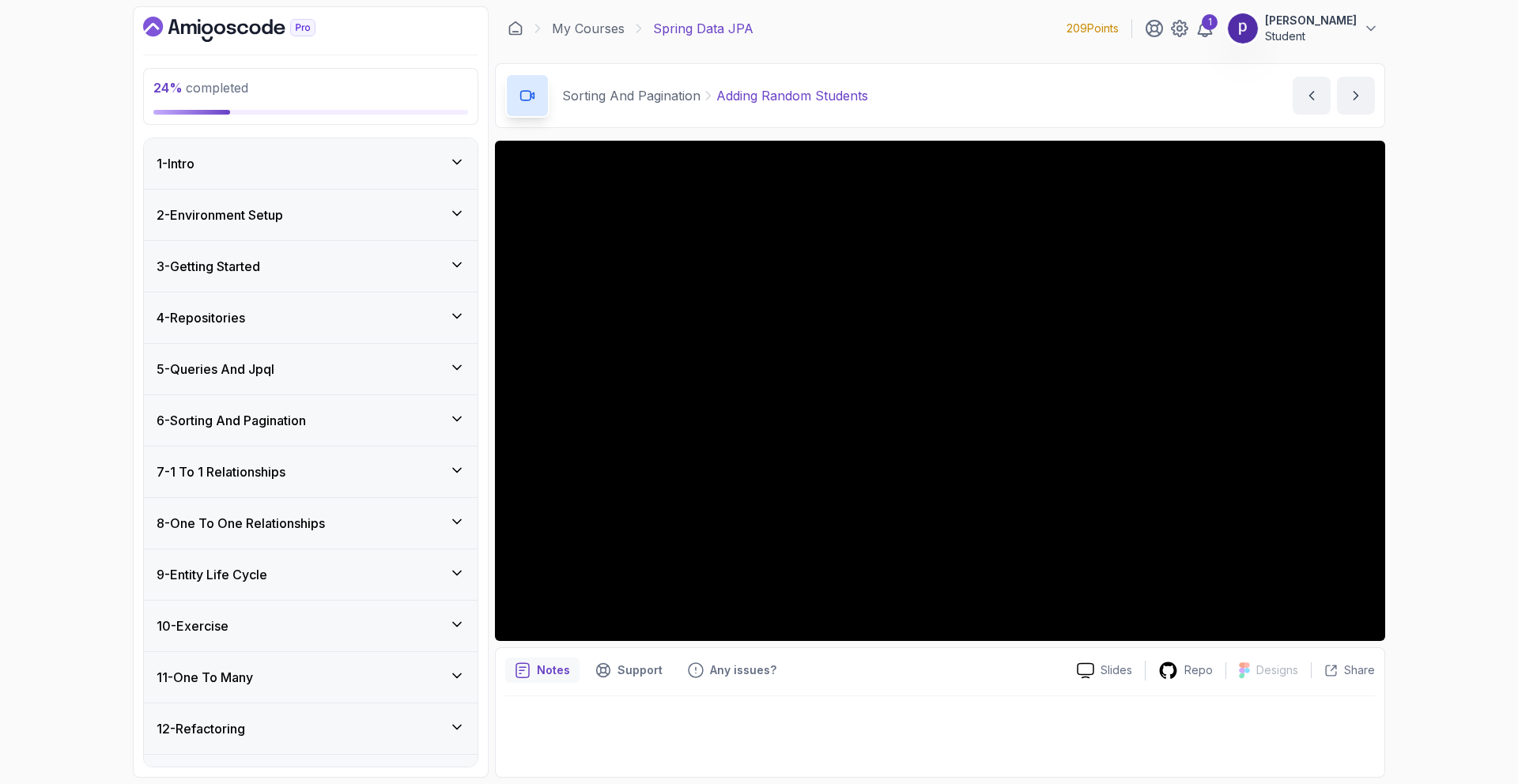 click on "5  -  Queries And Jpql" at bounding box center (311, 369) 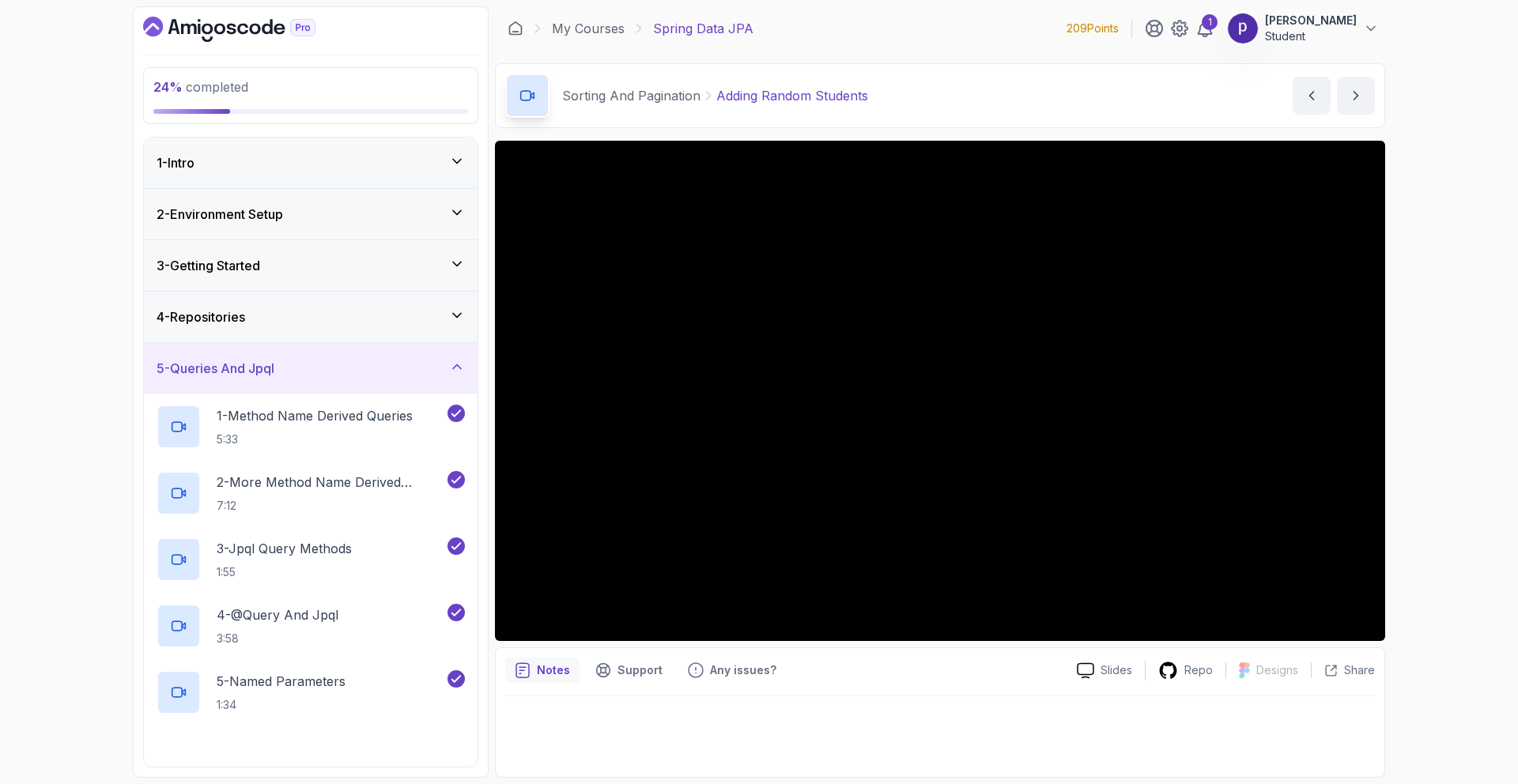 click on "5  -  Queries And Jpql" at bounding box center (311, 368) 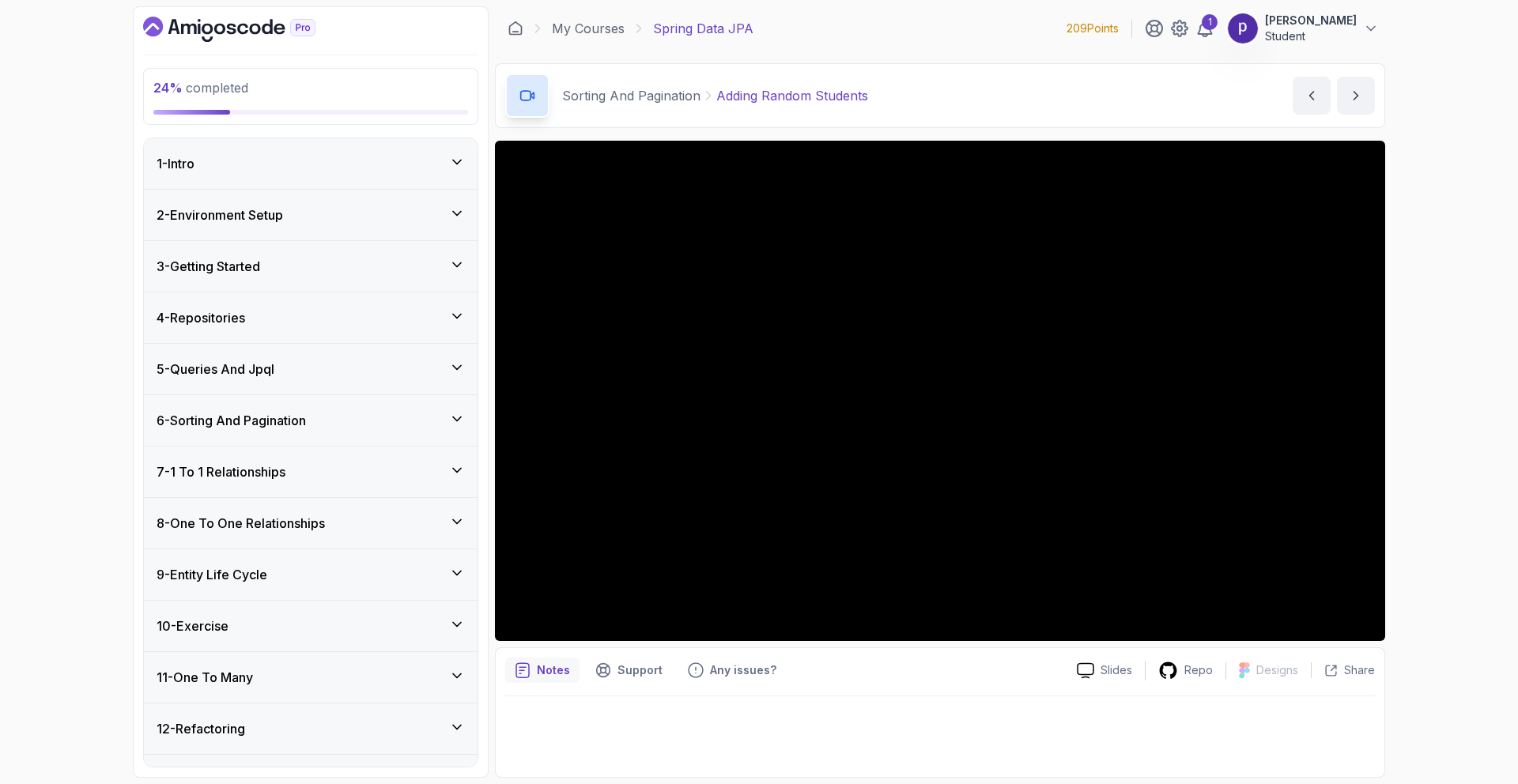 click on "6  -  Sorting And Pagination" at bounding box center [311, 420] 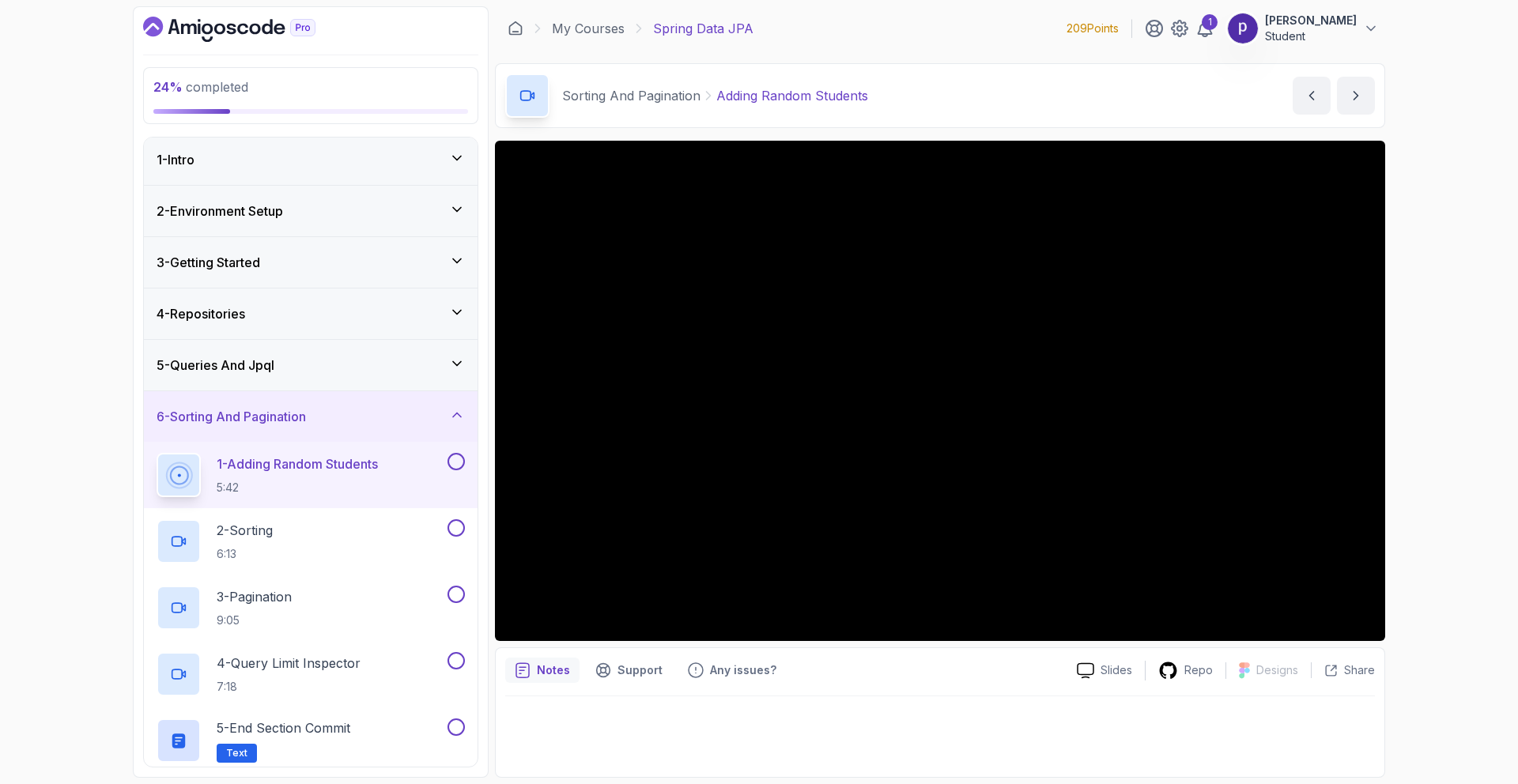 scroll, scrollTop: 0, scrollLeft: 0, axis: both 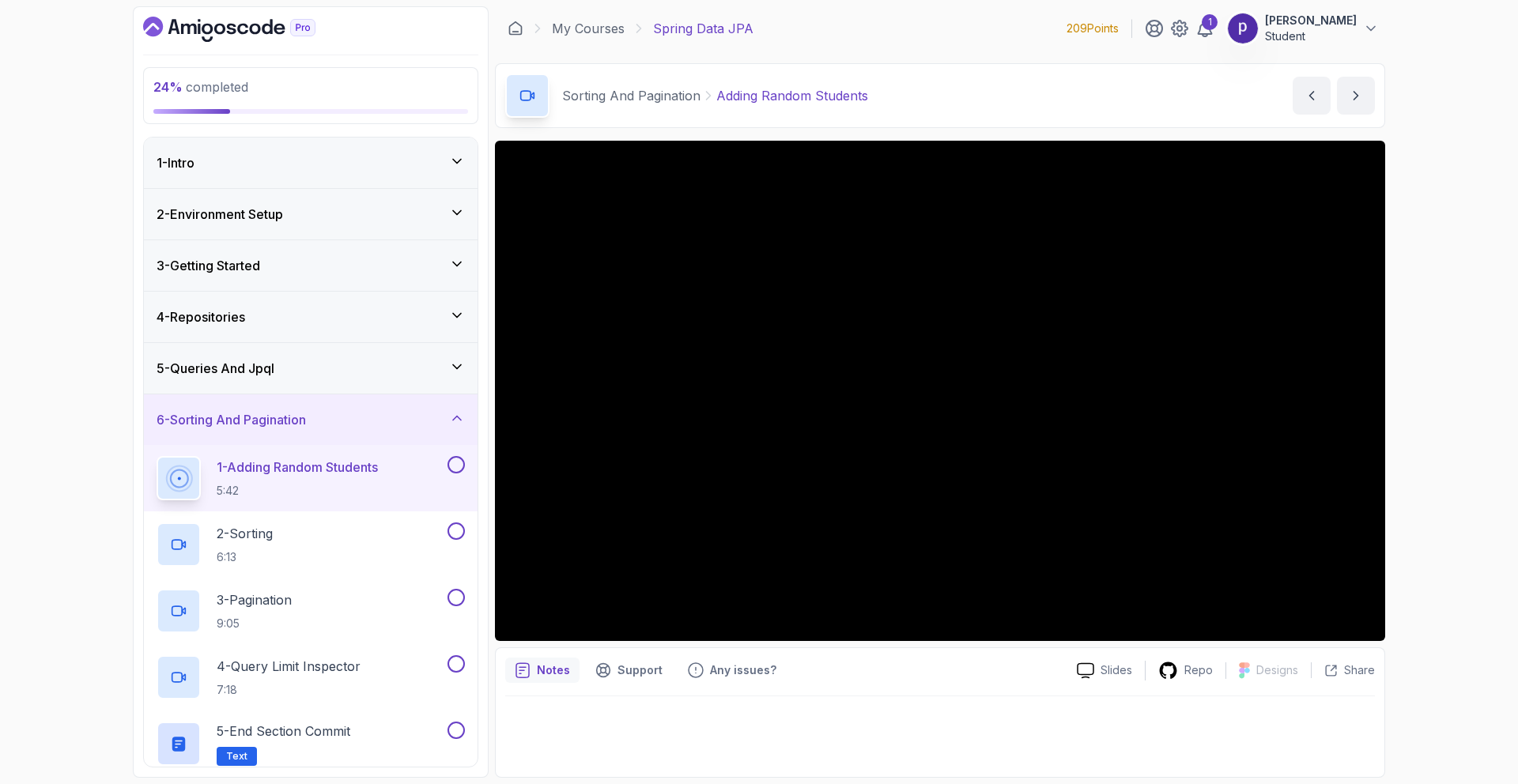 click on "6  -  Sorting And Pagination" at bounding box center (311, 420) 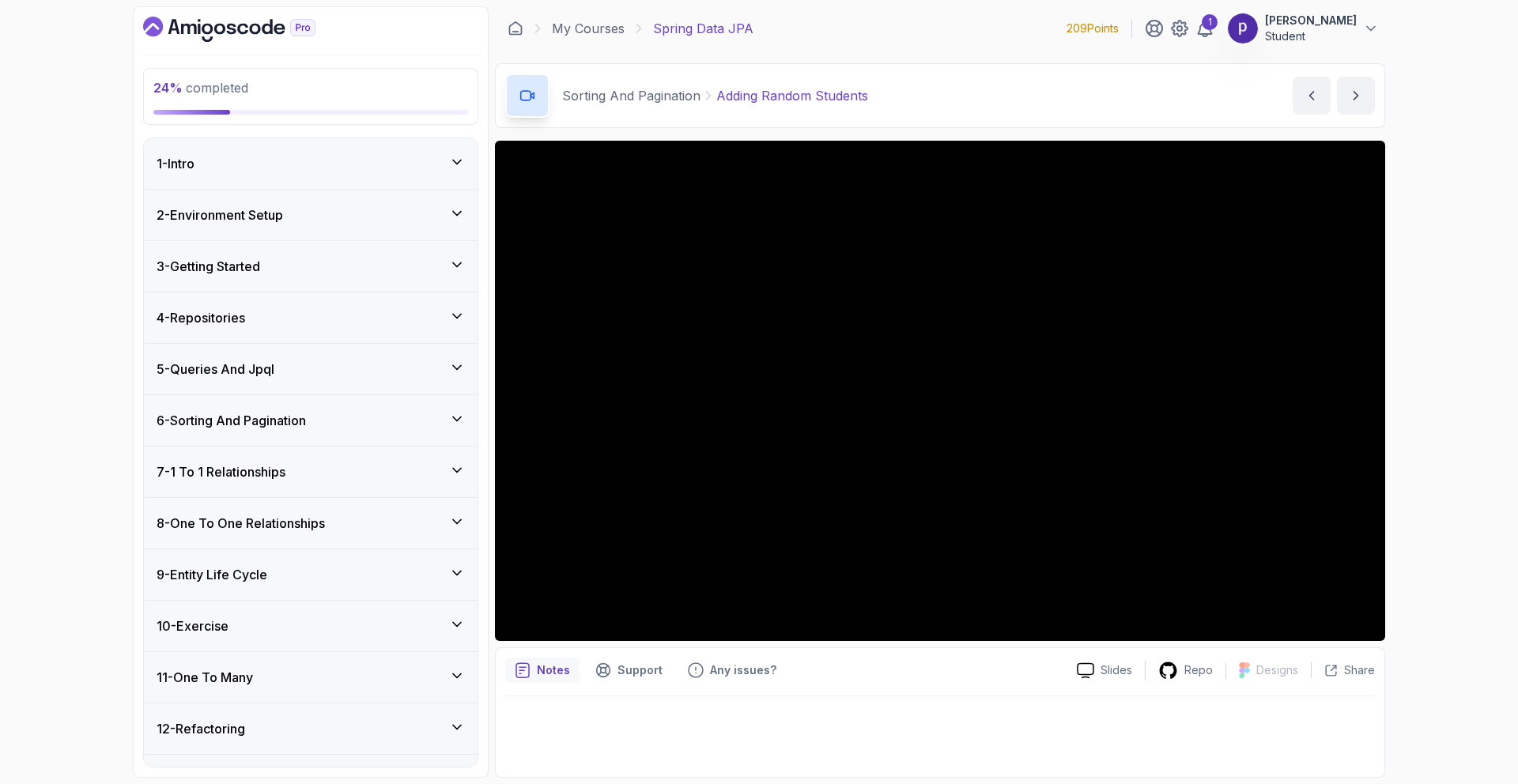 click on "6  -  Sorting And Pagination" at bounding box center [311, 420] 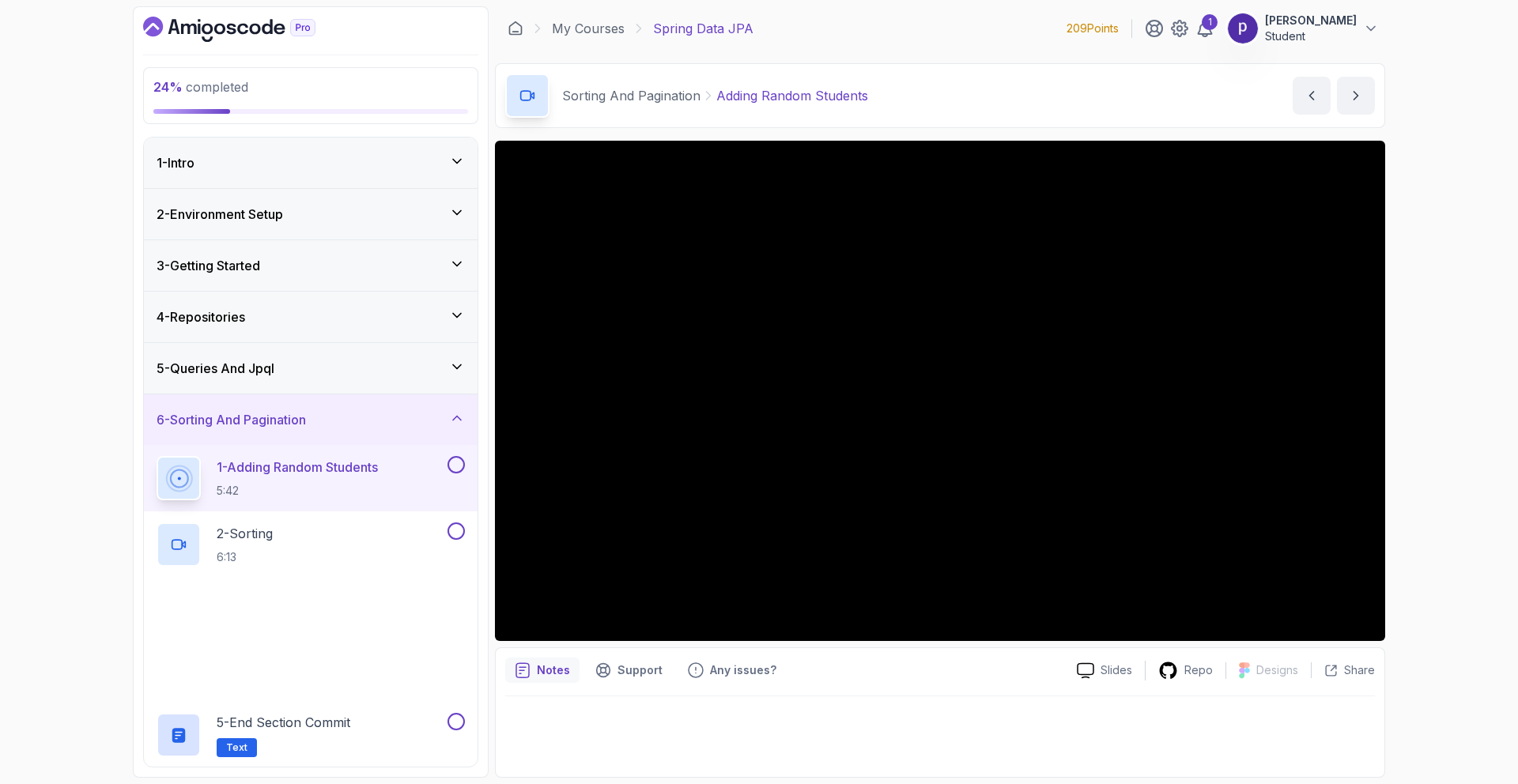 click on "6  -  Sorting And Pagination" at bounding box center (311, 420) 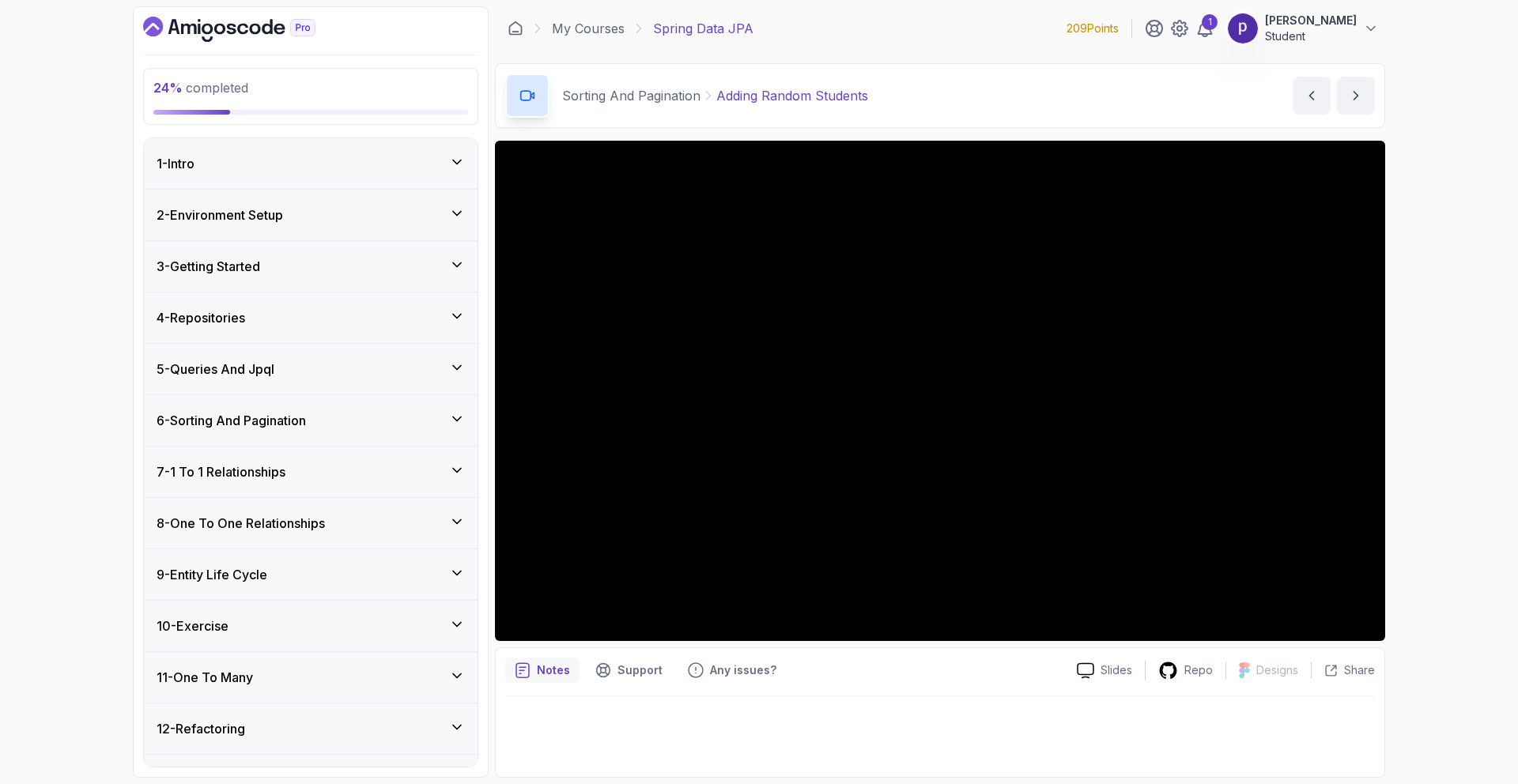 click on "6  -  Sorting And Pagination" at bounding box center [311, 420] 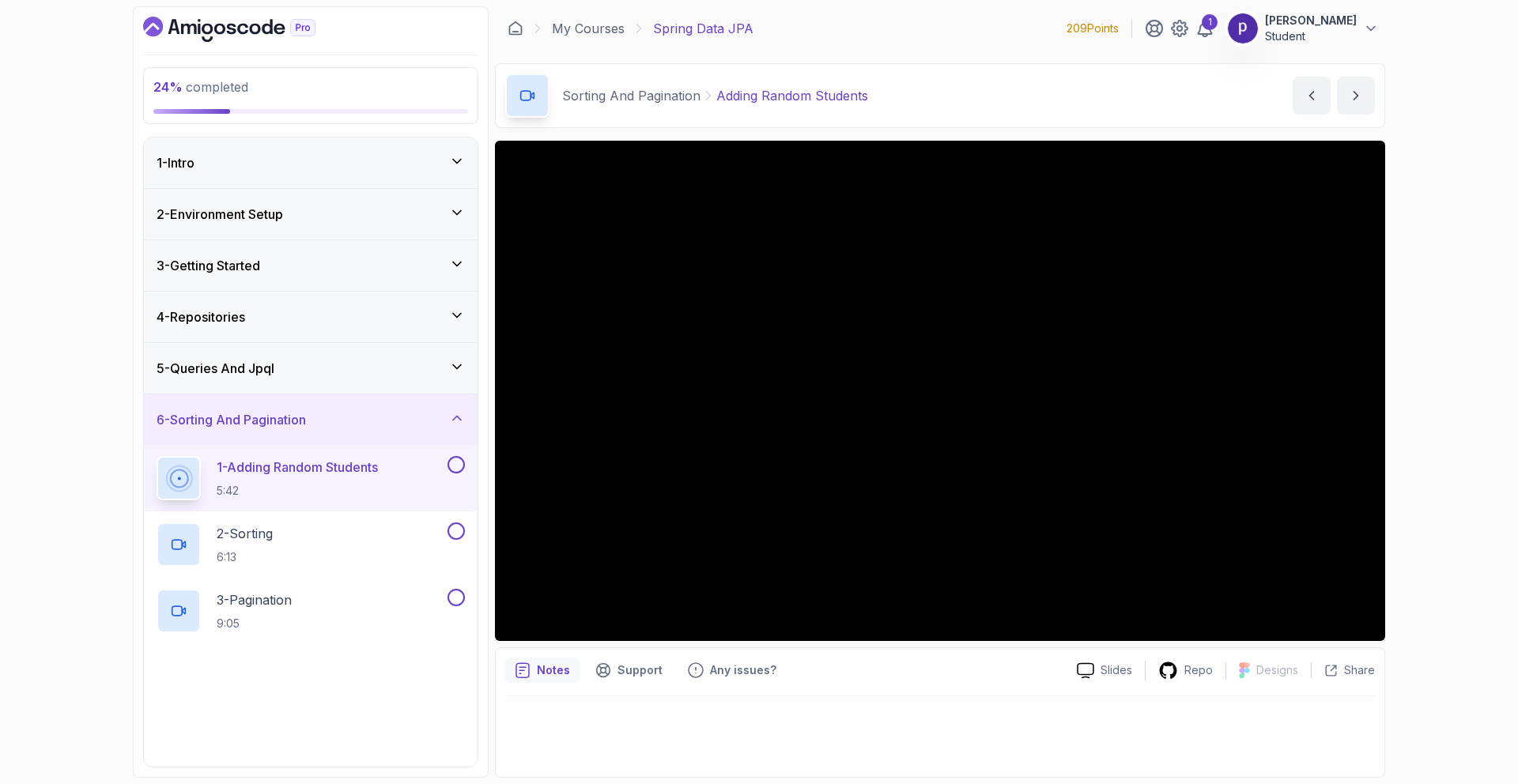 click on "1  -  Adding Random Students 5:42" at bounding box center [311, 478] 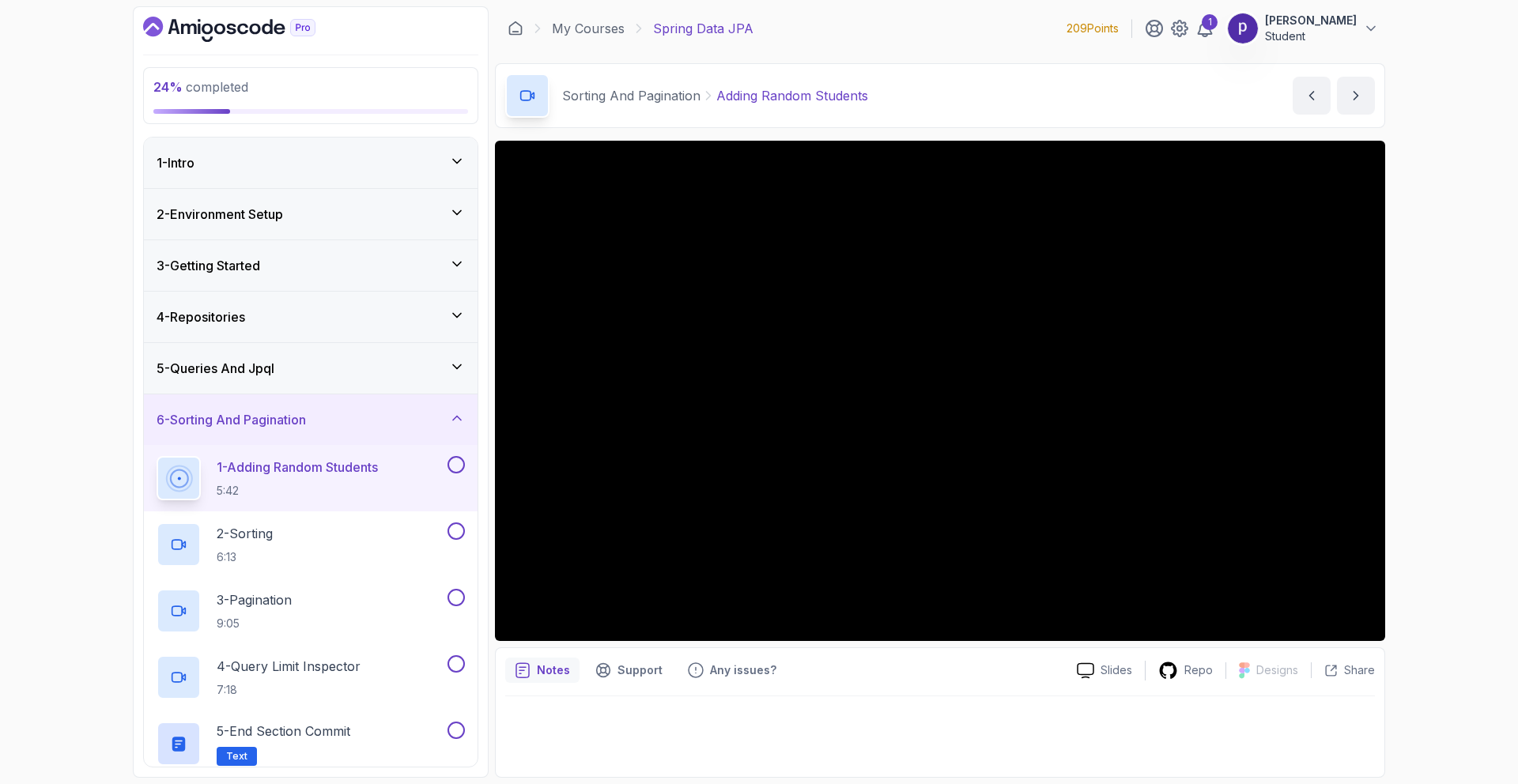 click on "1  -  Adding Random Students 5:42" at bounding box center [300, 478] 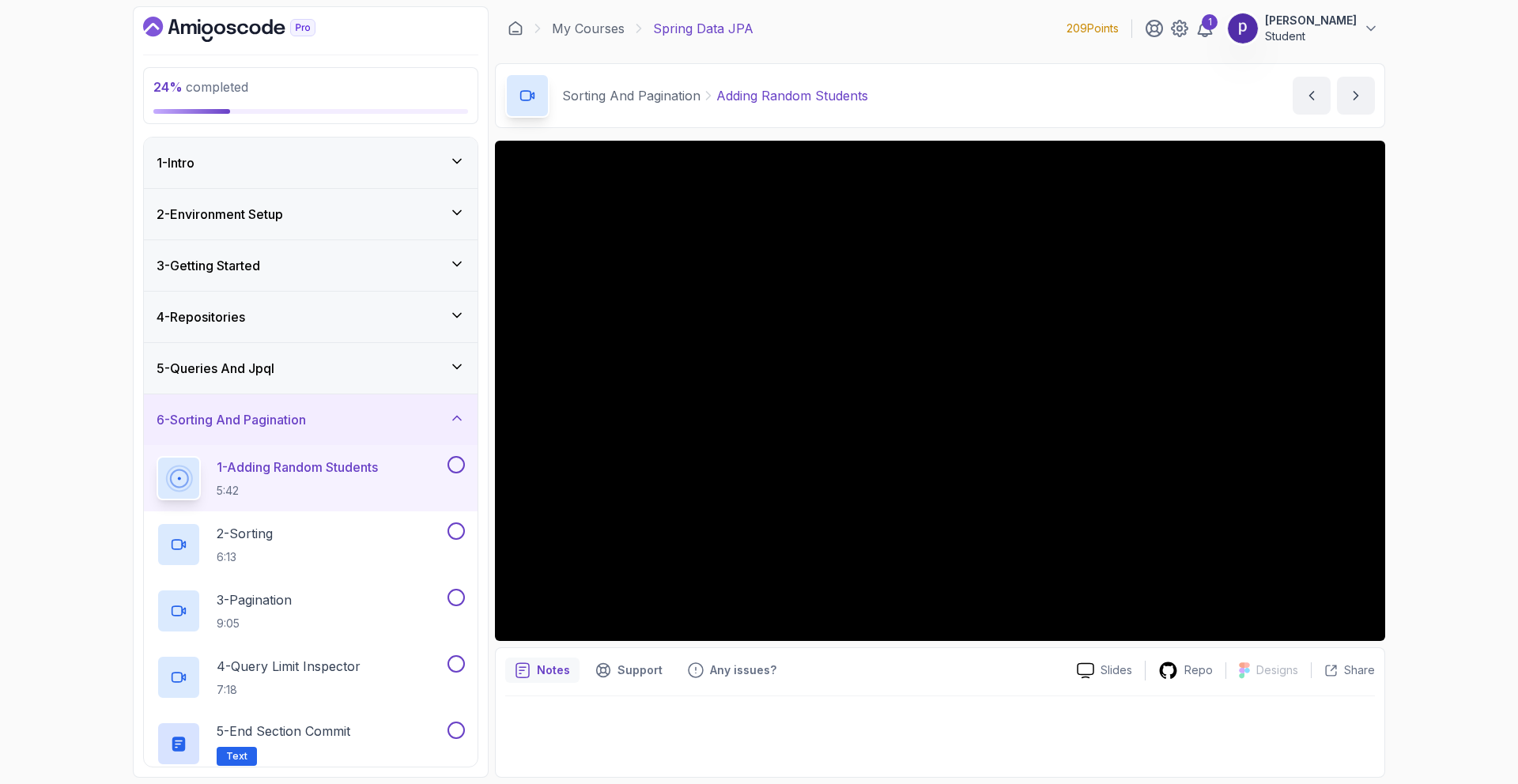 click at bounding box center (456, 465) 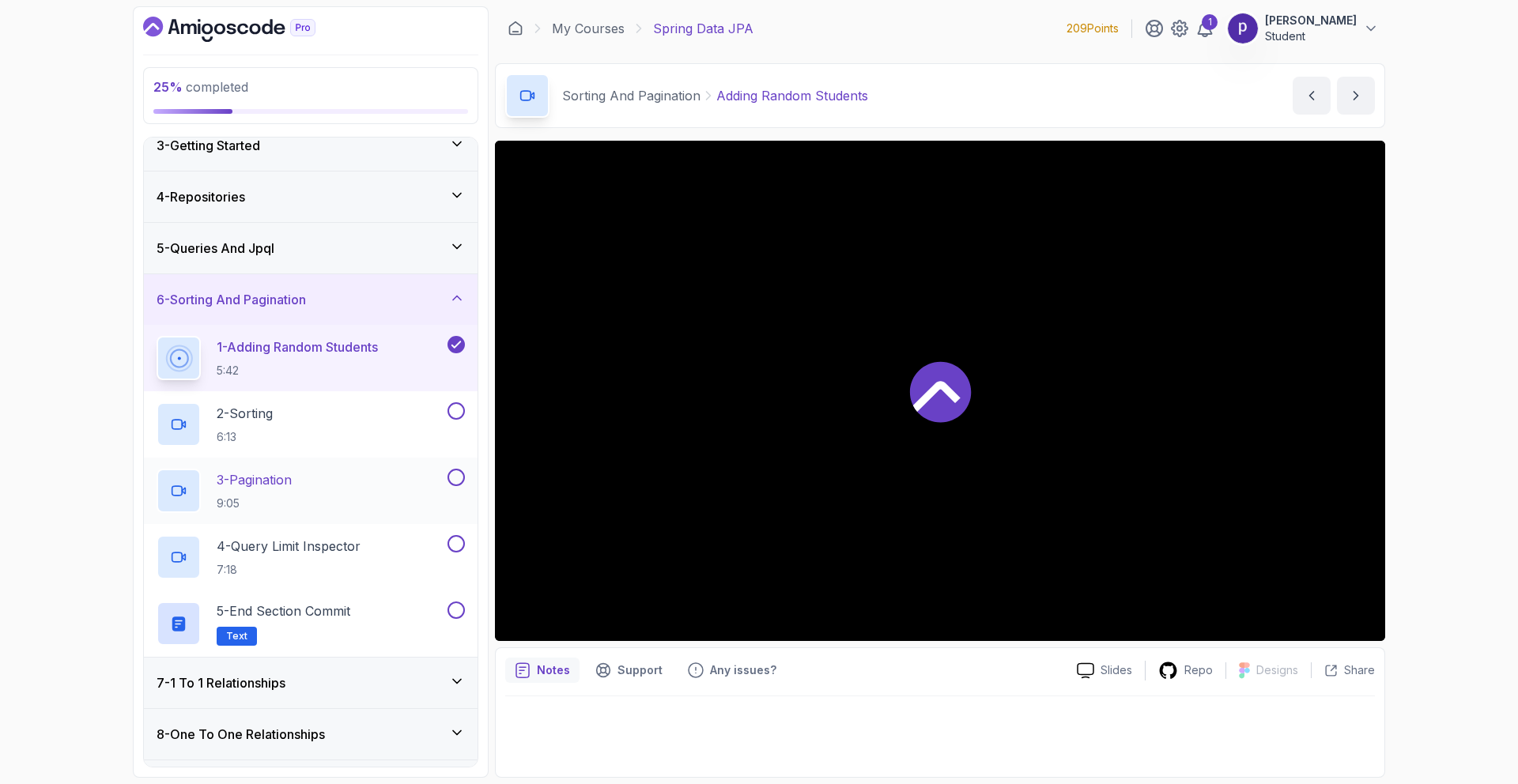 scroll, scrollTop: 118, scrollLeft: 0, axis: vertical 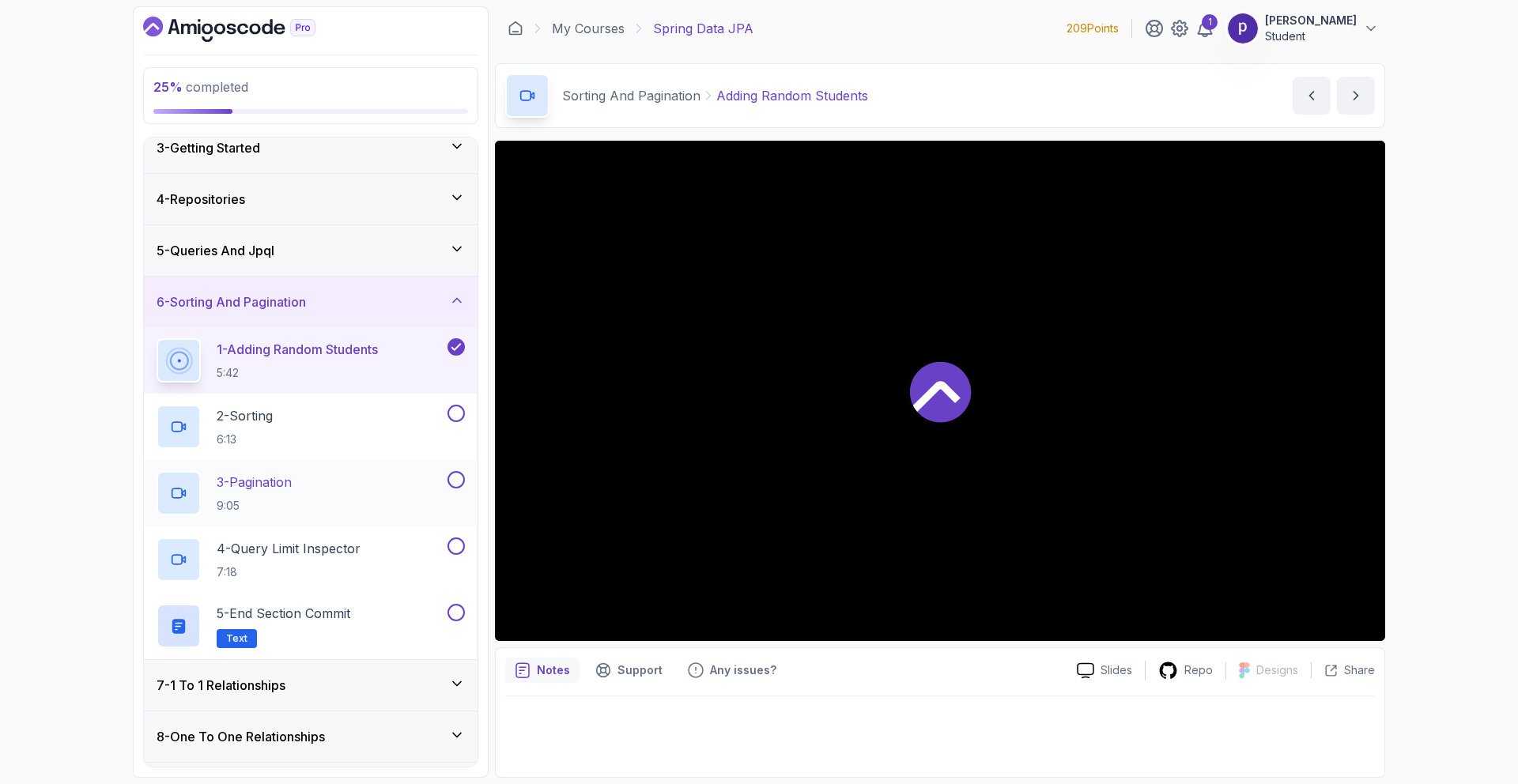 click on "4  -  Query Limit Inspector 7:18" at bounding box center (311, 560) 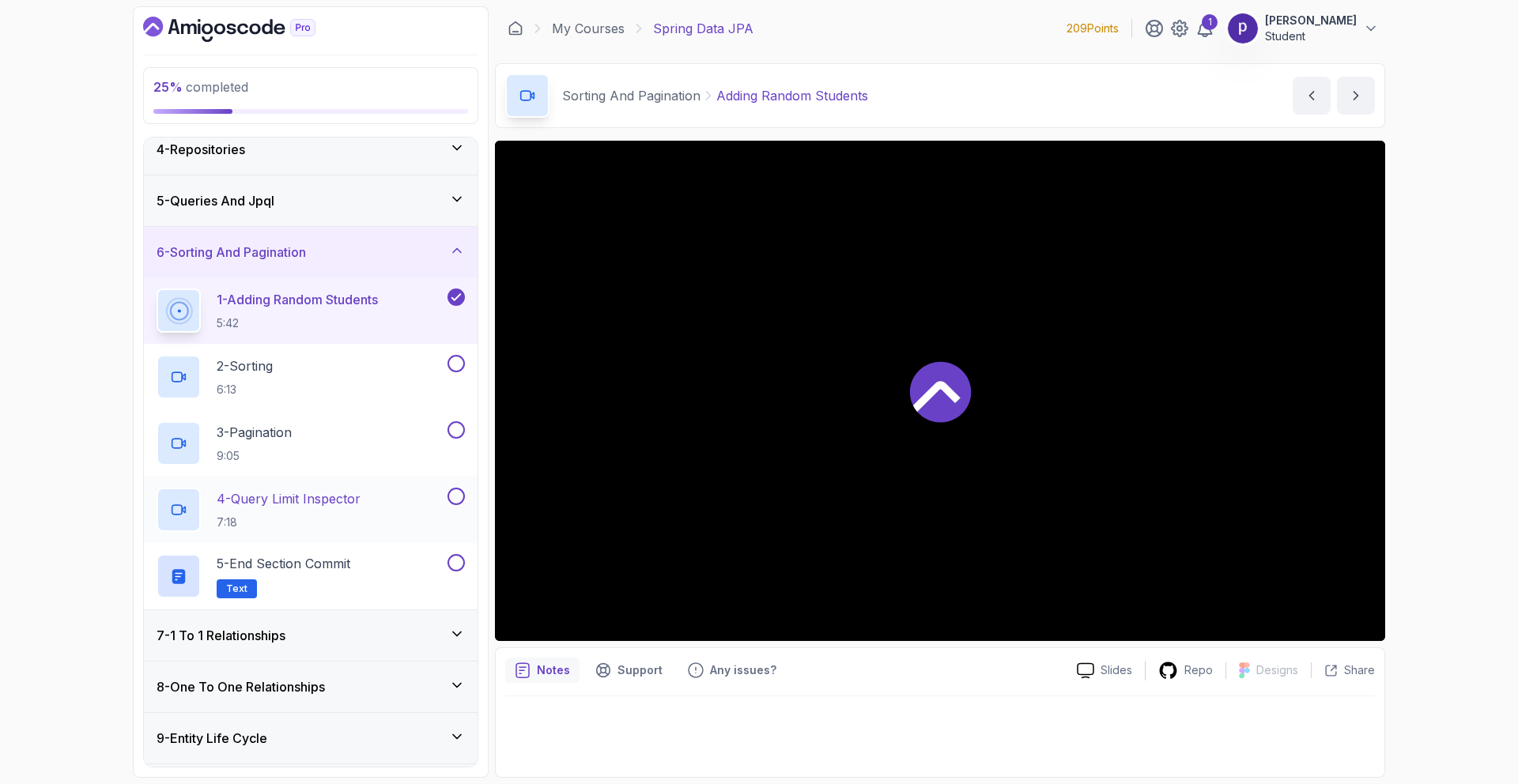 scroll, scrollTop: 179, scrollLeft: 0, axis: vertical 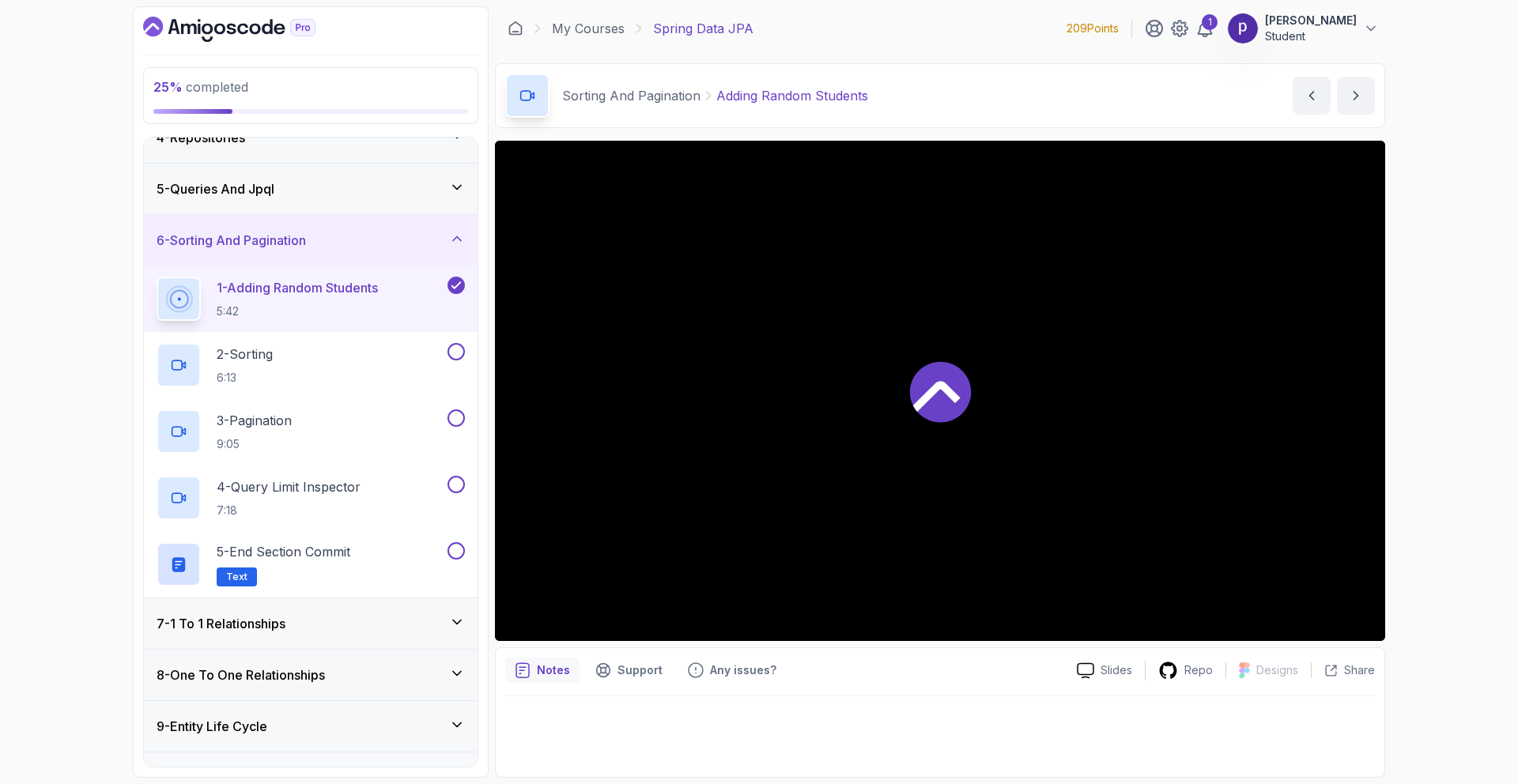 click on "7  -  1 To 1 Relationships" at bounding box center [311, 624] 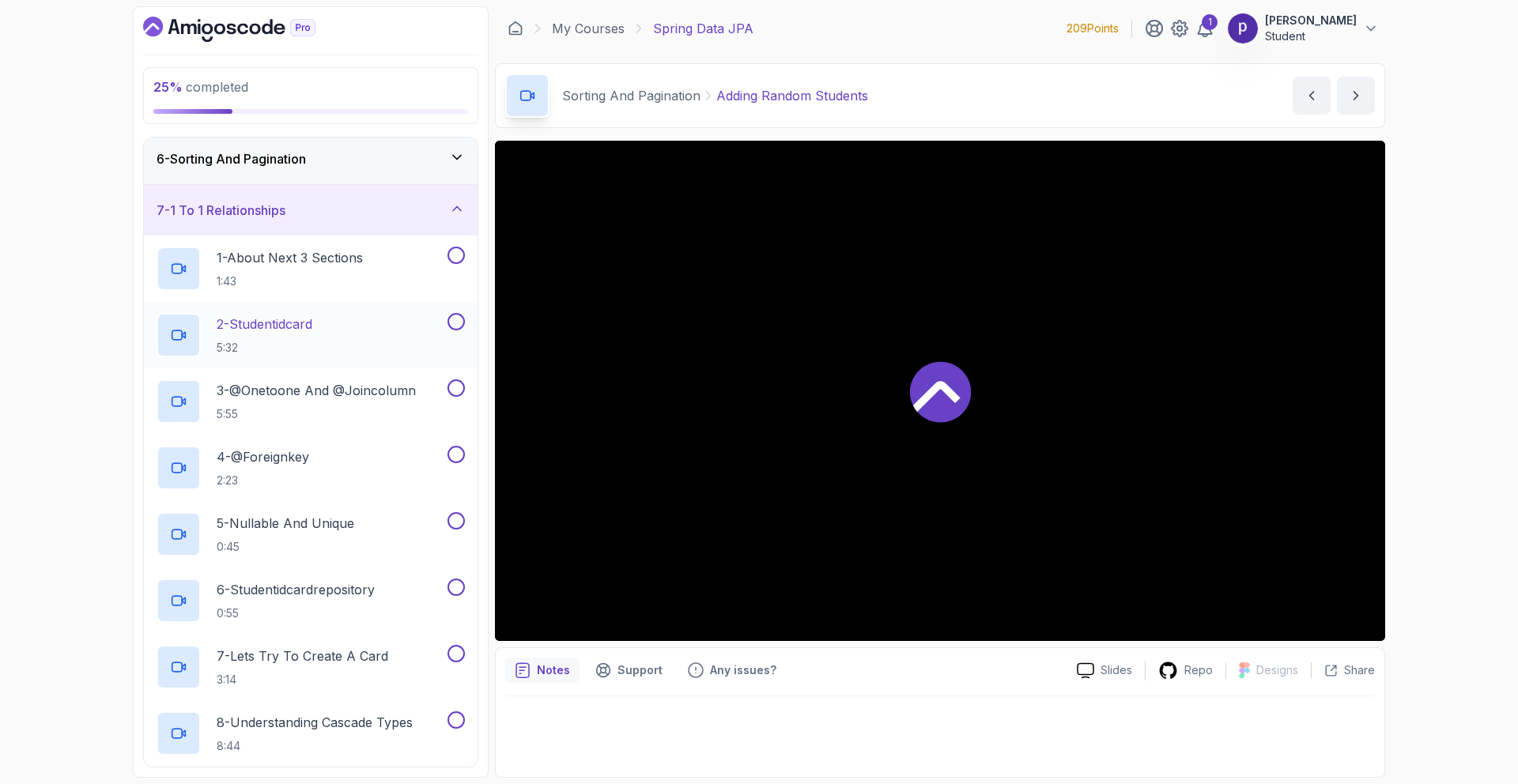 scroll, scrollTop: 160, scrollLeft: 0, axis: vertical 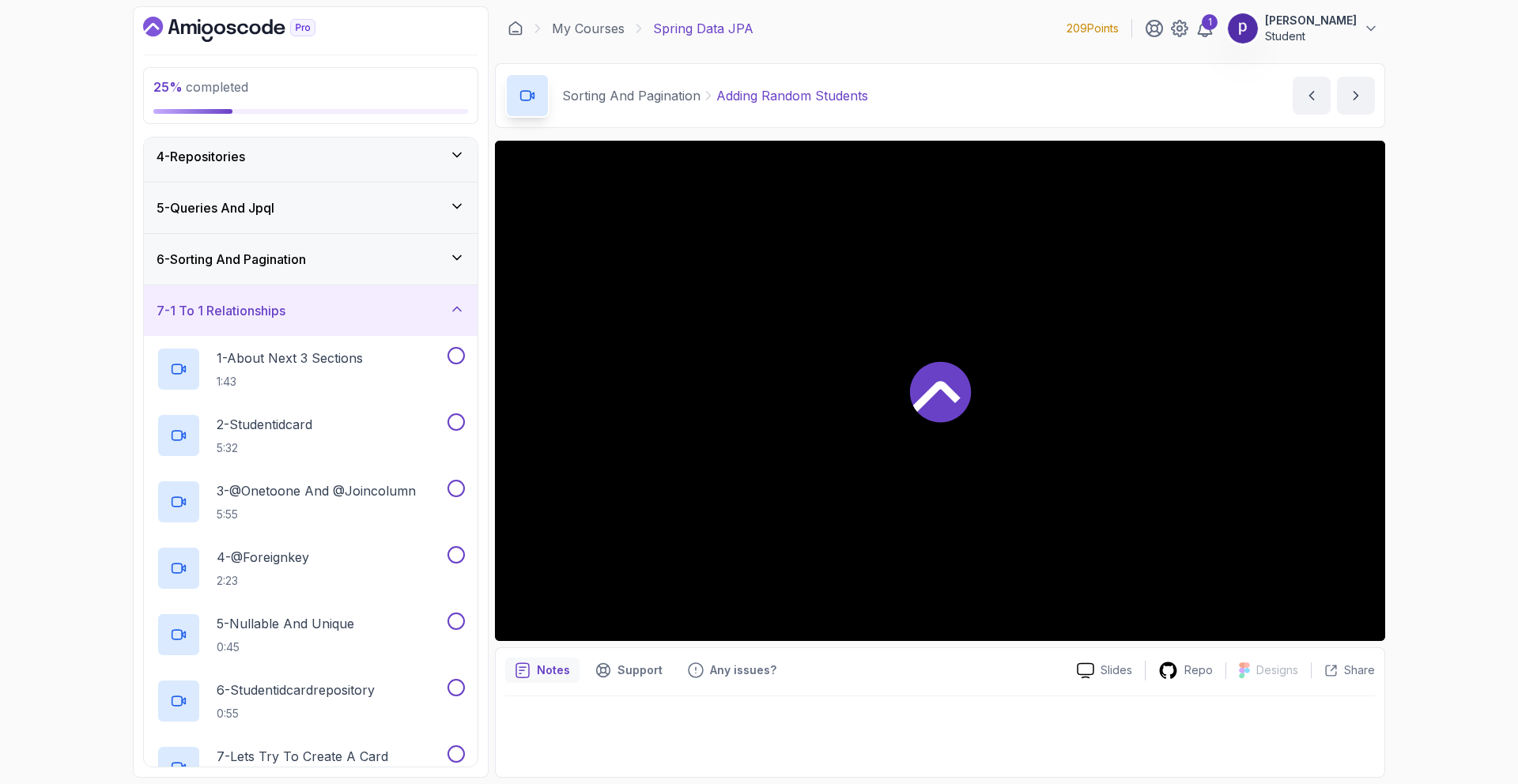 click 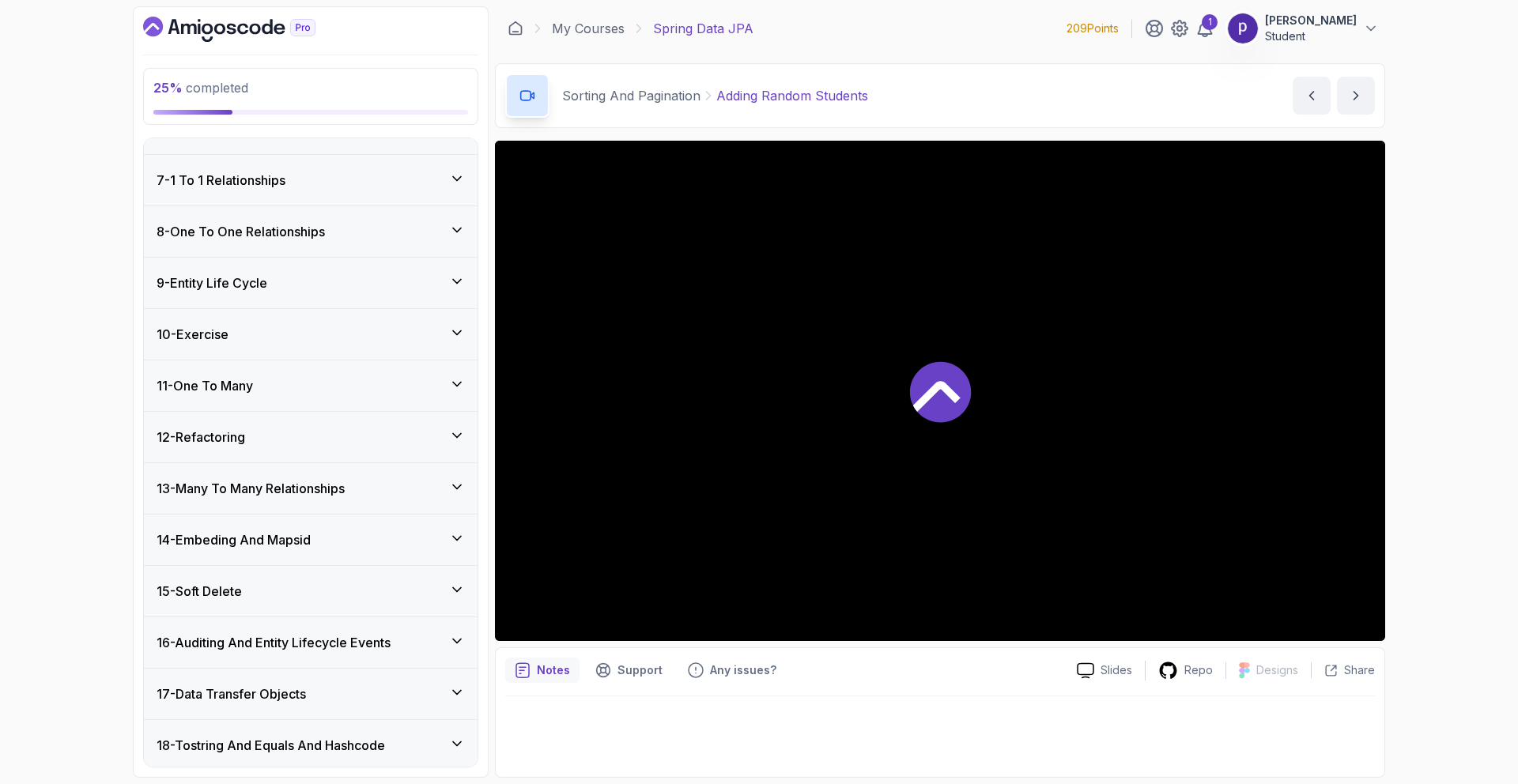 scroll, scrollTop: 294, scrollLeft: 0, axis: vertical 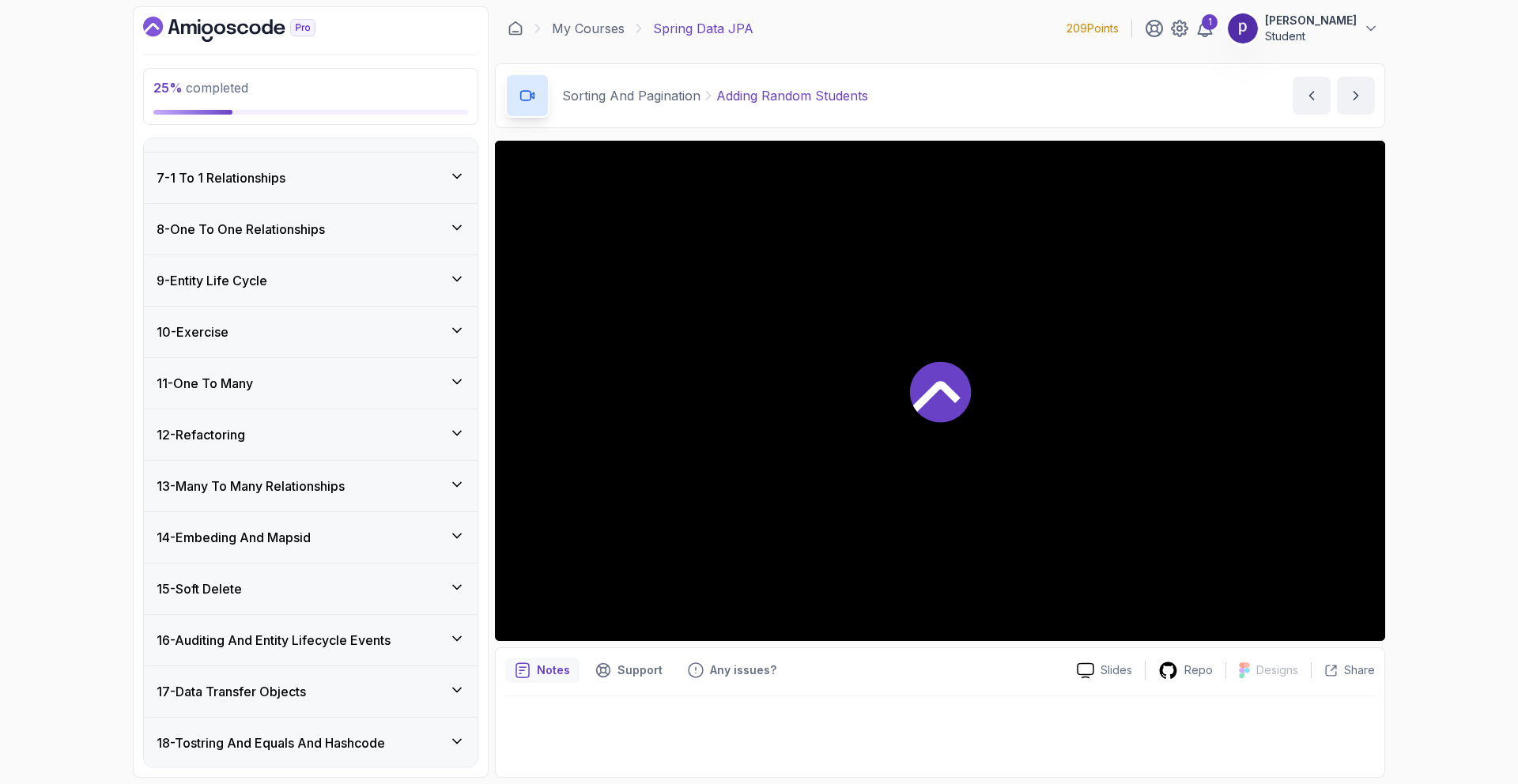 click on "12  -  Refactoring" at bounding box center (311, 435) 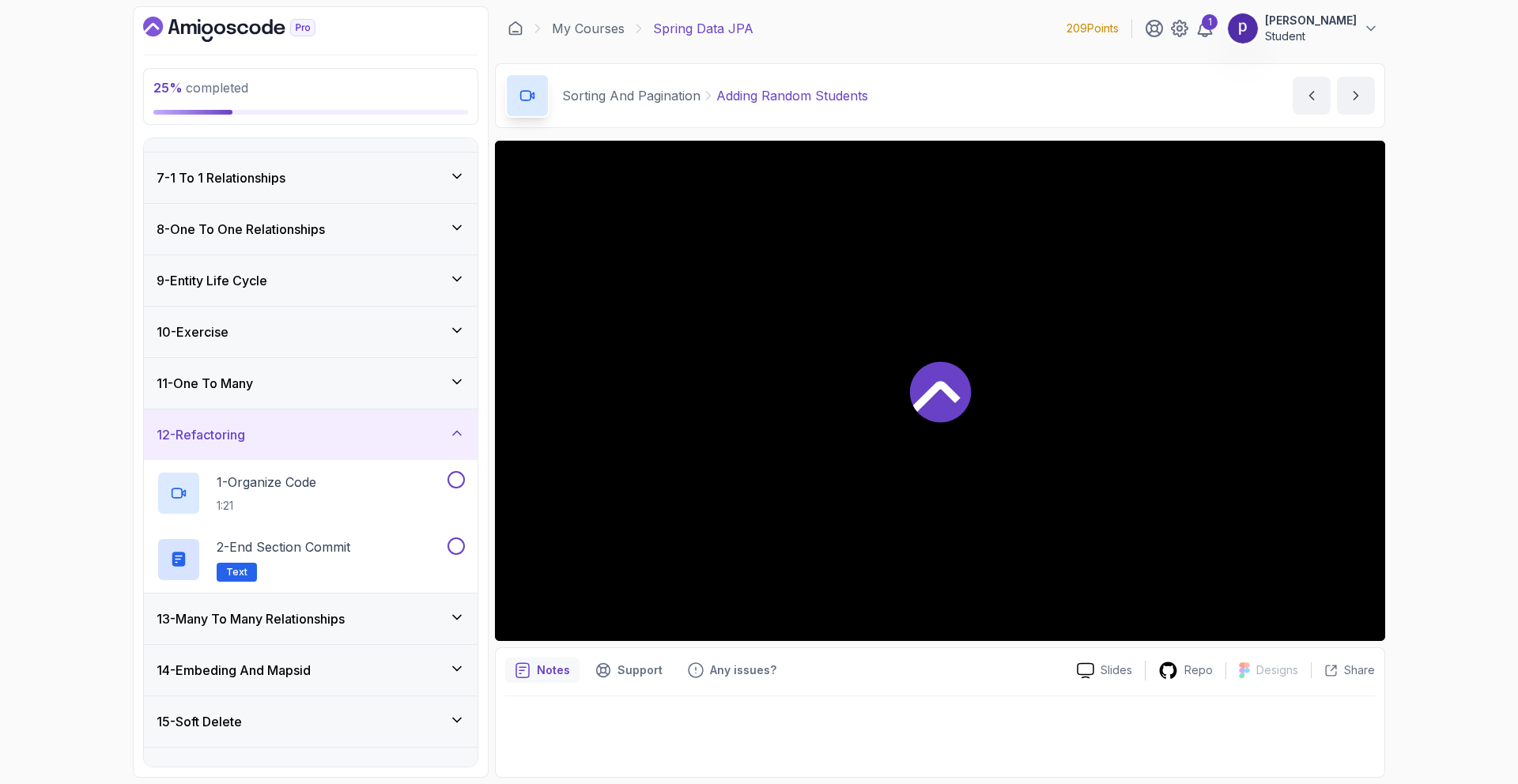 click on "12  -  Refactoring" at bounding box center (311, 435) 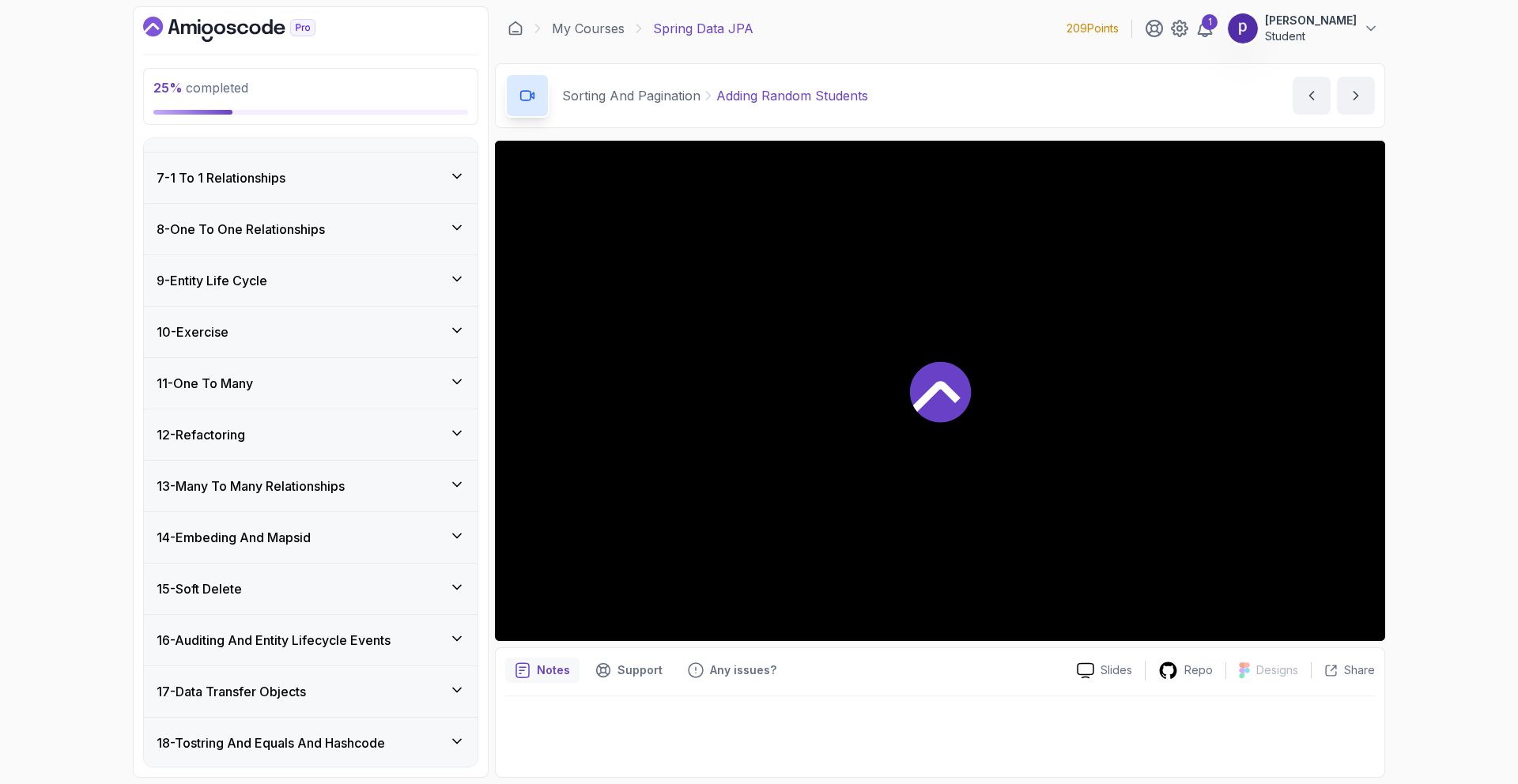click on "13  -  Many To Many Relationships" at bounding box center [311, 486] 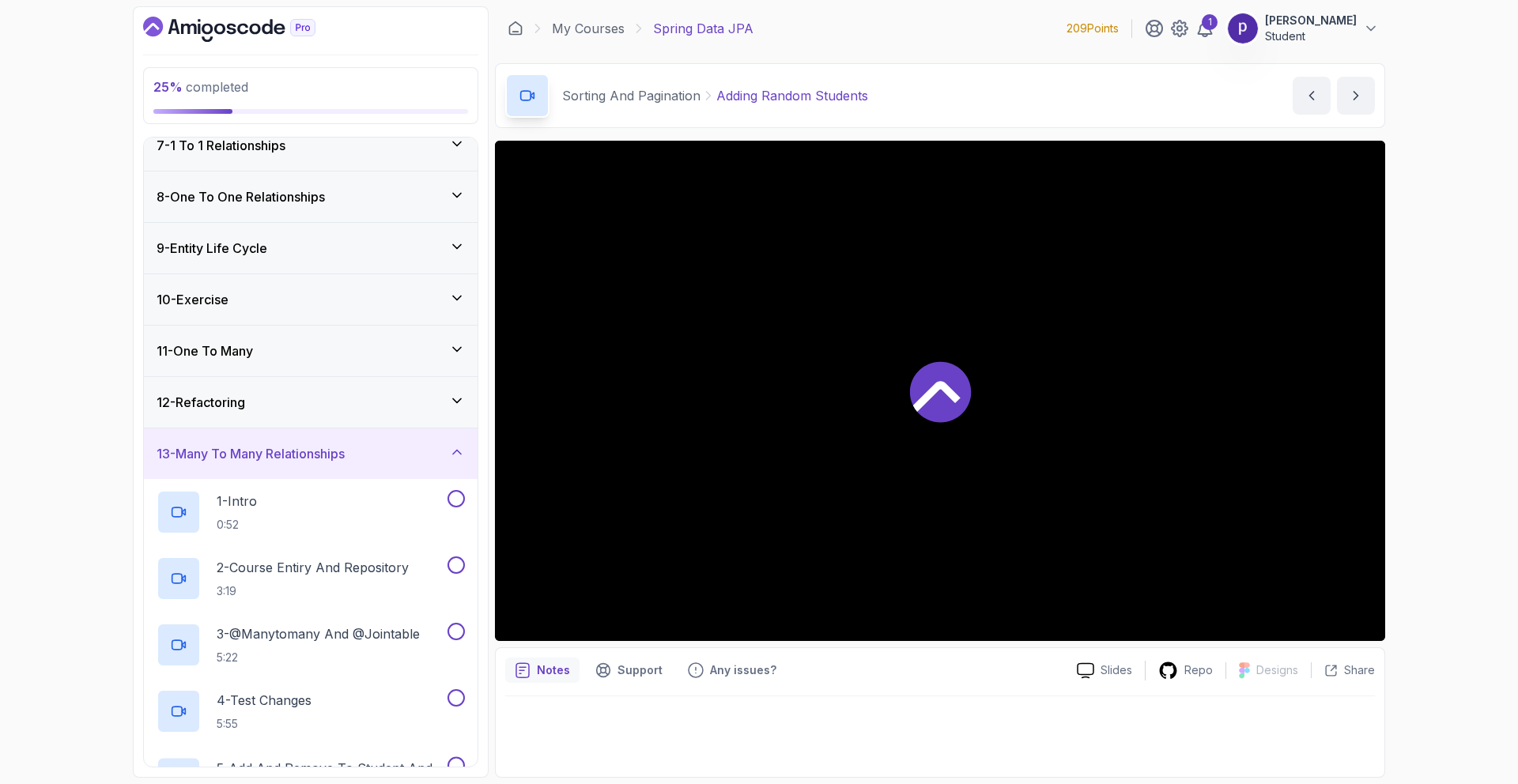scroll, scrollTop: 336, scrollLeft: 0, axis: vertical 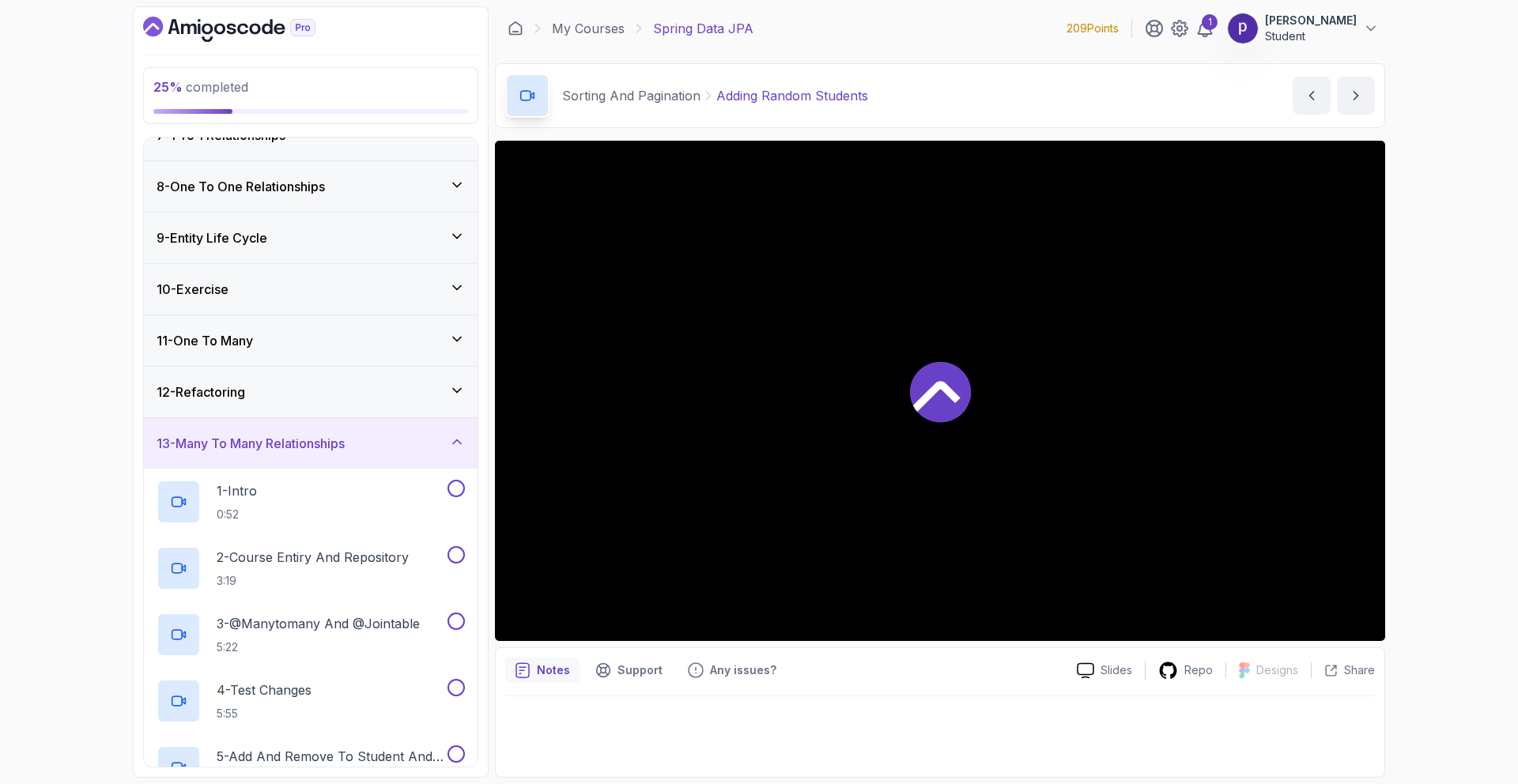 click on "13  -  Many To Many Relationships" at bounding box center (311, 443) 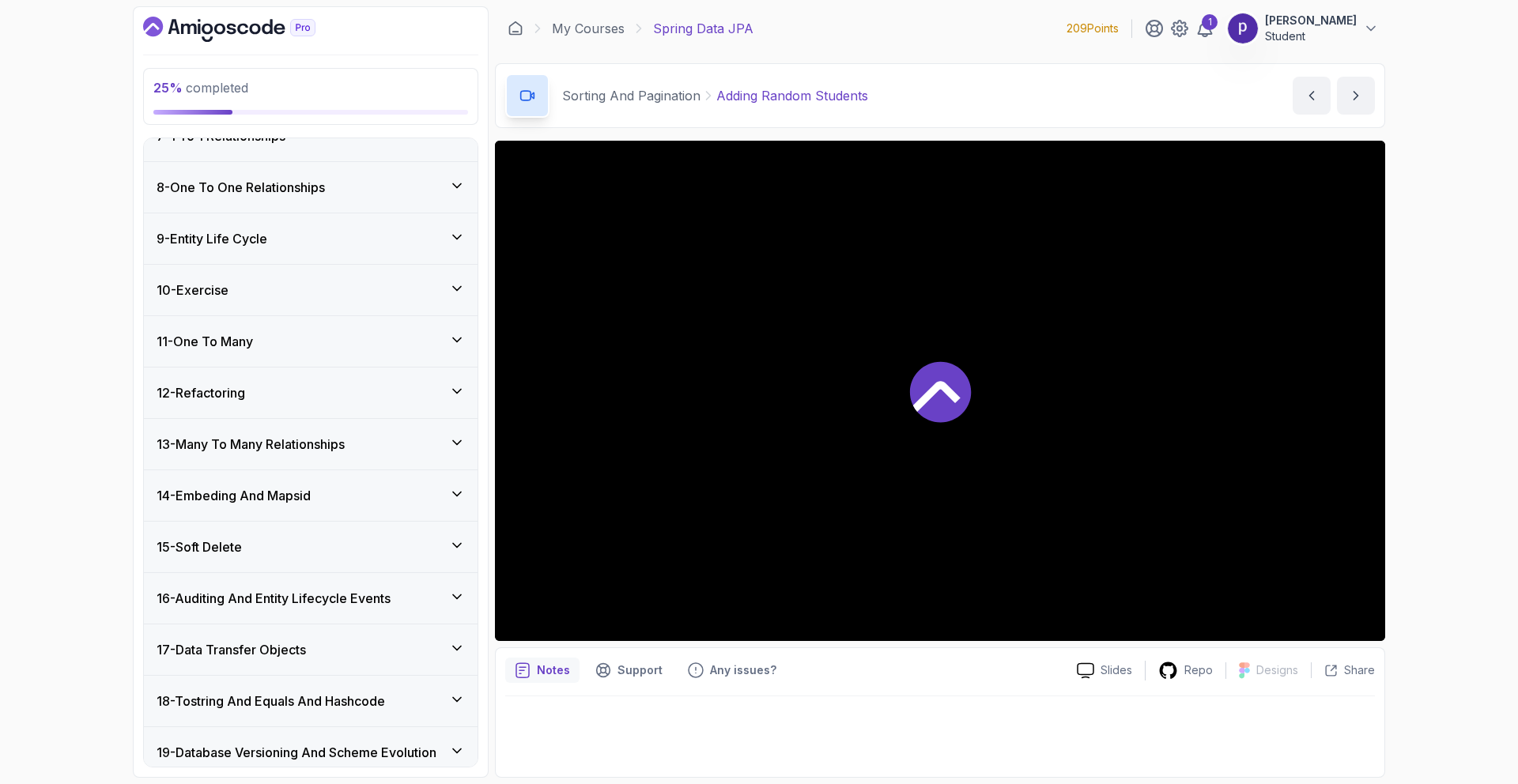 click on "14  -  Embeding And Mapsid" at bounding box center (311, 496) 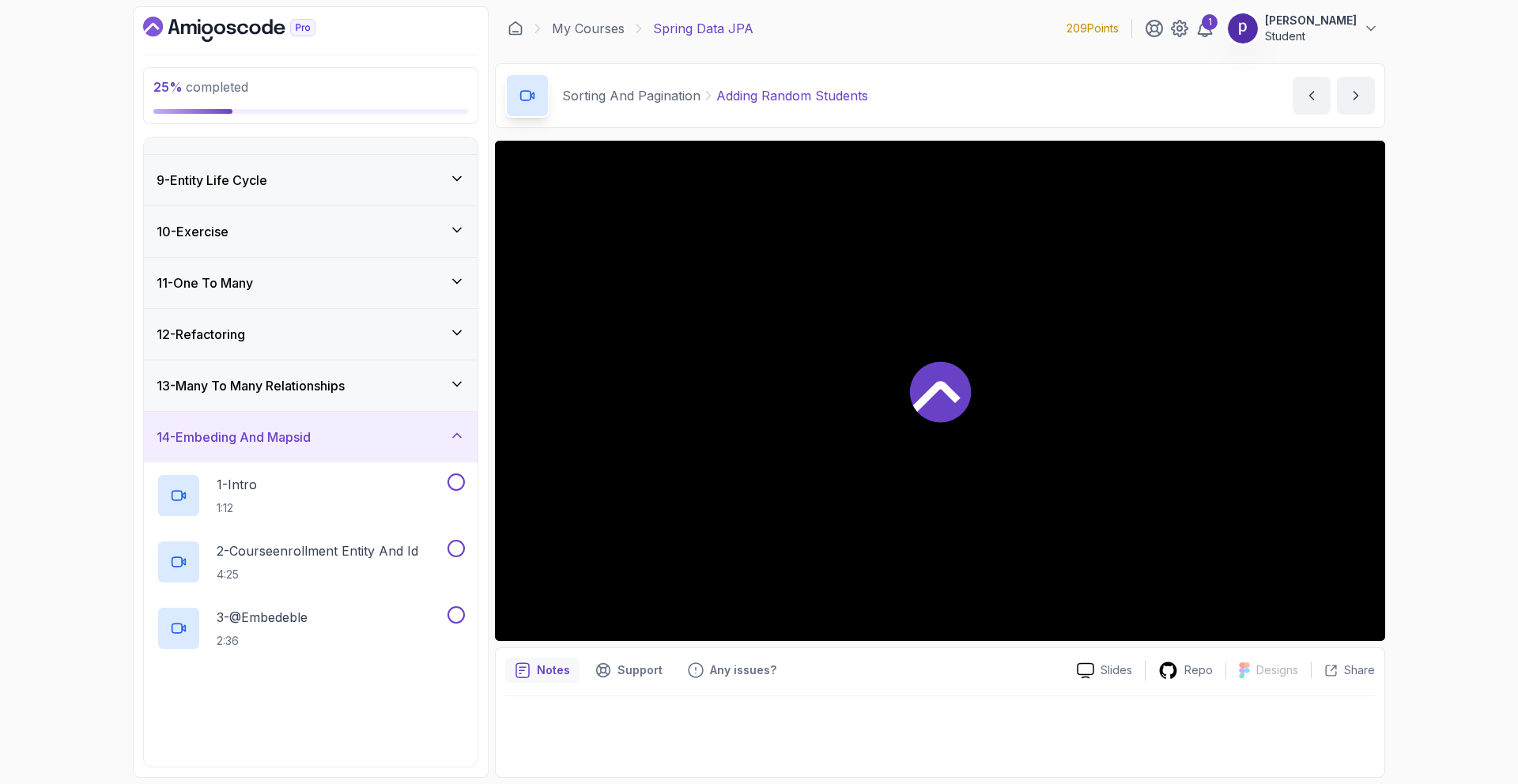 scroll, scrollTop: 394, scrollLeft: 0, axis: vertical 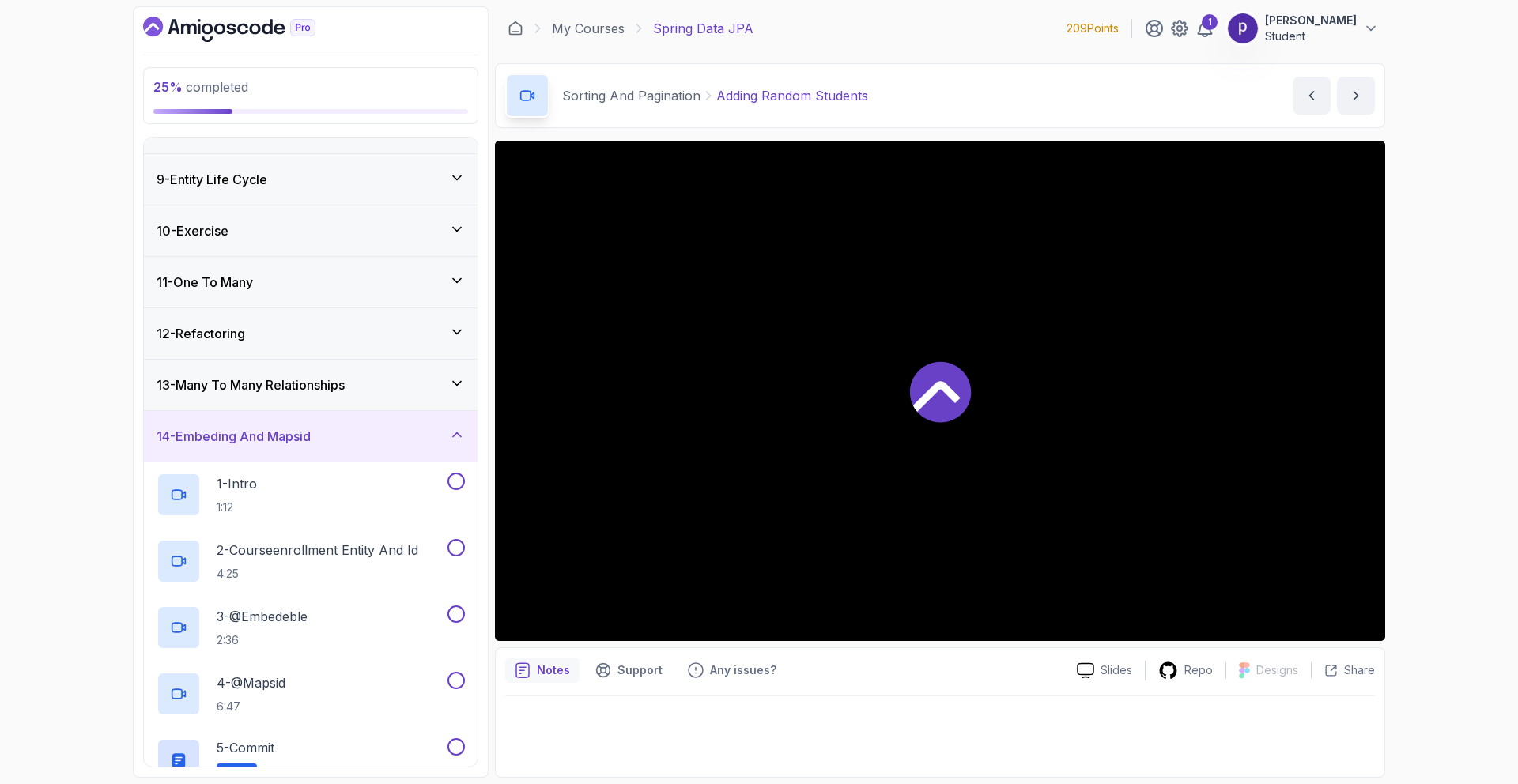 click on "14  -  Embeding And Mapsid" at bounding box center [311, 436] 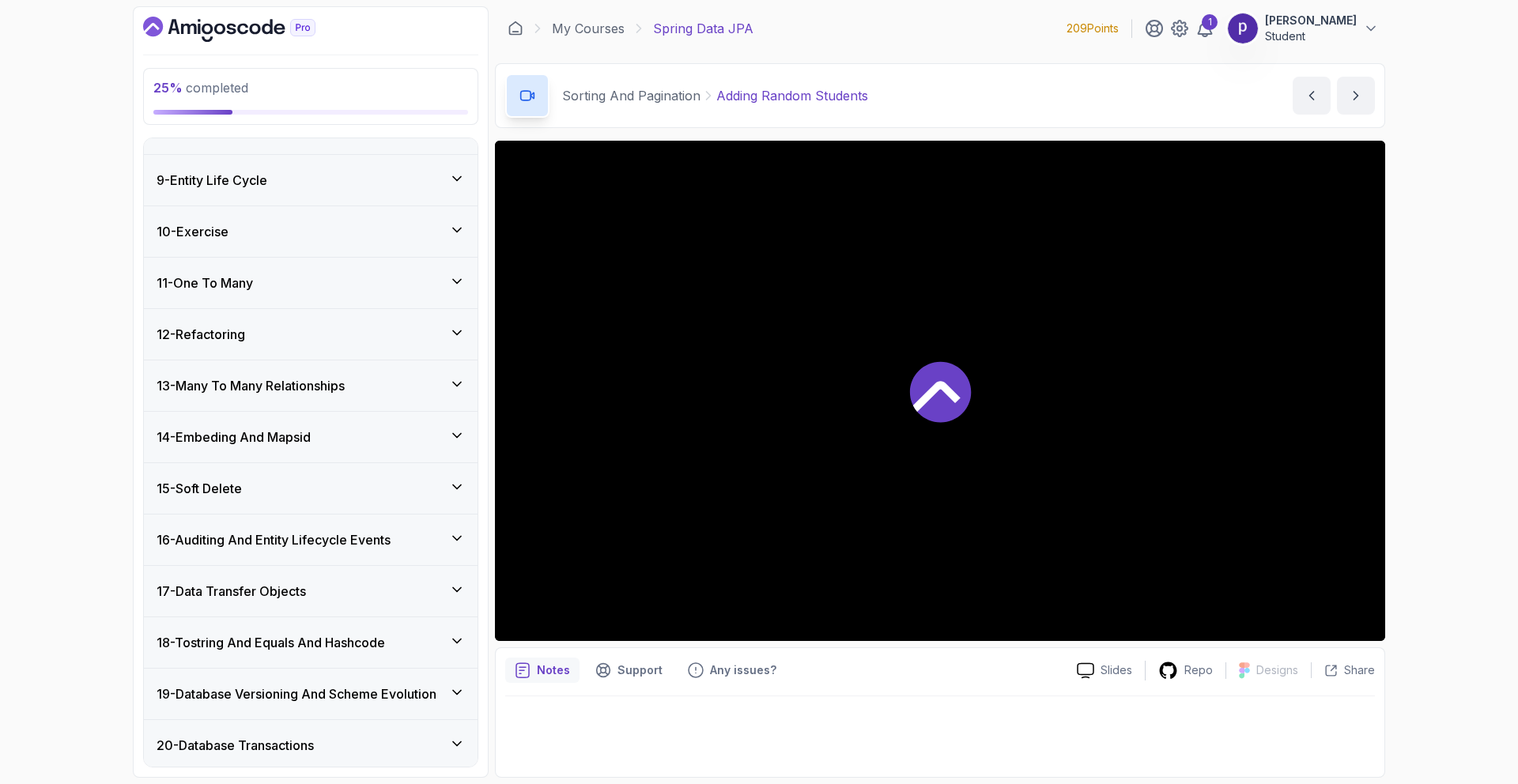 click on "15  -  Soft Delete" at bounding box center (311, 488) 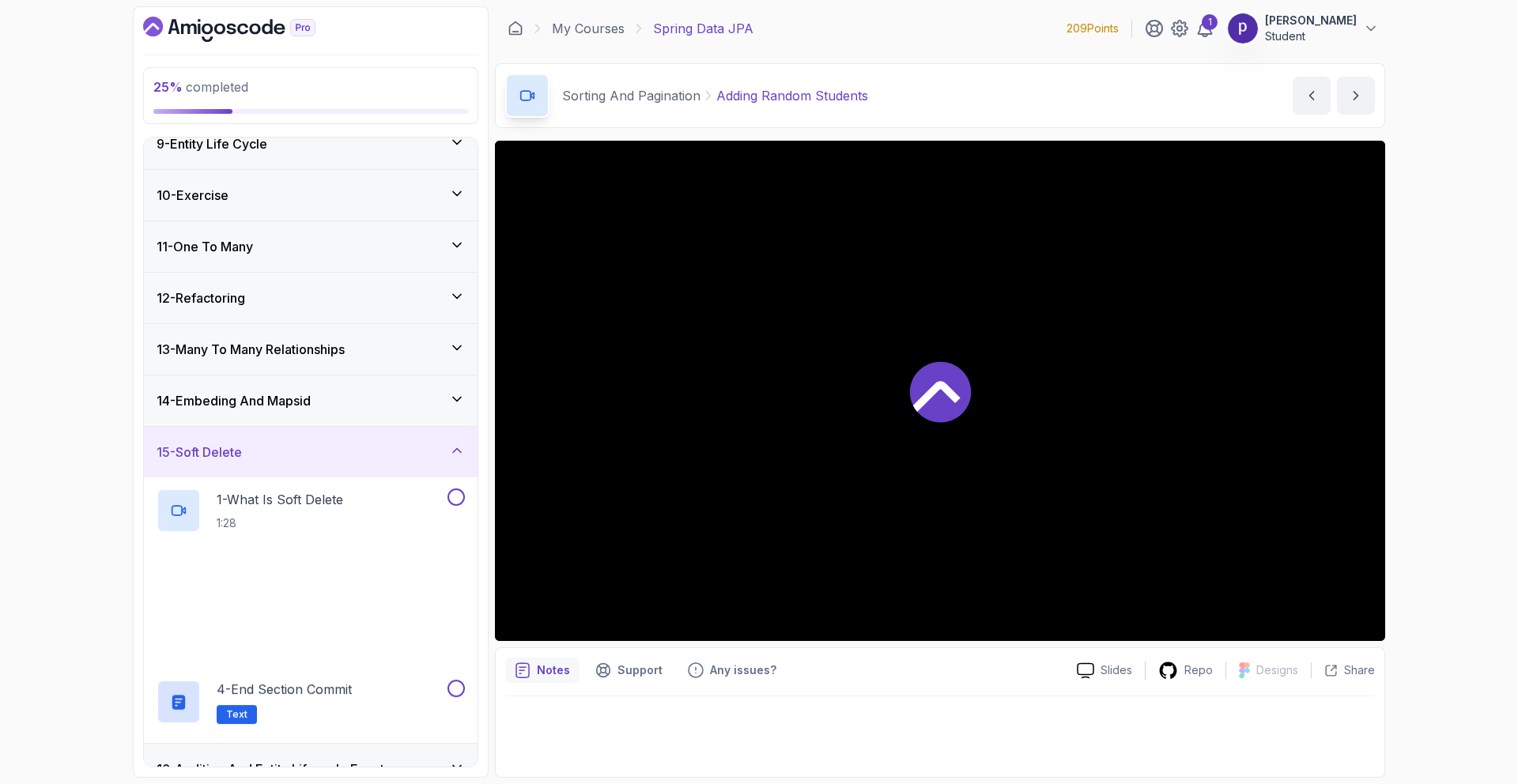 scroll, scrollTop: 445, scrollLeft: 0, axis: vertical 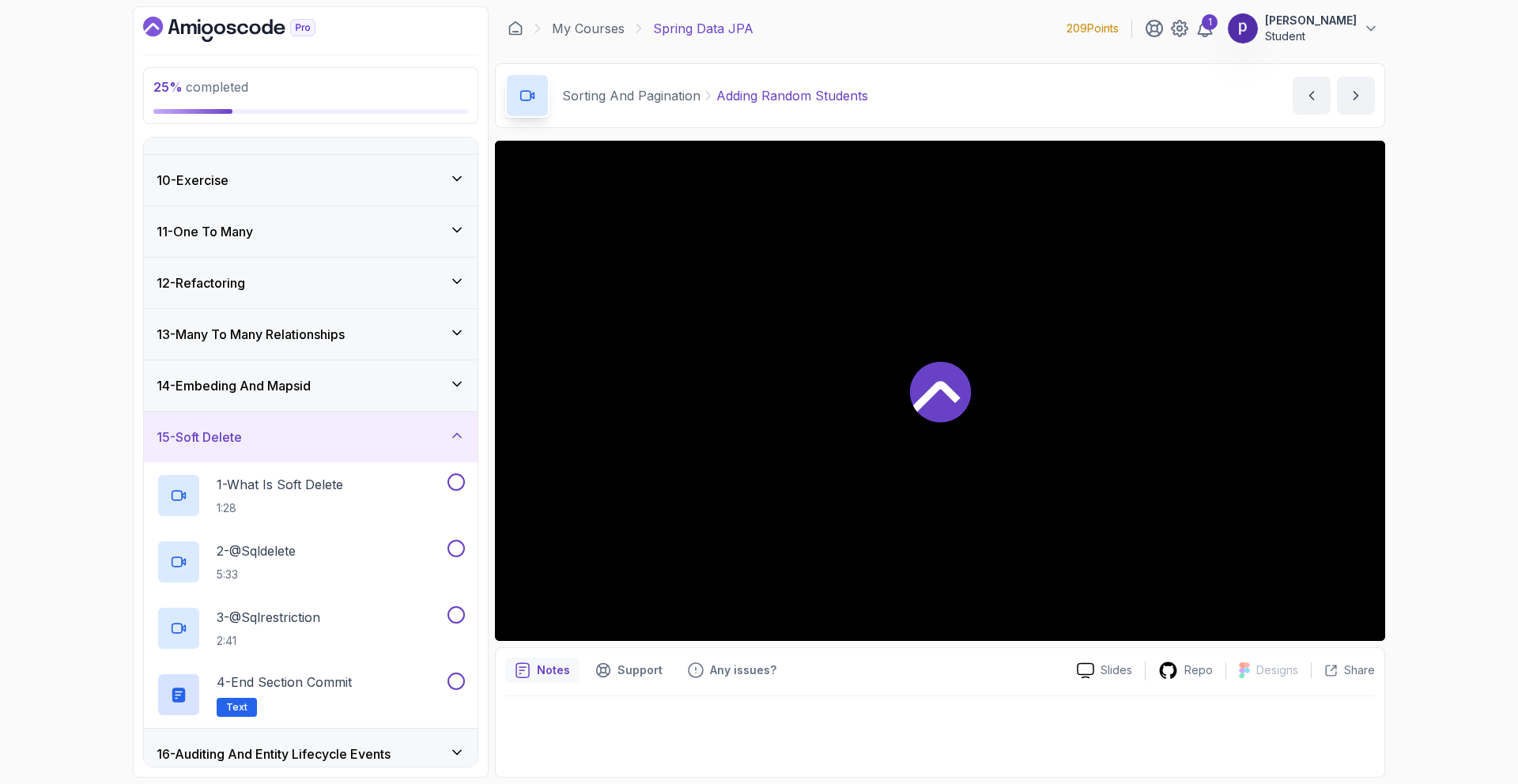 click on "15  -  Soft Delete" at bounding box center [311, 437] 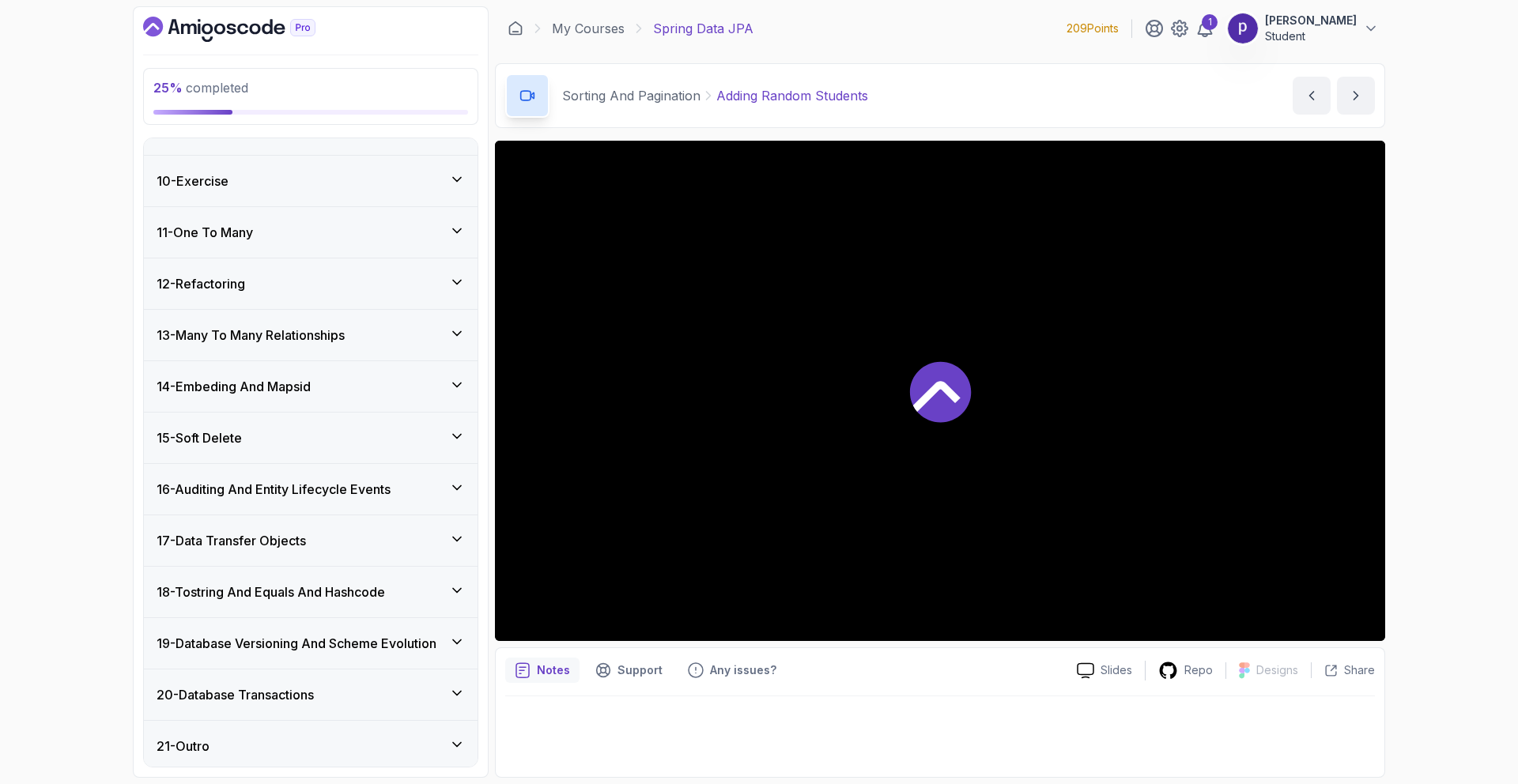 scroll, scrollTop: 450, scrollLeft: 0, axis: vertical 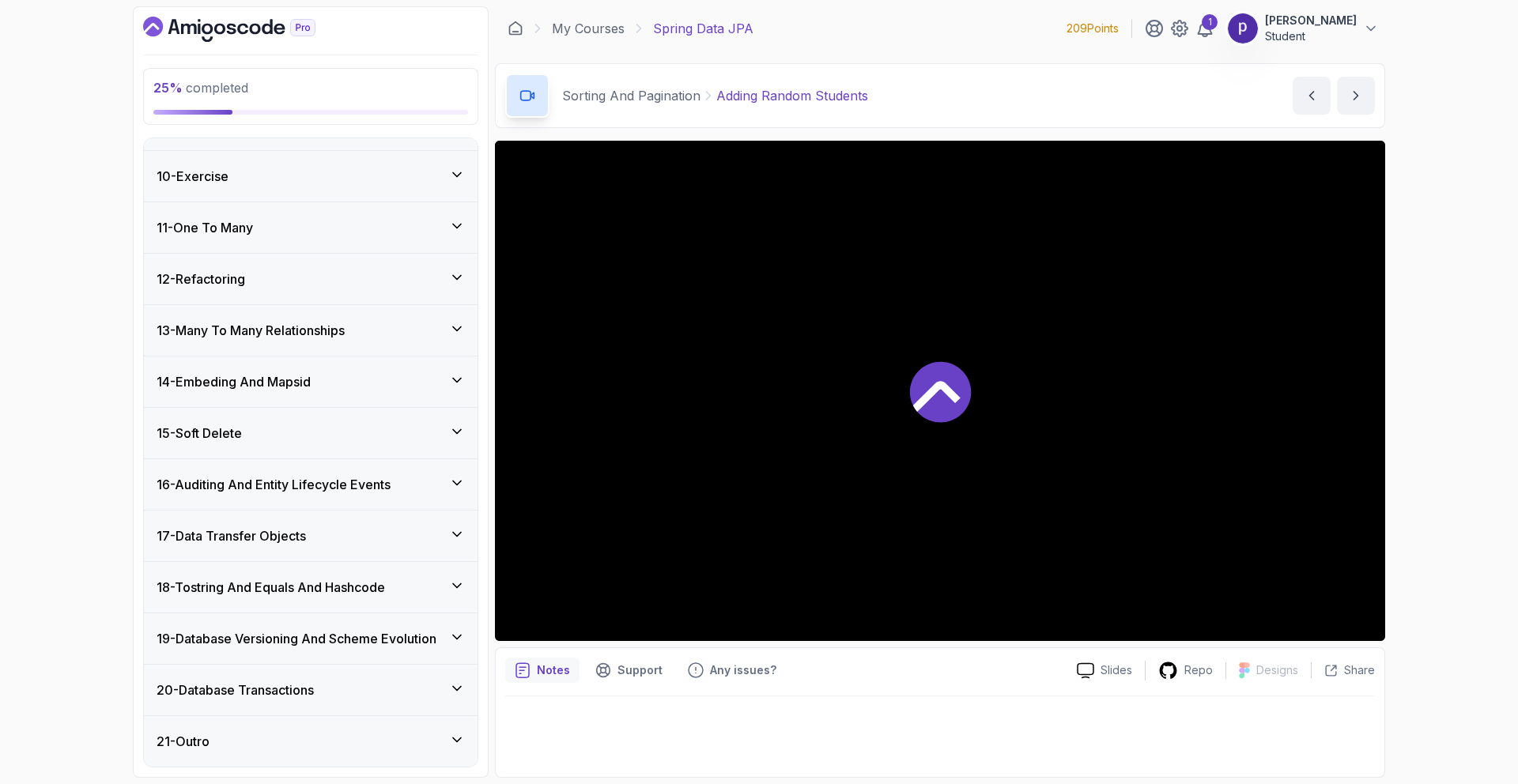click on "16  -  Auditing And Entity Lifecycle Events" at bounding box center (311, 484) 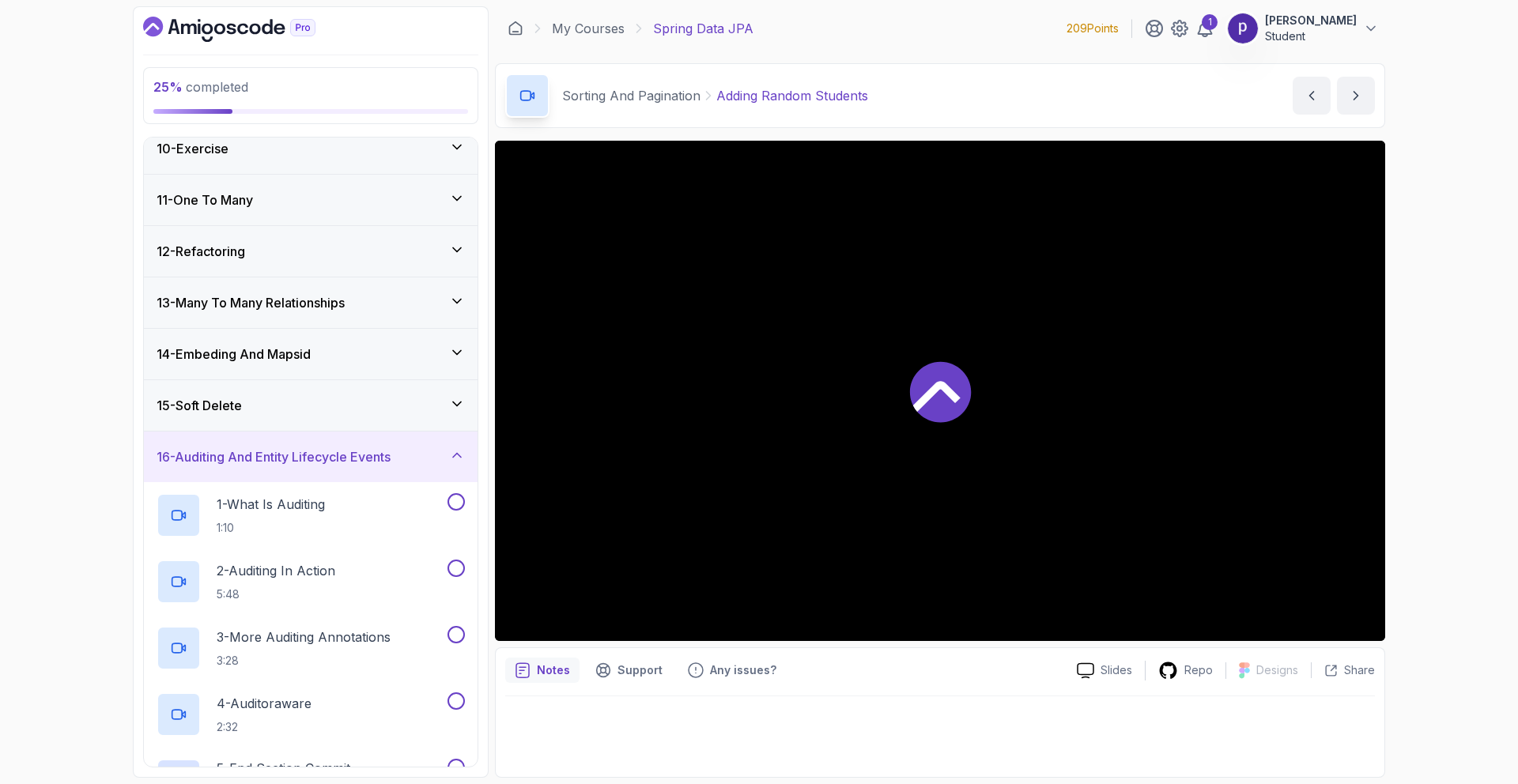 click on "16  -  Auditing And Entity Lifecycle Events" at bounding box center [311, 457] 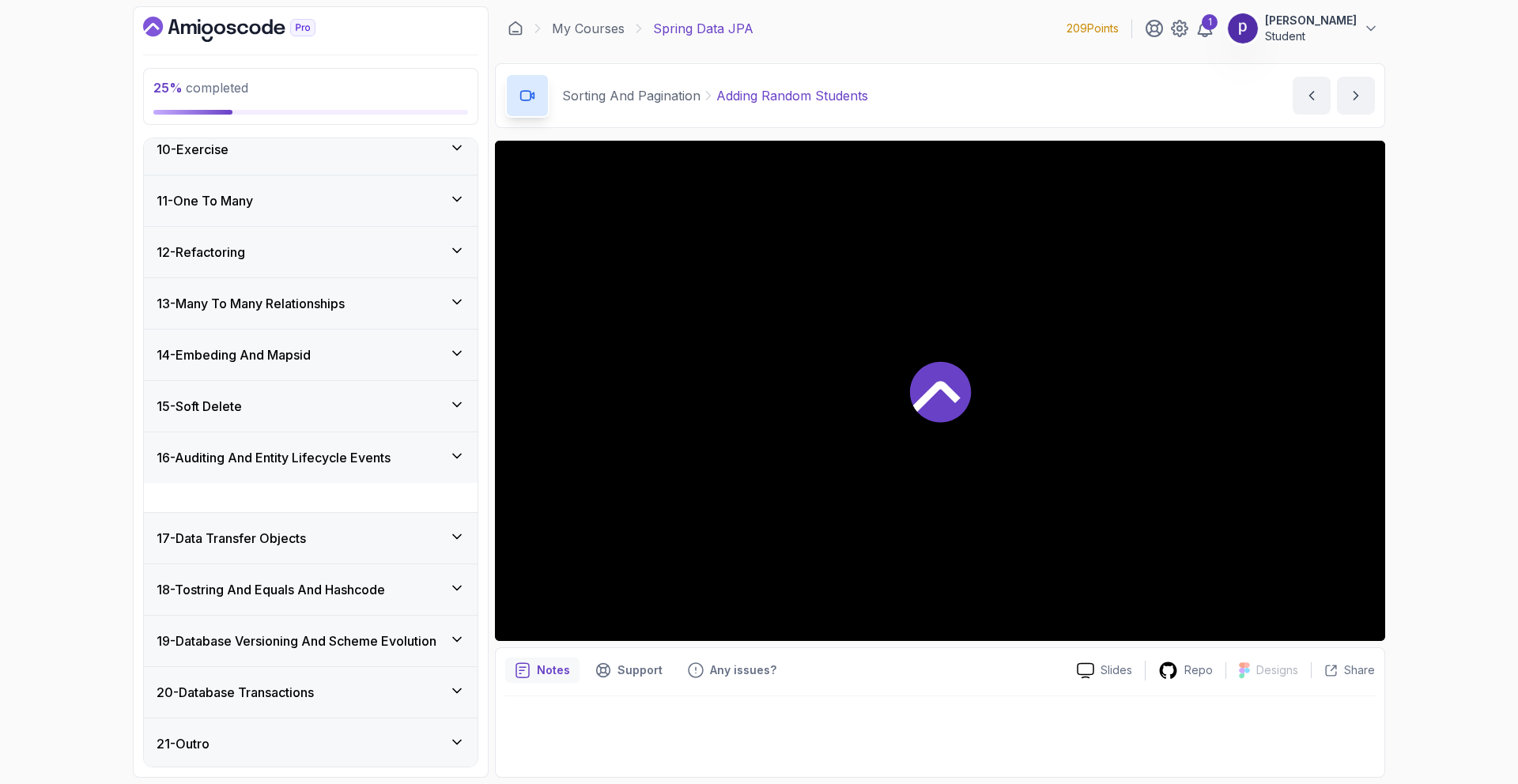 scroll, scrollTop: 450, scrollLeft: 0, axis: vertical 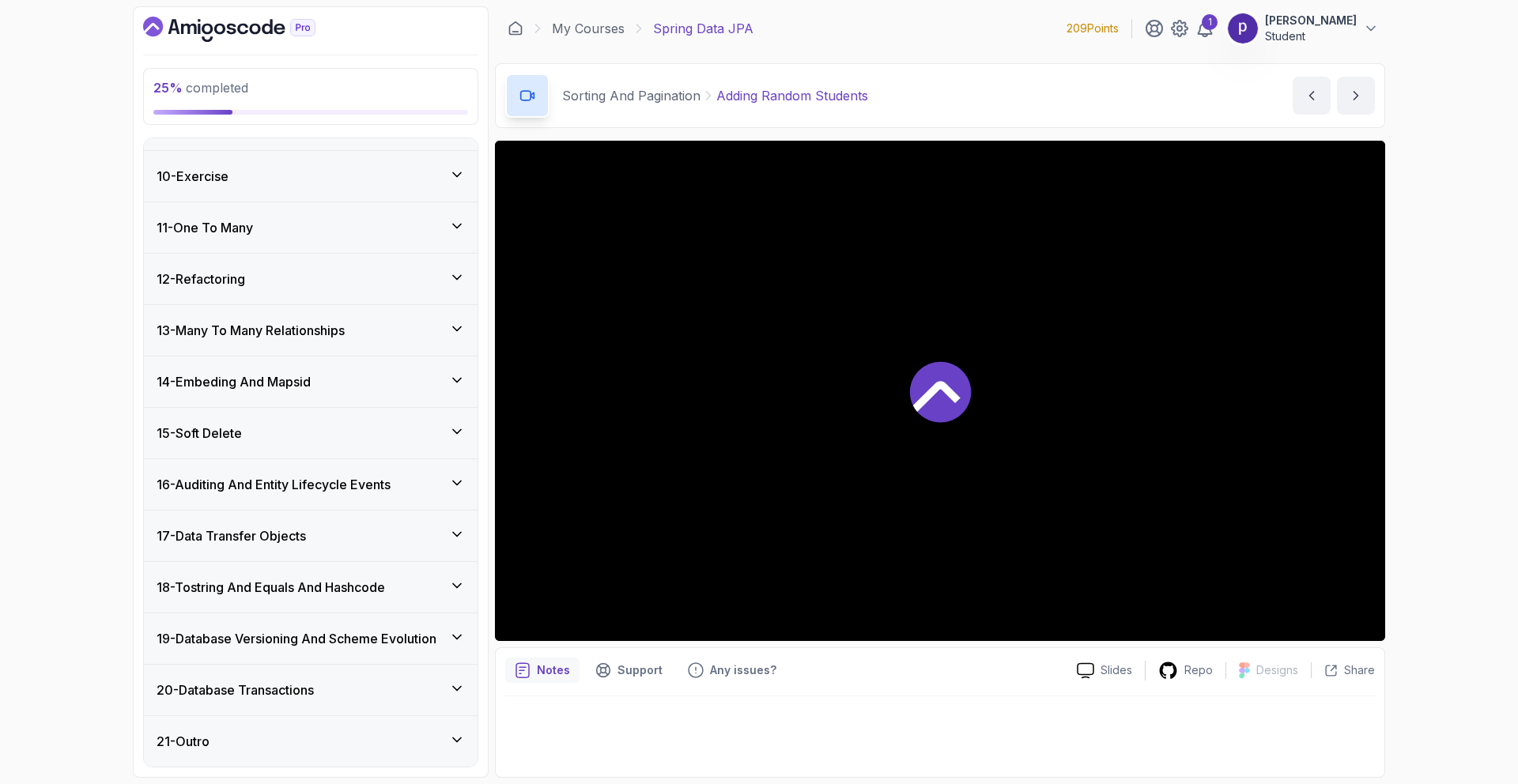 click on "17  -  Data Transfer Objects" at bounding box center [311, 536] 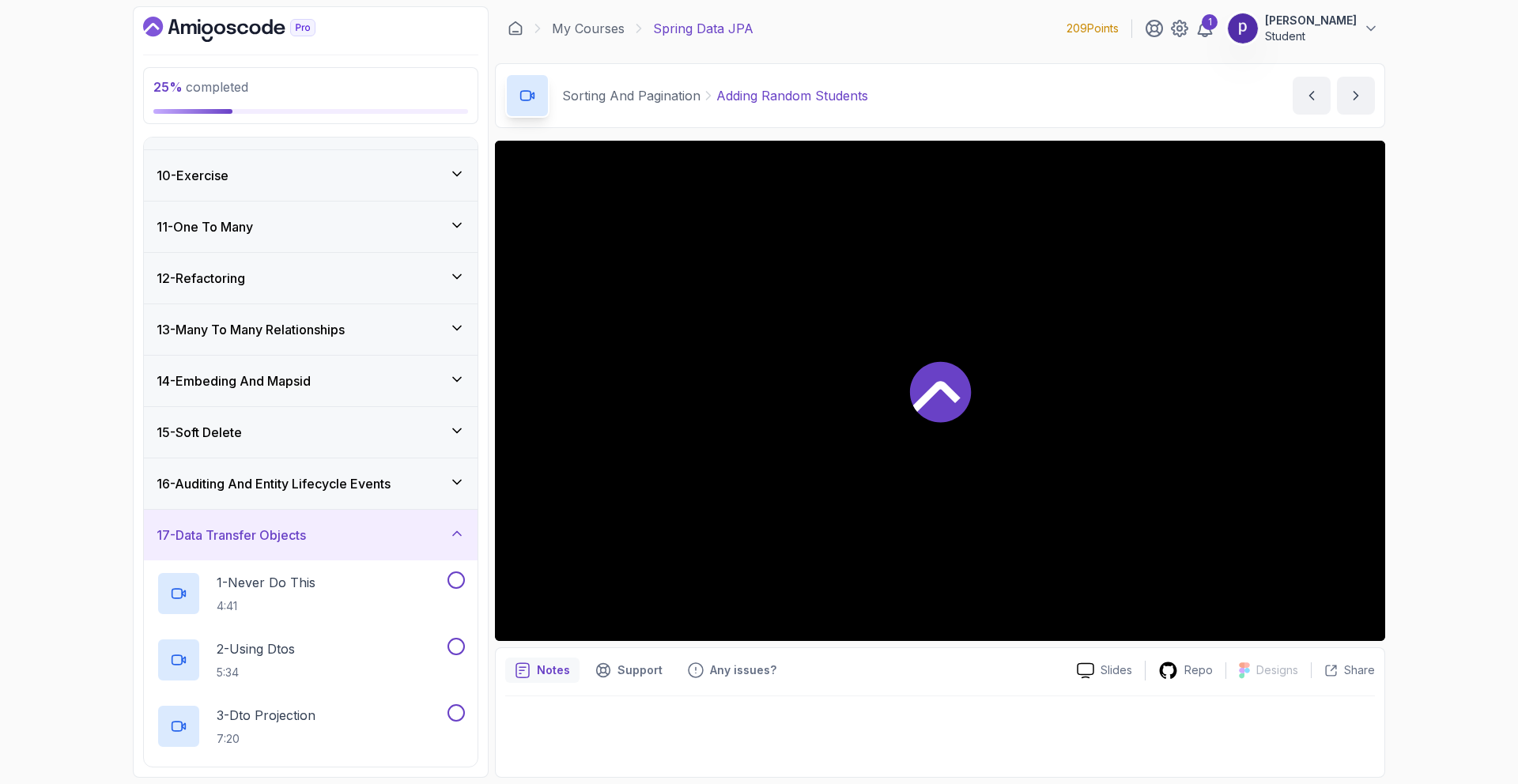 click on "17  -  Data Transfer Objects" at bounding box center [311, 535] 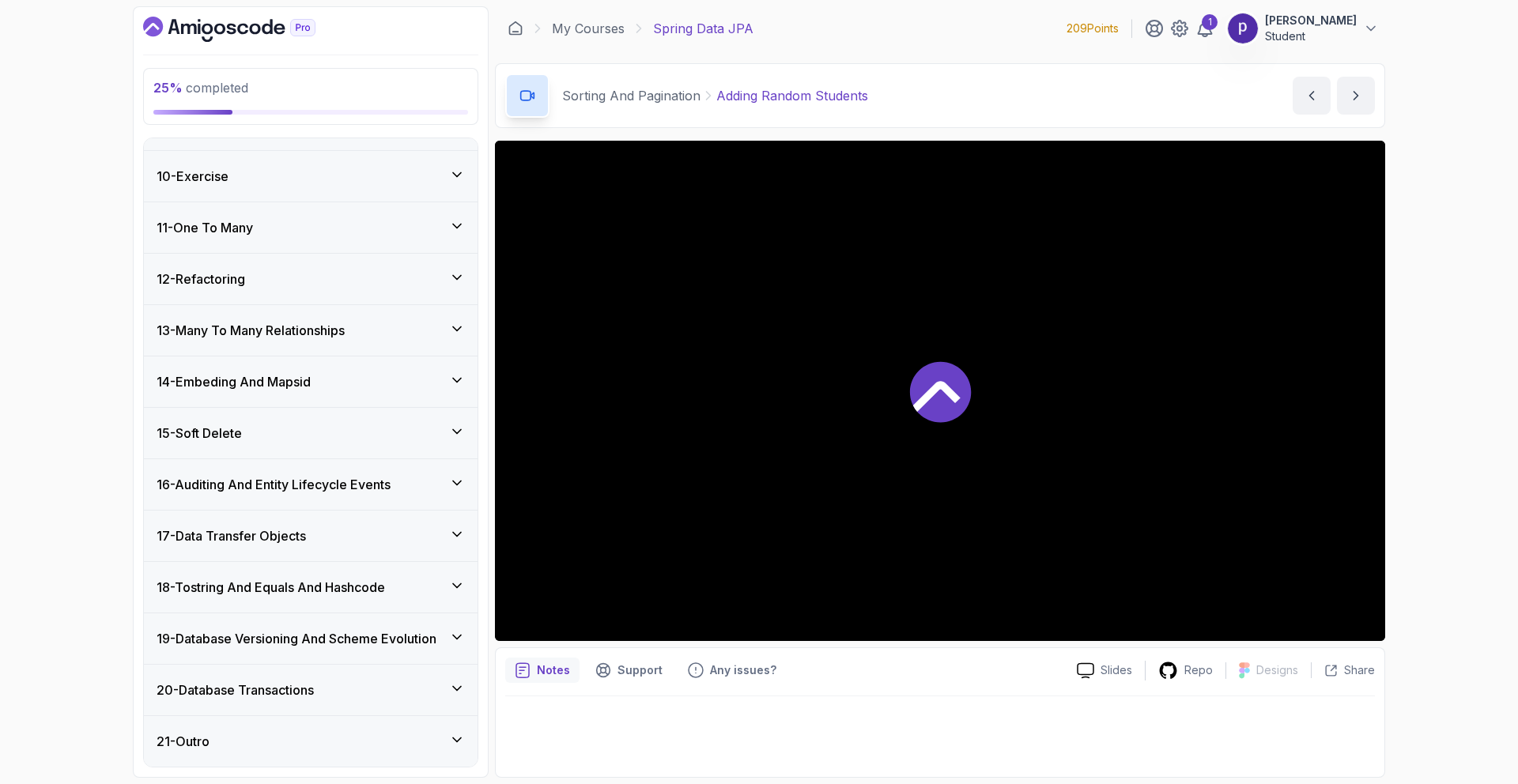click on "18  -  Tostring And Equals And Hashcode" at bounding box center (311, 587) 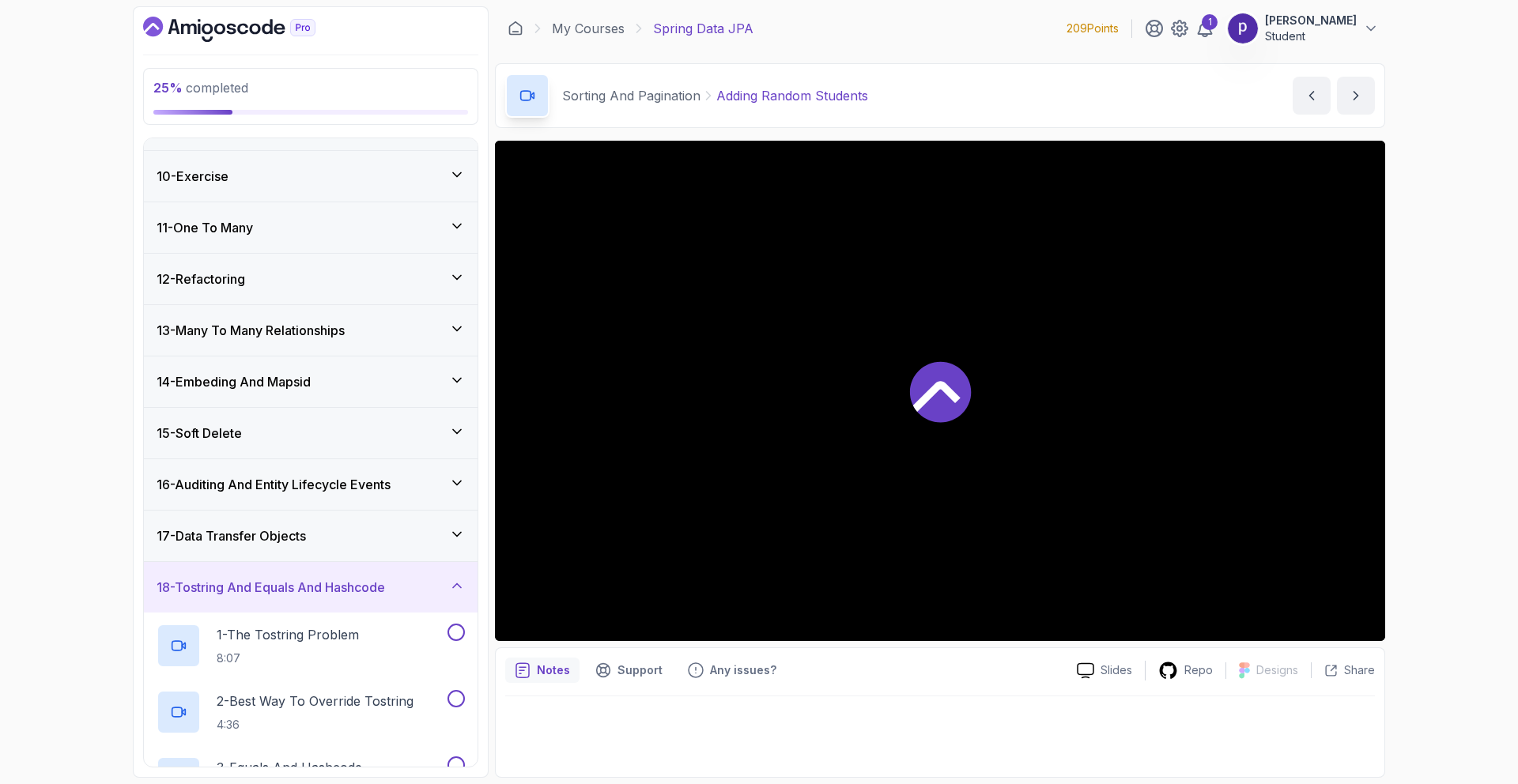 click on "18  -  Tostring And Equals And Hashcode" at bounding box center (311, 587) 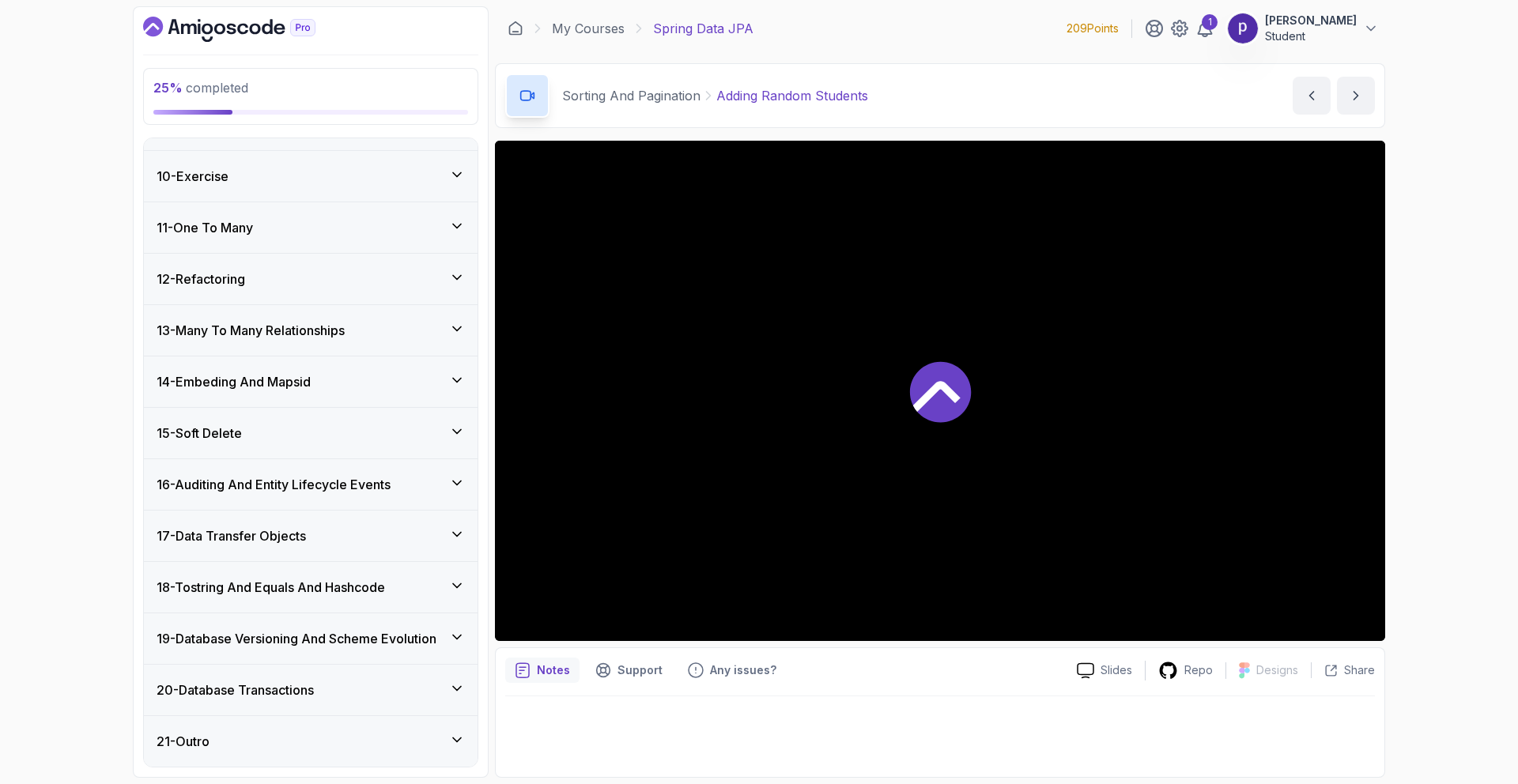 click on "19  -  Database Versioning And Scheme Evolution" at bounding box center [311, 639] 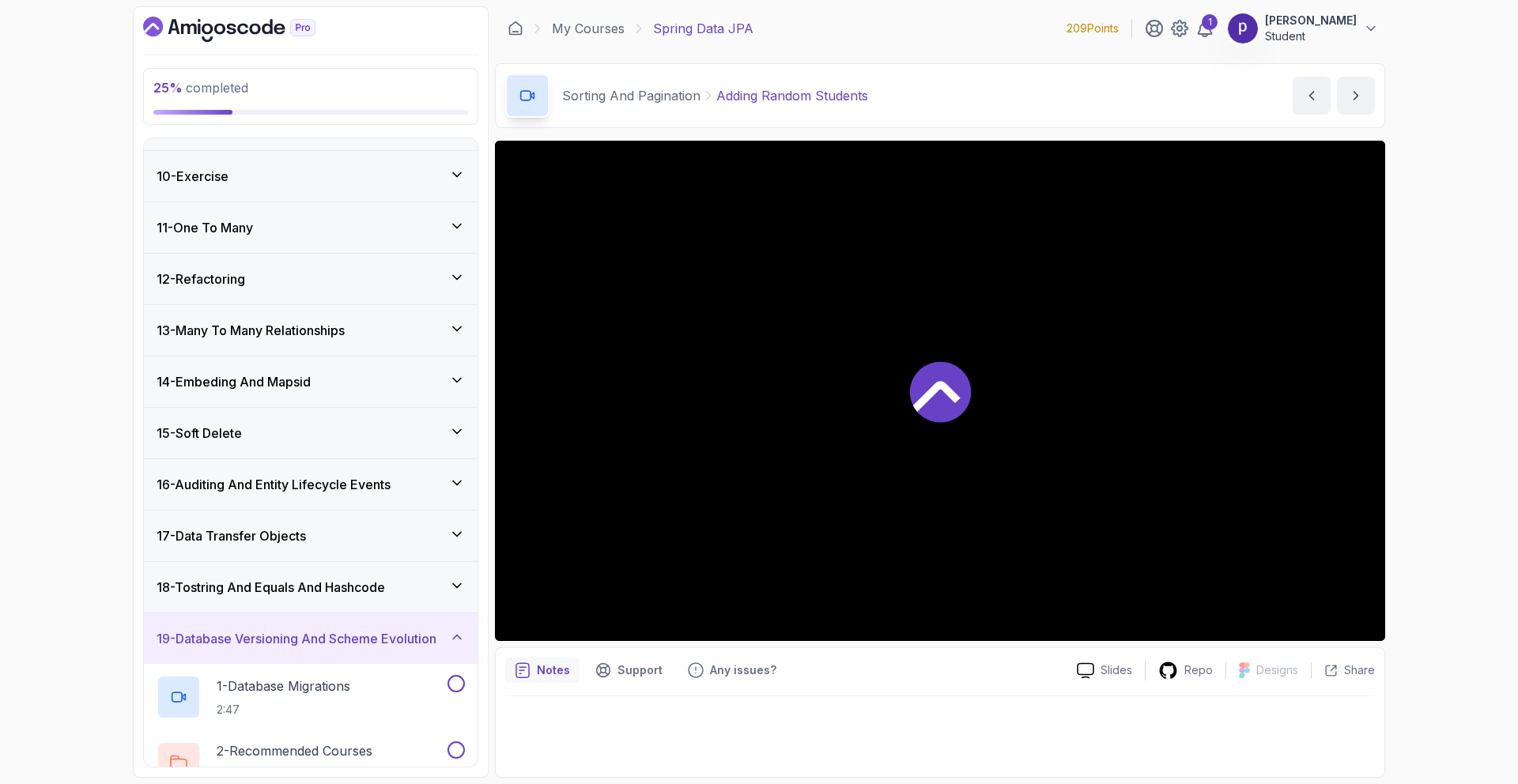 click on "25 % completed 1  -  Intro 2  -  Environment Setup 3  -  Getting Started 4  -  Repositories 5  -  Queries And Jpql 6  -  Sorting And Pagination 7  -  1 To 1 Relationships 8  -  One To One Relationships 9  -  Entity Life Cycle 10  -  Exercise 11  -  One To Many 12  -  Refactoring 13  -  Many To Many Relationships 14  -  Embeding And Mapsid 15  -  Soft Delete 16  -  Auditing And Entity Lifecycle Events 17  -  Data Transfer Objects 18  -  Tostring And Equals And Hashcode 19  -  Database Versioning And Scheme Evolution 1  -  Database Migrations 2:47 2  -  Recommended Courses related-courses 20  -  Database Transactions 21  -  Outro My Courses Spring Data JPA 209  Points 1 peter zhu Student 7 - Sorting And Pagination  25 % completed Sorting And Pagination Adding Random Students Adding Random Students by  nelson Slides Repo Designs Design not available Share Notes Support Any issues? Slides Repo Designs Design not available Share" at bounding box center (759, 392) 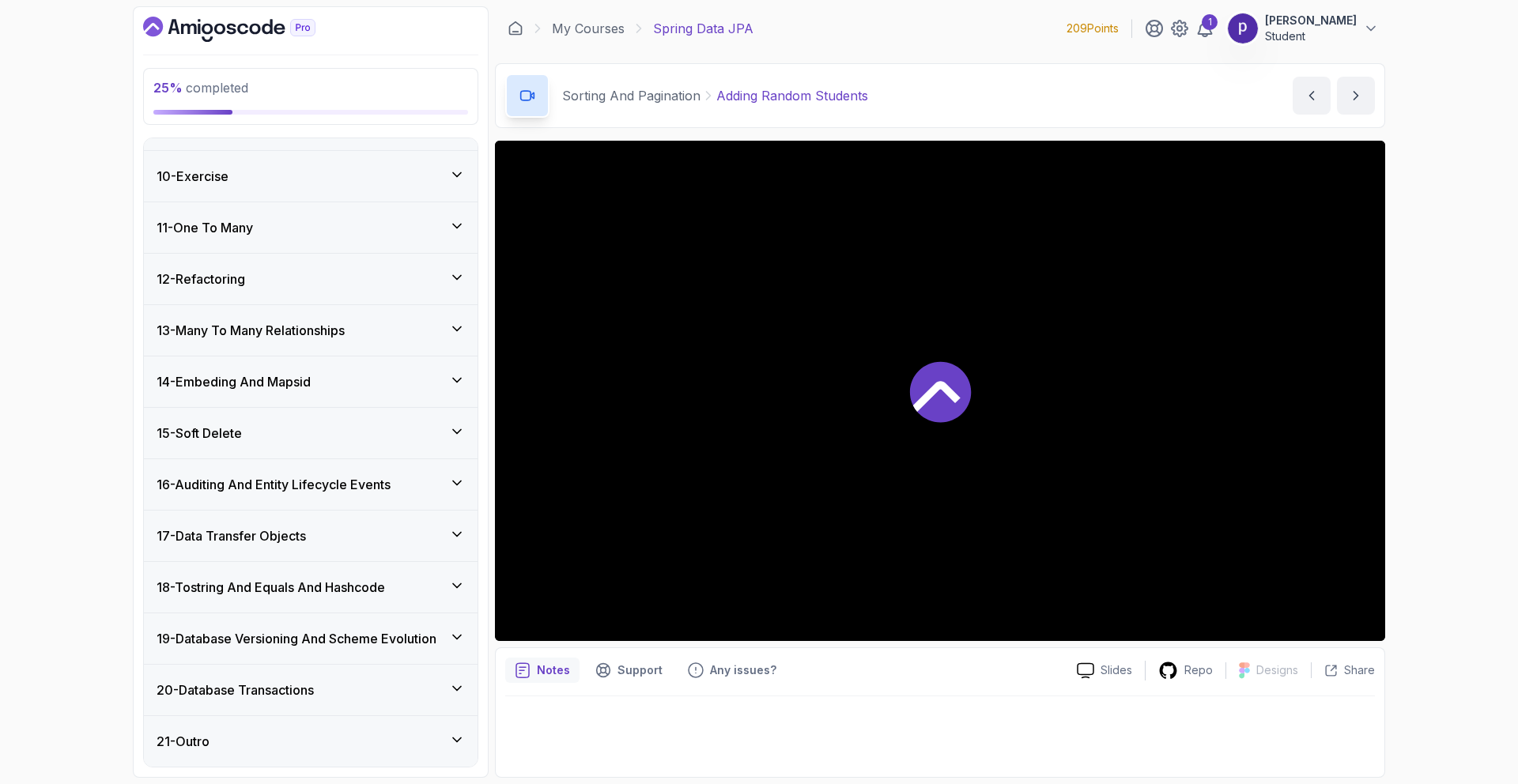 click on "19  -  Database Versioning And Scheme Evolution" at bounding box center (296, 639) 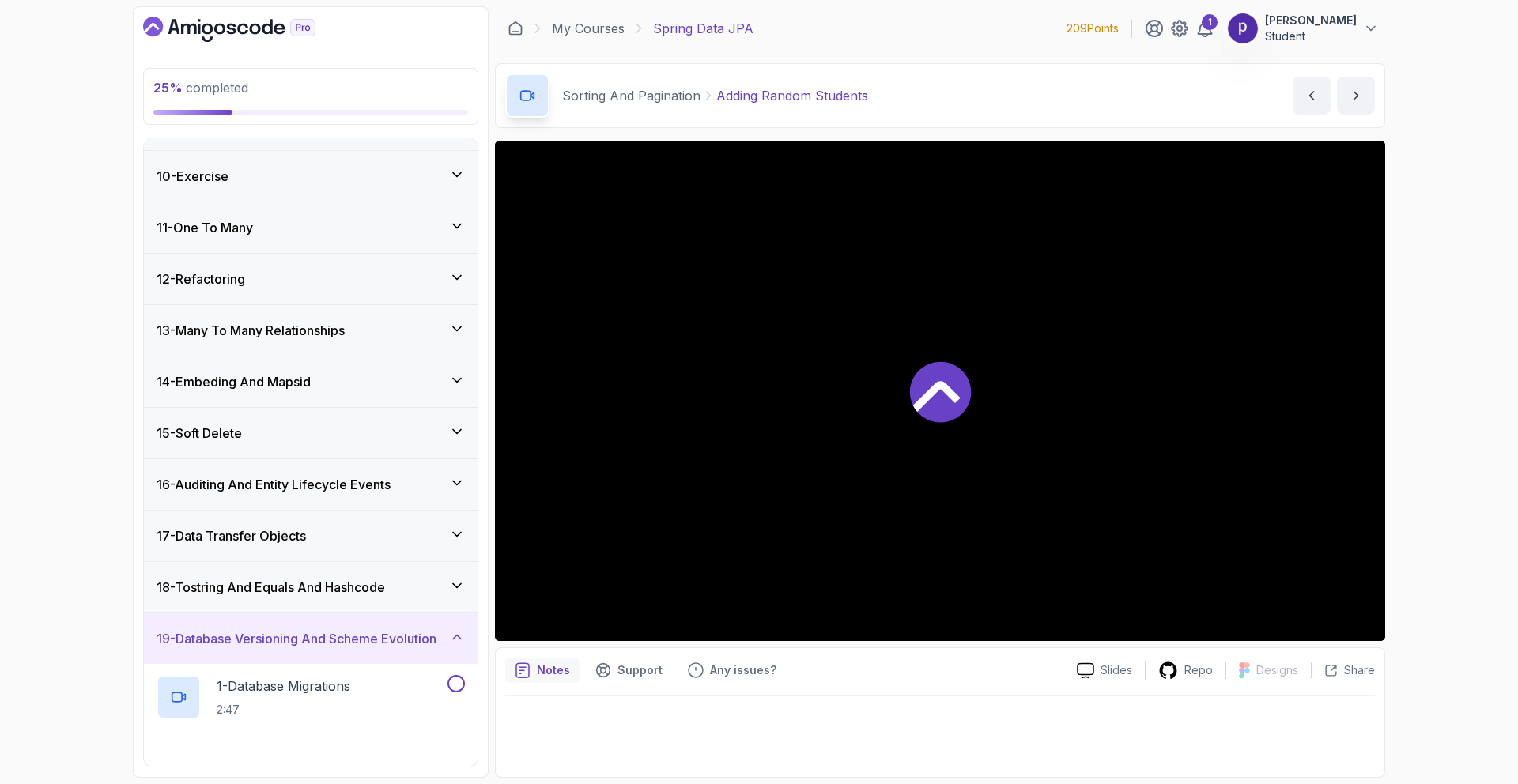 click on "19  -  Database Versioning And Scheme Evolution" at bounding box center (296, 639) 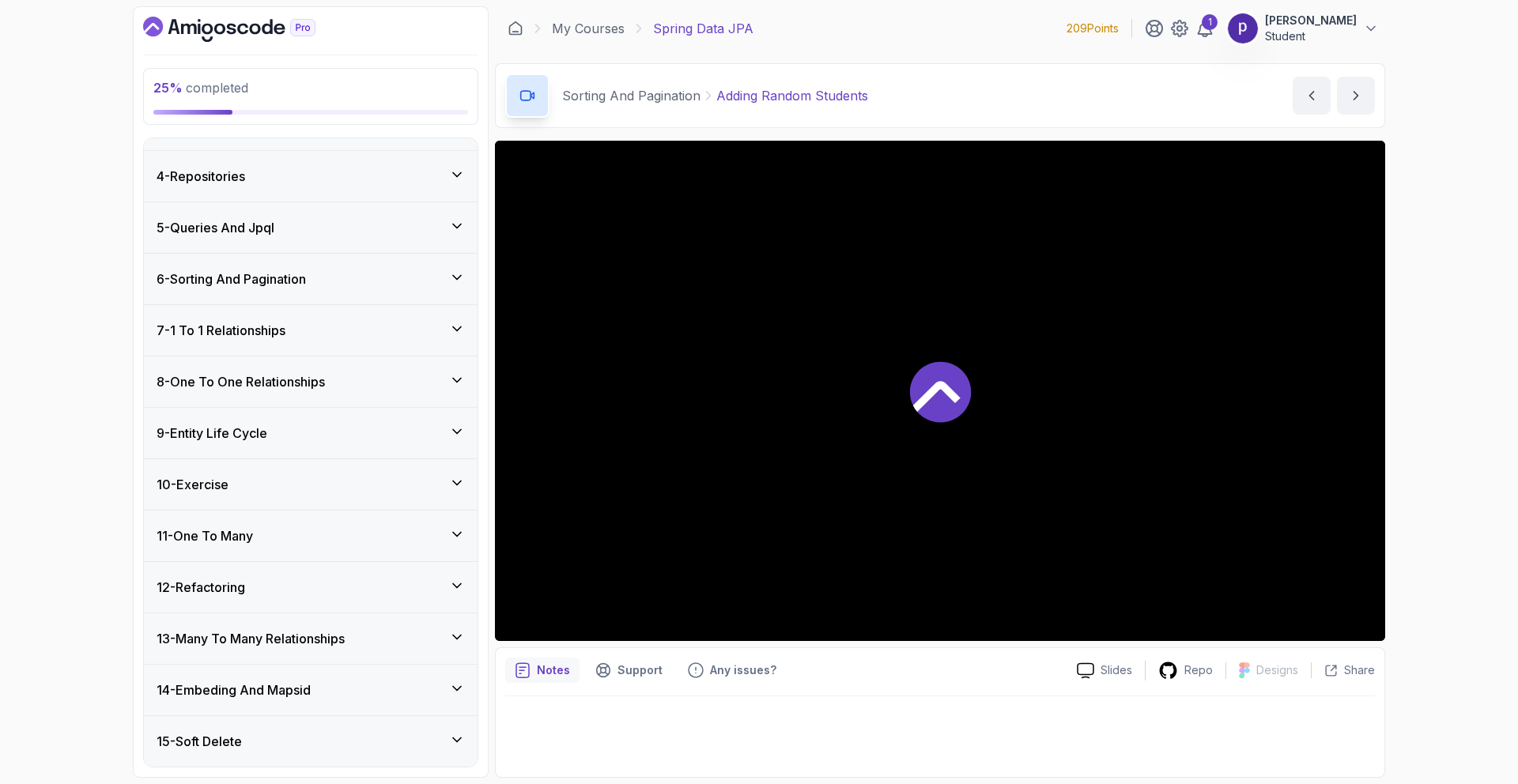 scroll, scrollTop: 0, scrollLeft: 0, axis: both 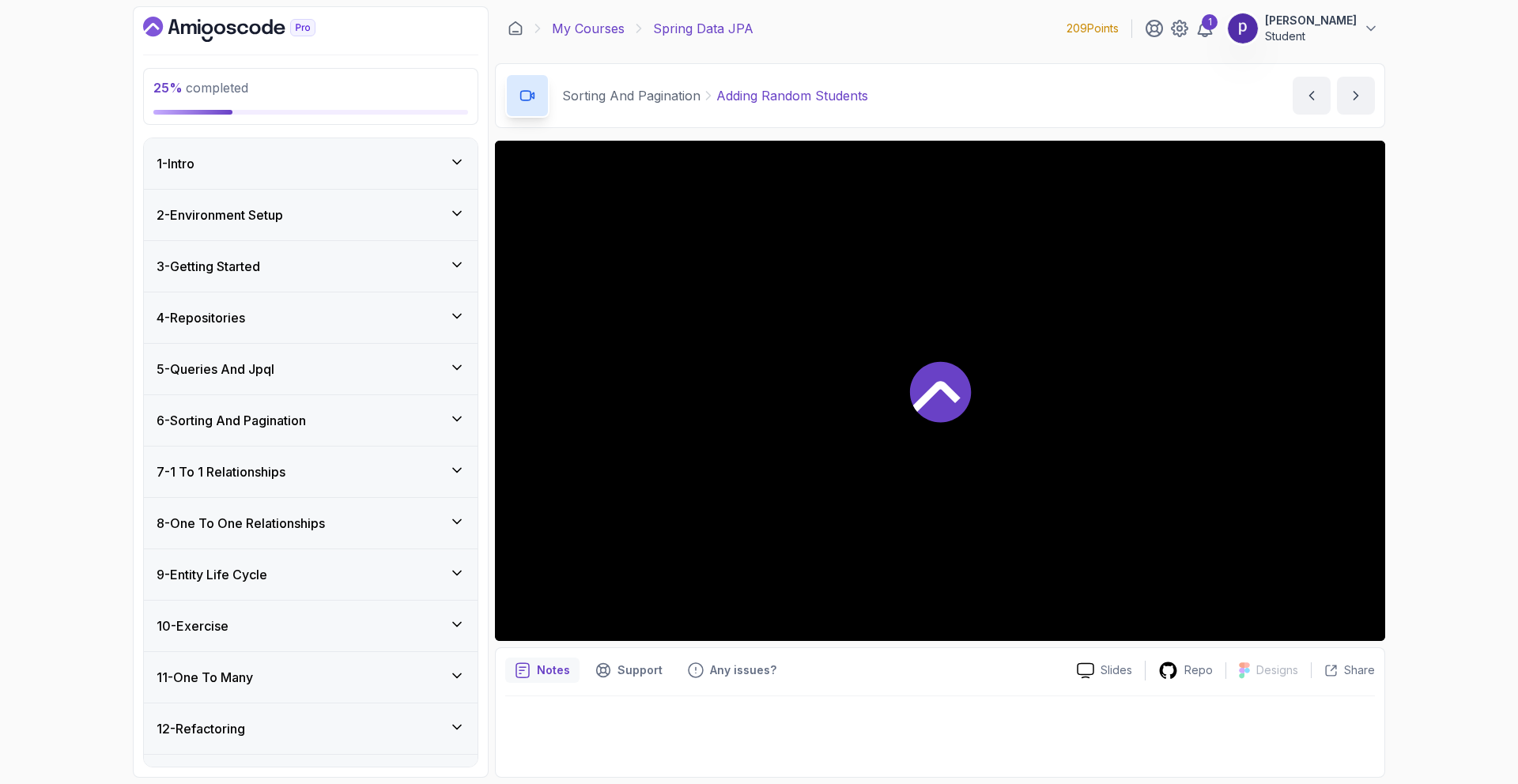 click on "My Courses" at bounding box center [588, 28] 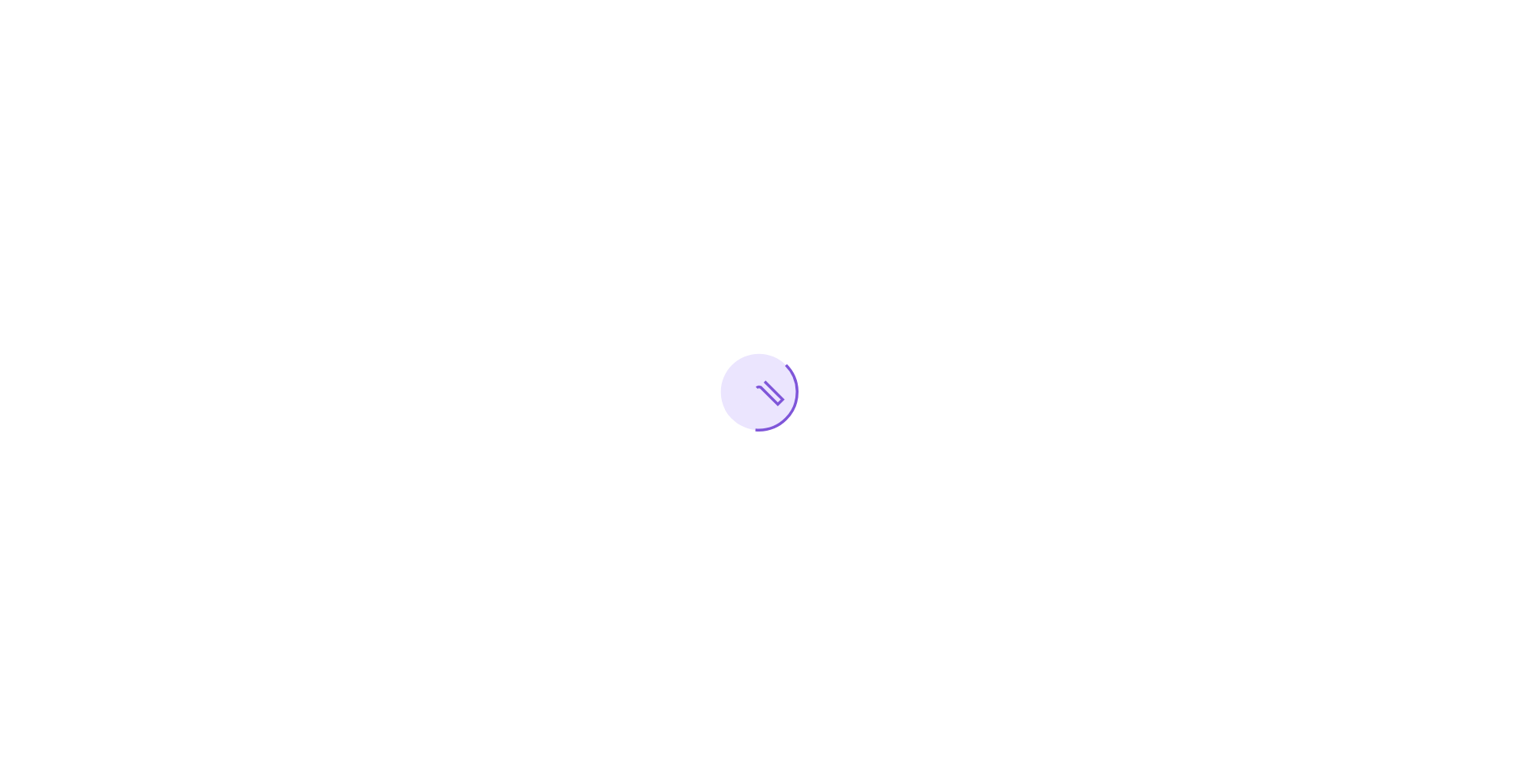 scroll, scrollTop: 0, scrollLeft: 0, axis: both 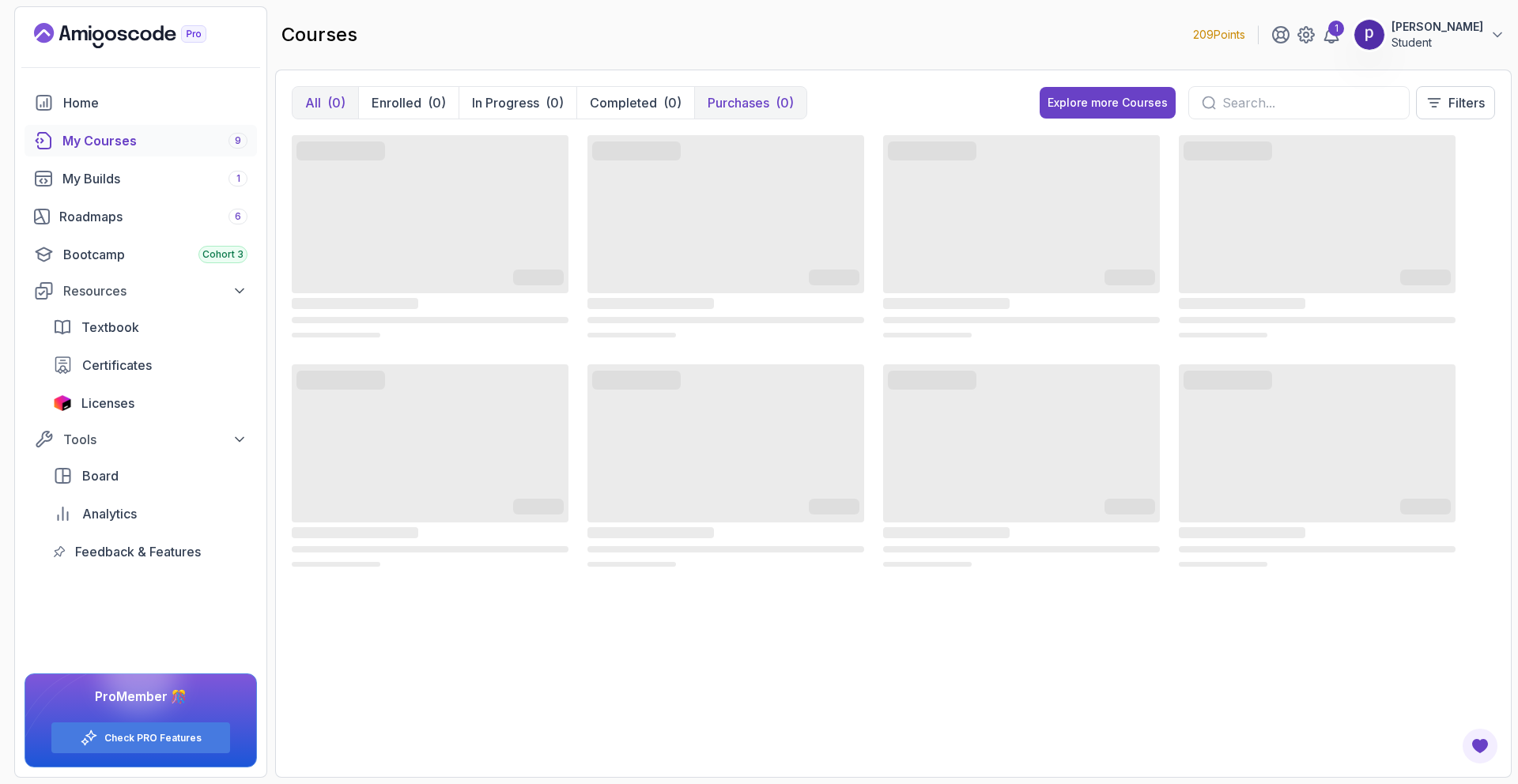click on "Purchases" at bounding box center [738, 103] 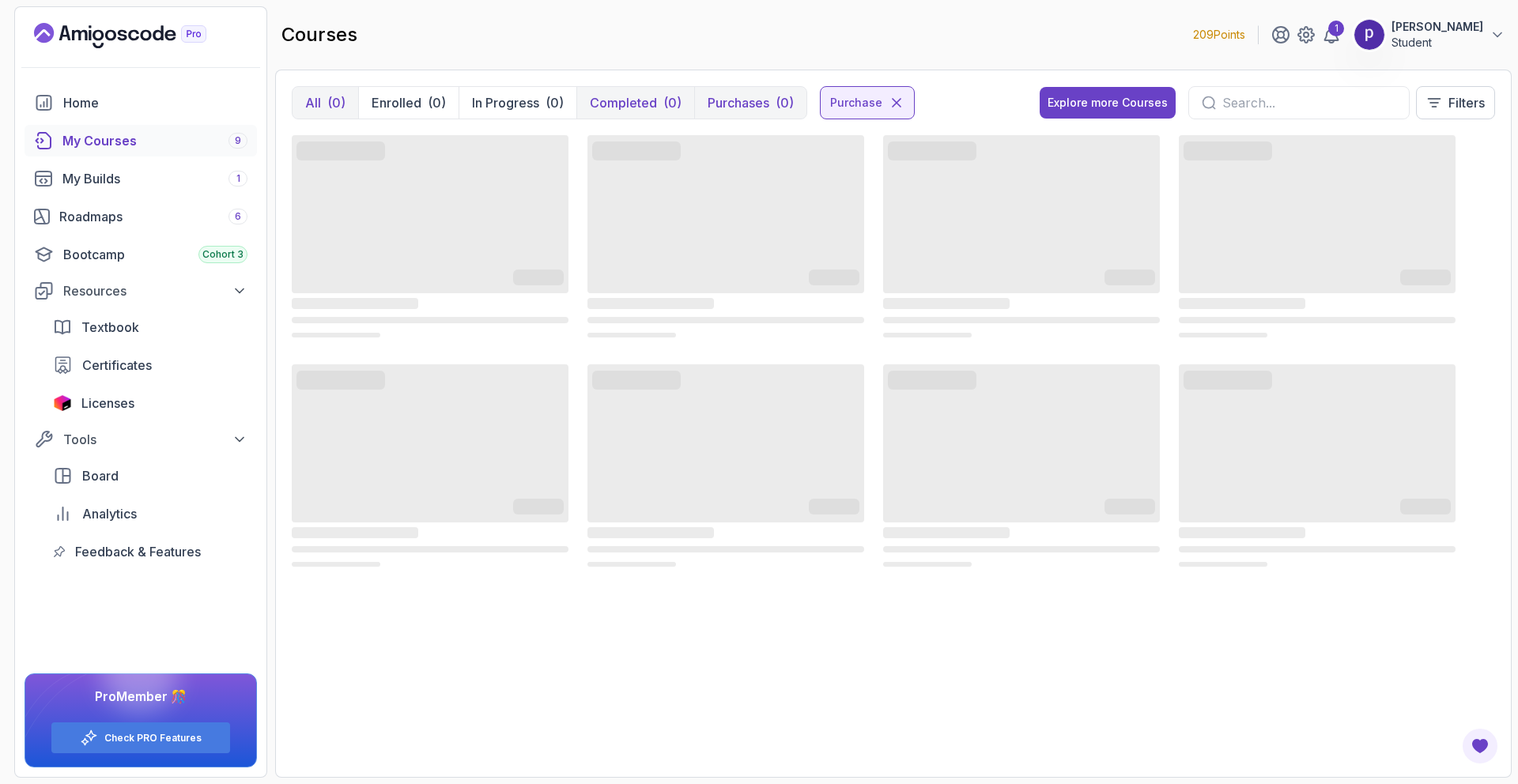 click on "(0)" at bounding box center [672, 103] 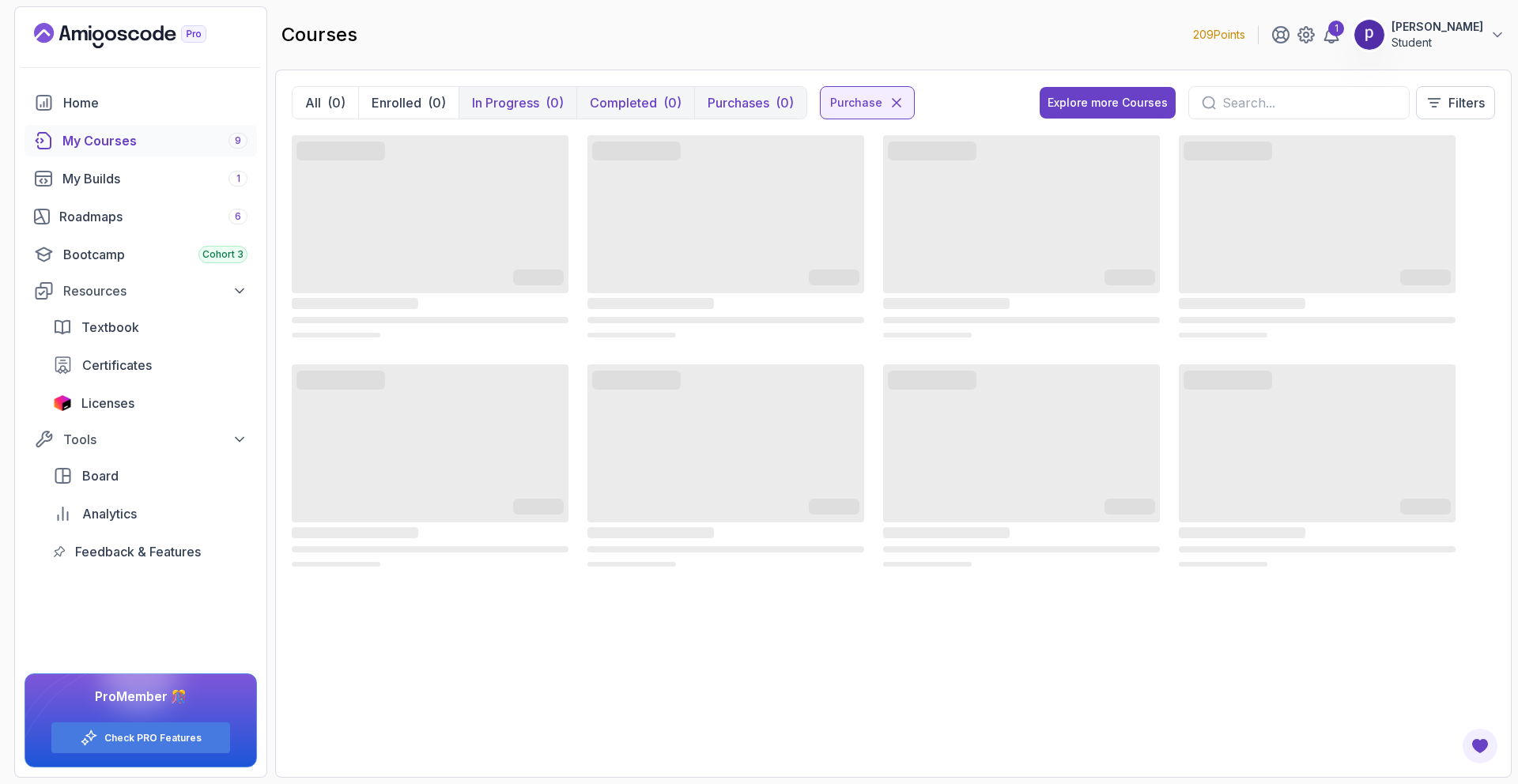 click on "(0)" at bounding box center (554, 103) 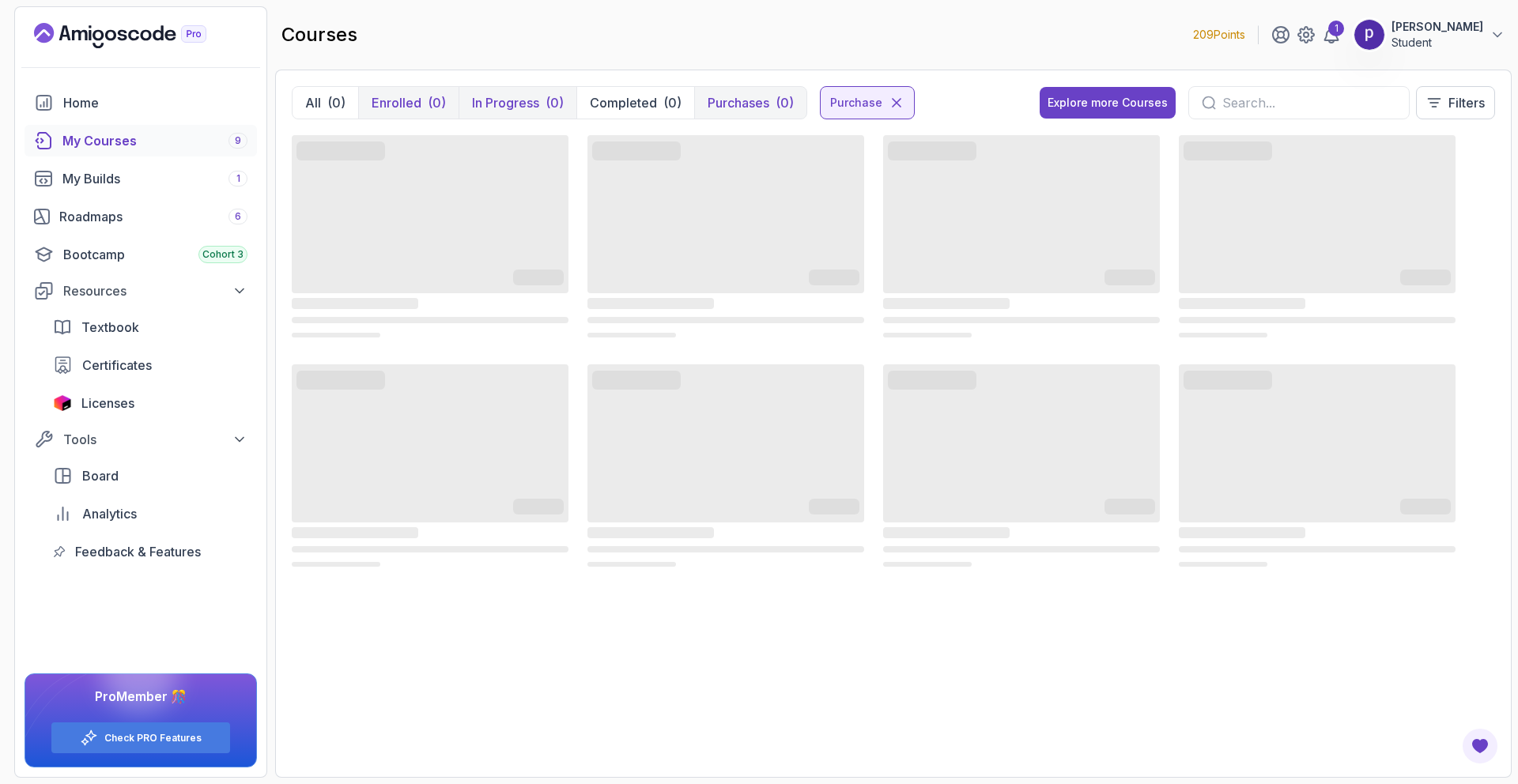 click on "(0)" at bounding box center [436, 103] 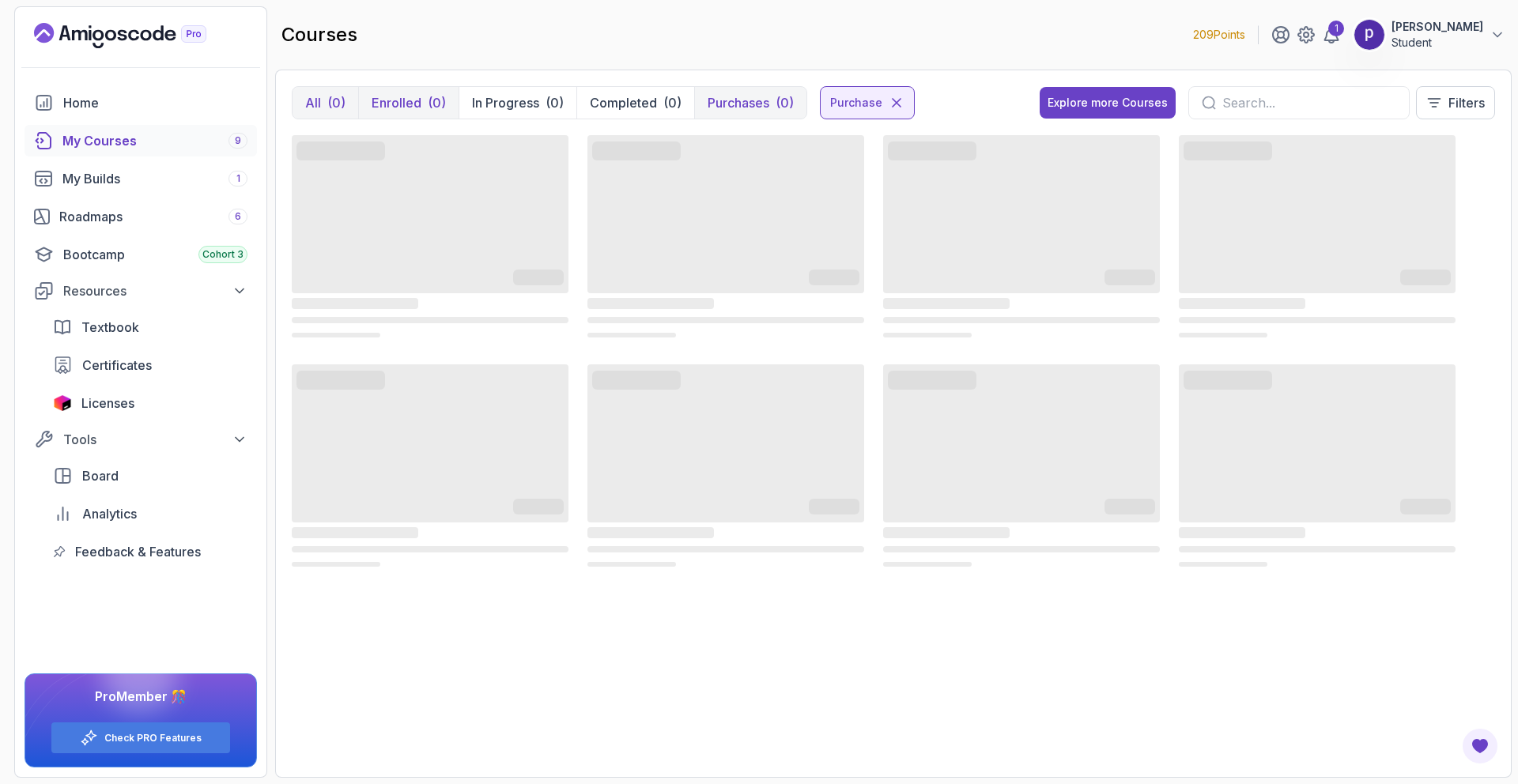 click on "(0)" at bounding box center (336, 103) 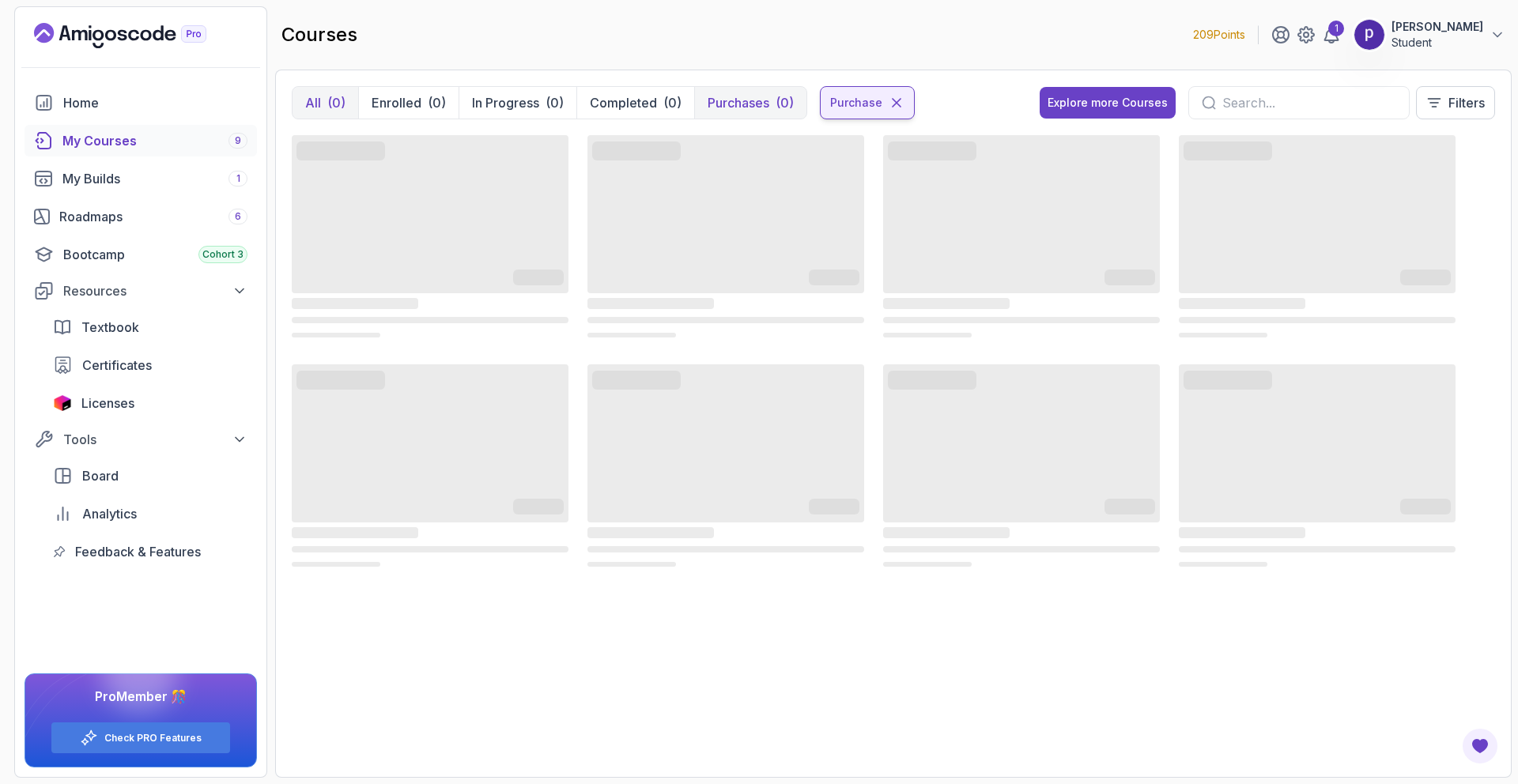 click on "purchase" at bounding box center (867, 103) 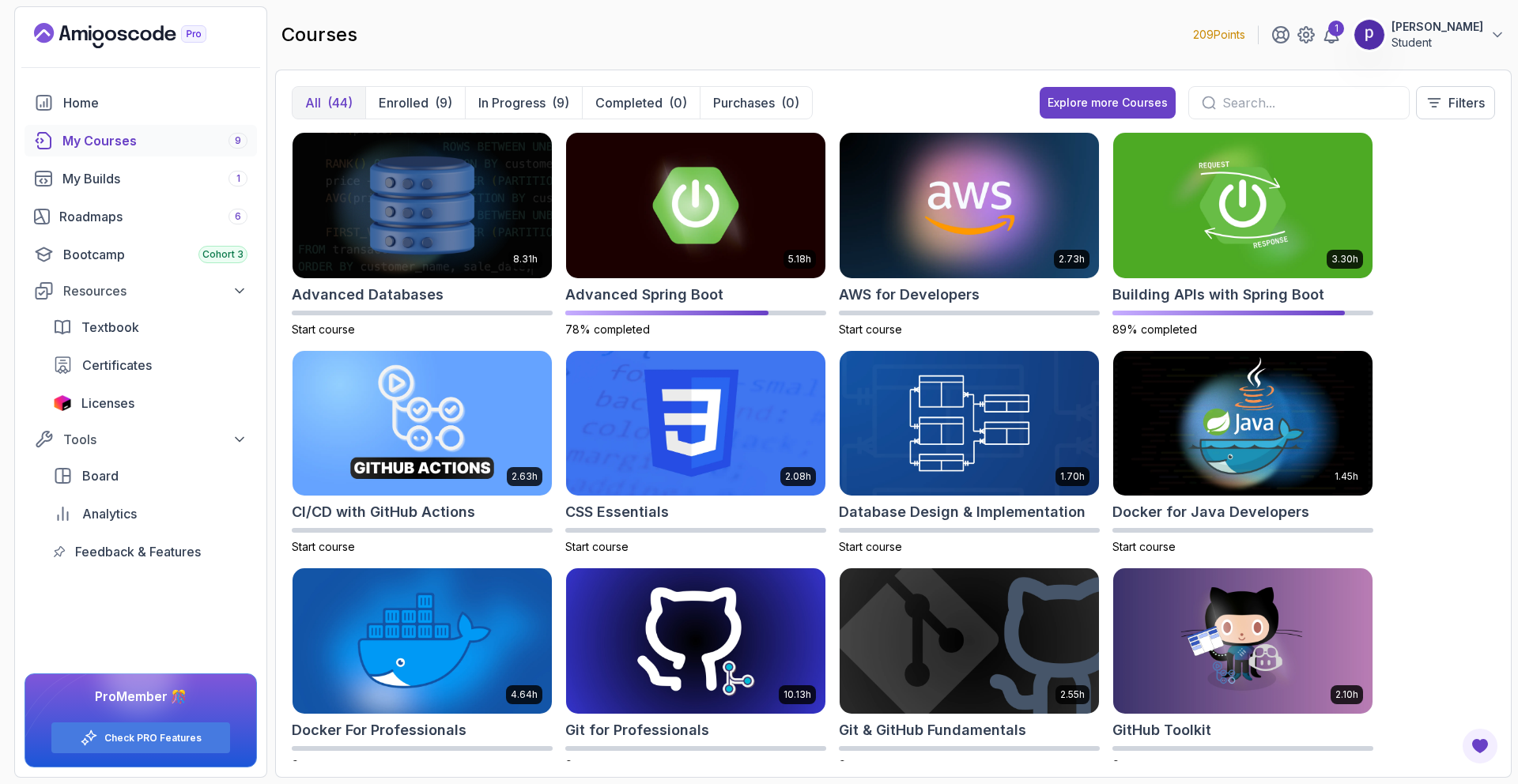 click on "8.31h Advanced Databases Start course 5.18h Advanced Spring Boot 78% completed 2.73h AWS for Developers Start course 3.30h Building APIs with Spring Boot 89% completed 2.63h CI/CD with GitHub Actions Start course 2.08h CSS Essentials Start course 1.70h Database Design & Implementation Start course 1.45h Docker for Java Developers Start course 4.64h Docker For Professionals Start course 10.13h Git for Professionals Start course 2.55h Git & GitHub Fundamentals Start course 2.10h GitHub Toolkit Start course 1.84h HTML Essentials Start course 5.57h IntelliJ IDEA Developer Guide Start course 1.72h Java Data Structures Start course 2.41h Java for Beginners Start course 9.18h Java for Developers Start course 1.13h Java Generics Start course 1.67h Java Integration Testing Start course 2.82h Java Object Oriented Programming Start course 26m Java Streams Essentials Start course 2.08h Java Streams Start course 1.42h Stripe Checkout  Continue Watching  38m Java Unit Testing Essentials Start course 2.75h Start course 57m" at bounding box center [893, 447] 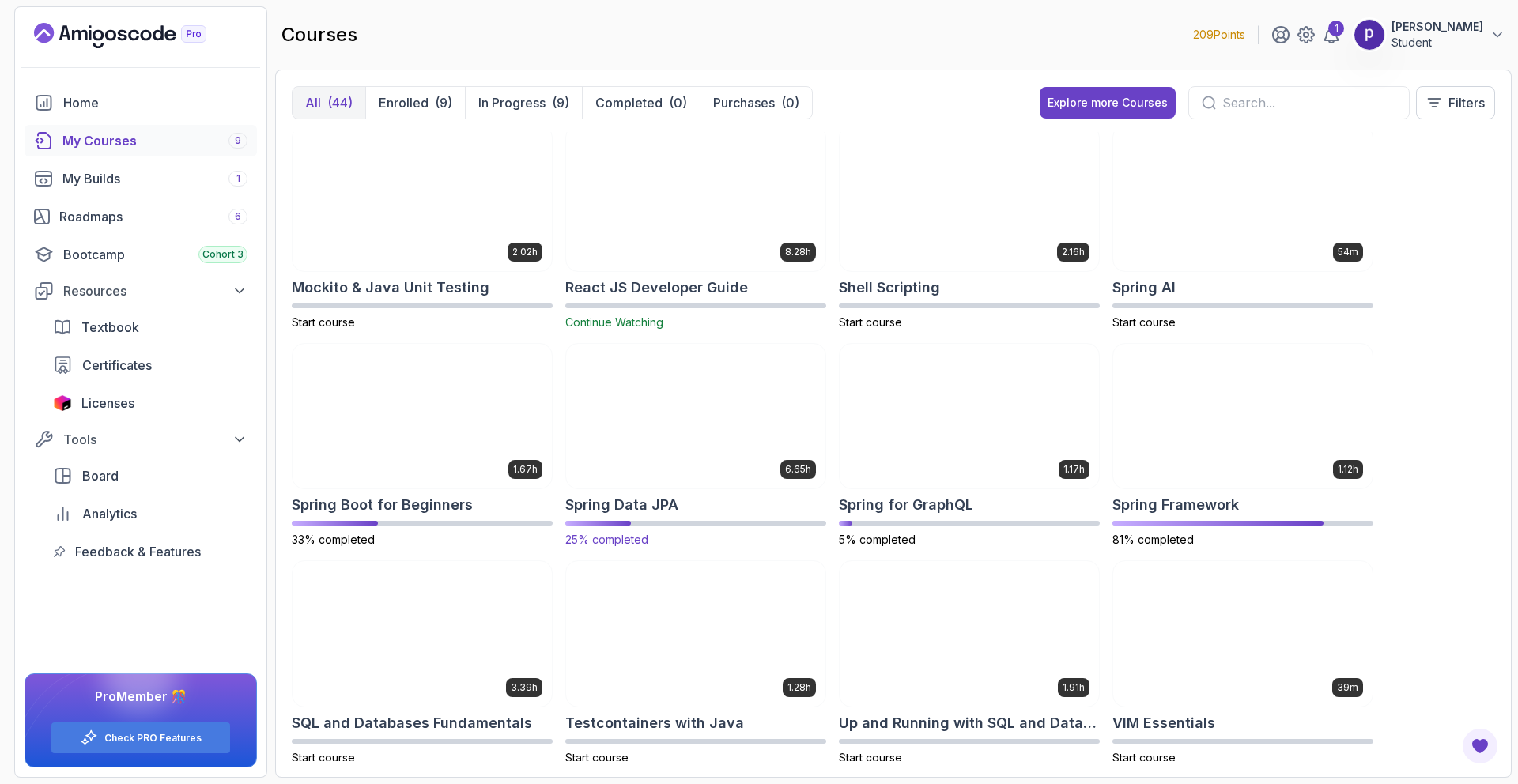 scroll, scrollTop: 1773, scrollLeft: 0, axis: vertical 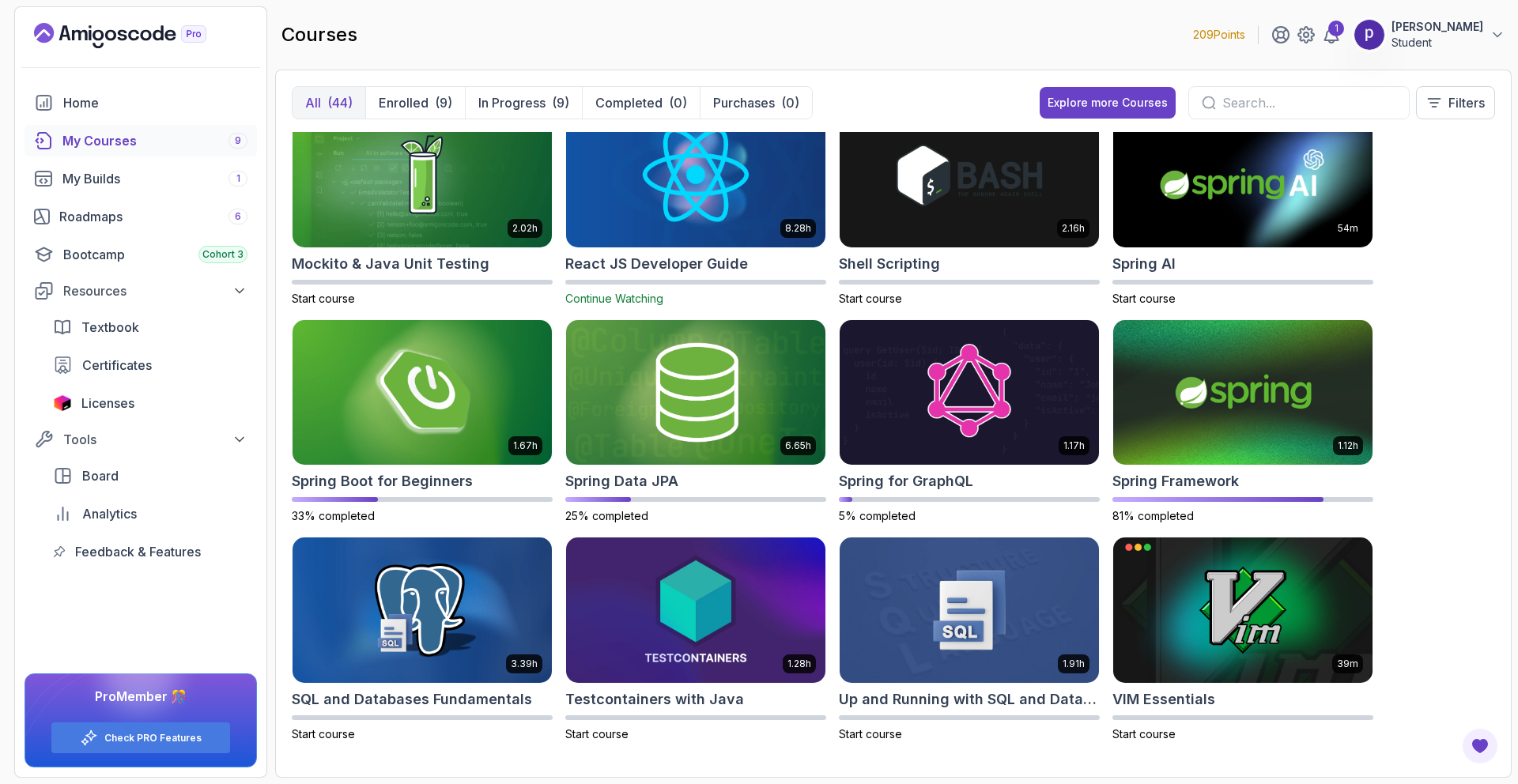click on "8.31h Advanced Databases Start course 5.18h Advanced Spring Boot 78% completed 2.73h AWS for Developers Start course 3.30h Building APIs with Spring Boot 89% completed 2.63h CI/CD with GitHub Actions Start course 2.08h CSS Essentials Start course 1.70h Database Design & Implementation Start course 1.45h Docker for Java Developers Start course 4.64h Docker For Professionals Start course 10.13h Git for Professionals Start course 2.55h Git & GitHub Fundamentals Start course 2.10h GitHub Toolkit Start course 1.84h HTML Essentials Start course 5.57h IntelliJ IDEA Developer Guide Start course 1.72h Java Data Structures Start course 2.41h Java for Beginners Start course 9.18h Java for Developers Start course 1.13h Java Generics Start course 1.67h Java Integration Testing Start course 2.82h Java Object Oriented Programming Start course 26m Java Streams Essentials Start course 2.08h Java Streams Start course 1.42h Stripe Checkout  Continue Watching  38m Java Unit Testing Essentials Start course 2.75h Start course 57m" at bounding box center [893, 447] 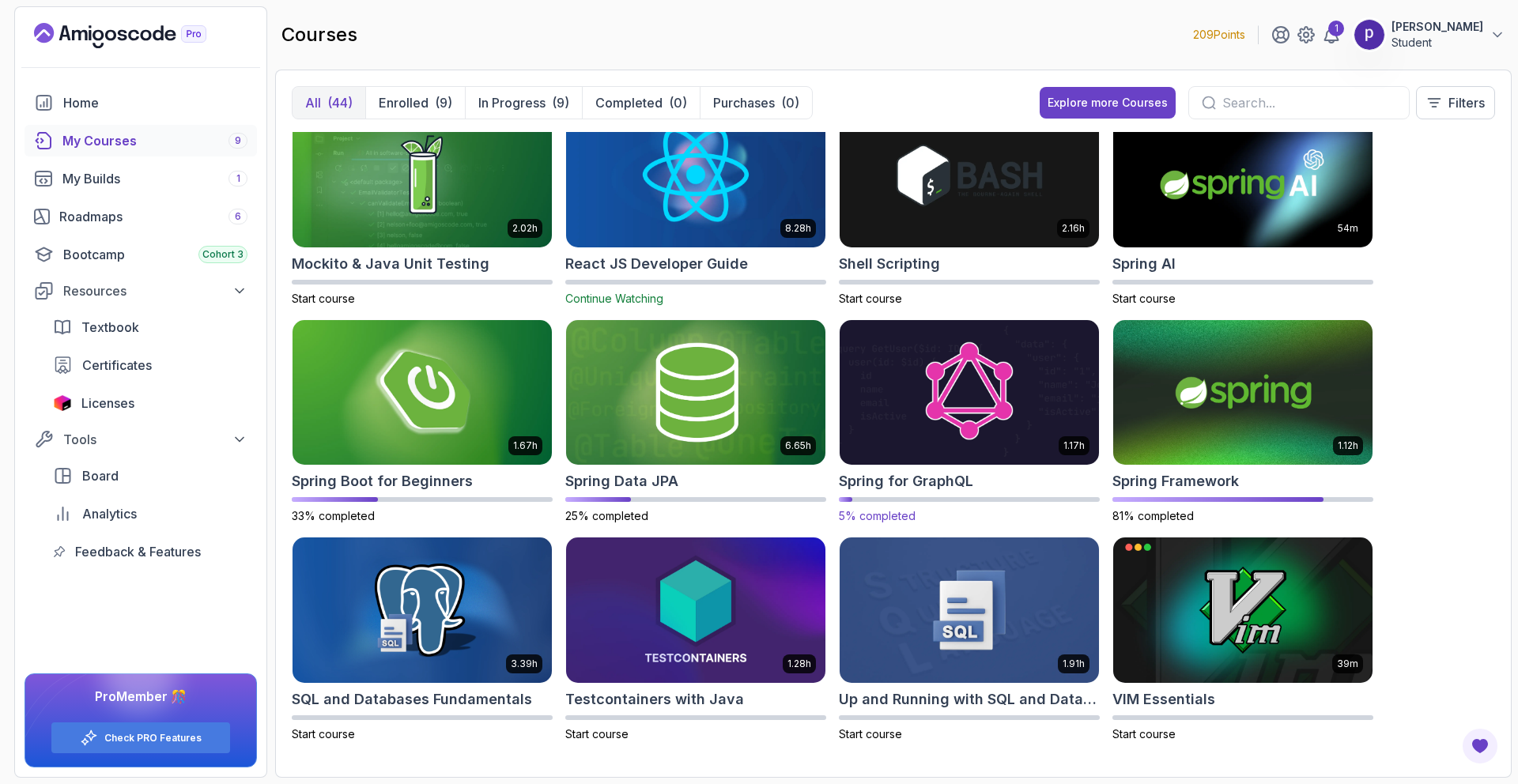 click at bounding box center (969, 392) 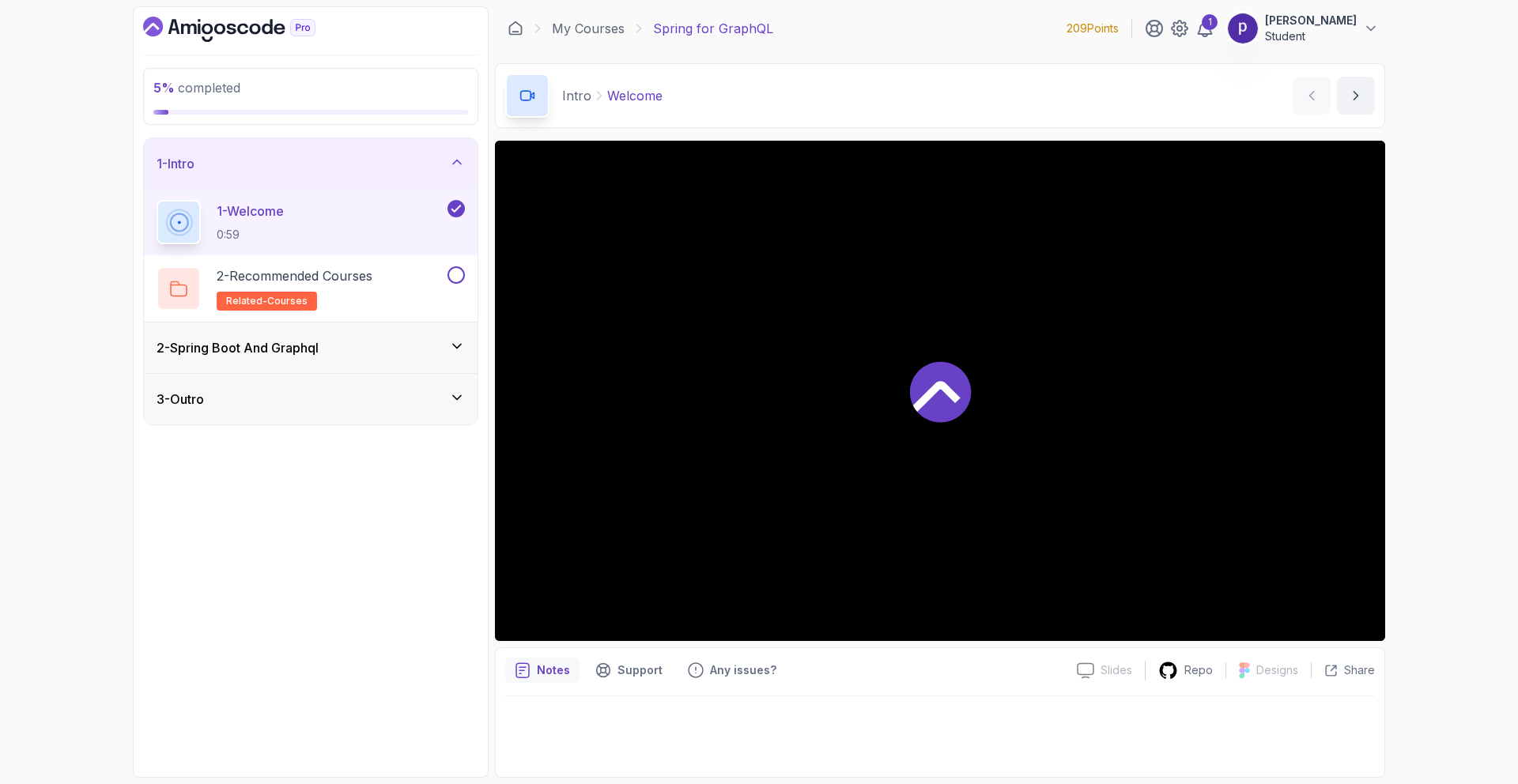 click on "2  -  Spring Boot And Graphql" at bounding box center [311, 348] 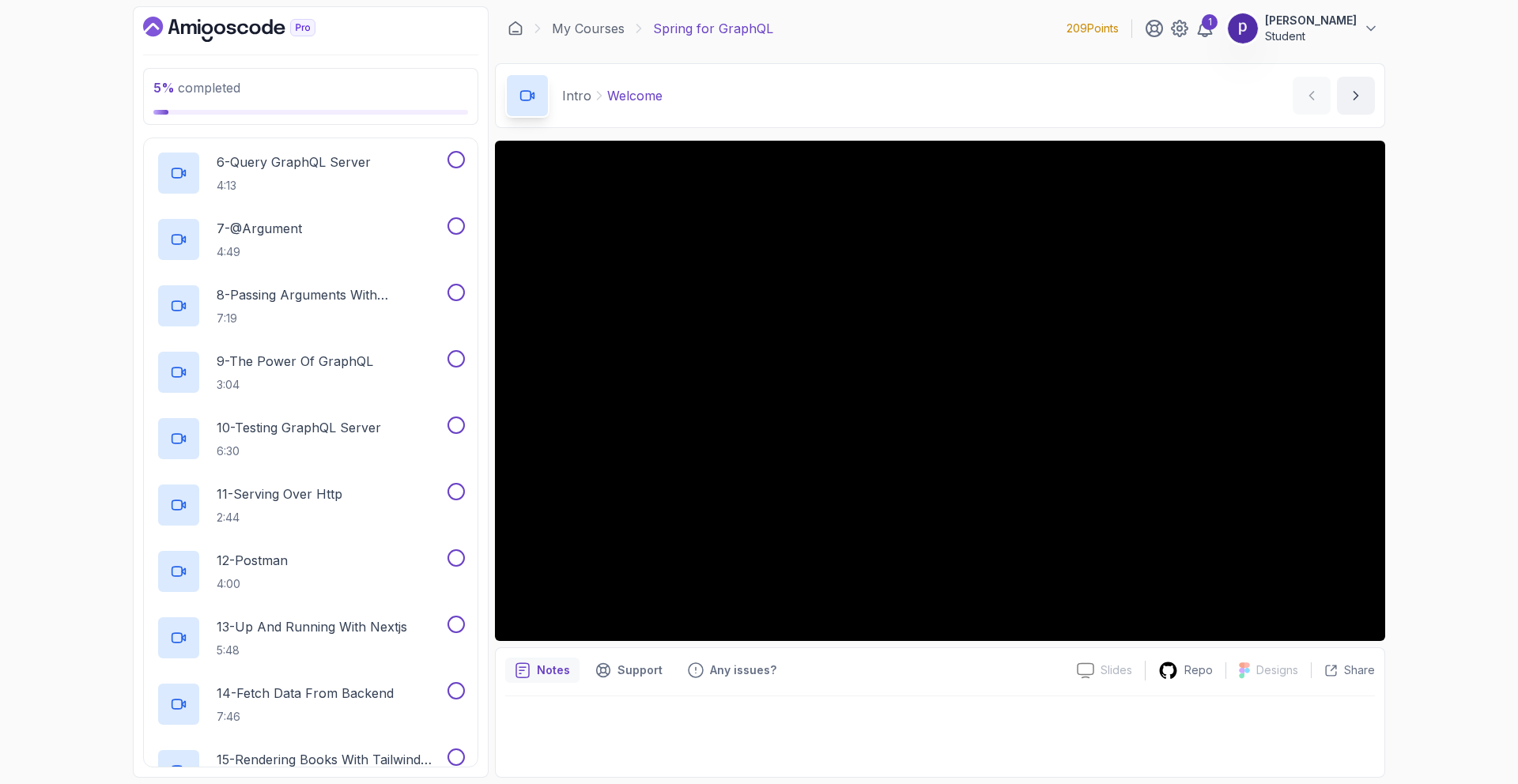 scroll, scrollTop: 587, scrollLeft: 0, axis: vertical 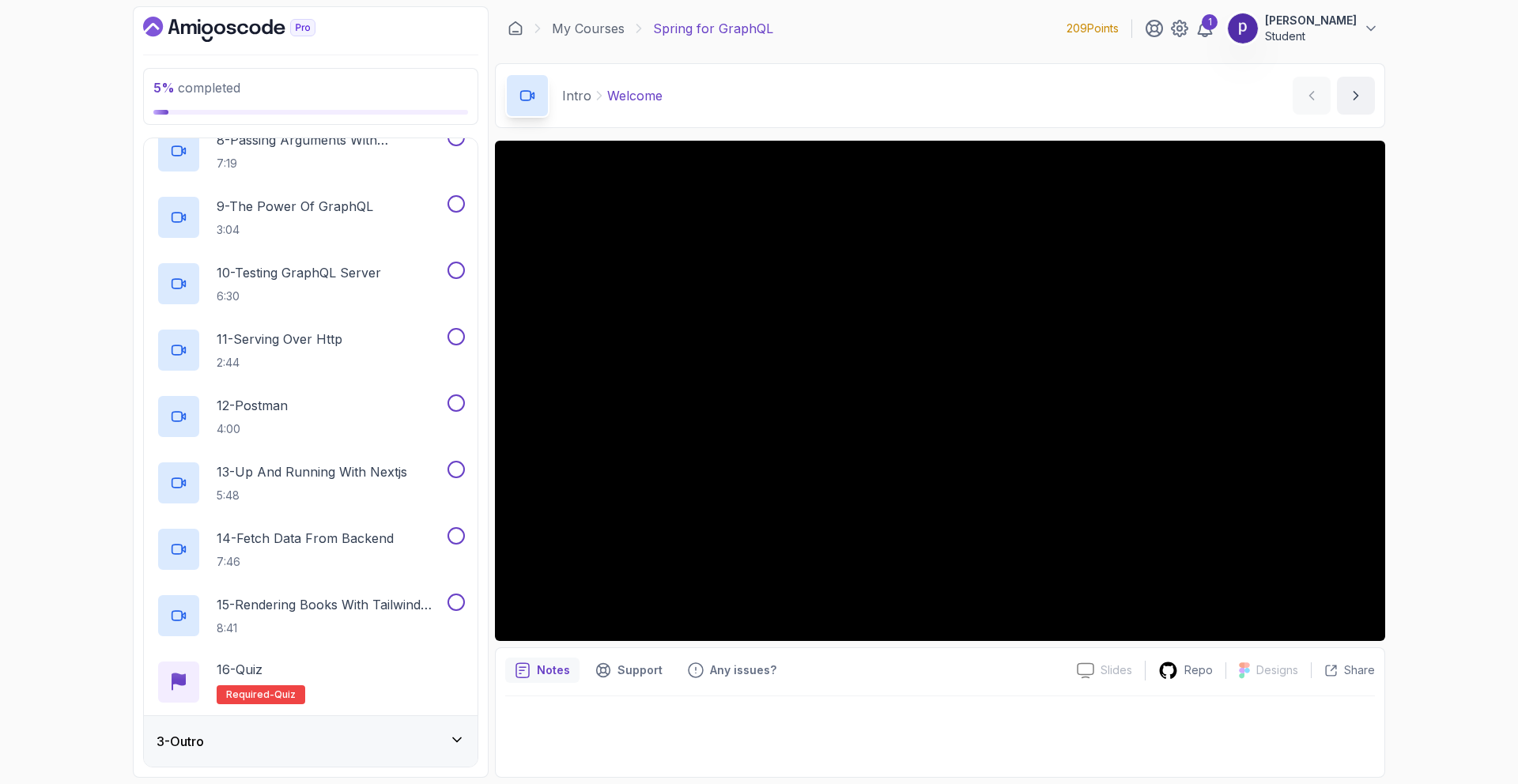 click on "3  -  Outro" at bounding box center [311, 741] 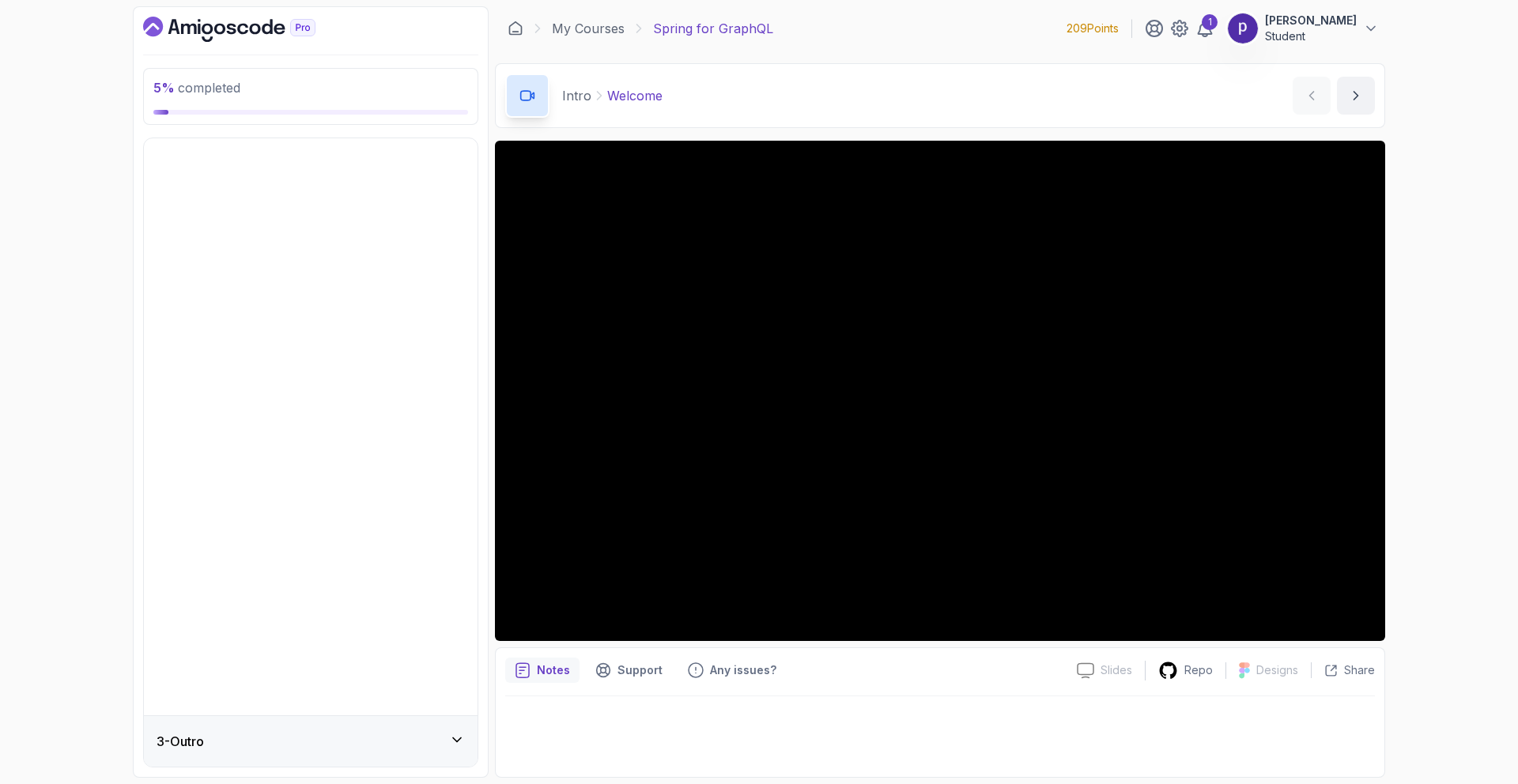 scroll, scrollTop: 0, scrollLeft: 0, axis: both 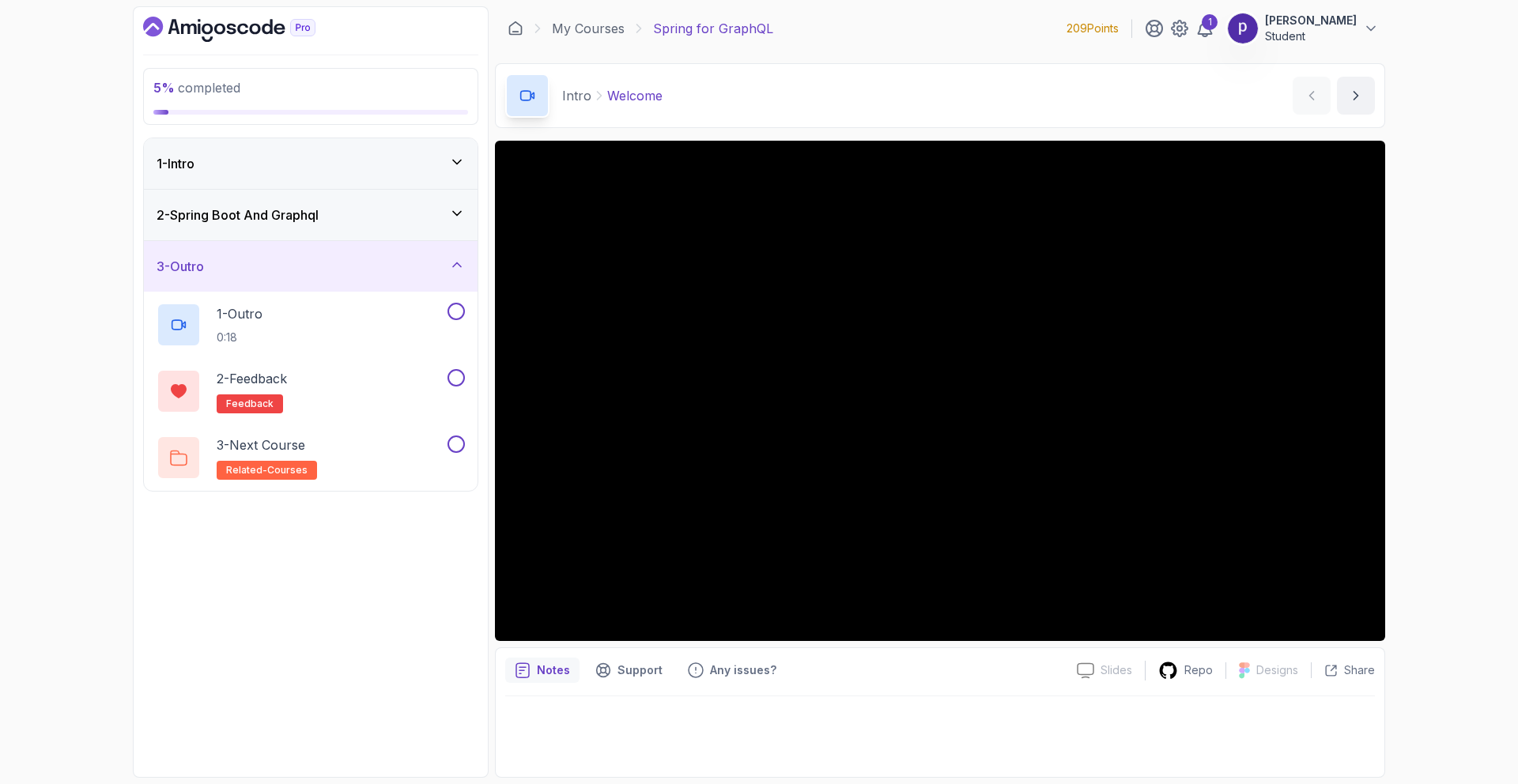 click on "3  -  Outro" at bounding box center [311, 266] 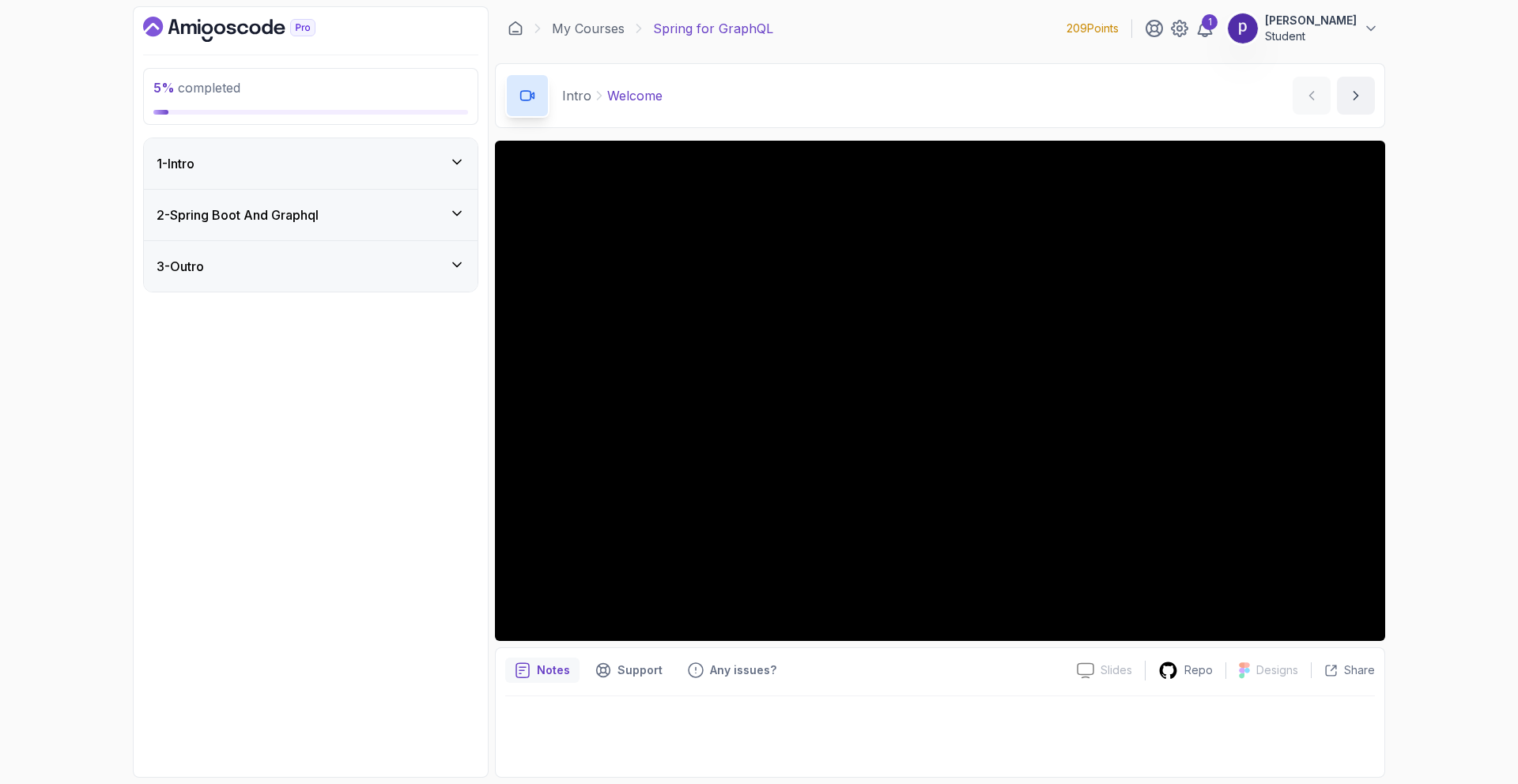 click on "1  -  Intro" at bounding box center (311, 164) 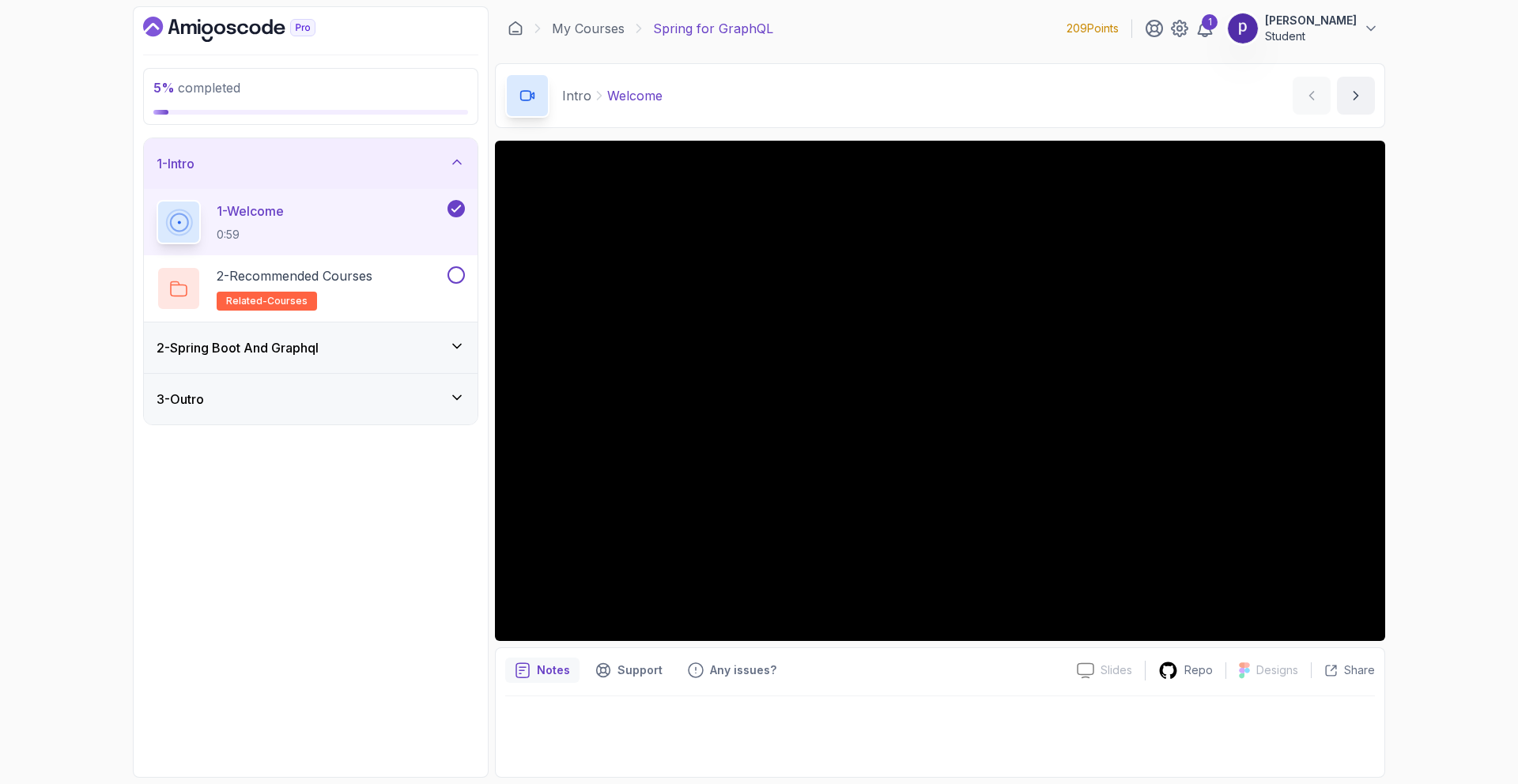 click at bounding box center (940, 732) 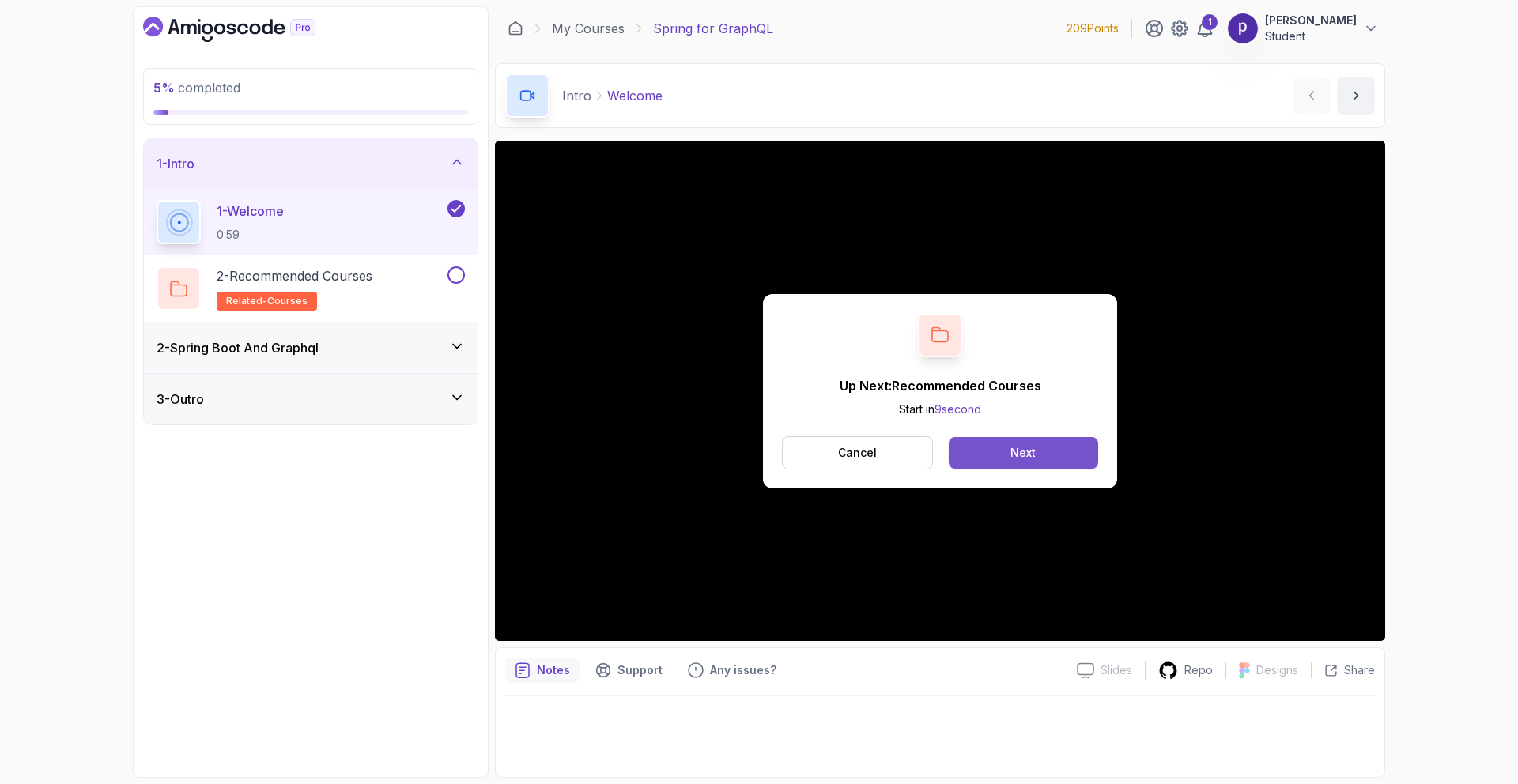 click on "Next" at bounding box center [1023, 453] 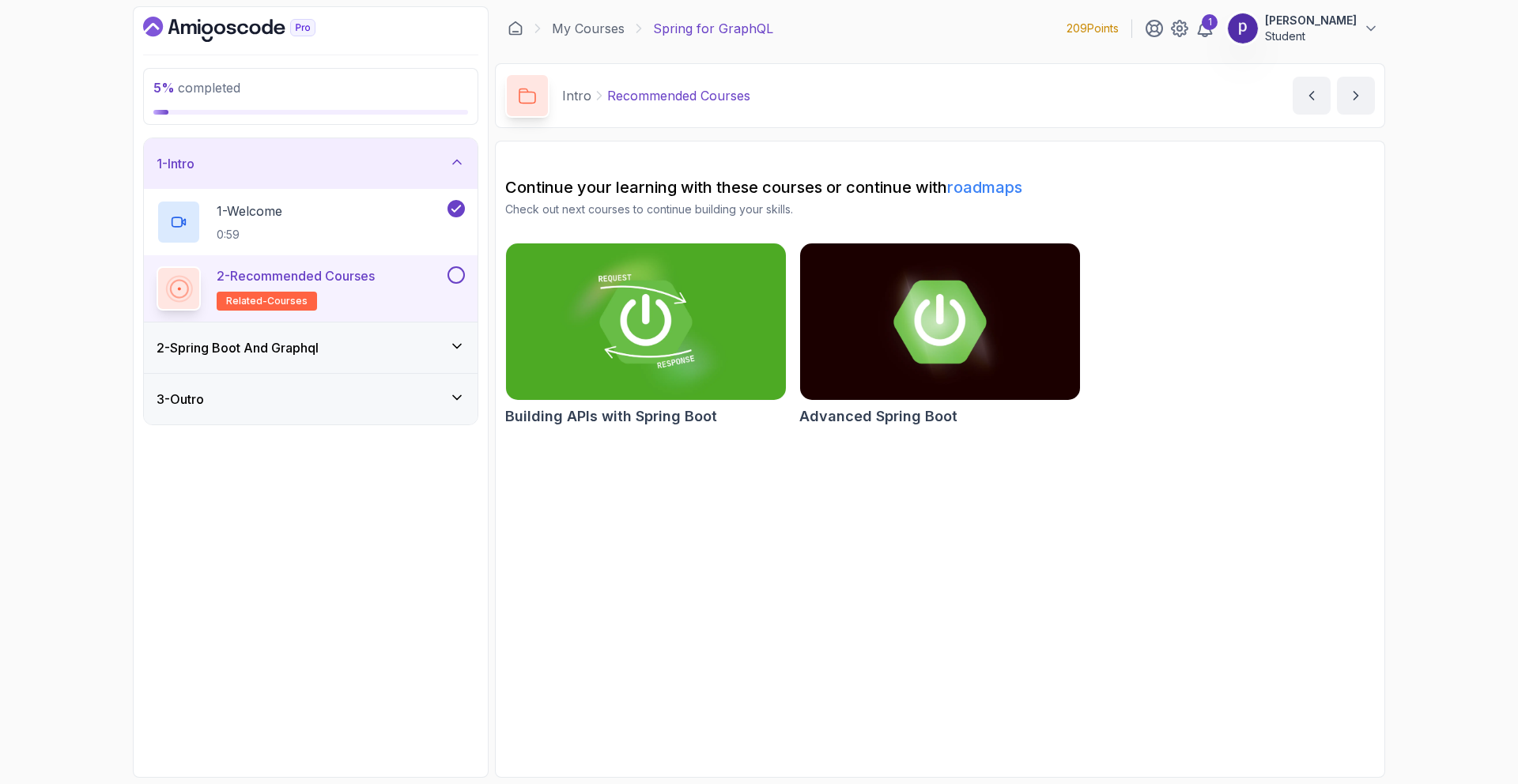 click on "2  -  Recommended Courses related-courses" at bounding box center (300, 288) 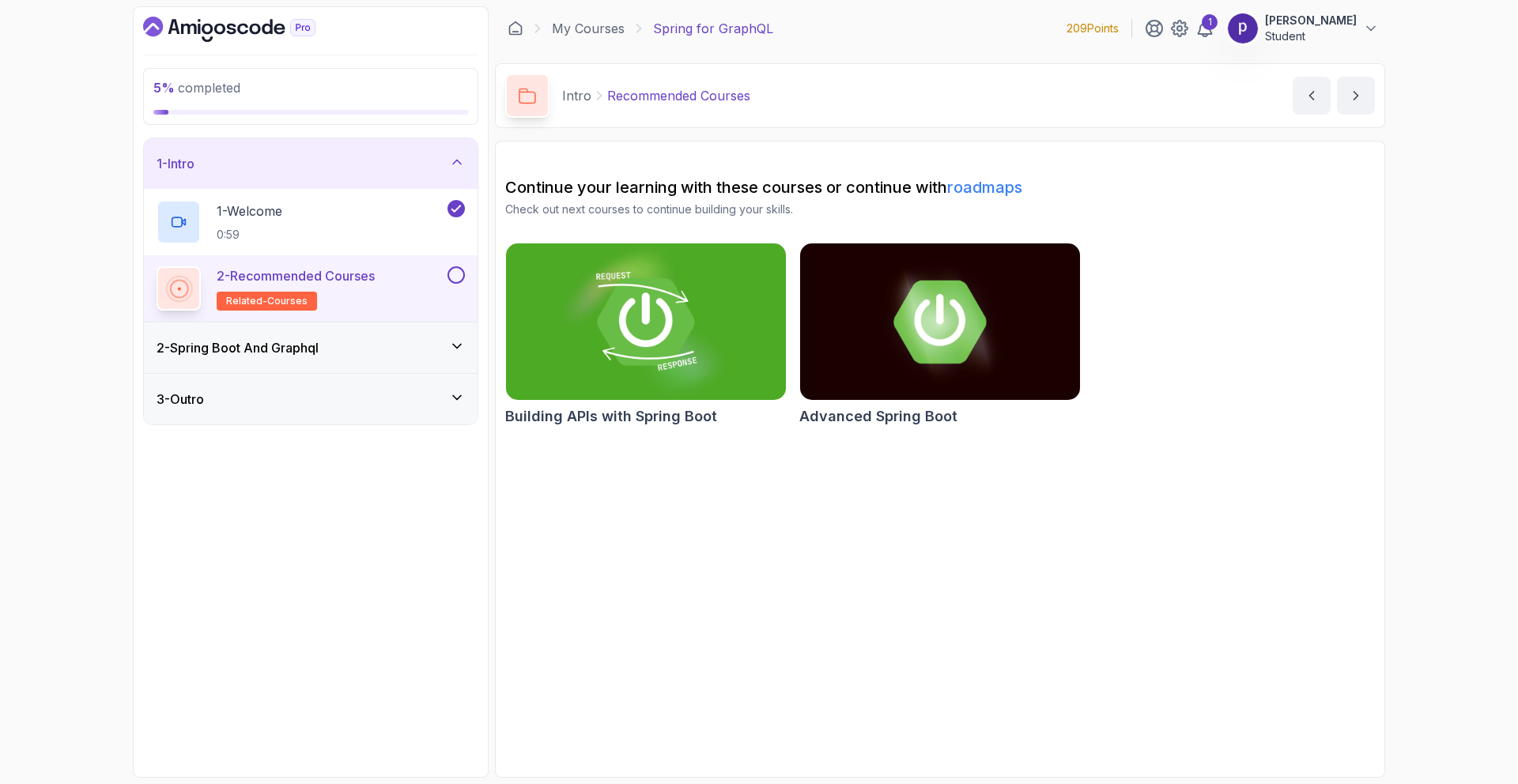 click at bounding box center (646, 322) 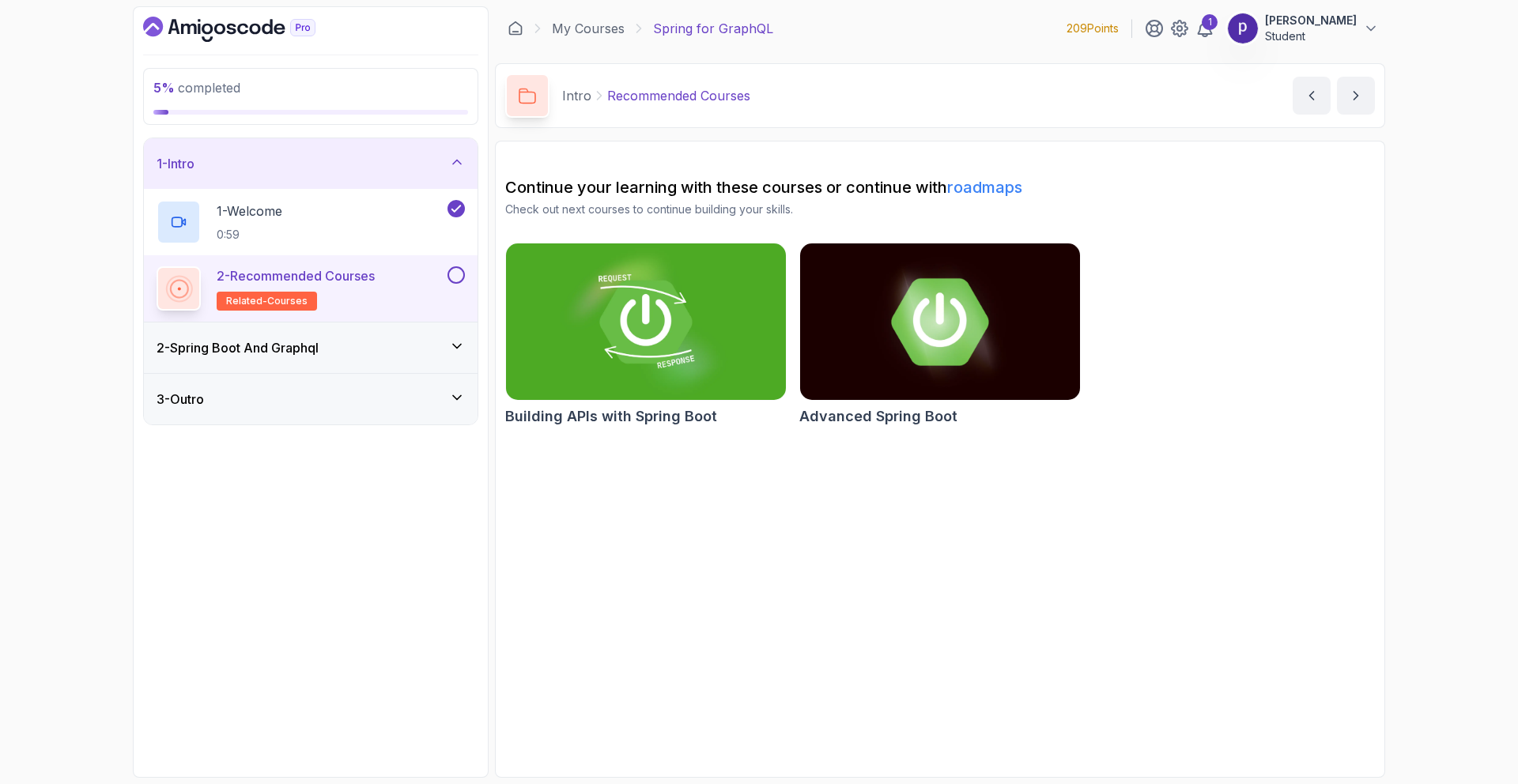 click at bounding box center [940, 322] 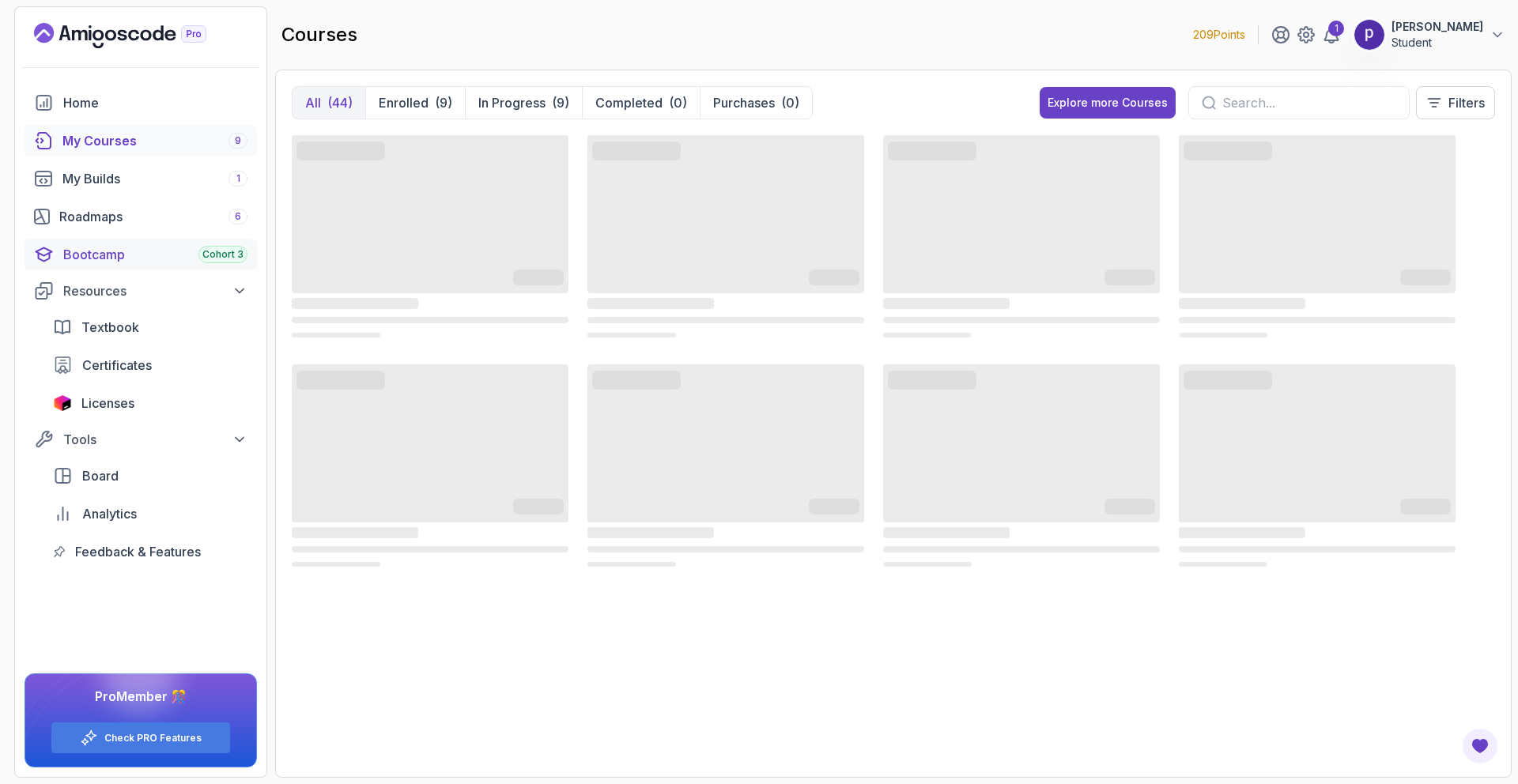 click on "Bootcamp Cohort 3" at bounding box center [155, 254] 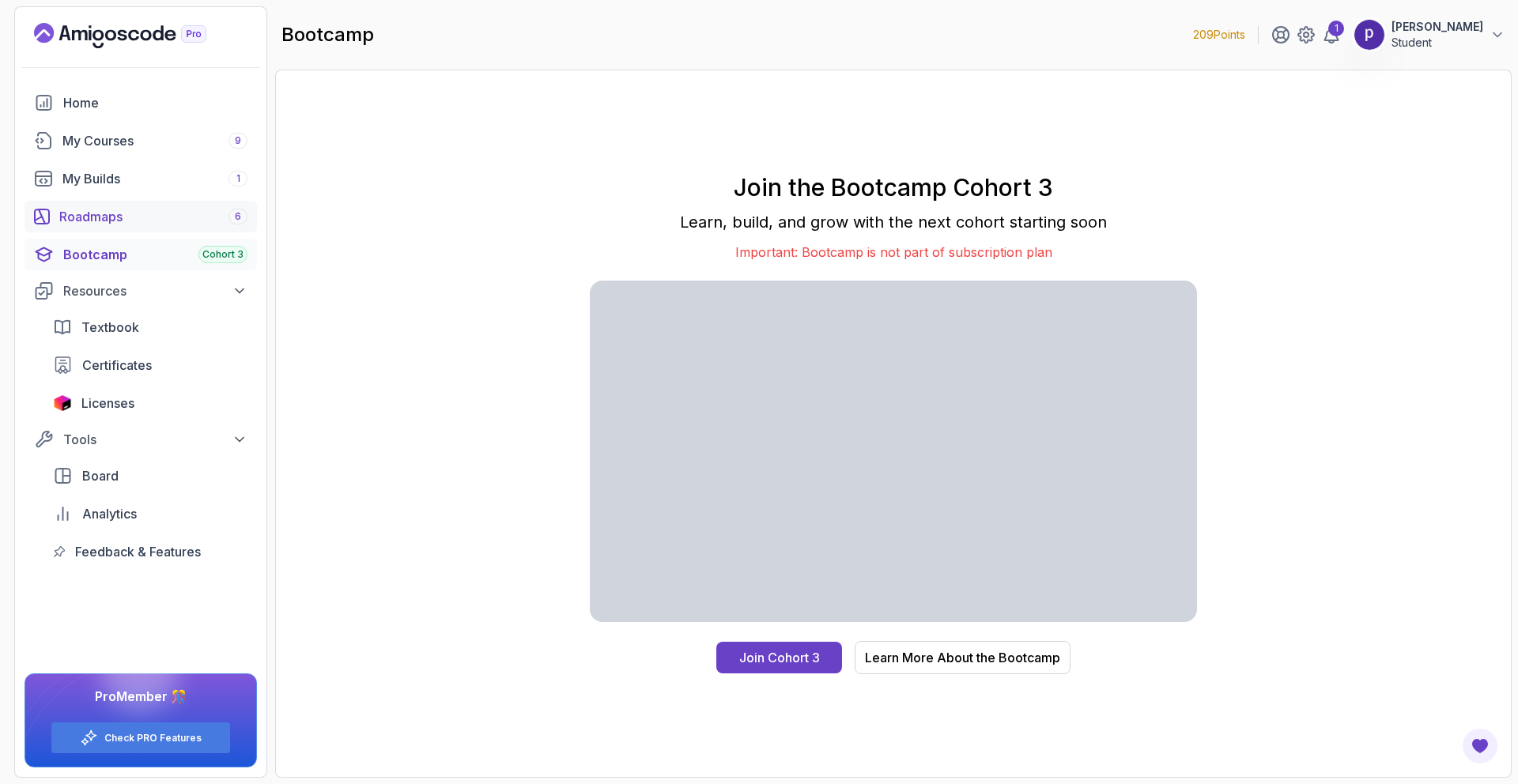 click on "Roadmaps 6" at bounding box center (153, 217) 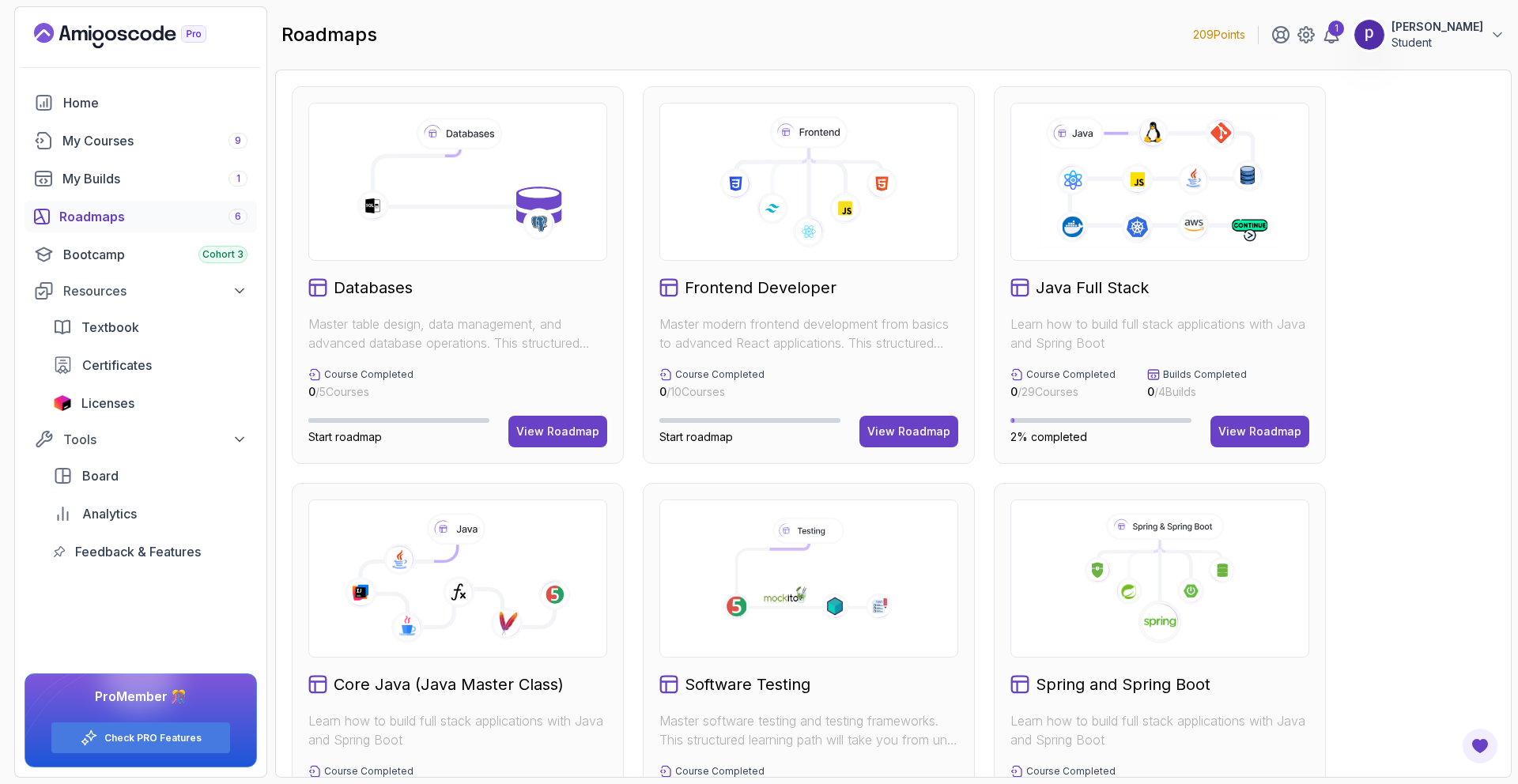 scroll, scrollTop: 100, scrollLeft: 0, axis: vertical 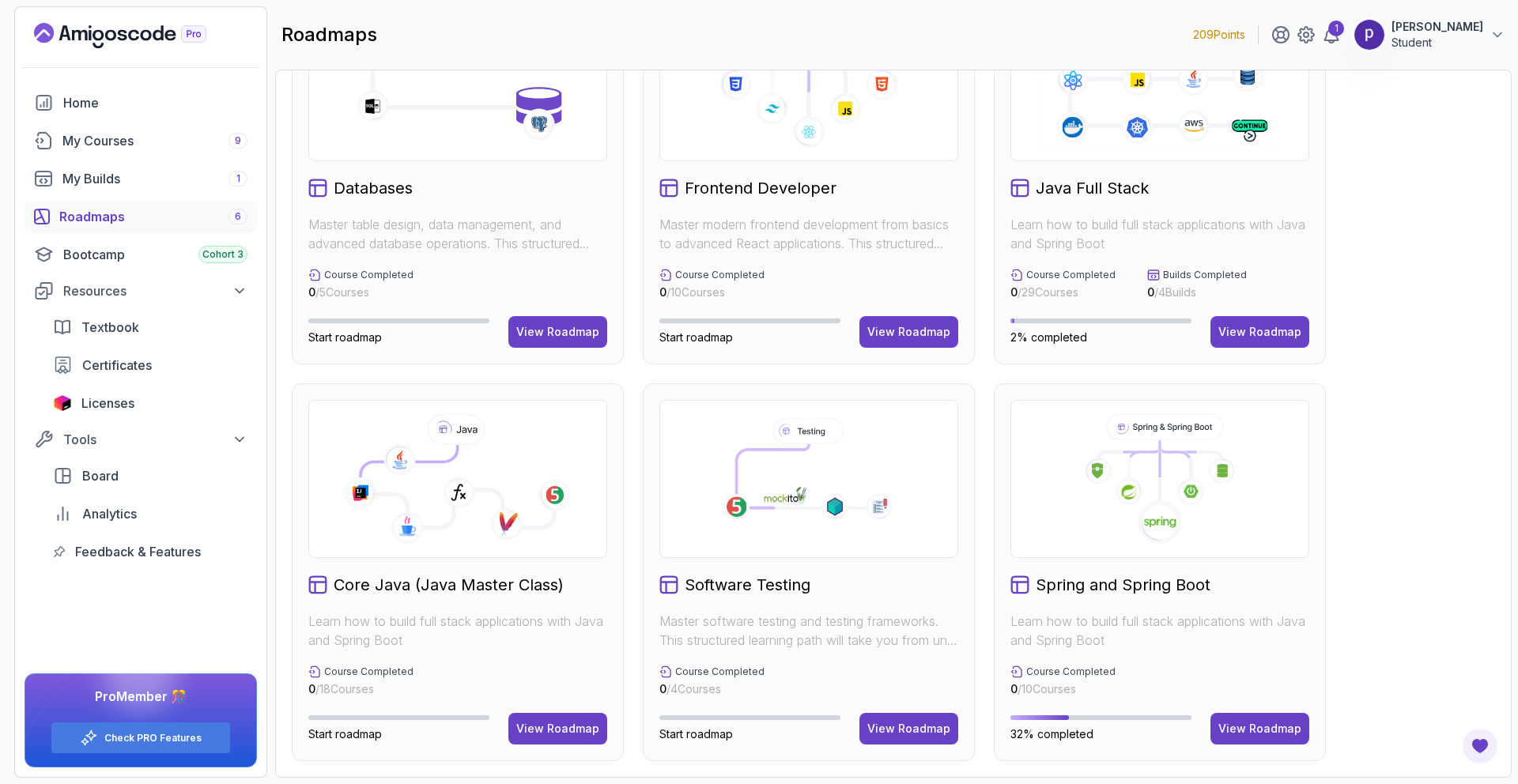 click on "Databases Master table design, data management, and advanced database operations. This structured learning path will take you from database fundamentals to advanced SQL queries. Course Completed 0 / 5  Courses Start roadmap View Roadmap Frontend Developer Master modern frontend development from basics to advanced React applications. This structured learning path will take you from HTML fundamentals to building complex React applications. Course Completed 0 / 10  Courses Start roadmap View Roadmap Java Full Stack Learn how to build full stack applications with Java and Spring Boot Course Completed 0 / 29  Courses Builds Completed 0 / 4  Builds 2% completed View Roadmap Core Java (Java Master Class) Learn how to build full stack applications with Java and Spring Boot Course Completed 0 / 18  Courses Start roadmap View Roadmap Software Testing Master software testing and testing frameworks. This structured learning path will take you from unit testing to integration testing. Course Completed 0 / 4  Courses 0 /" at bounding box center (893, 374) 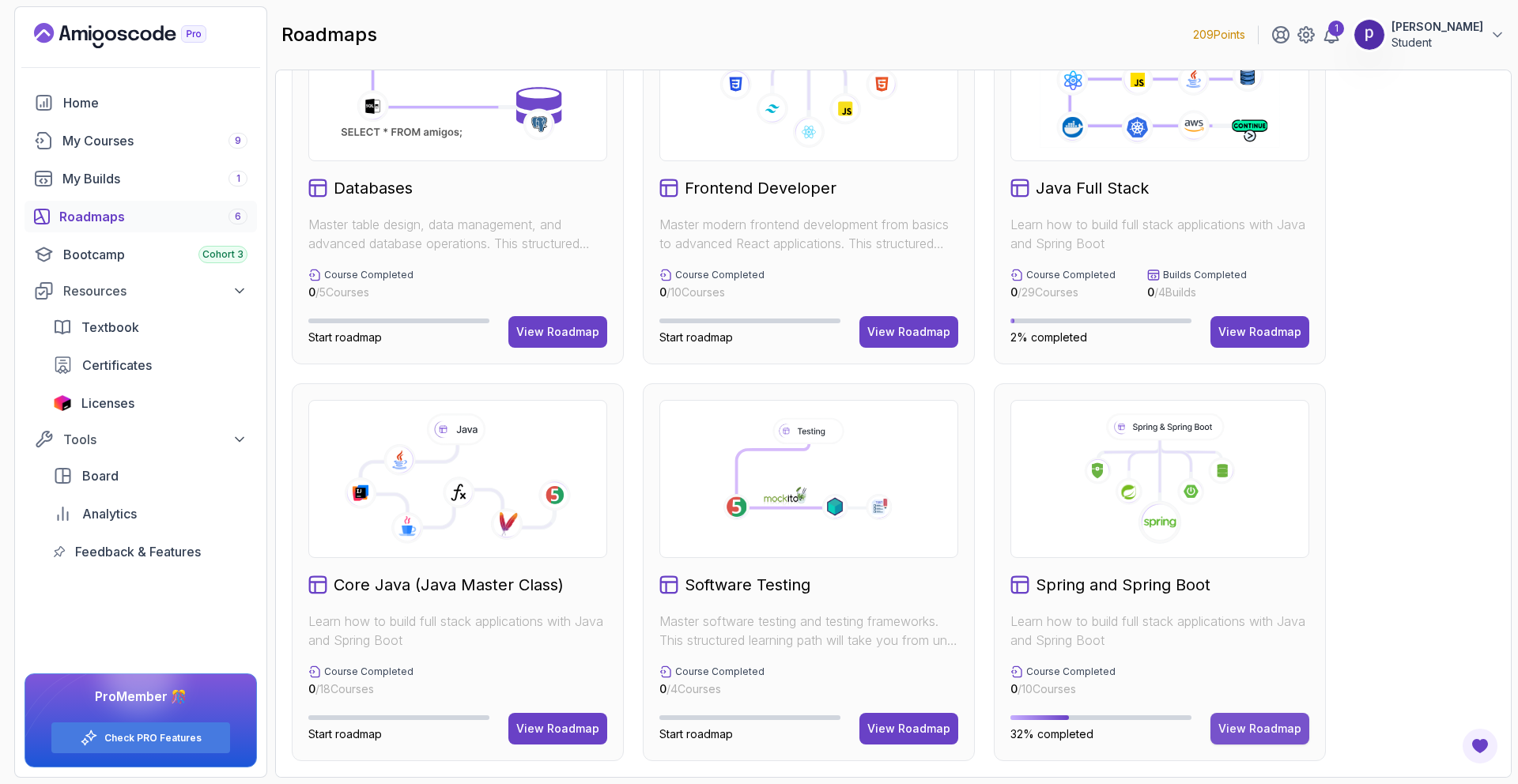 click on "View Roadmap" at bounding box center (1259, 729) 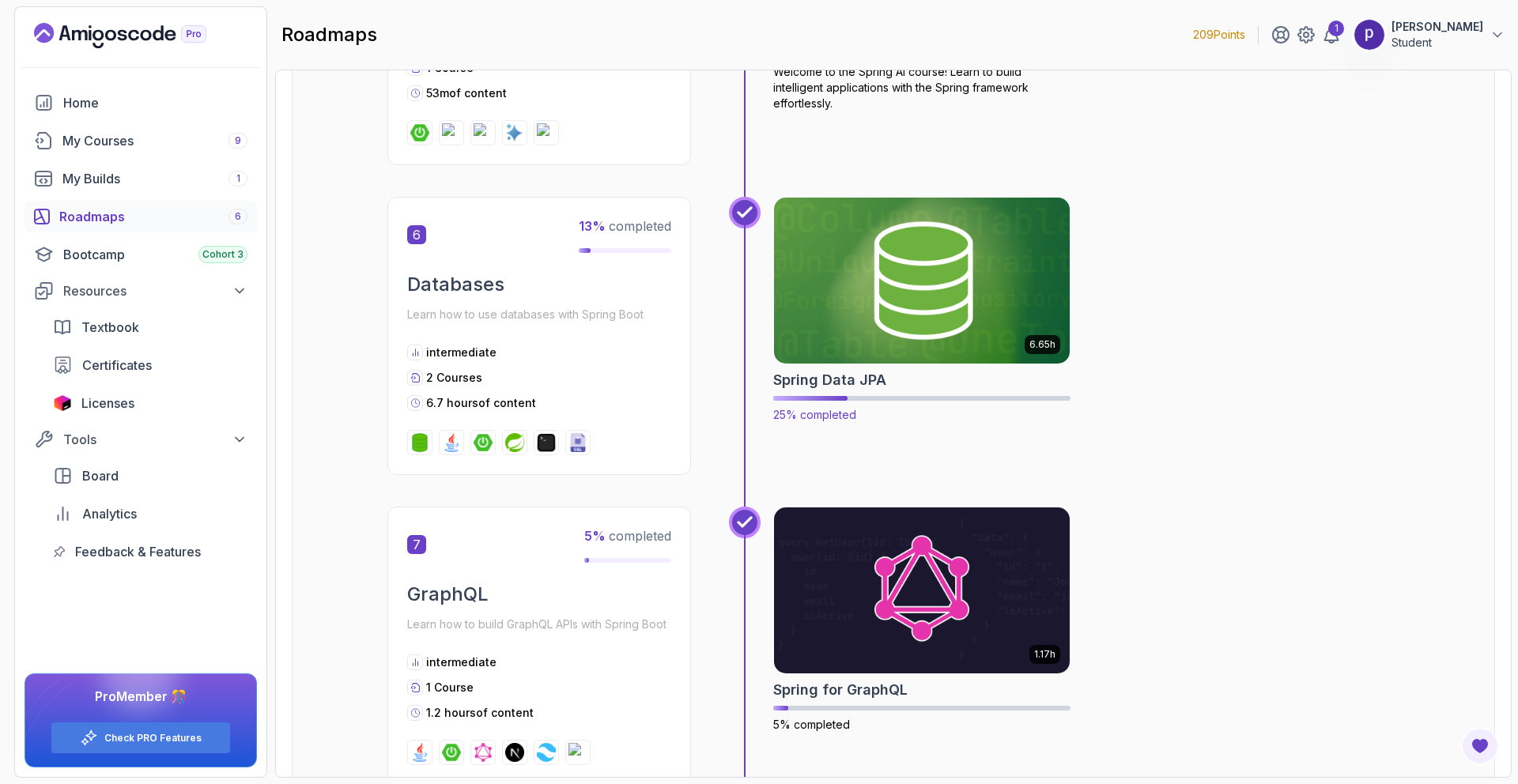 scroll, scrollTop: 1980, scrollLeft: 0, axis: vertical 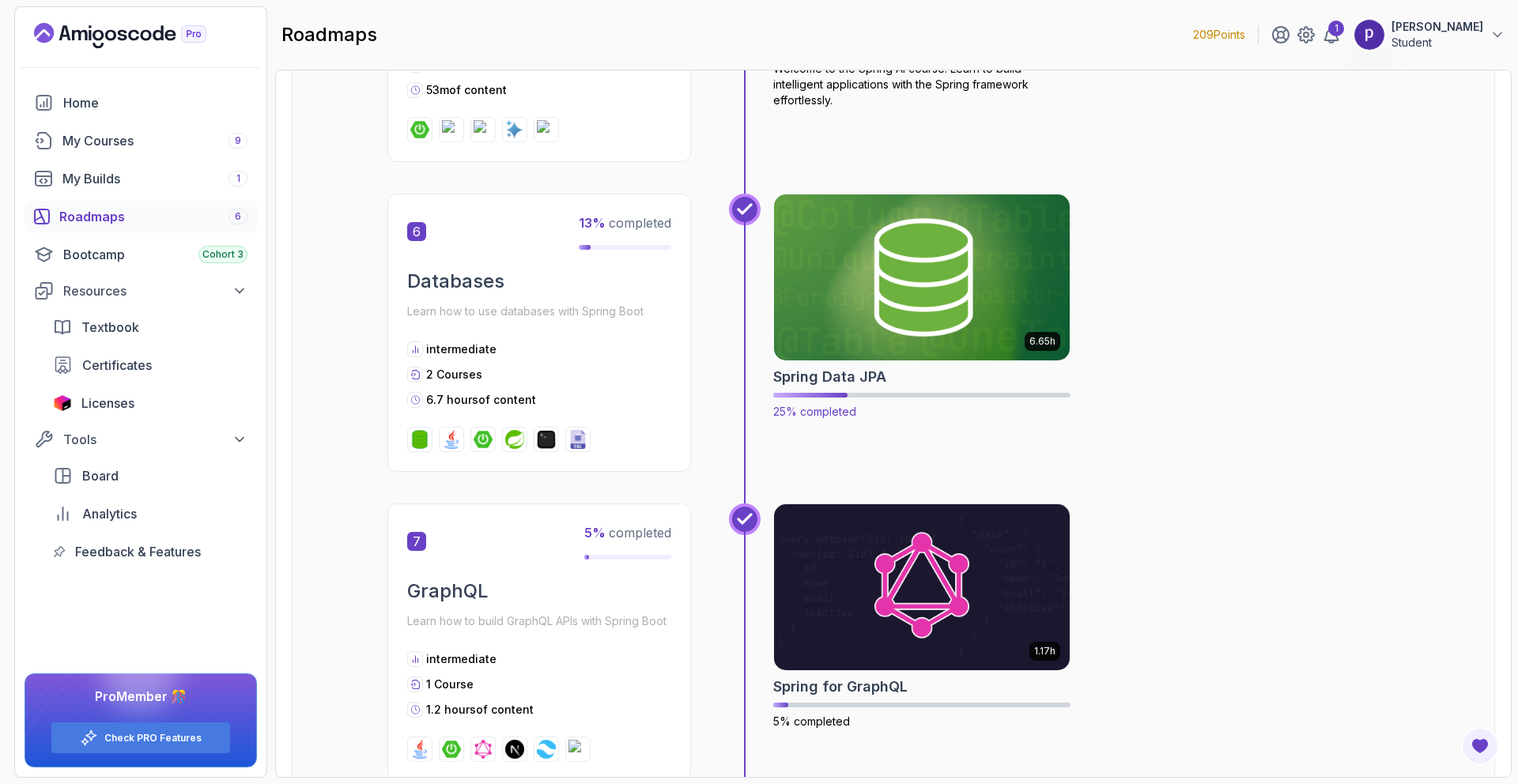 click at bounding box center (922, 277) 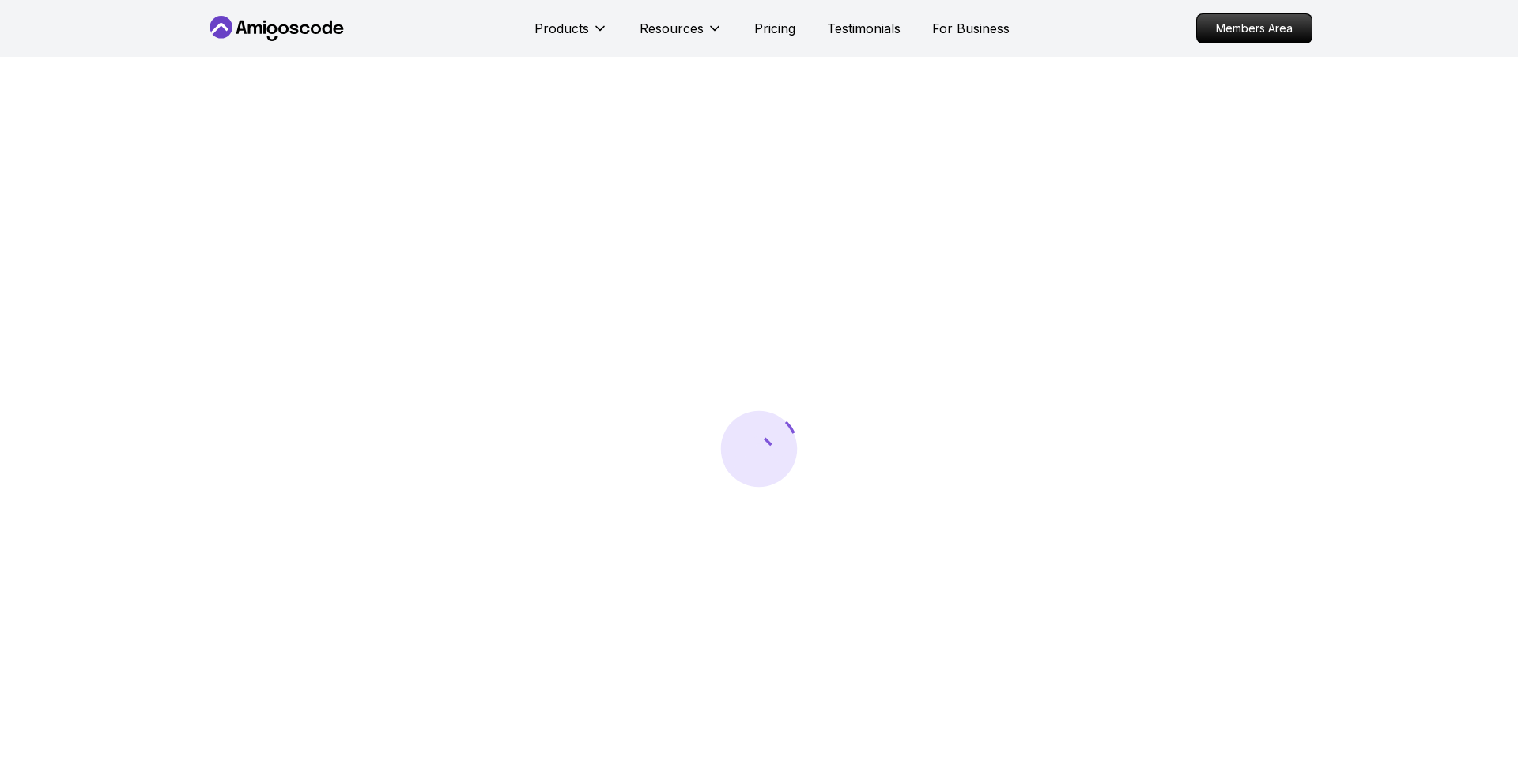 scroll, scrollTop: 0, scrollLeft: 0, axis: both 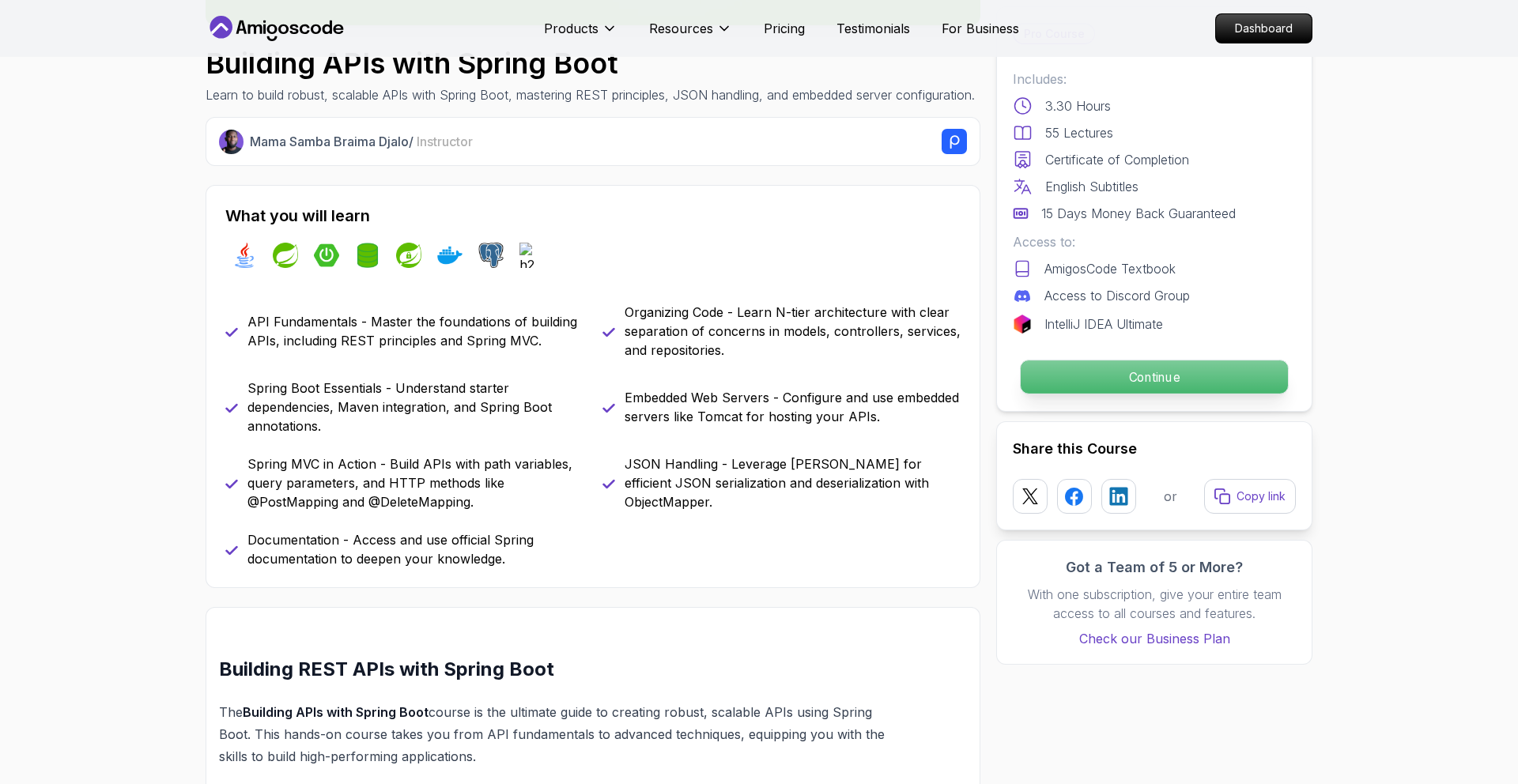 click on "Continue" at bounding box center [1154, 377] 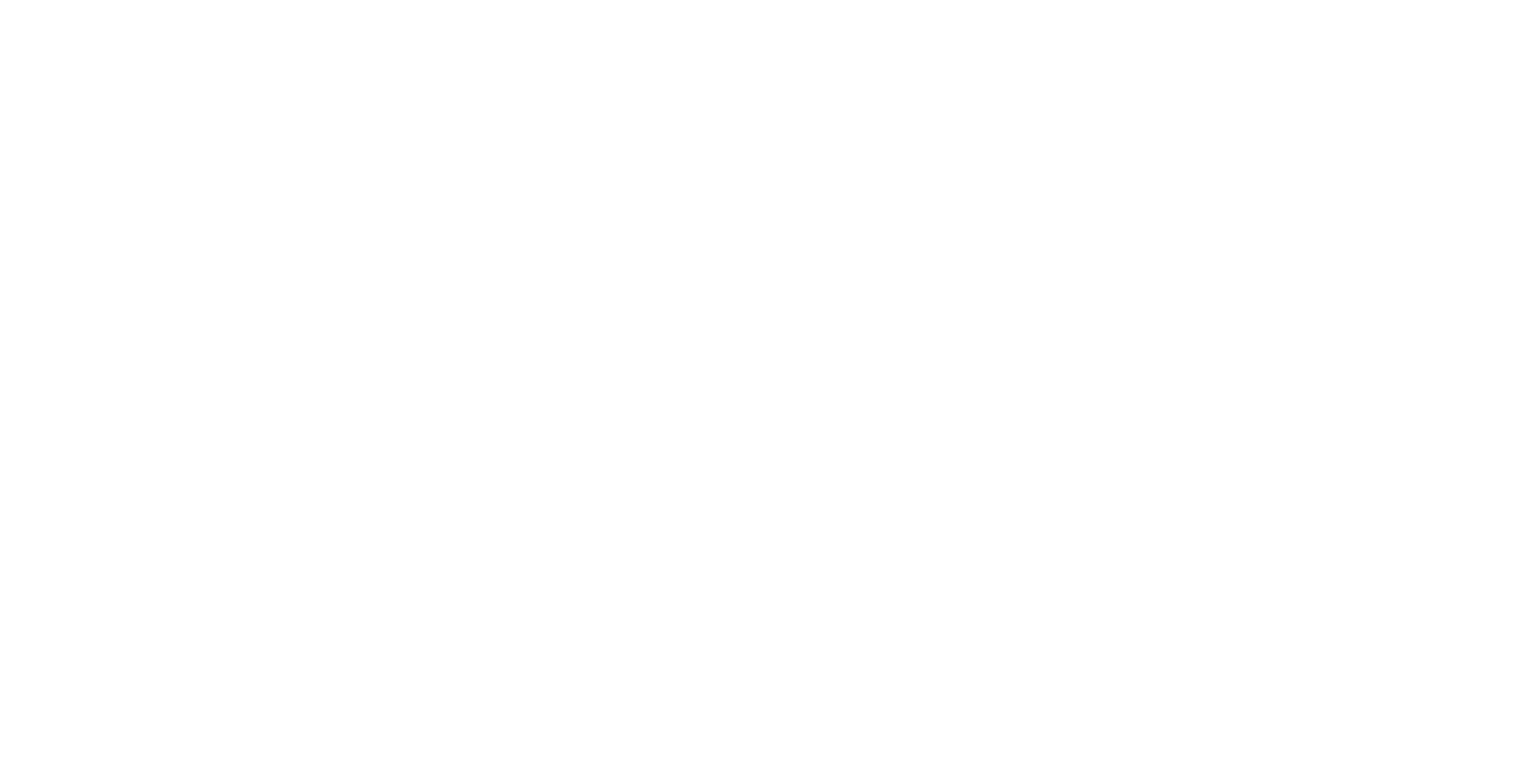 scroll, scrollTop: 0, scrollLeft: 0, axis: both 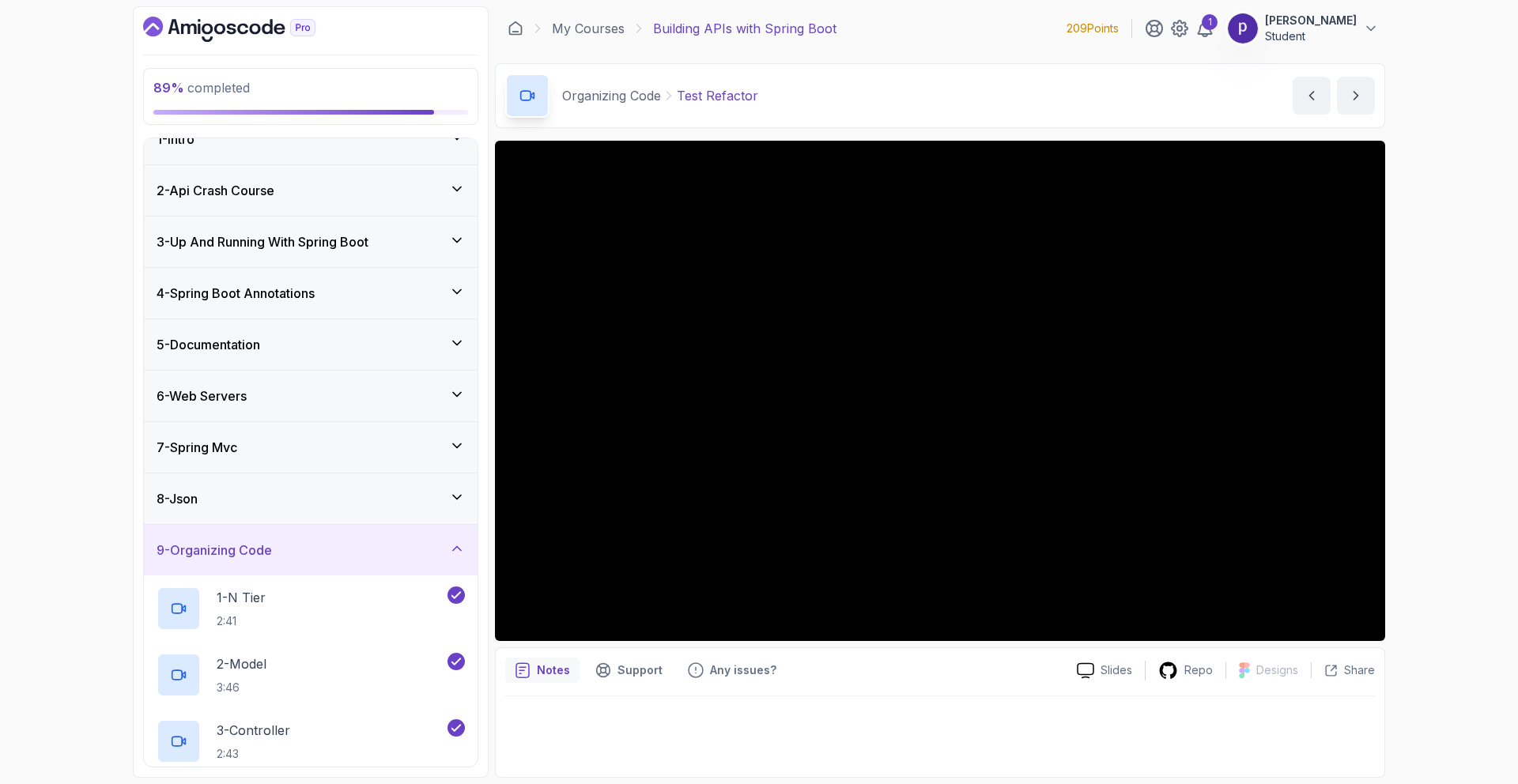 click 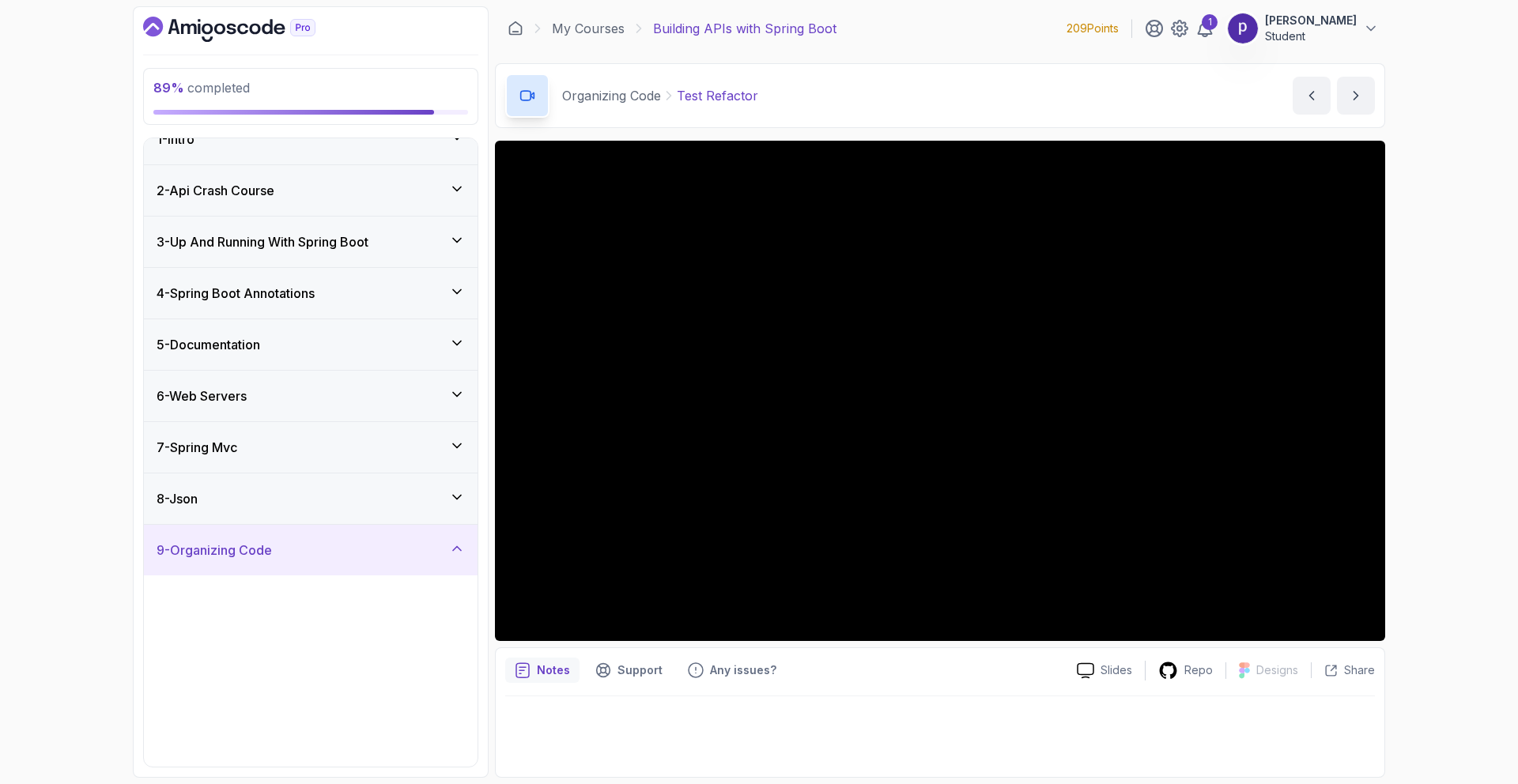 scroll, scrollTop: 0, scrollLeft: 0, axis: both 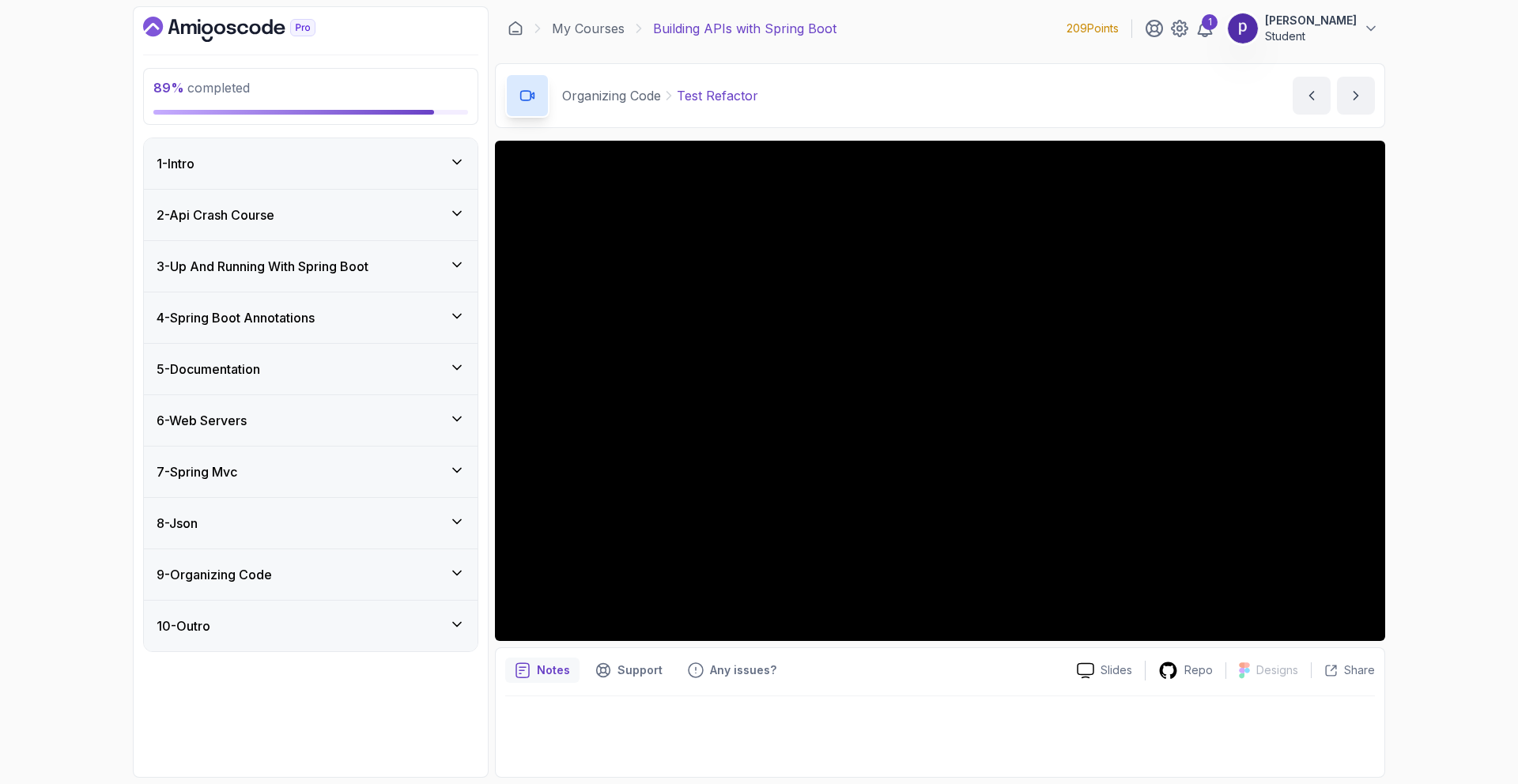 click on "10  -  Outro" at bounding box center [311, 626] 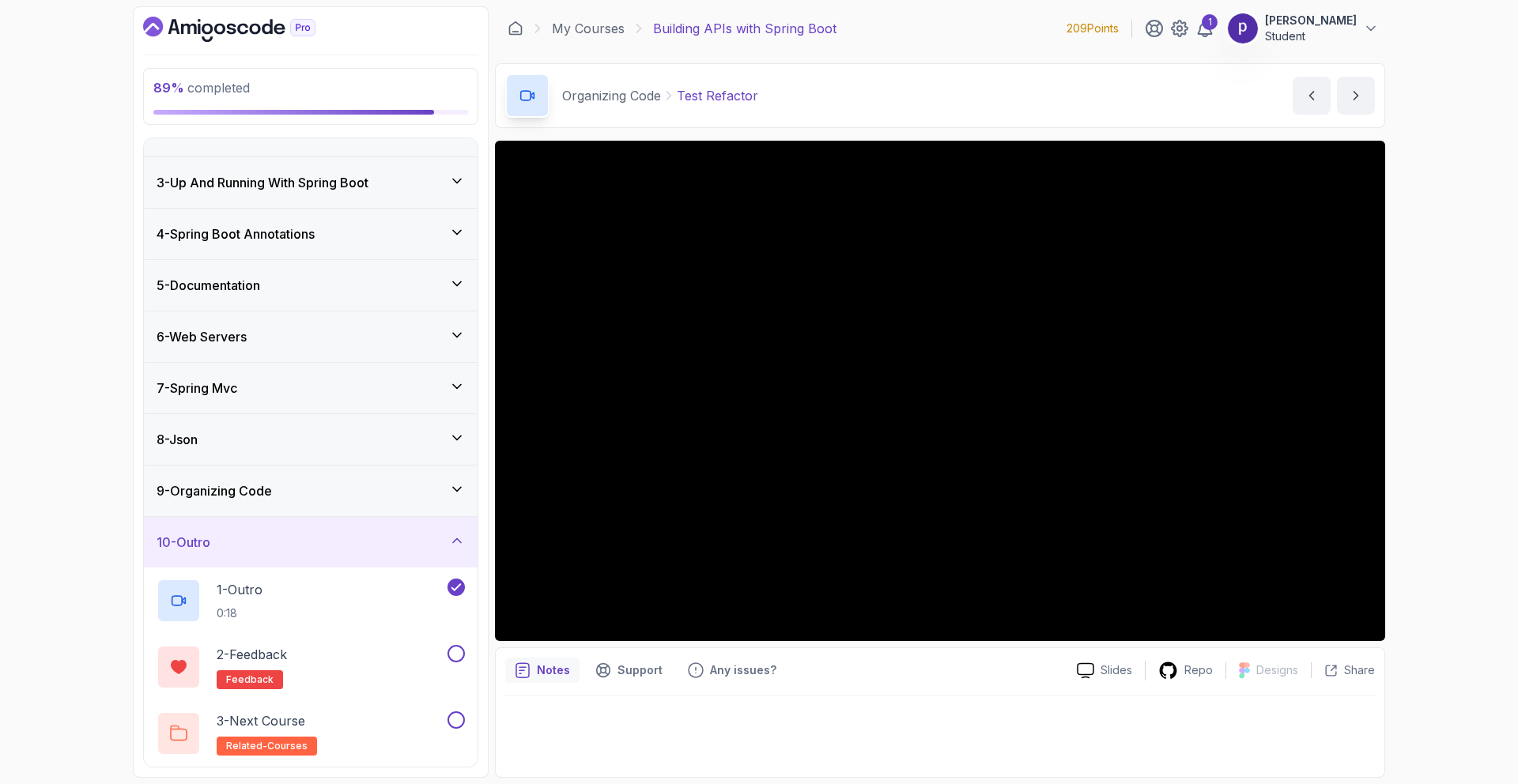 scroll, scrollTop: 58, scrollLeft: 0, axis: vertical 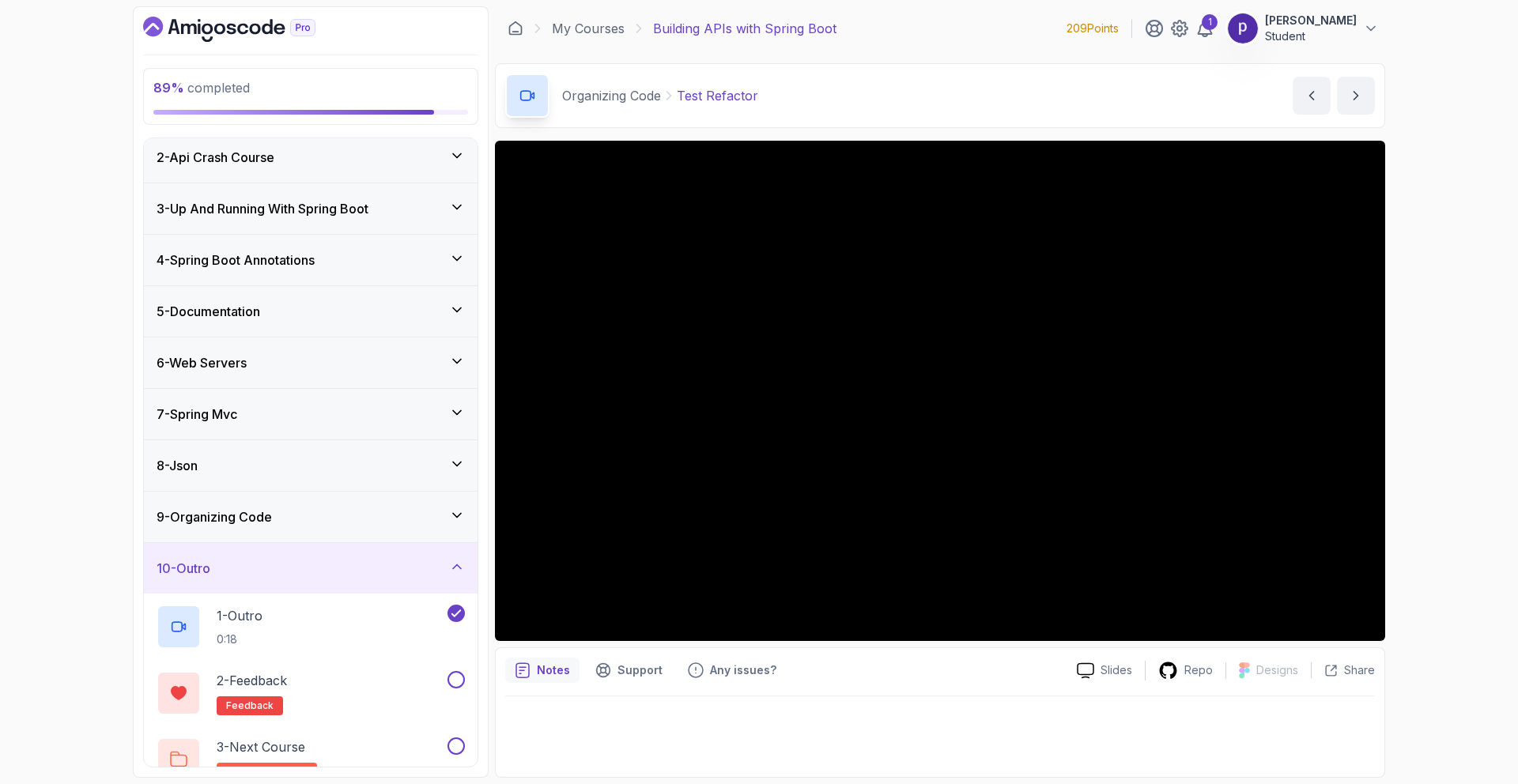 click on "10  -  Outro" at bounding box center (311, 568) 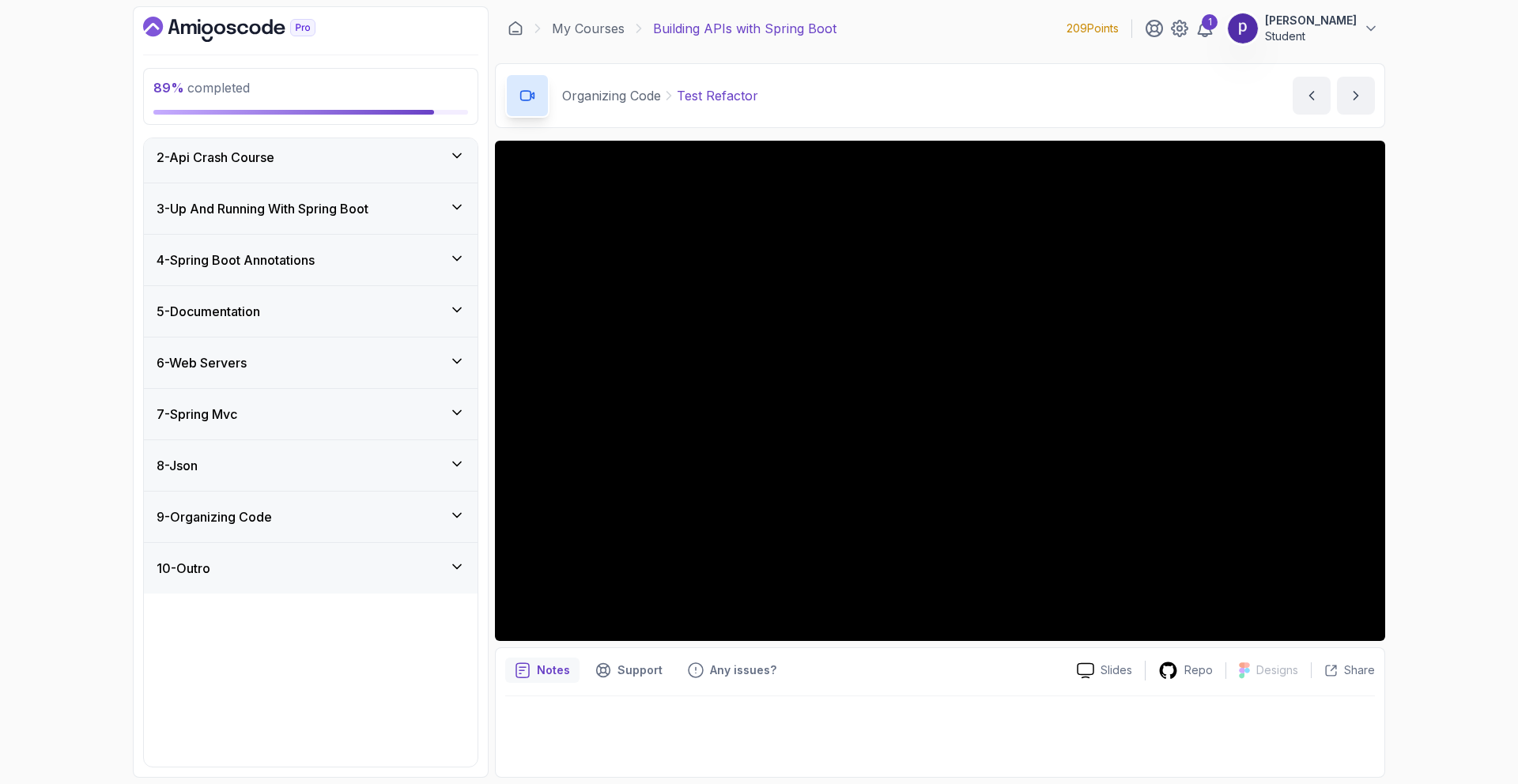 scroll, scrollTop: 0, scrollLeft: 0, axis: both 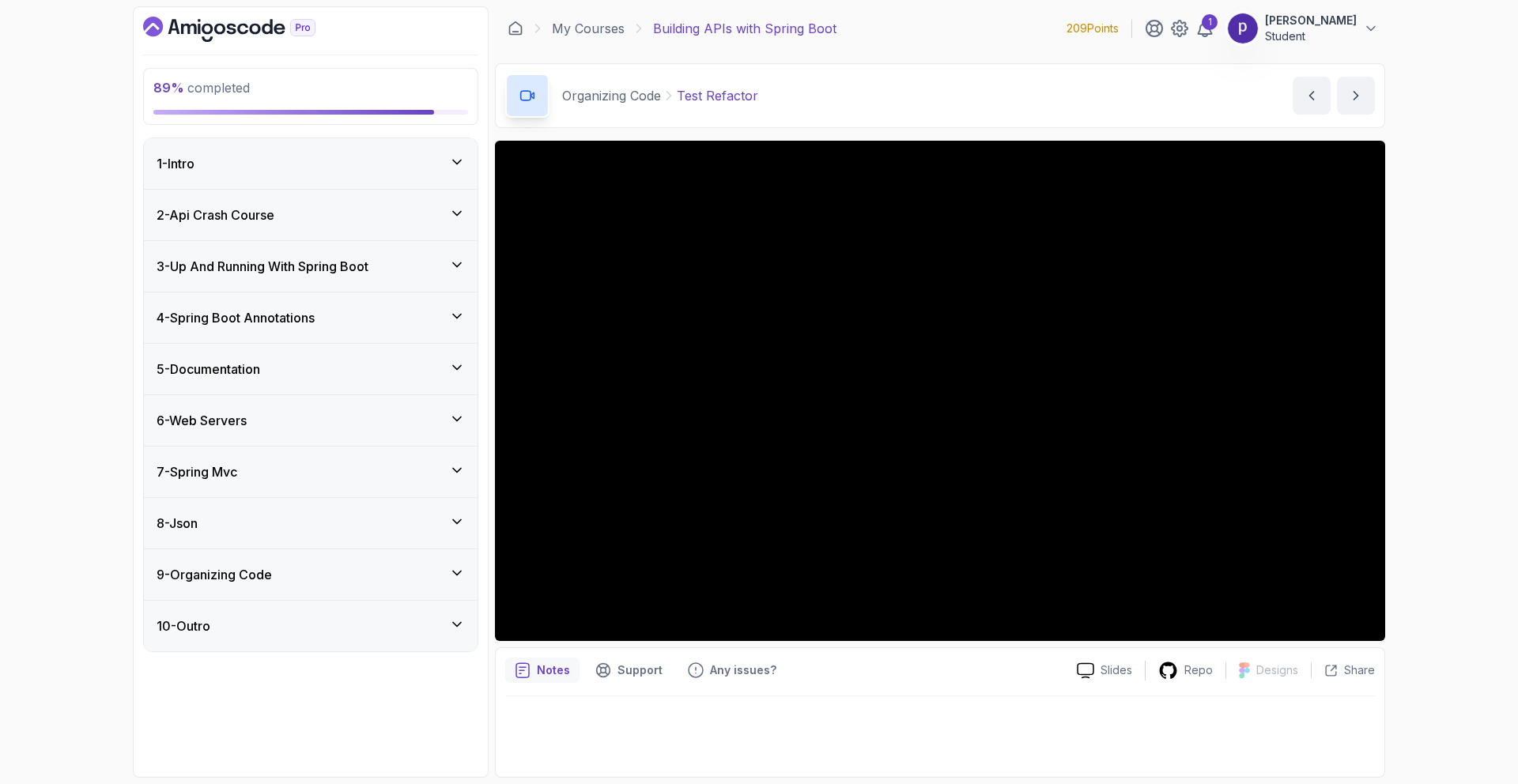 click on "9  -  Organizing Code" at bounding box center [311, 575] 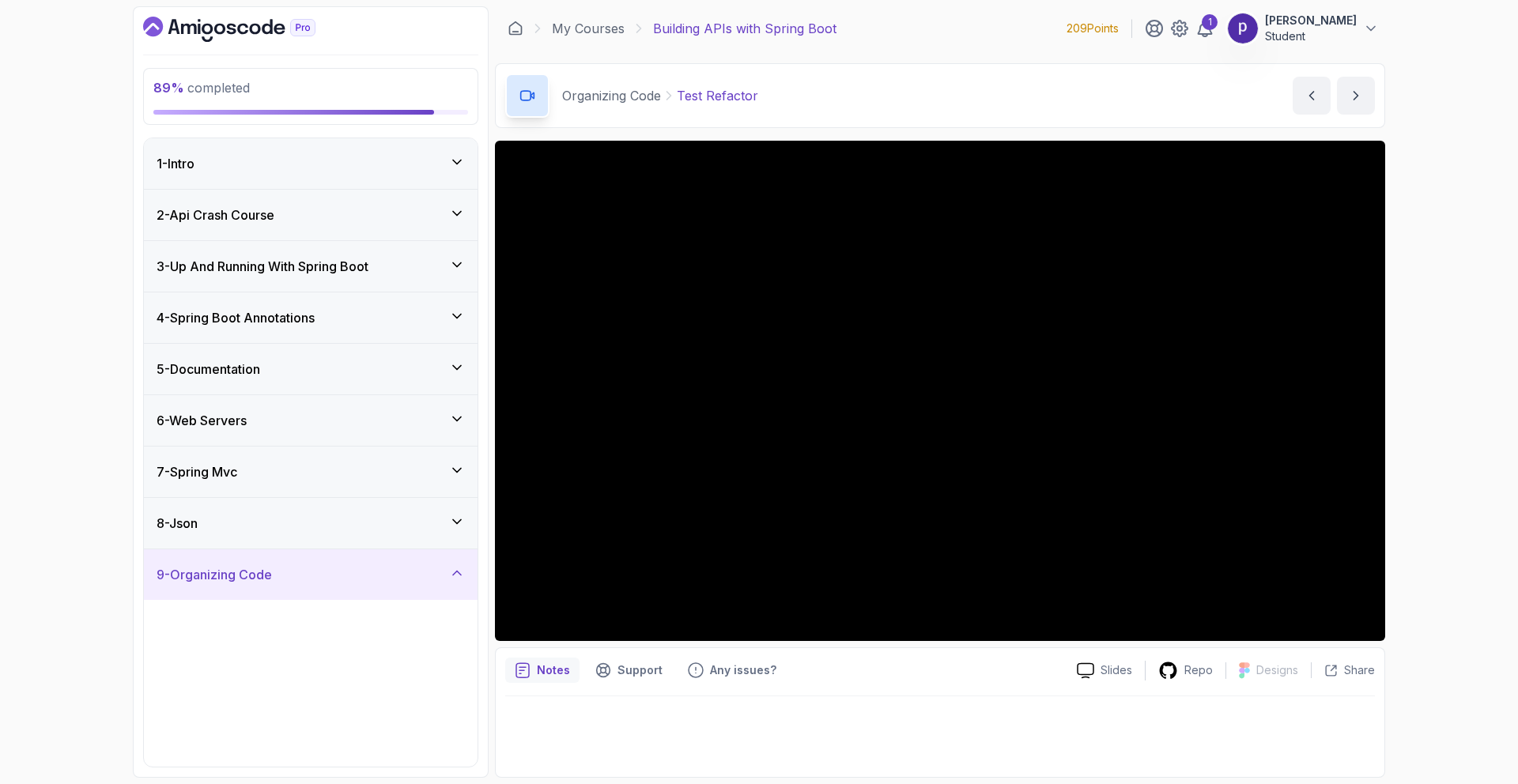 click on "9  -  Organizing Code" at bounding box center (311, 575) 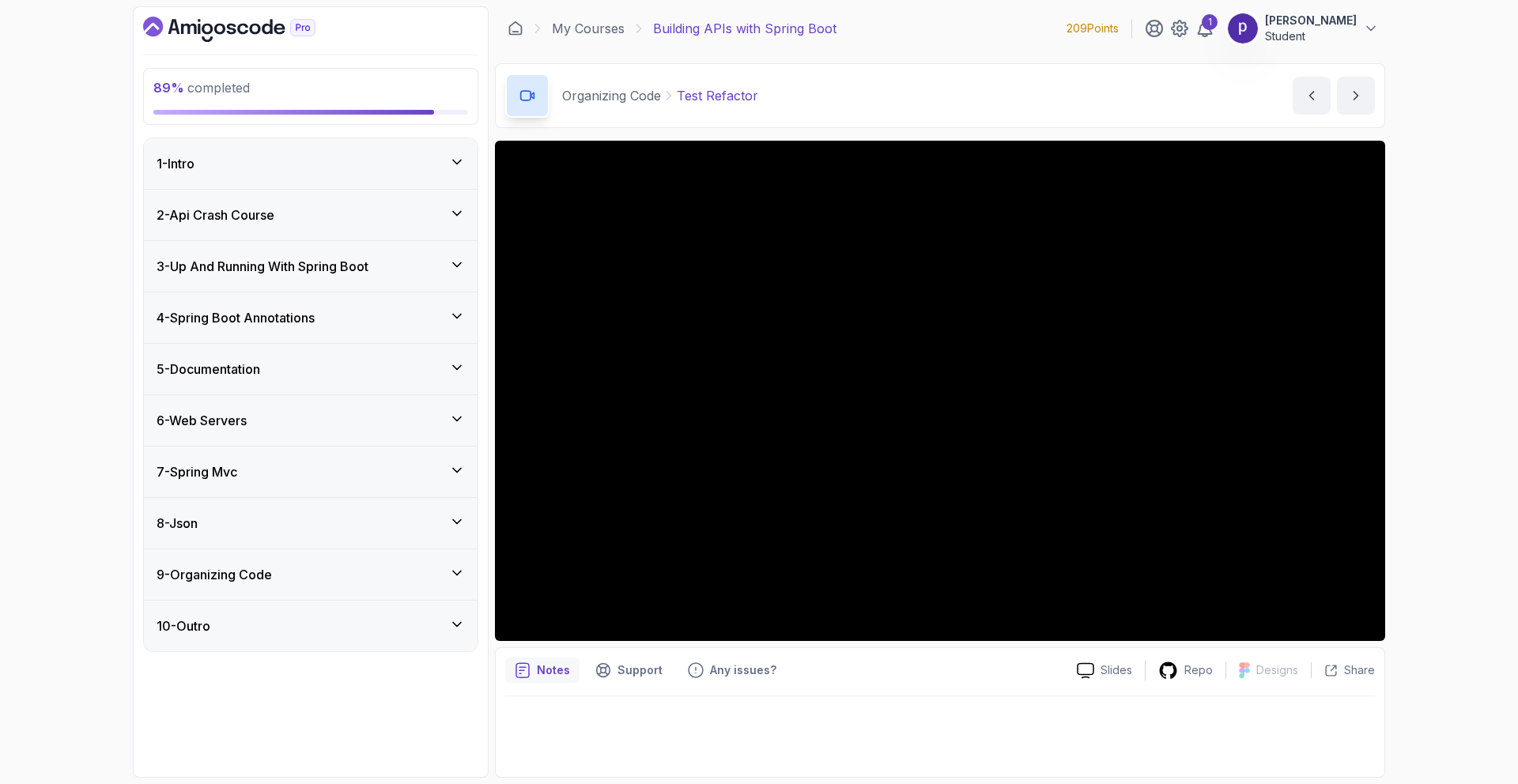 click on "9  -  Organizing Code" at bounding box center (311, 575) 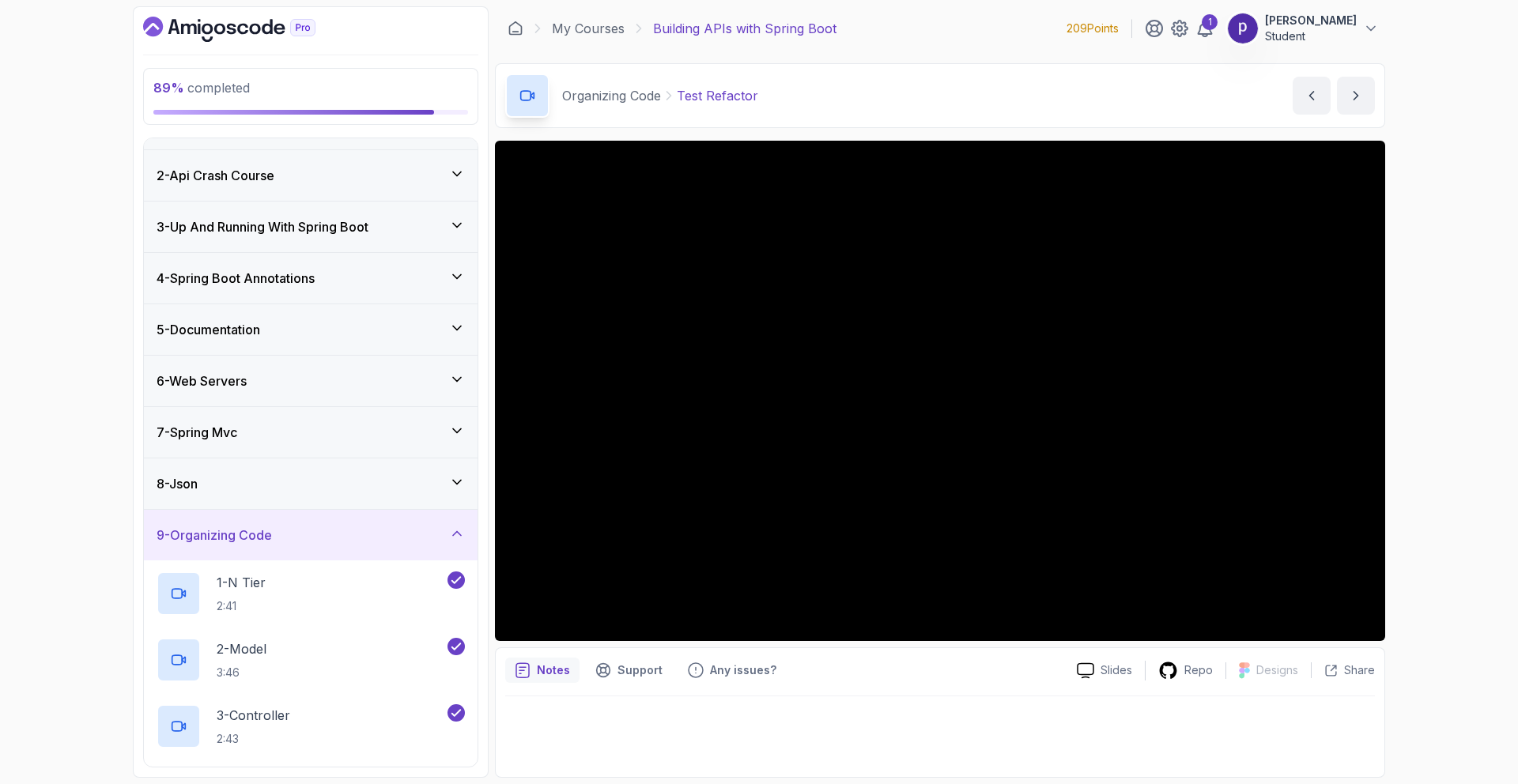 scroll, scrollTop: 37, scrollLeft: 0, axis: vertical 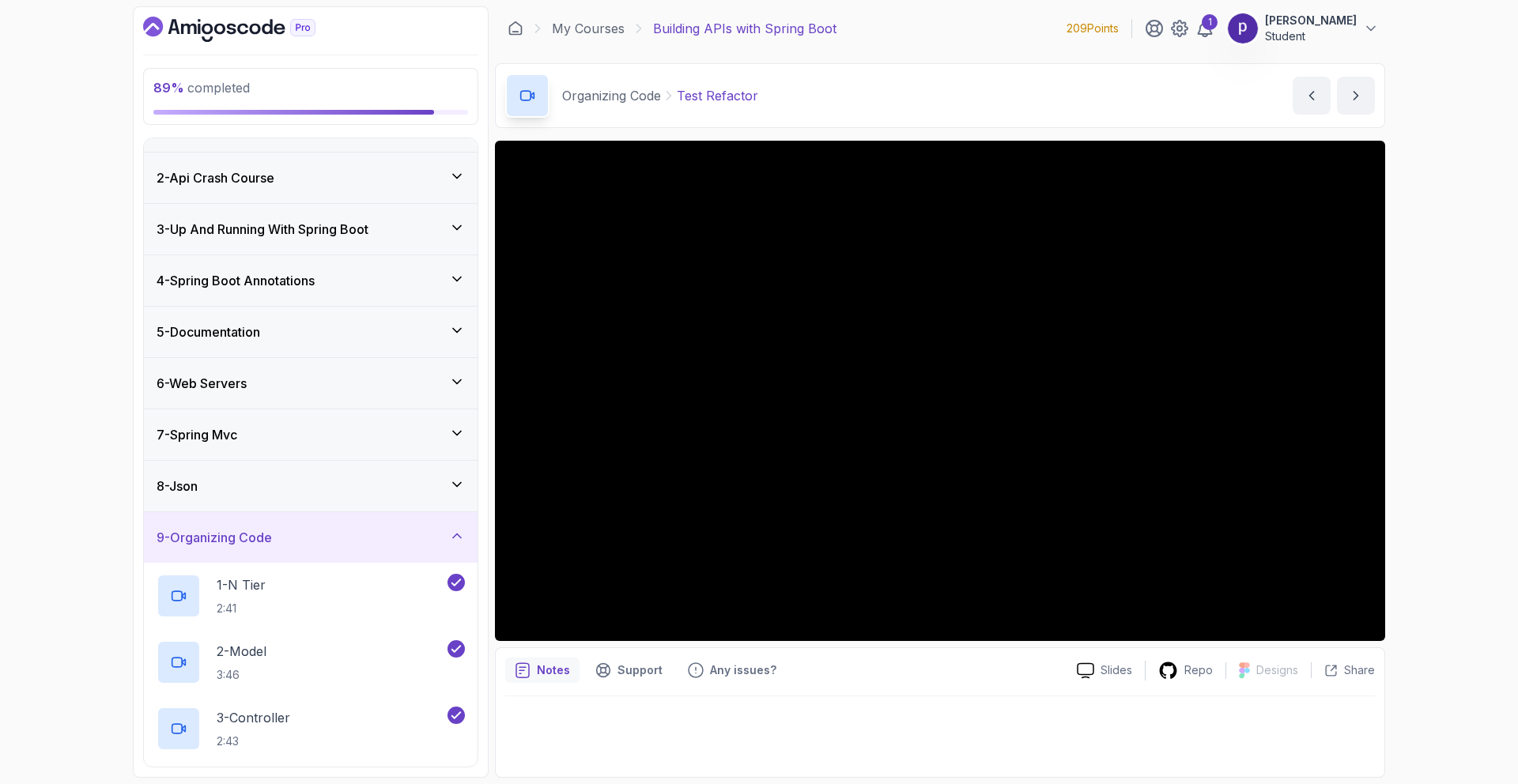 click on "9  -  Organizing Code" at bounding box center [311, 537] 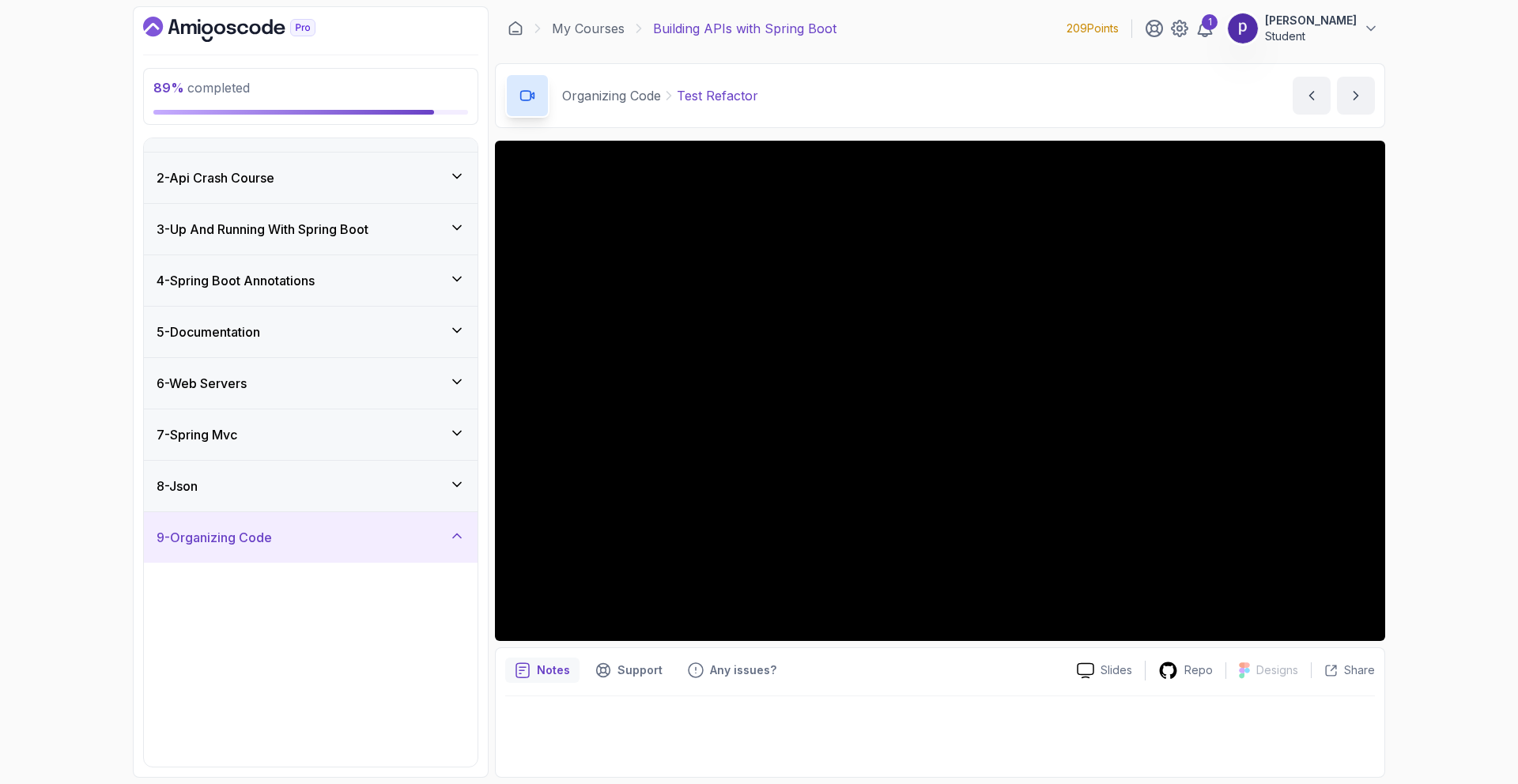 scroll, scrollTop: 0, scrollLeft: 0, axis: both 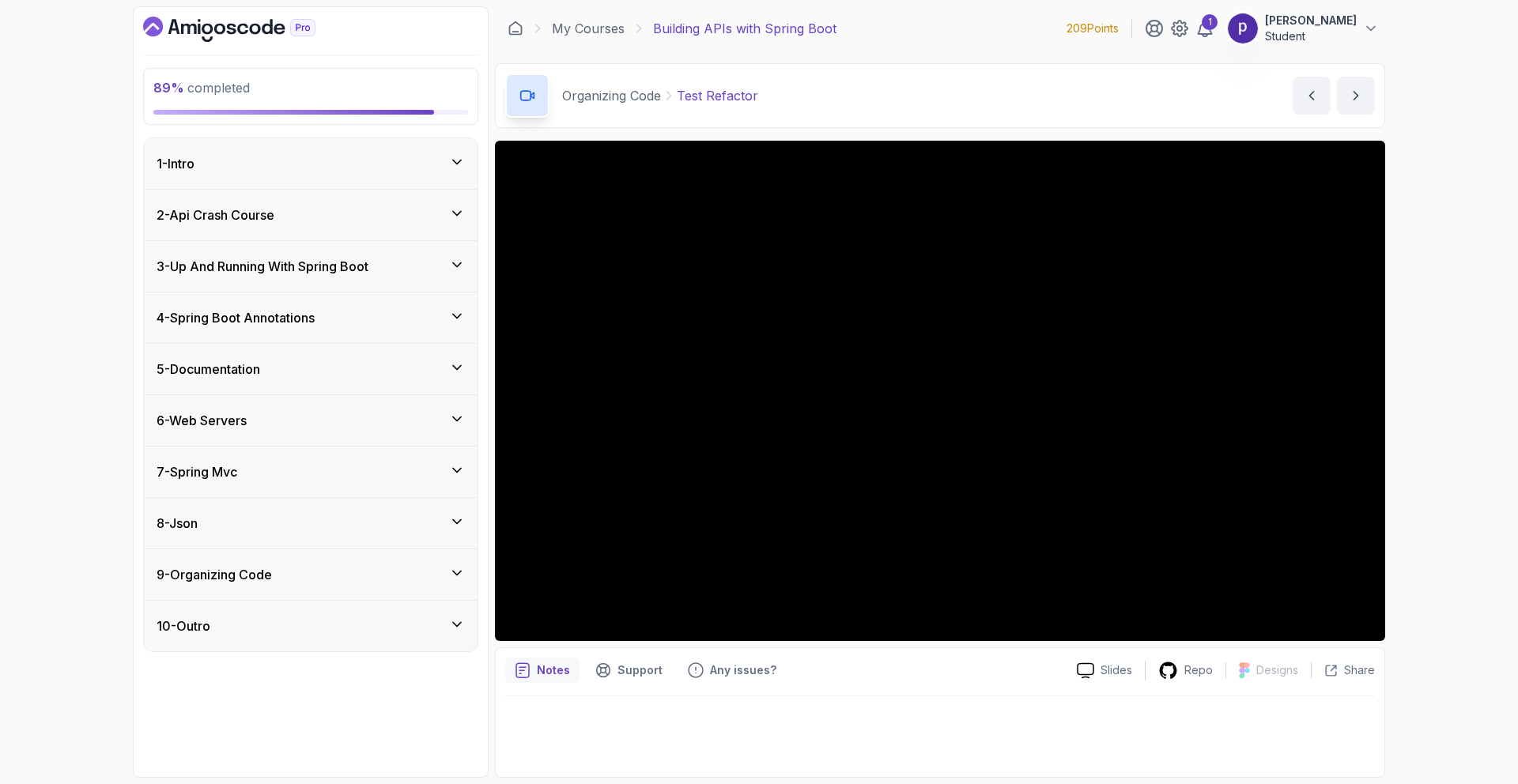 click on "8  -  Json" at bounding box center [311, 523] 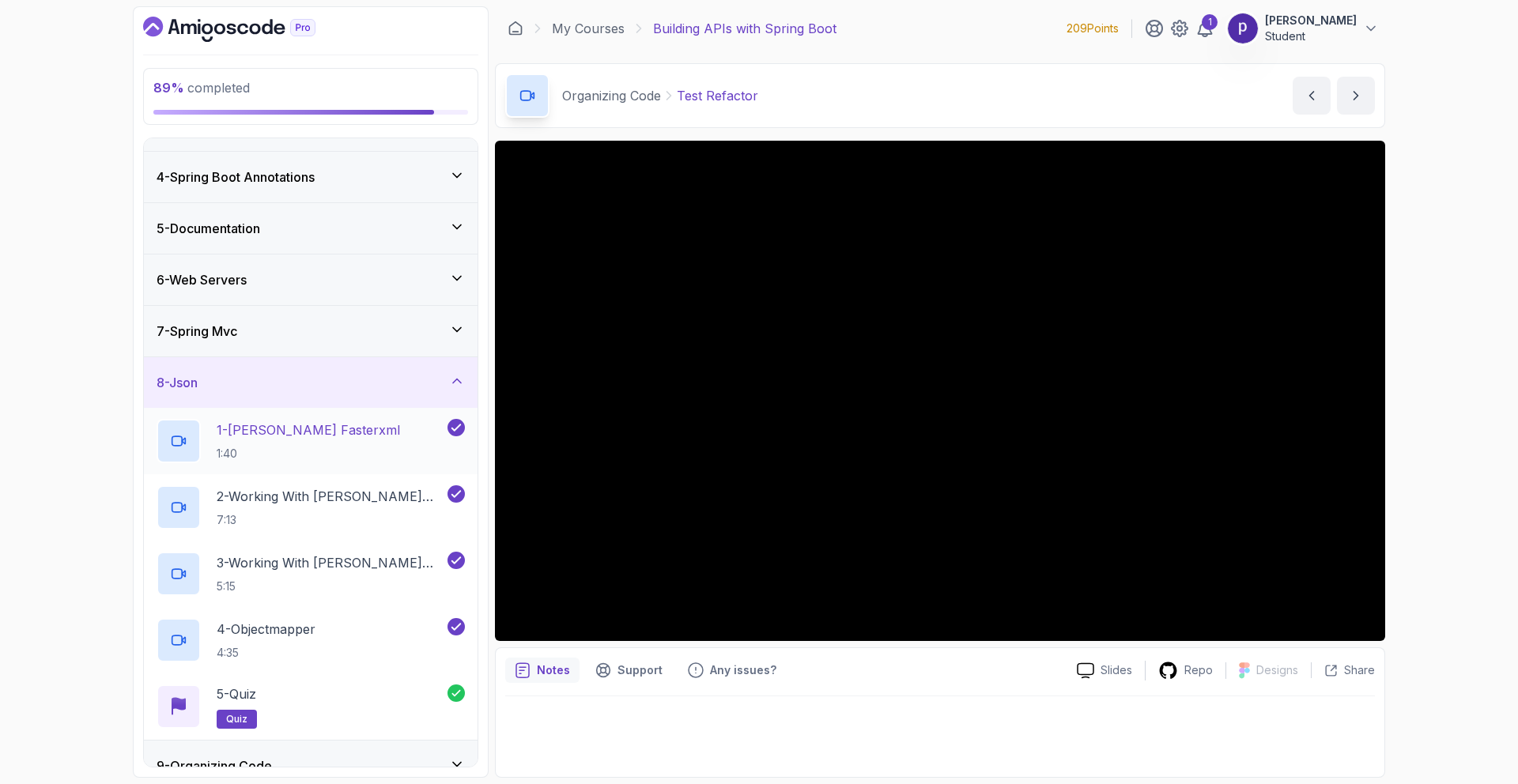 scroll, scrollTop: 138, scrollLeft: 0, axis: vertical 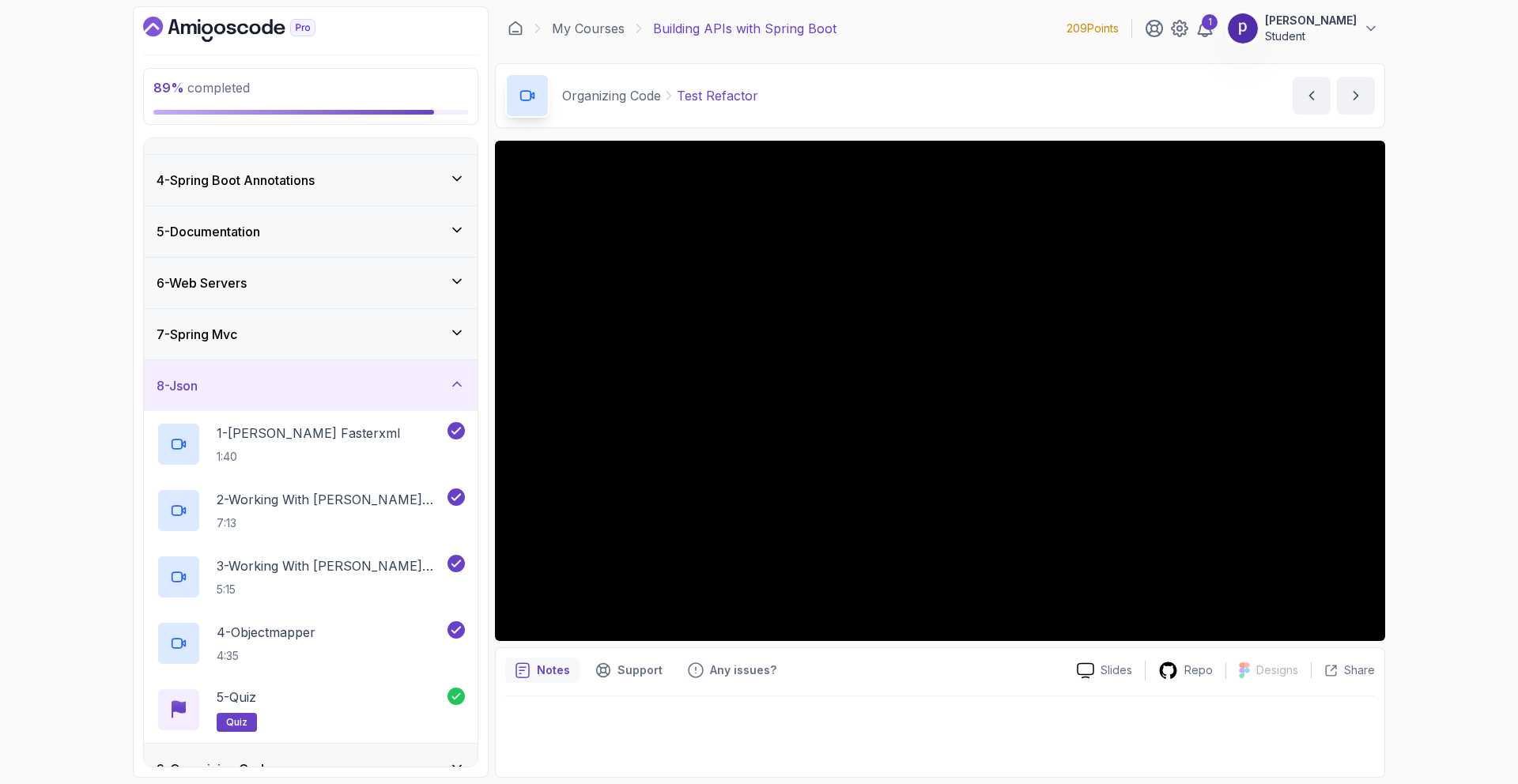click on "8  -  Json" at bounding box center [311, 386] 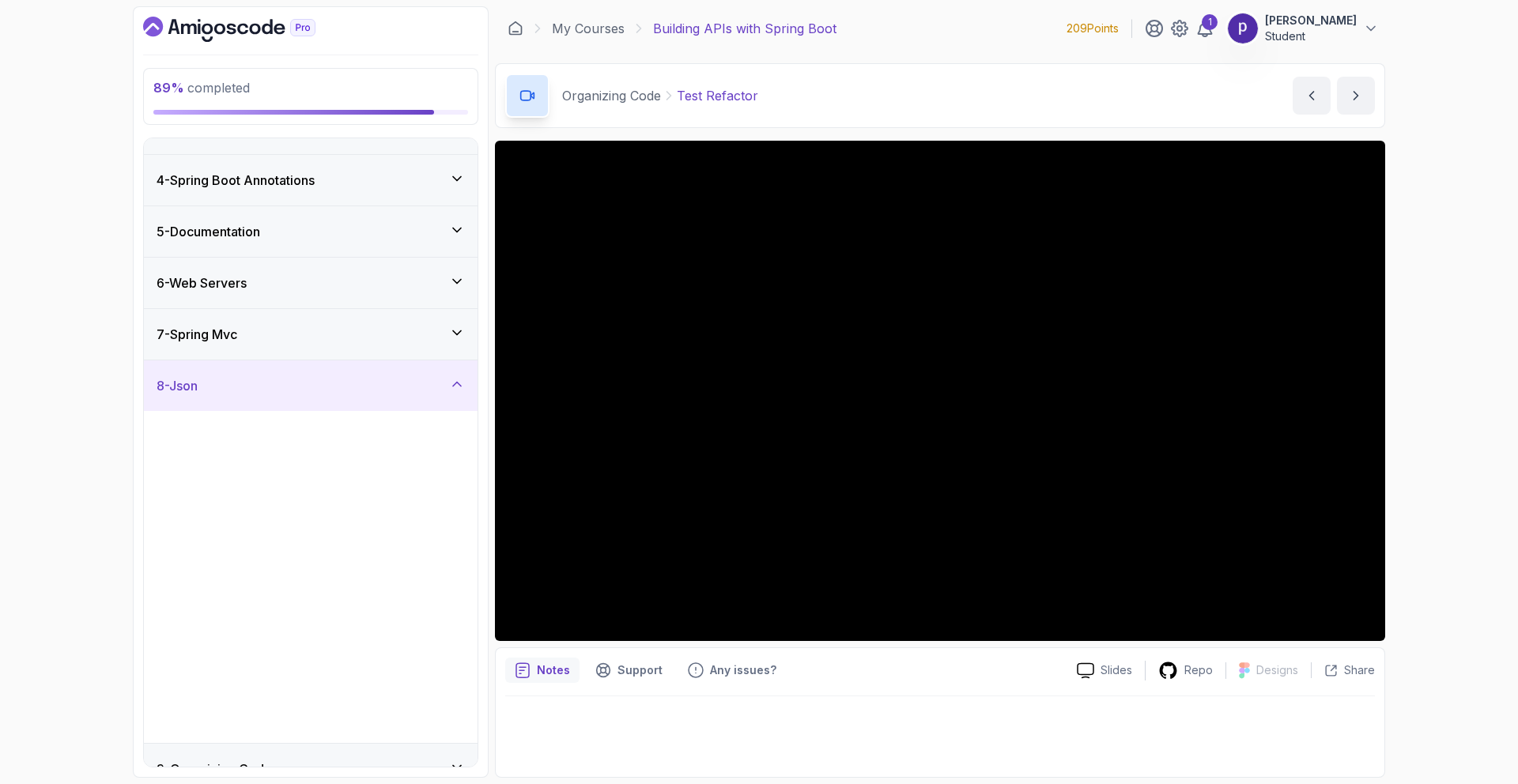 scroll, scrollTop: 0, scrollLeft: 0, axis: both 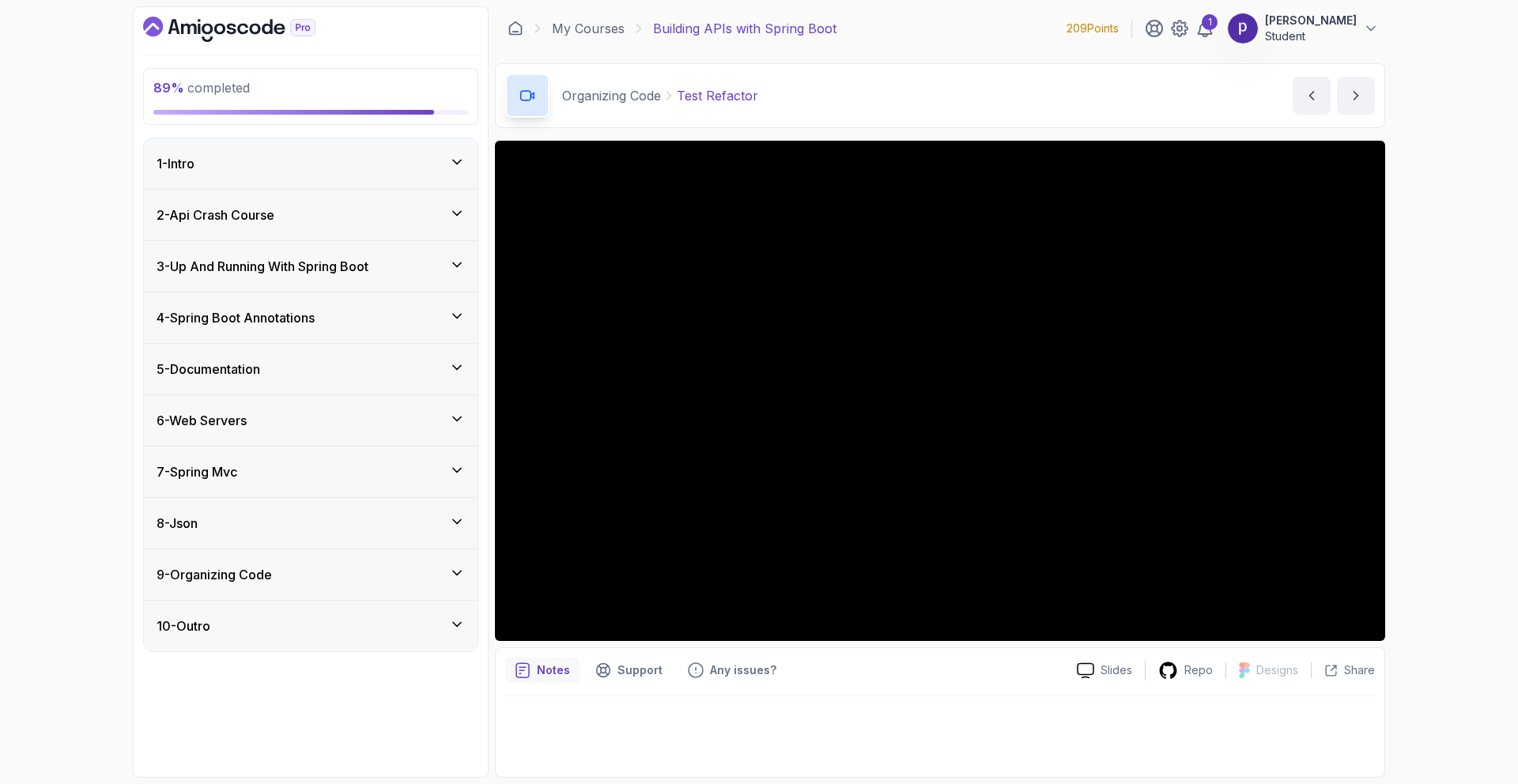 click on "7  -  Spring Mvc" at bounding box center (311, 472) 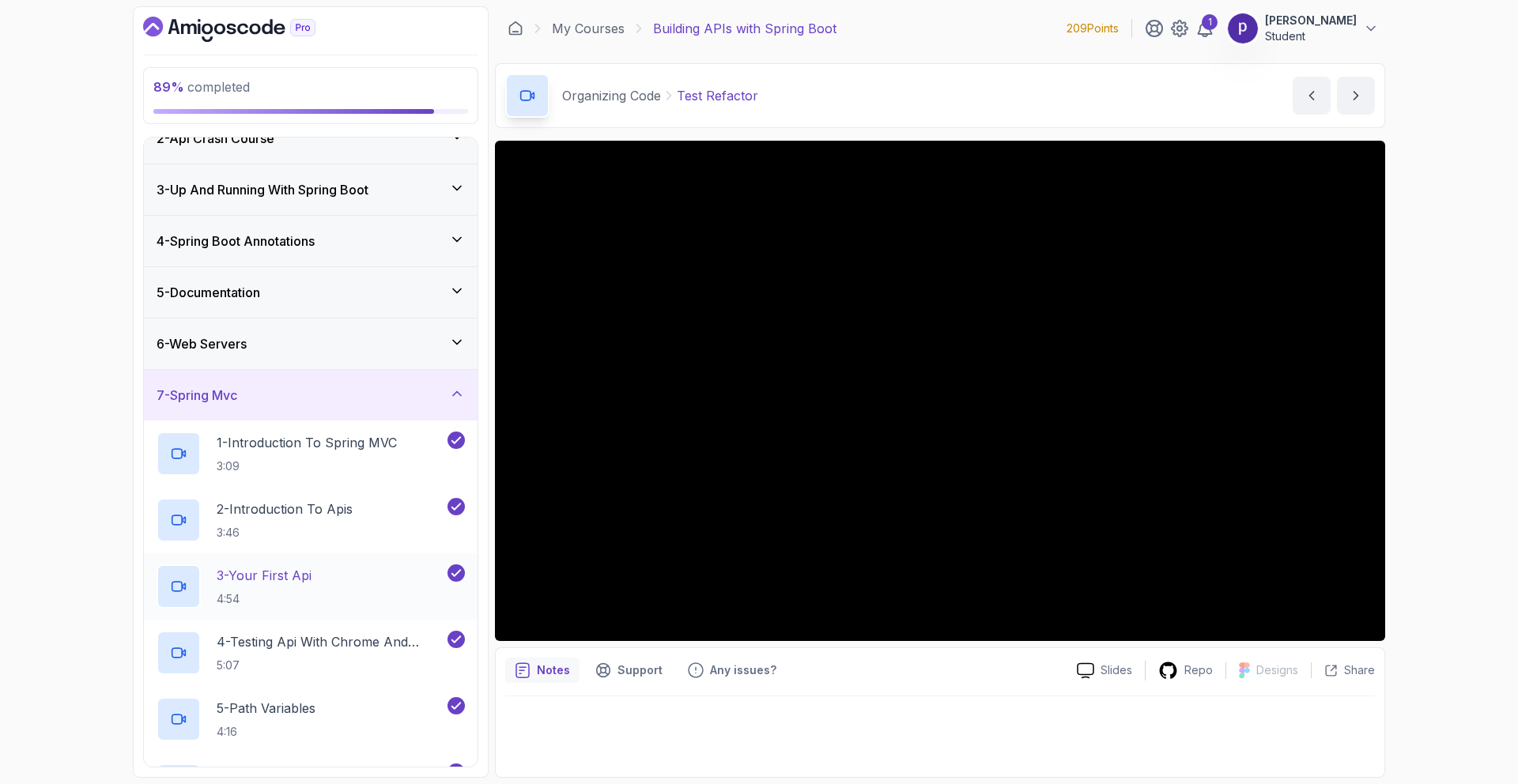scroll, scrollTop: 74, scrollLeft: 0, axis: vertical 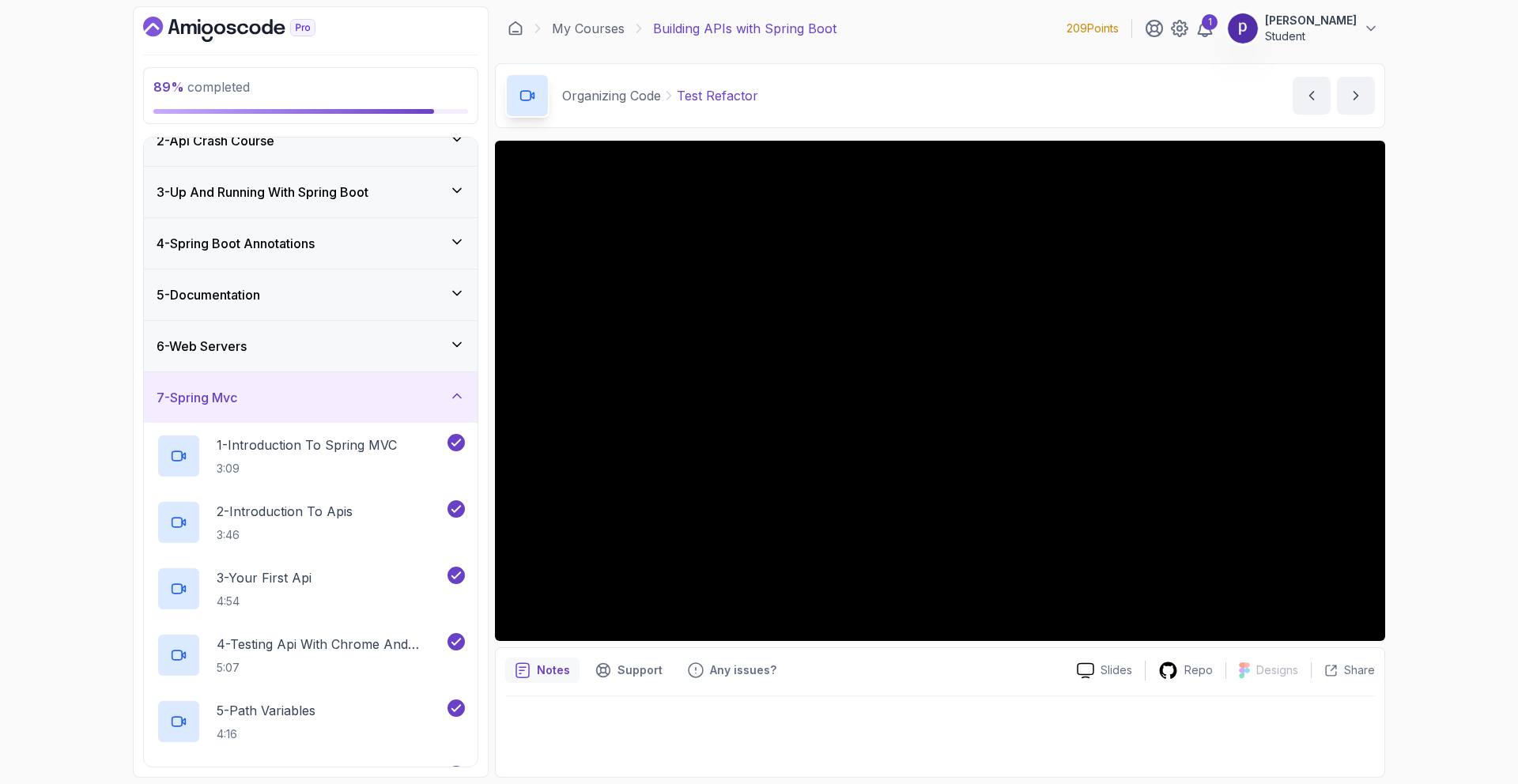 click on "7  -  Spring Mvc" at bounding box center (311, 398) 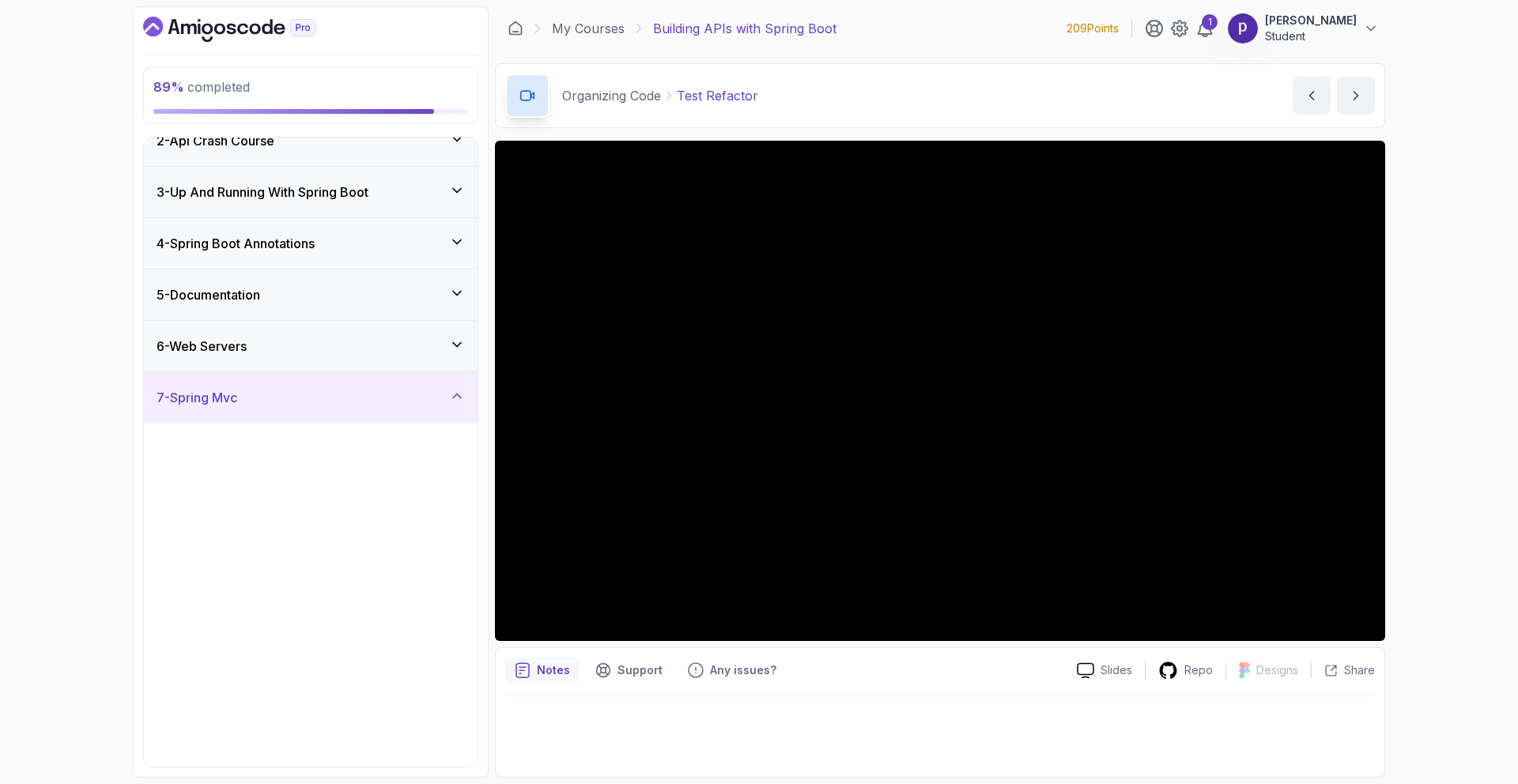 scroll, scrollTop: 0, scrollLeft: 0, axis: both 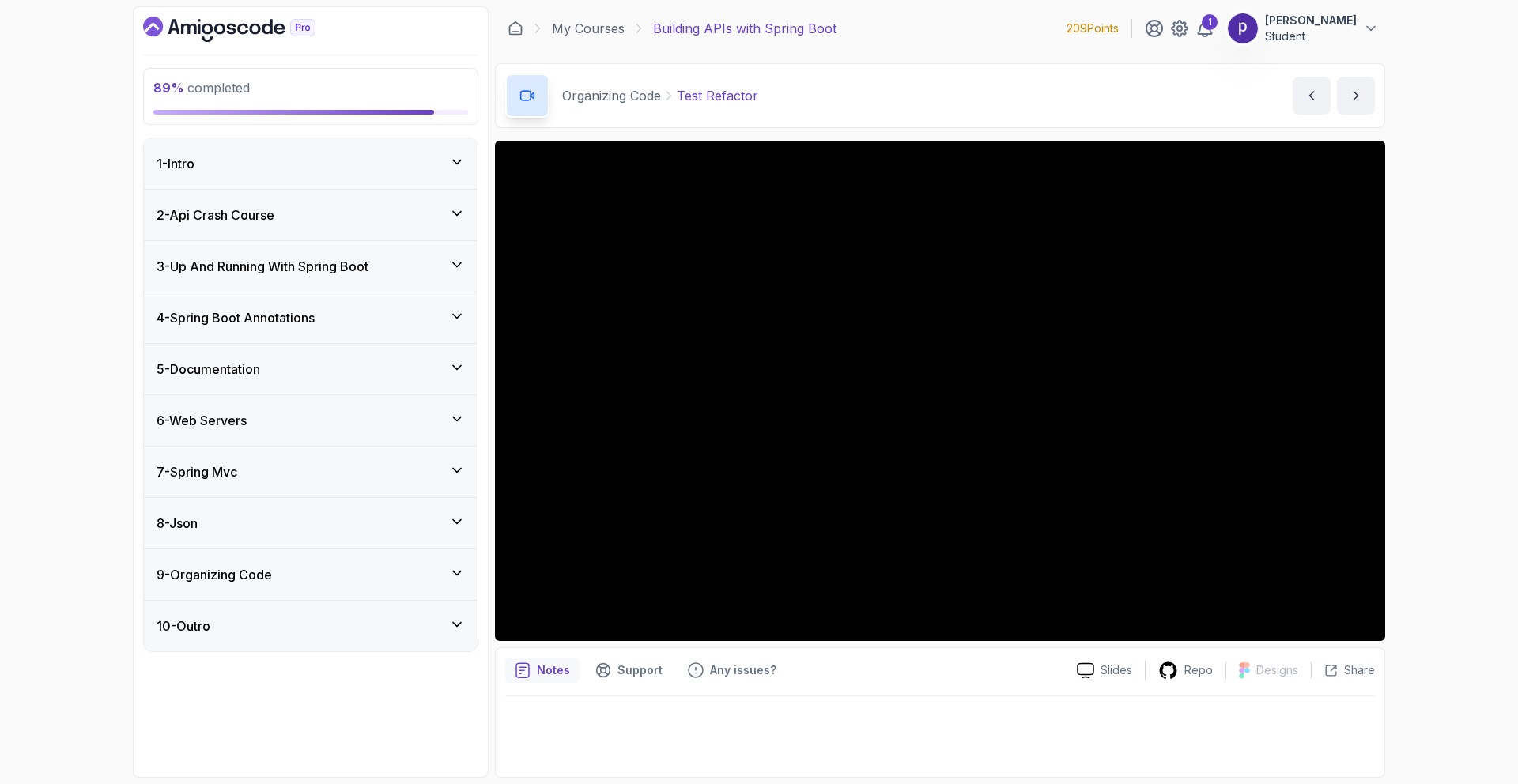 click on "6  -  Web Servers" at bounding box center [311, 420] 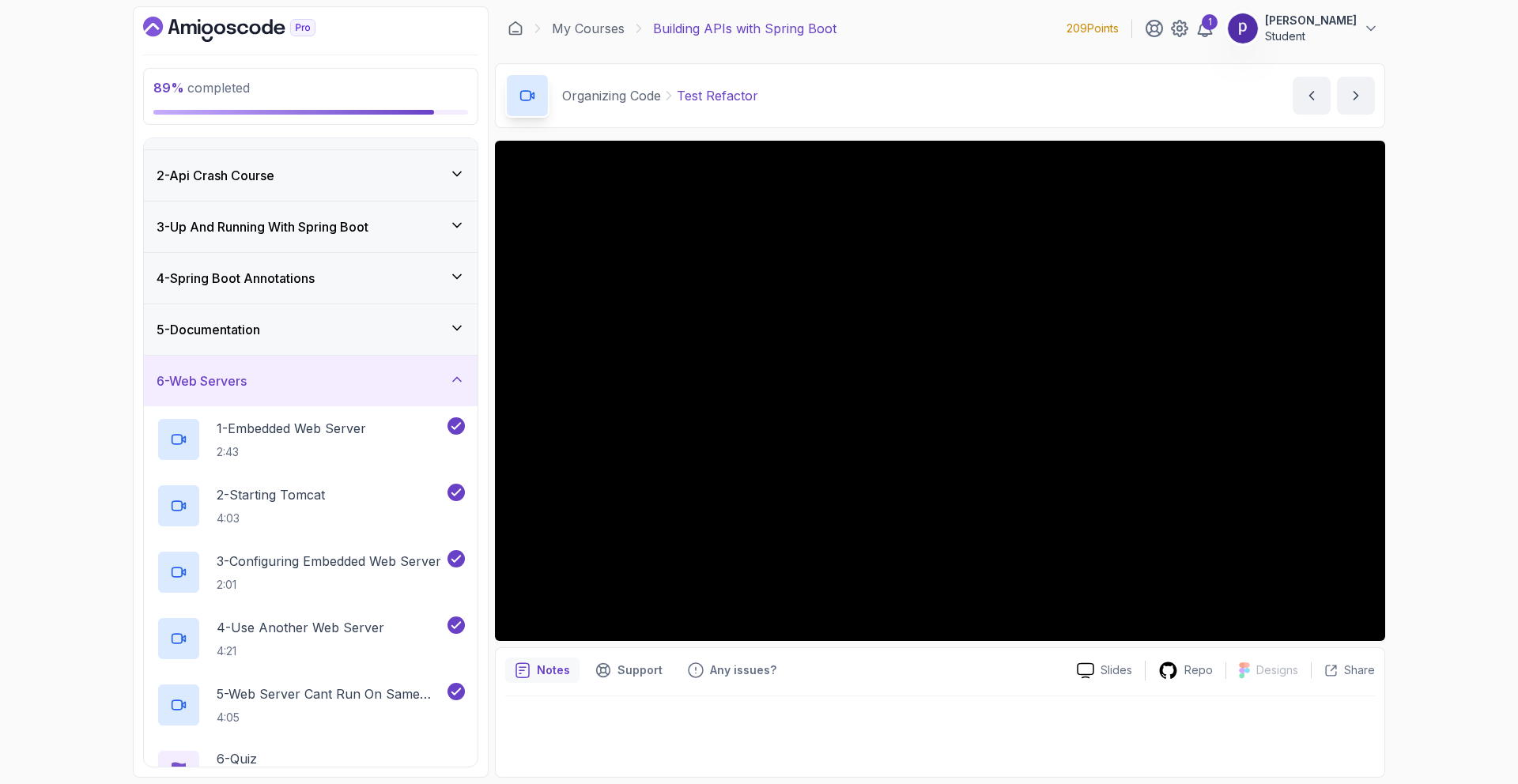 scroll, scrollTop: 11, scrollLeft: 0, axis: vertical 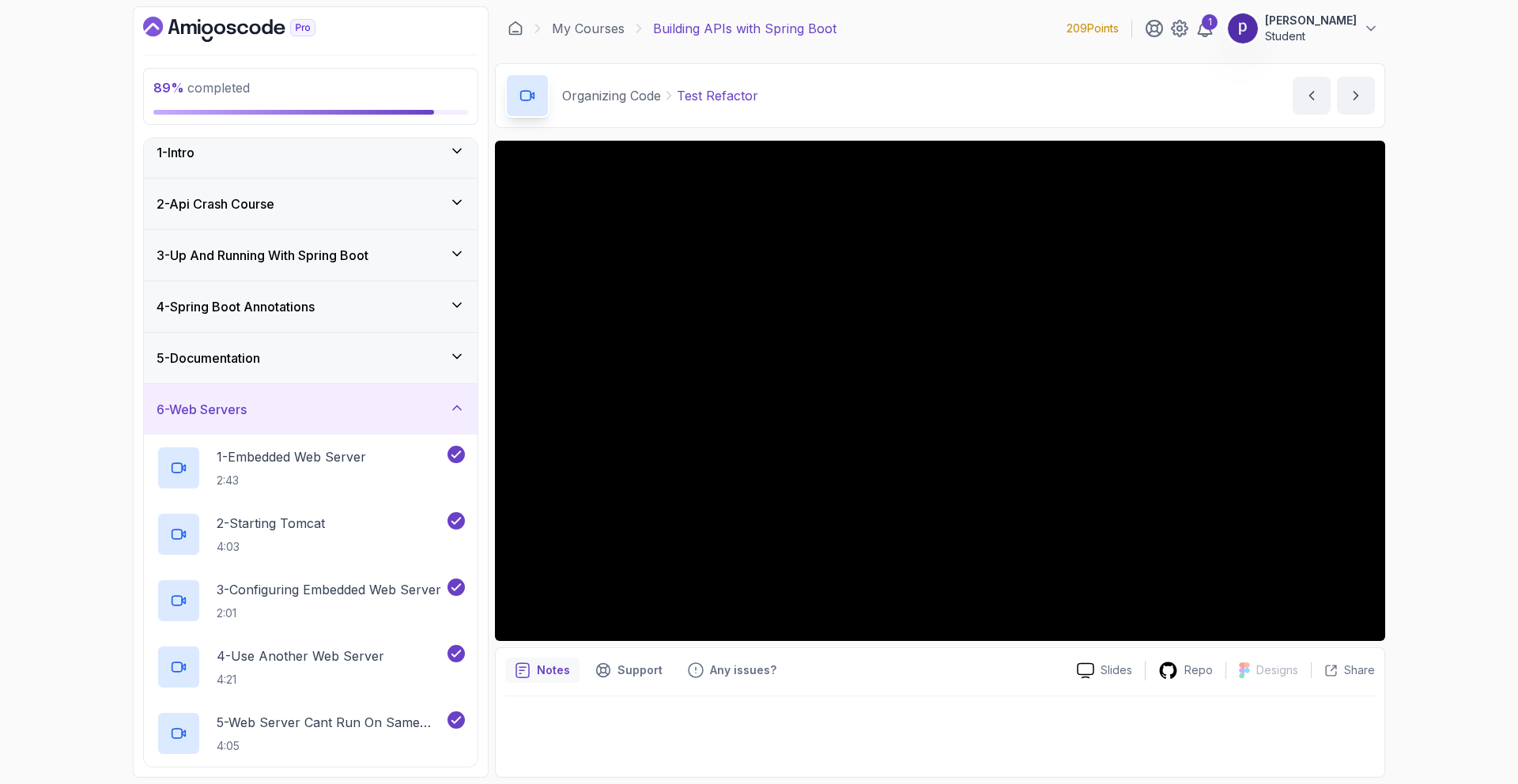 click on "6  -  Web Servers" at bounding box center [311, 409] 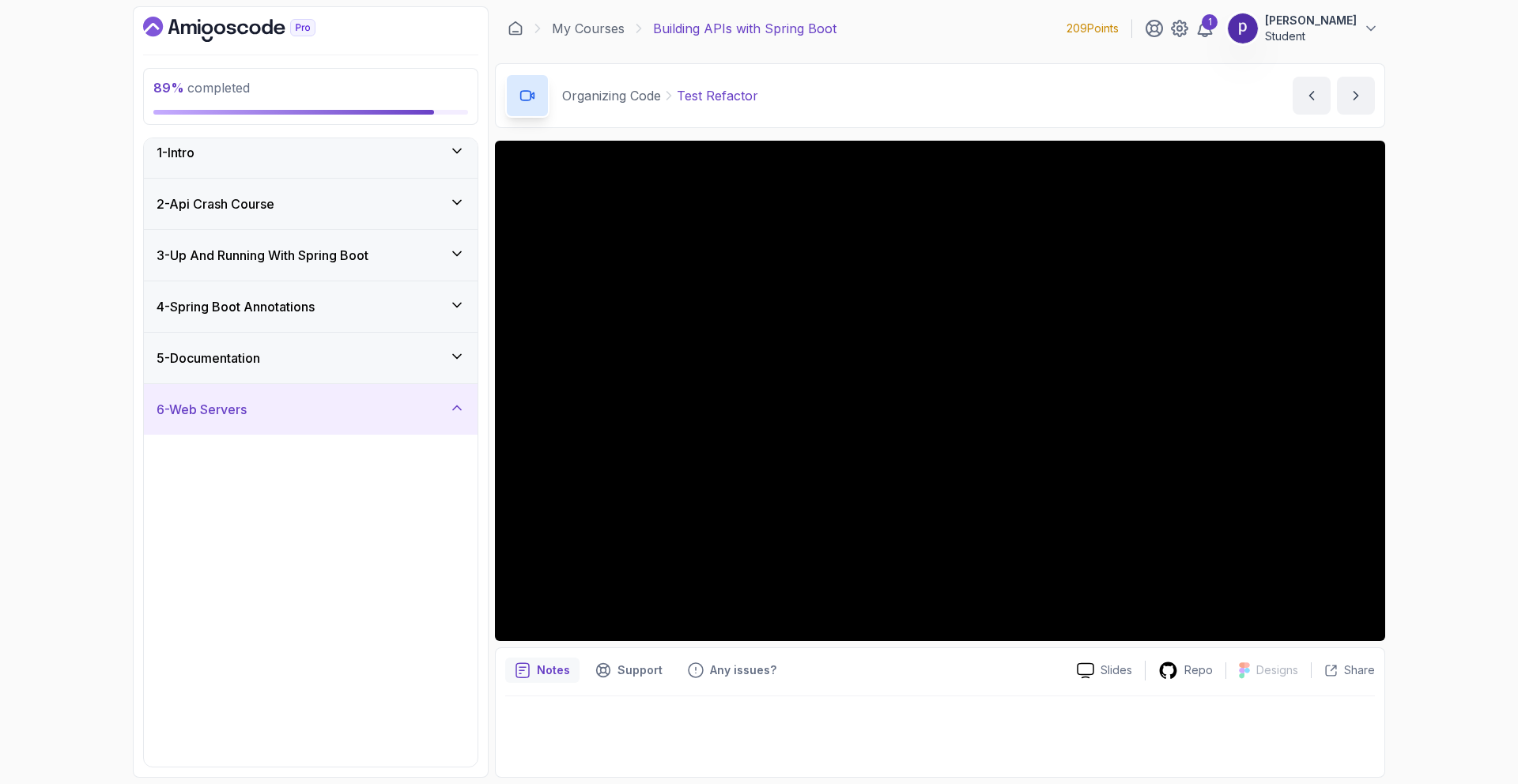 scroll, scrollTop: 0, scrollLeft: 0, axis: both 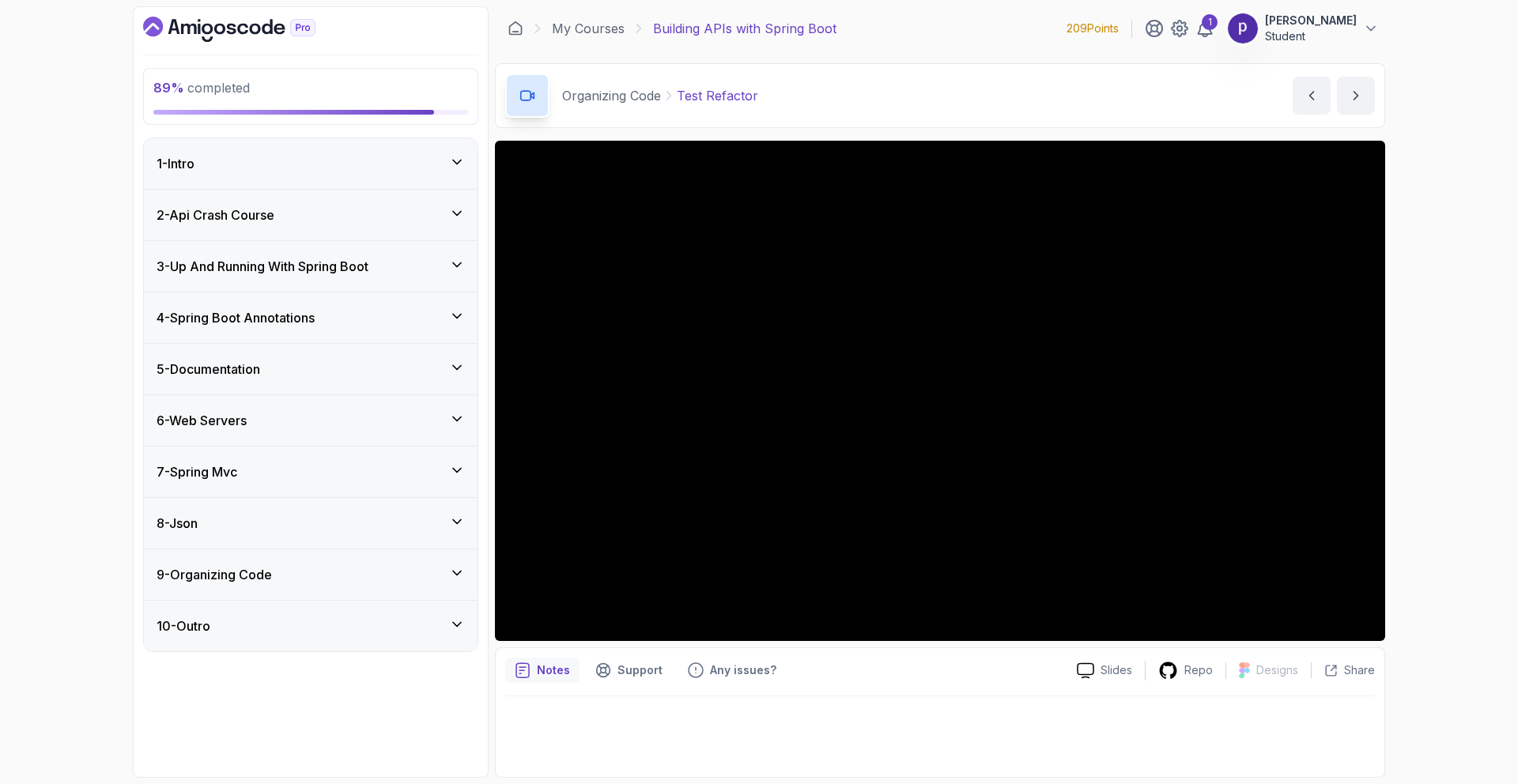 click on "5  -  Documentation" at bounding box center [311, 369] 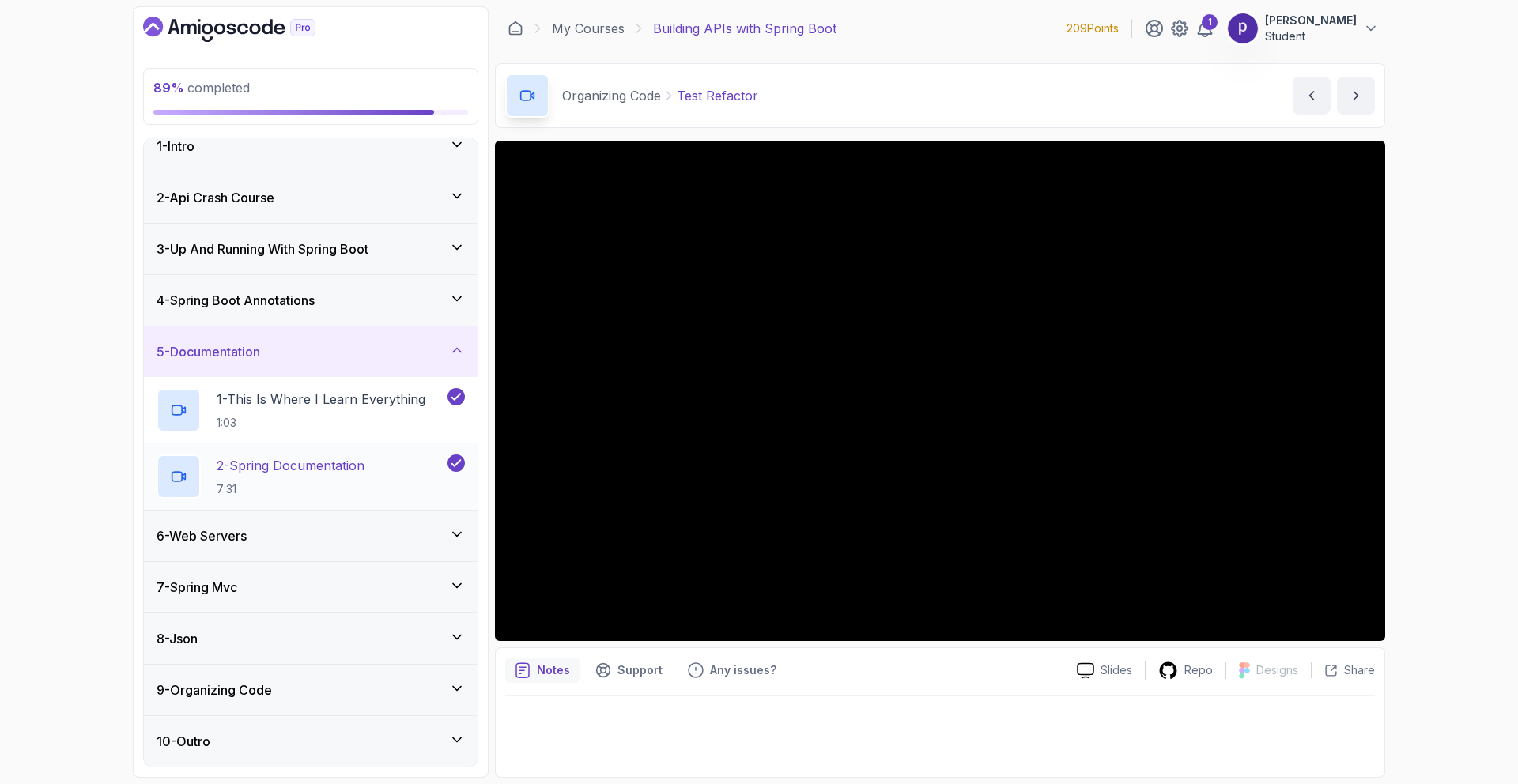 scroll, scrollTop: 0, scrollLeft: 0, axis: both 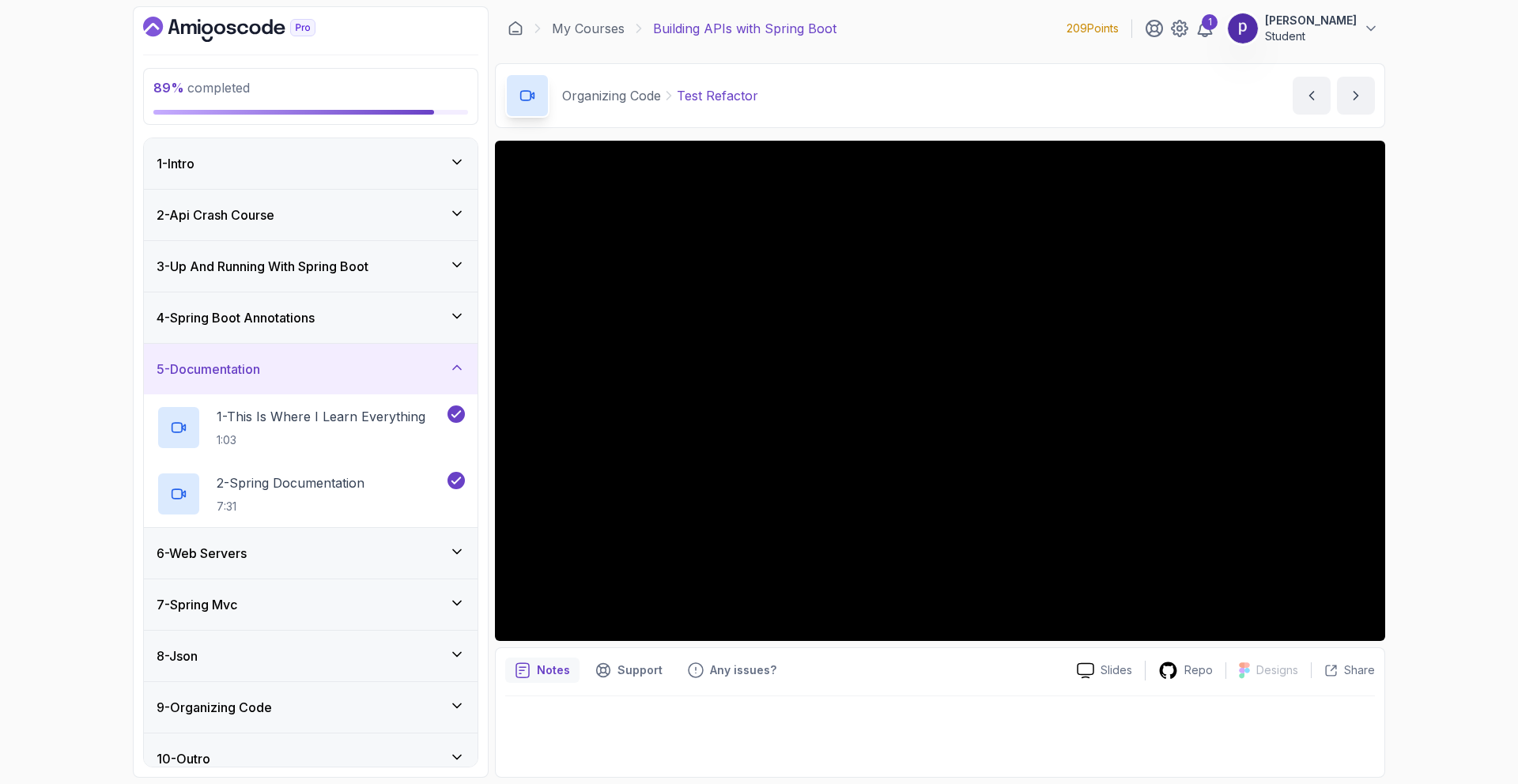 click on "5  -  Documentation" at bounding box center (311, 369) 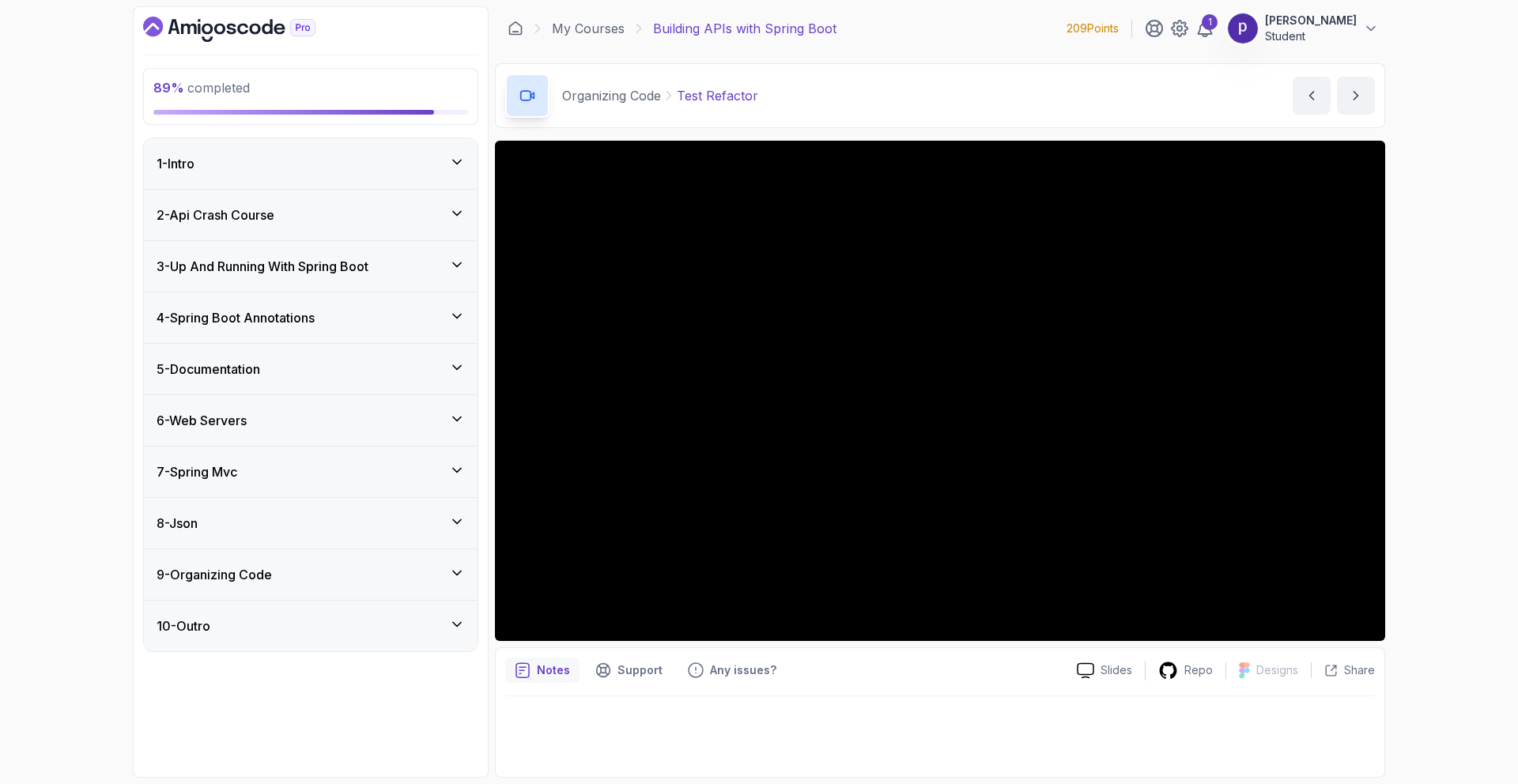 click on "4  -  Spring Boot Annotations" at bounding box center [236, 318] 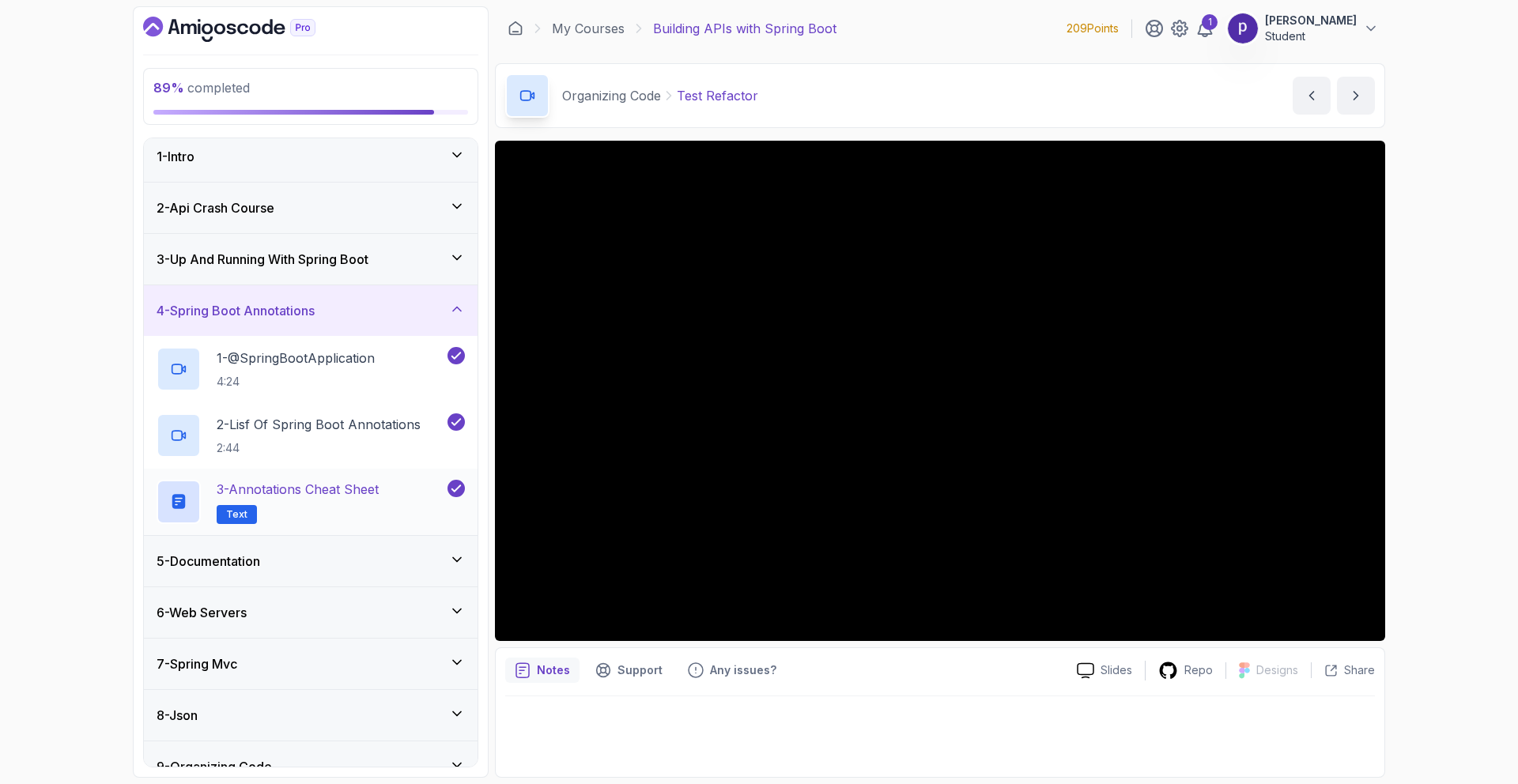 scroll, scrollTop: 0, scrollLeft: 0, axis: both 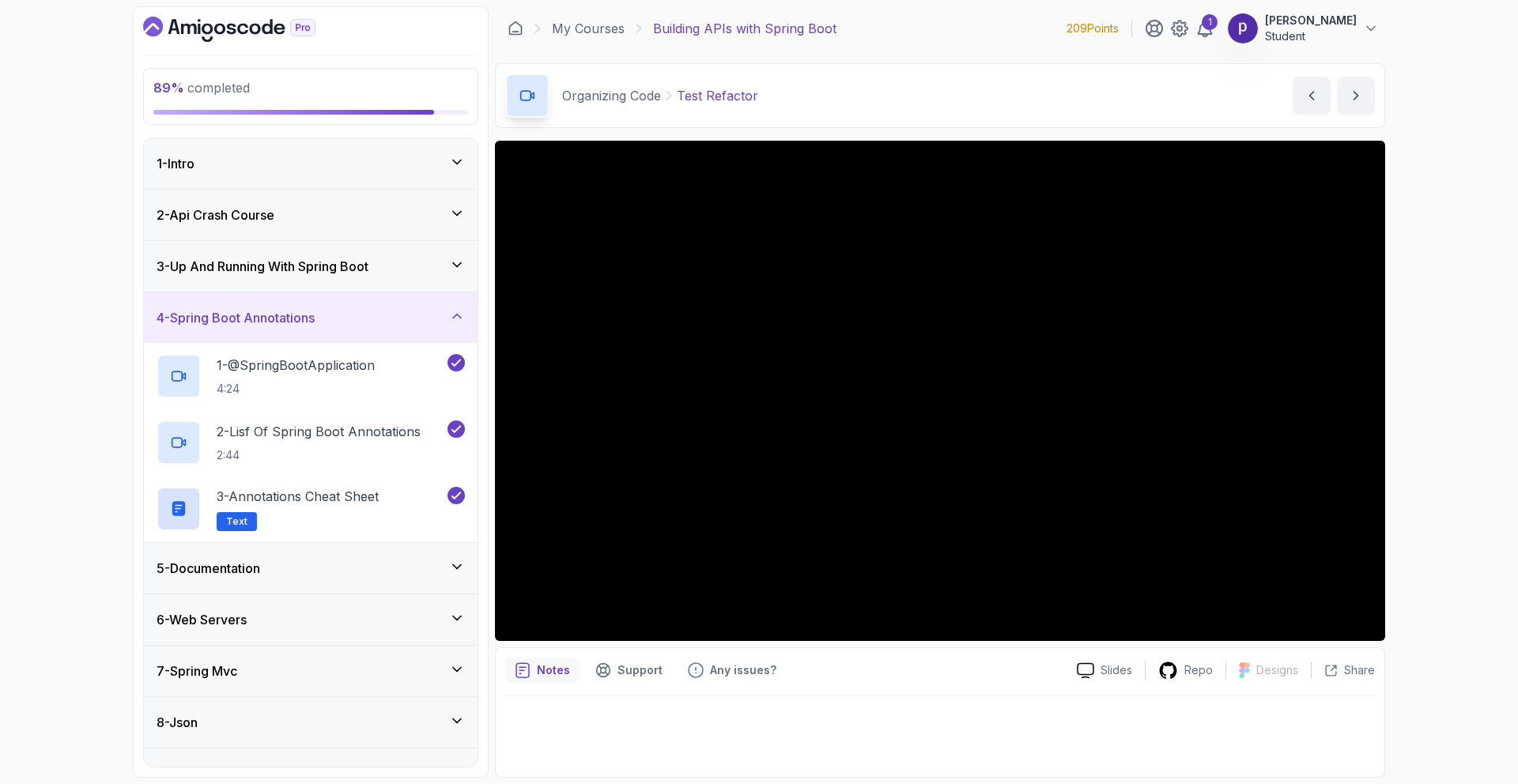 click on "4  -  Spring Boot Annotations" at bounding box center [311, 318] 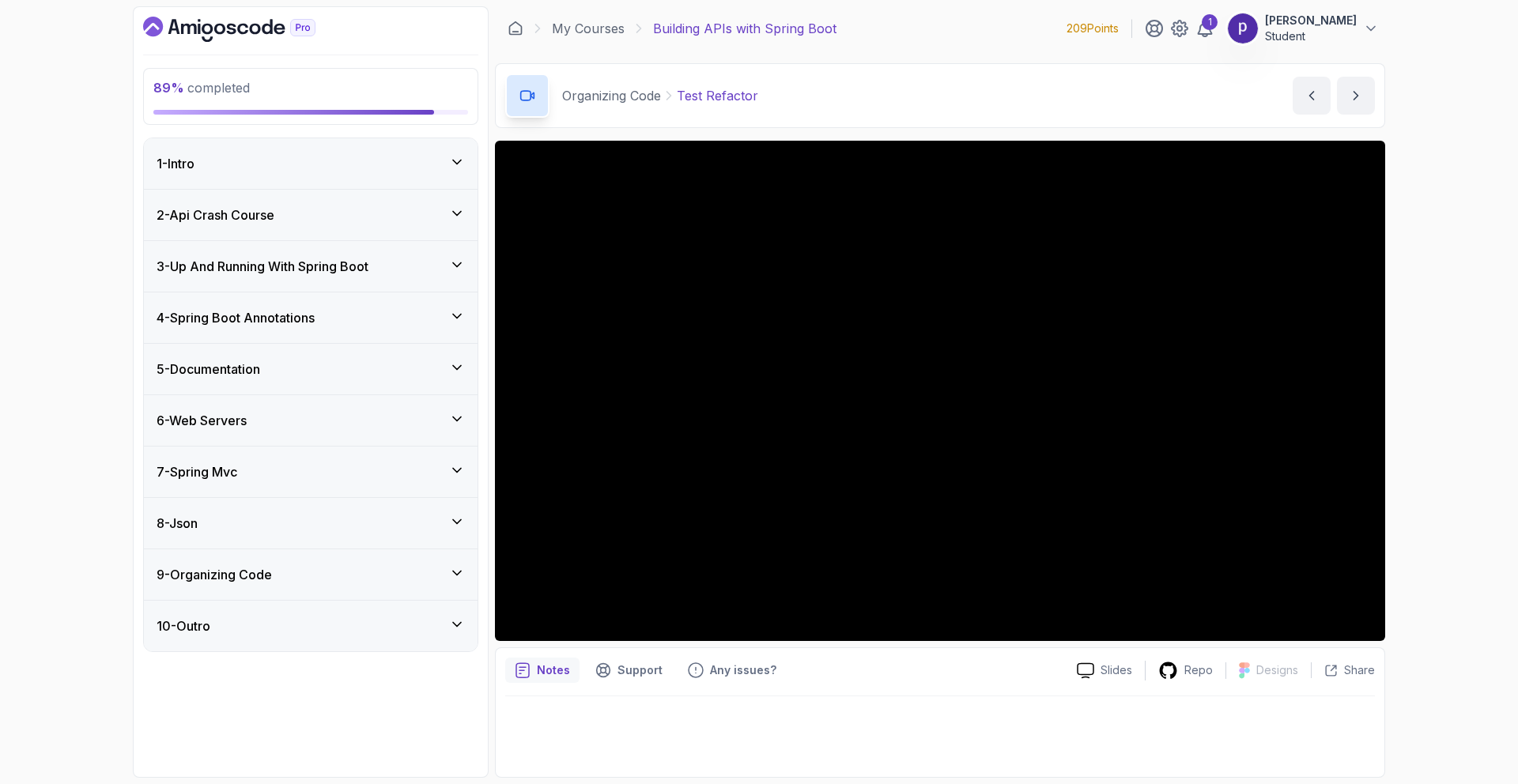 click on "3  -  Up And Running With Spring Boot" at bounding box center [262, 266] 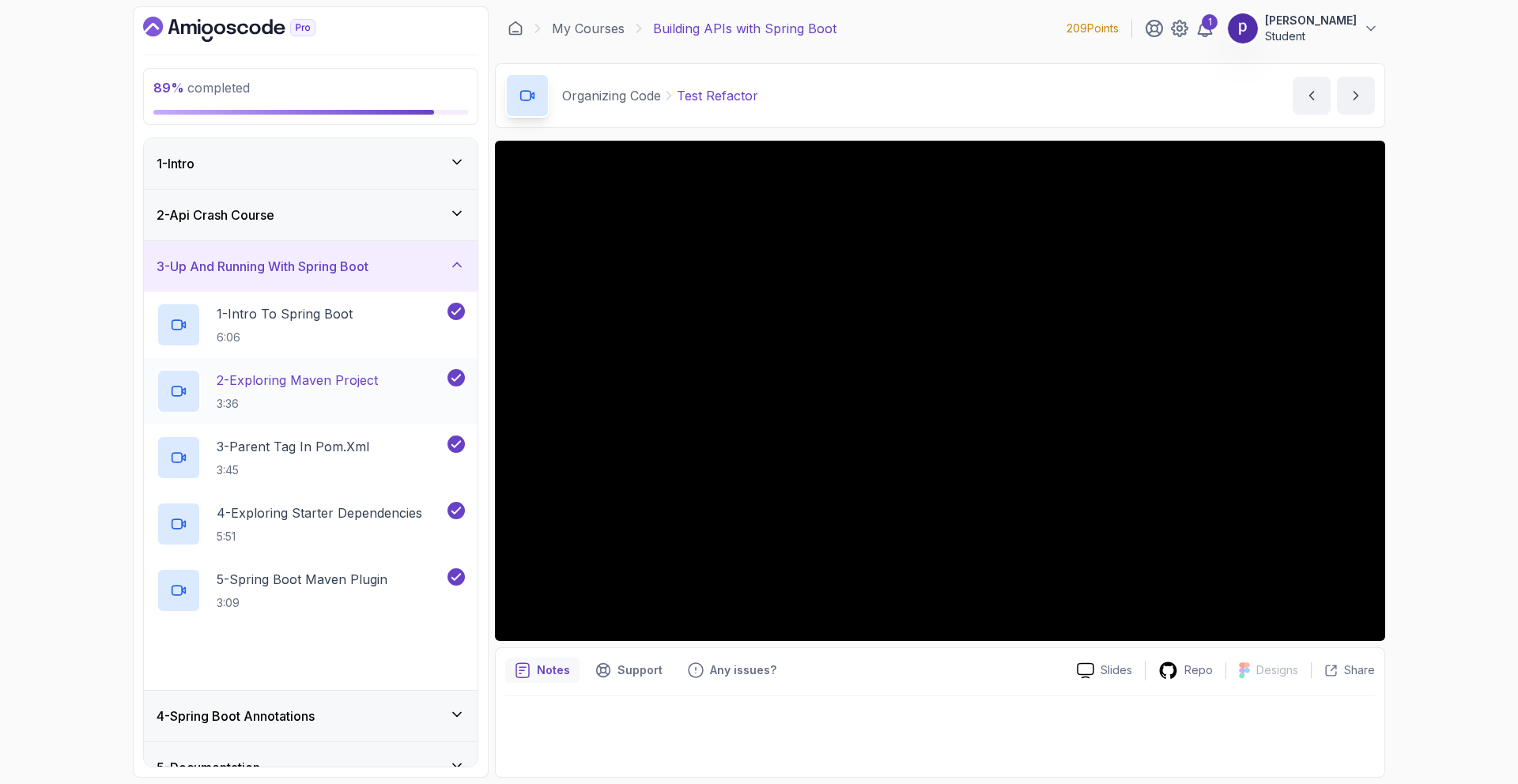 scroll, scrollTop: 15, scrollLeft: 0, axis: vertical 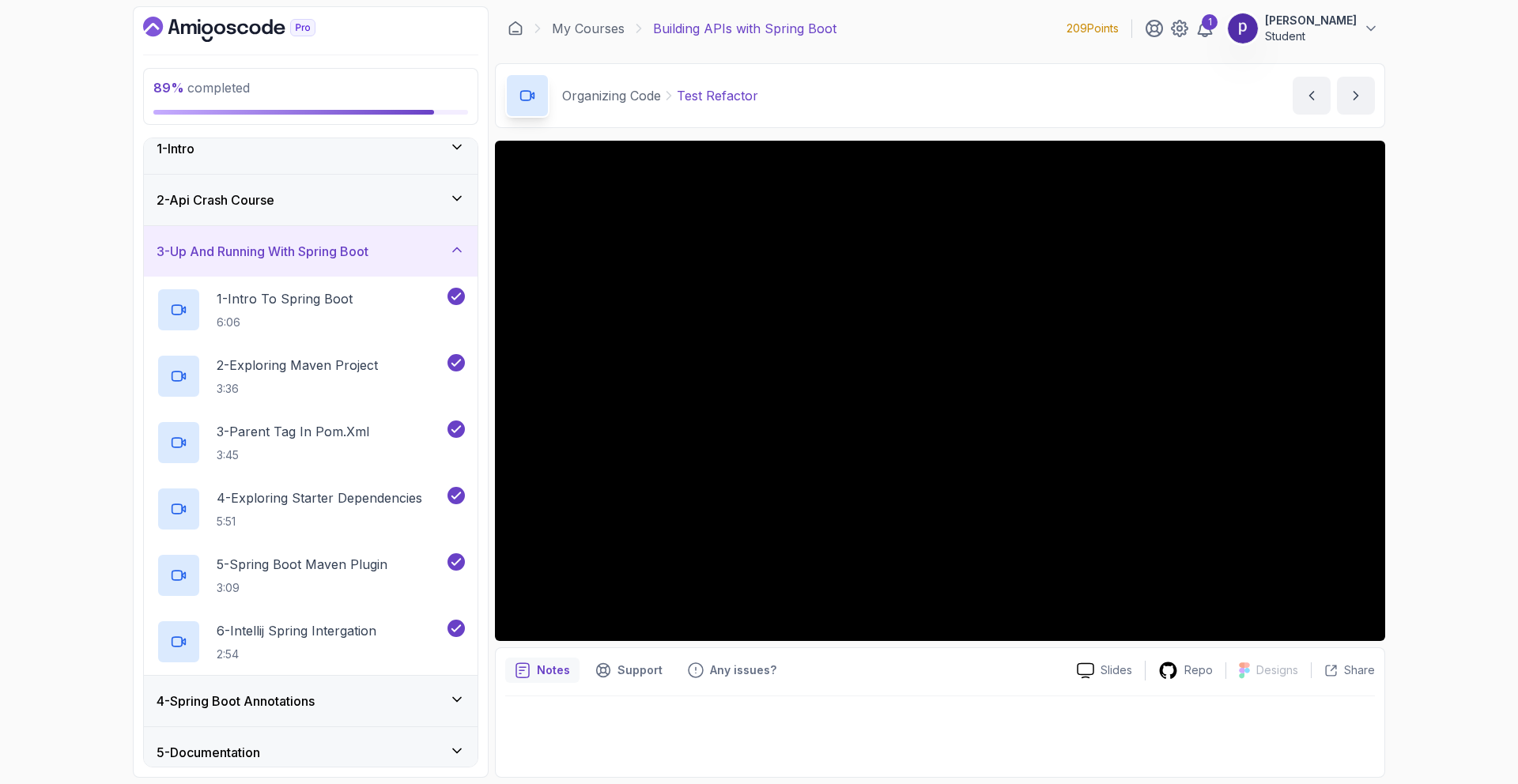 click on "3  -  Up And Running With Spring Boot" at bounding box center (311, 251) 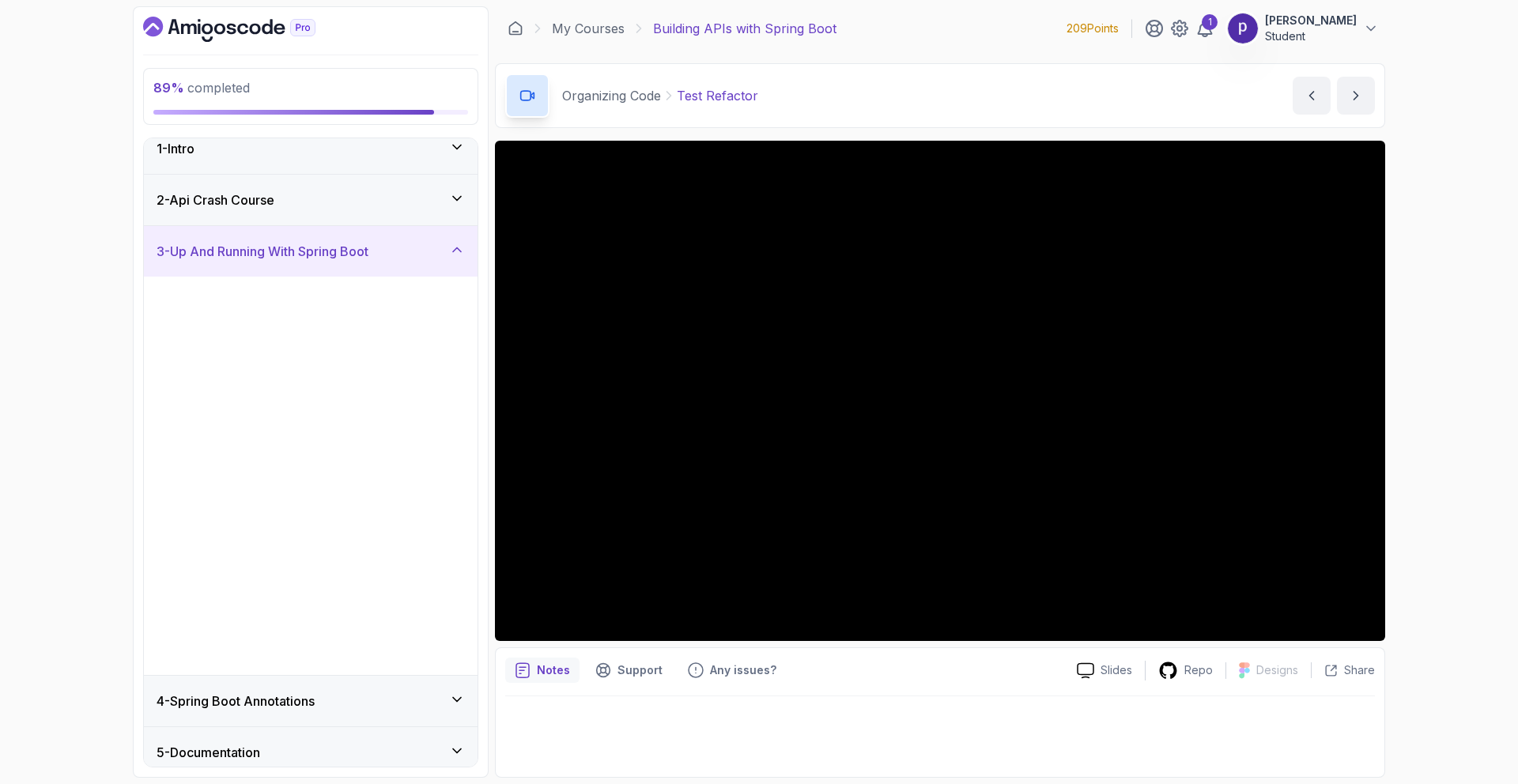 scroll, scrollTop: 0, scrollLeft: 0, axis: both 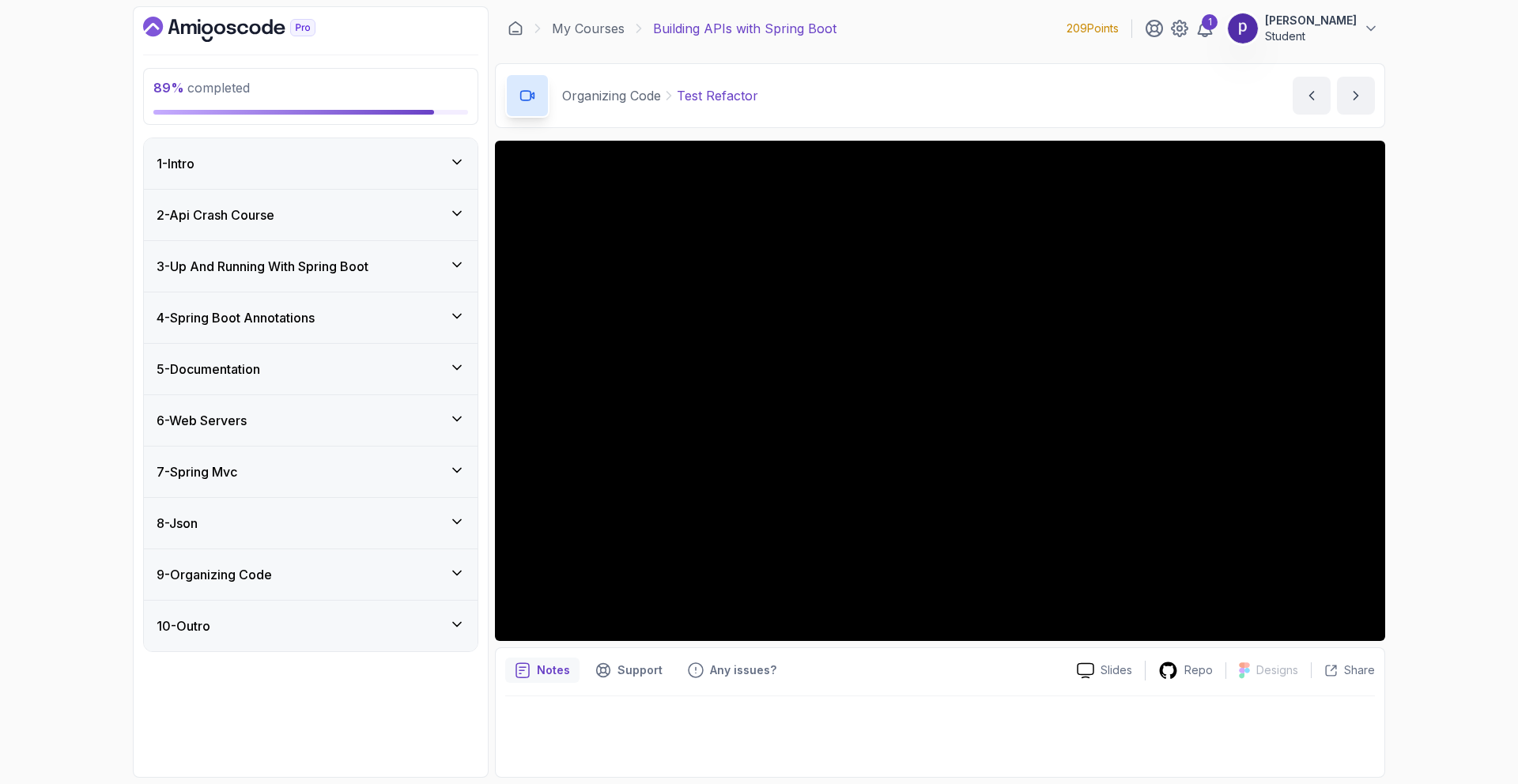 click on "2  -  Api Crash Course" at bounding box center [311, 215] 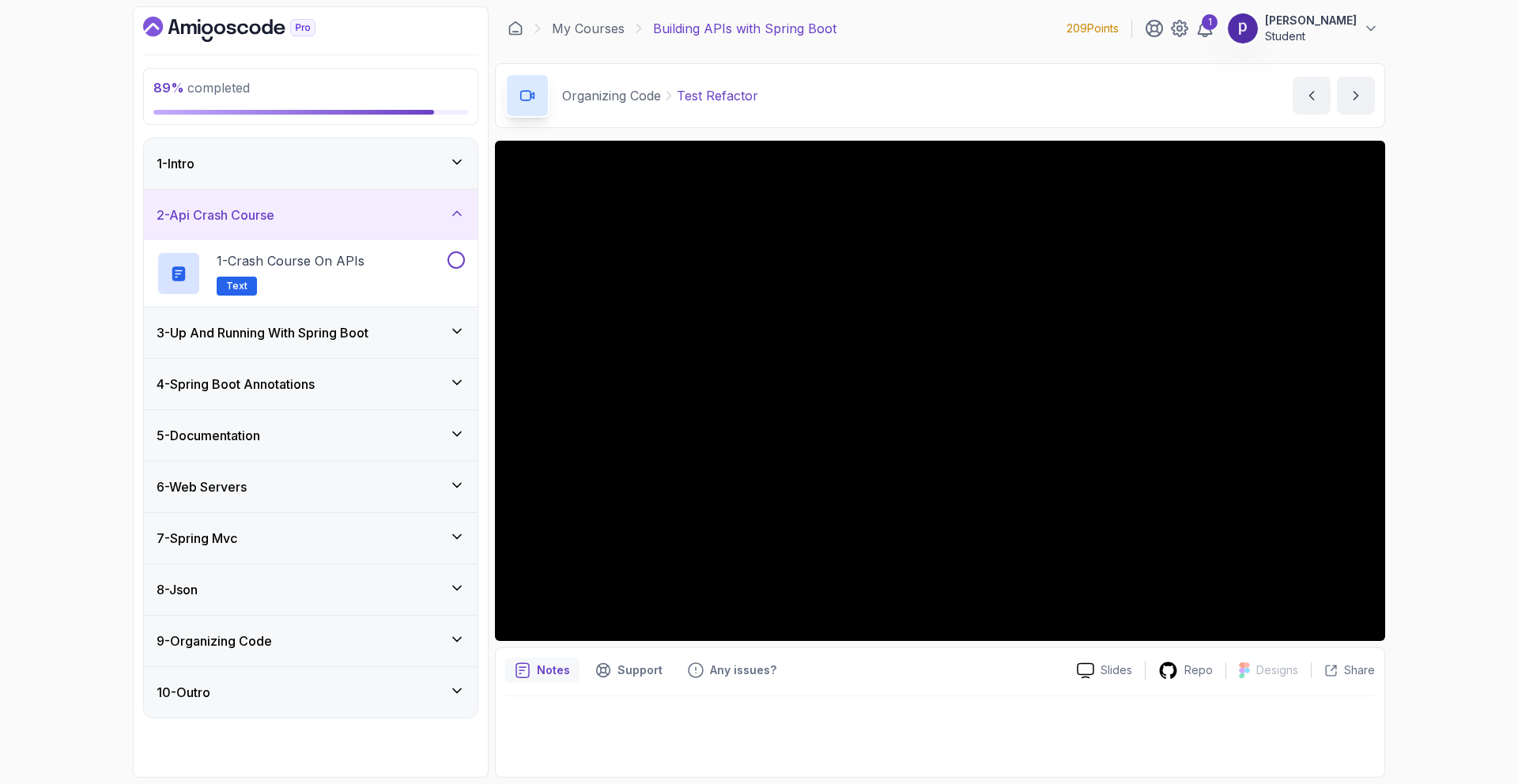 click on "2  -  Api Crash Course" at bounding box center [311, 215] 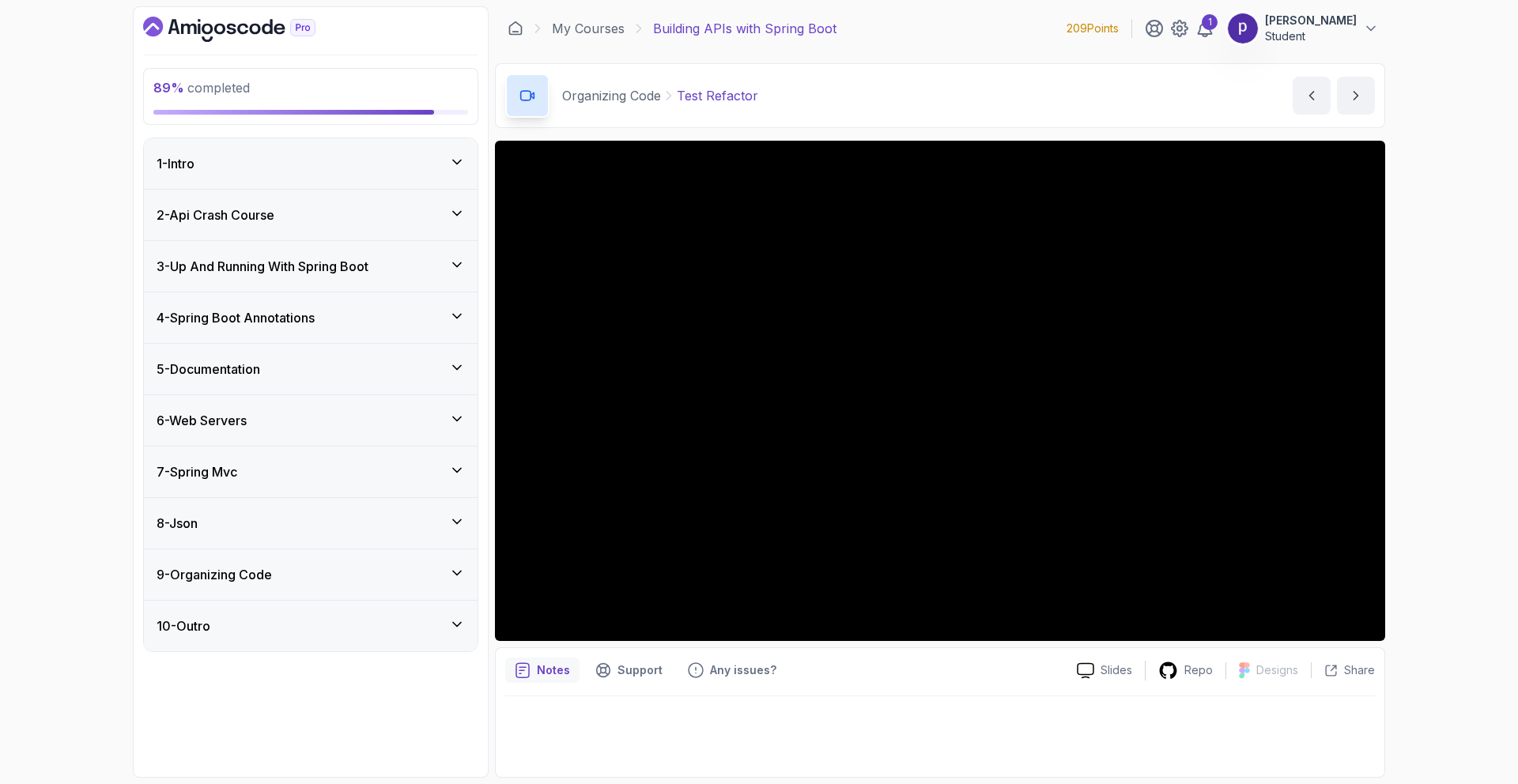 click on "9  -  Organizing Code" at bounding box center [311, 575] 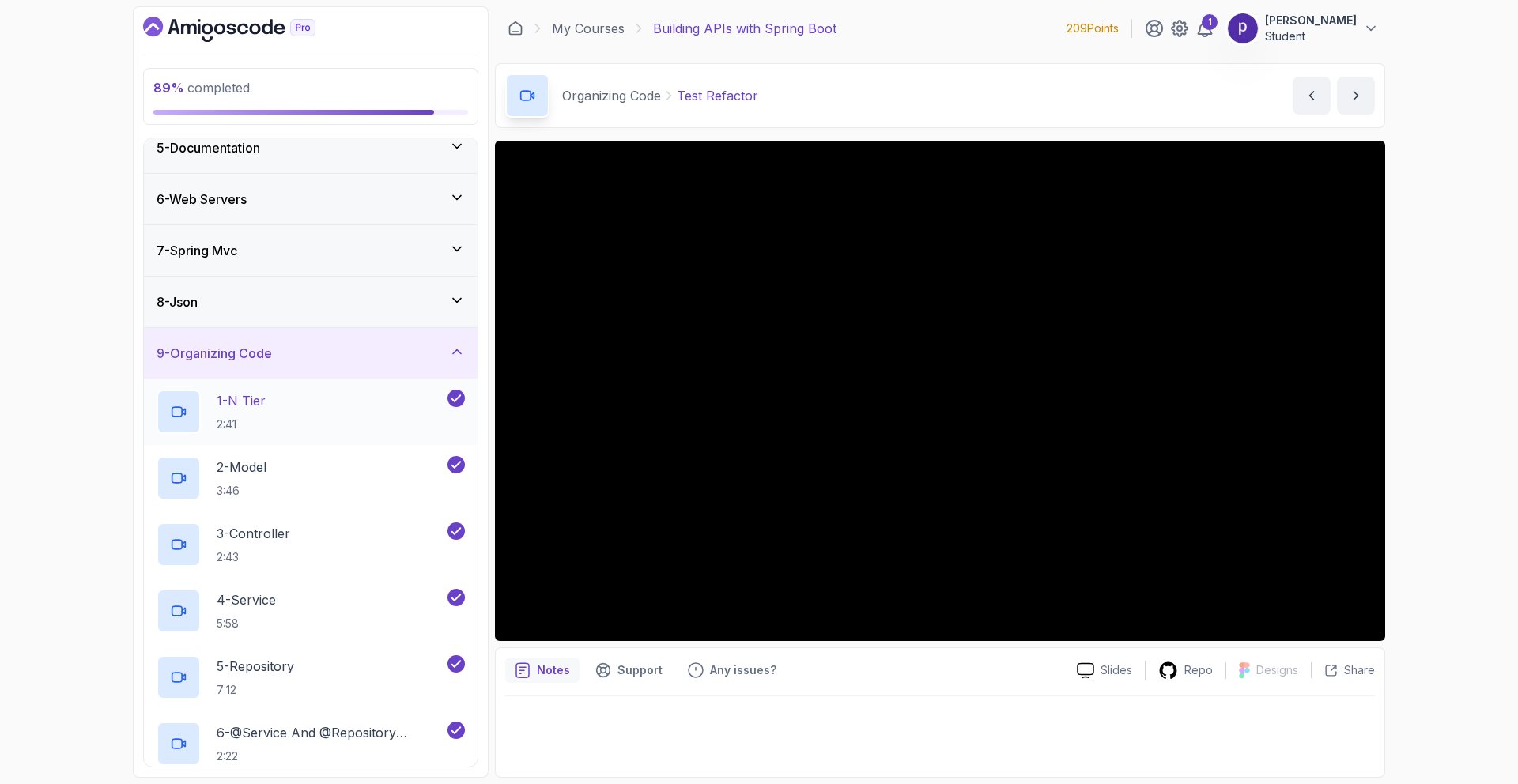 scroll, scrollTop: 210, scrollLeft: 0, axis: vertical 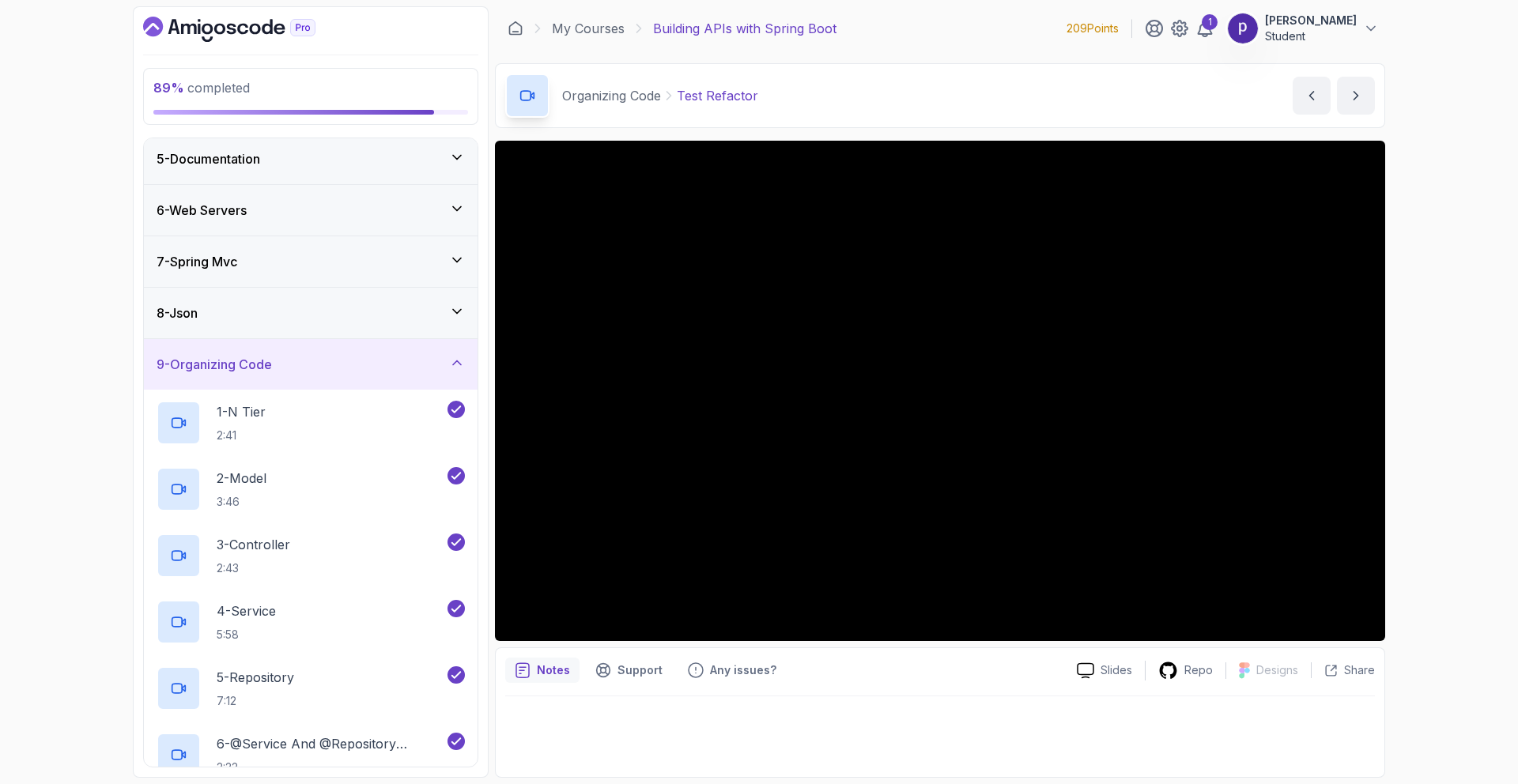 click on "9  -  Organizing Code" at bounding box center [311, 364] 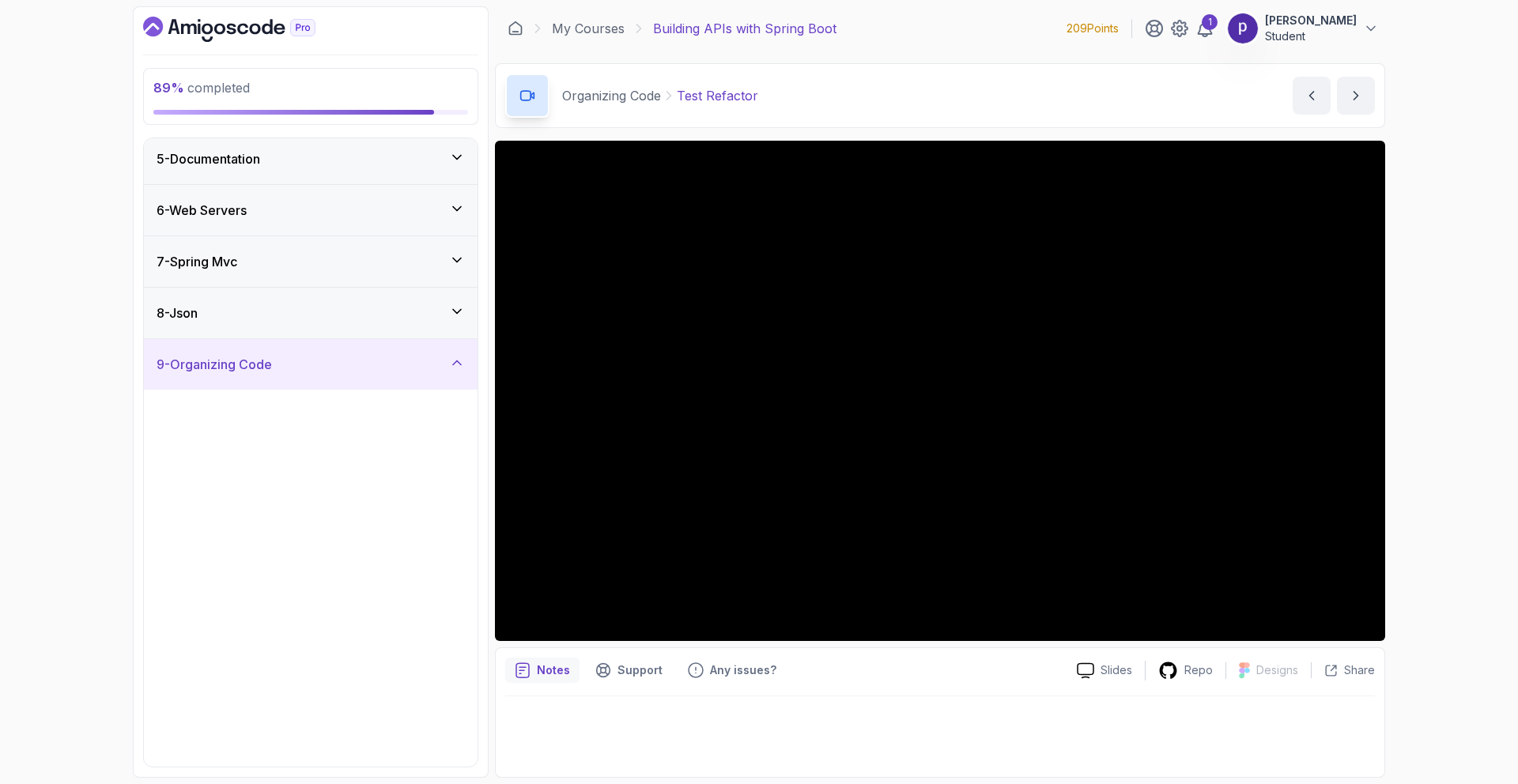 scroll, scrollTop: 0, scrollLeft: 0, axis: both 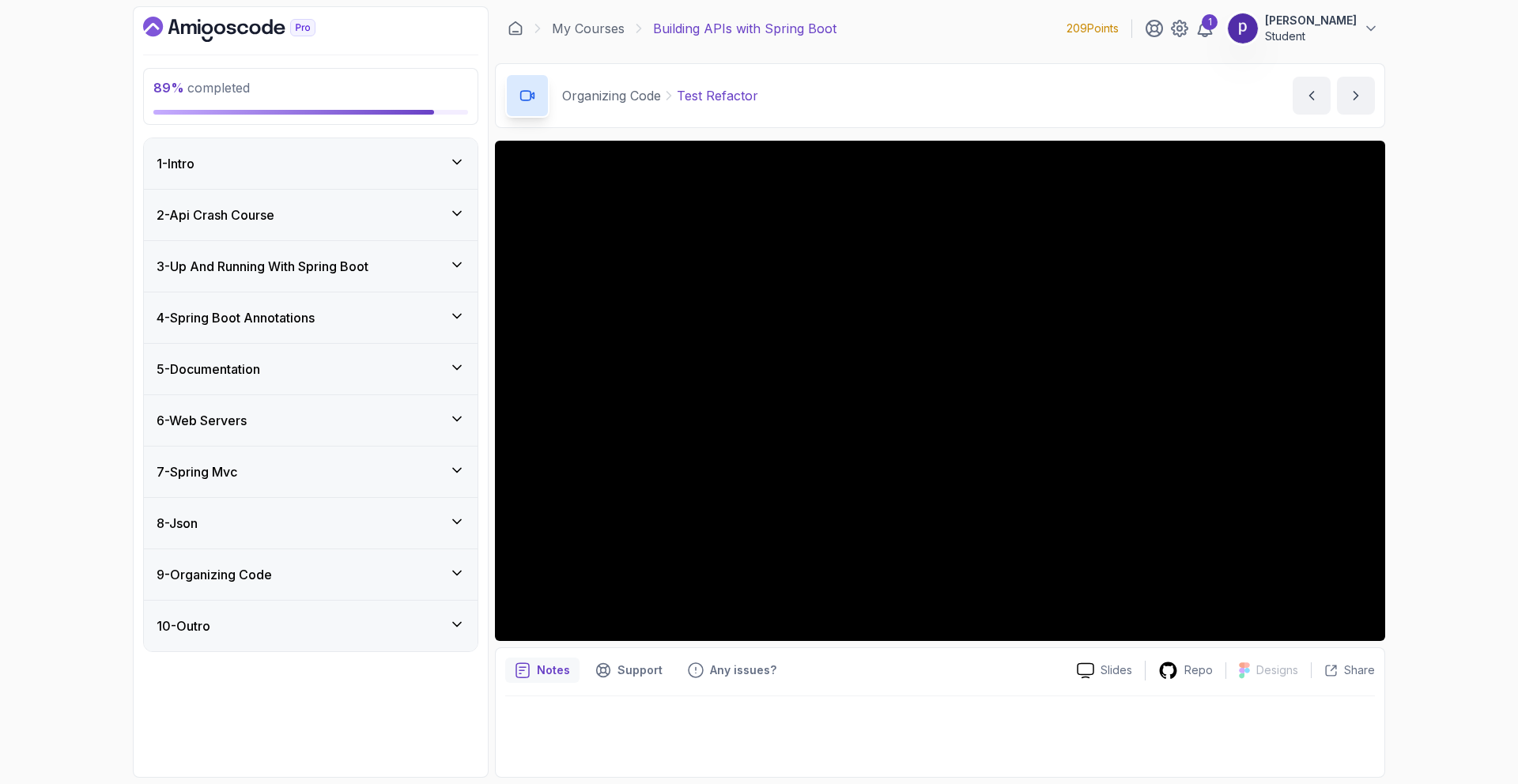 click on "10  -  Outro" at bounding box center [311, 626] 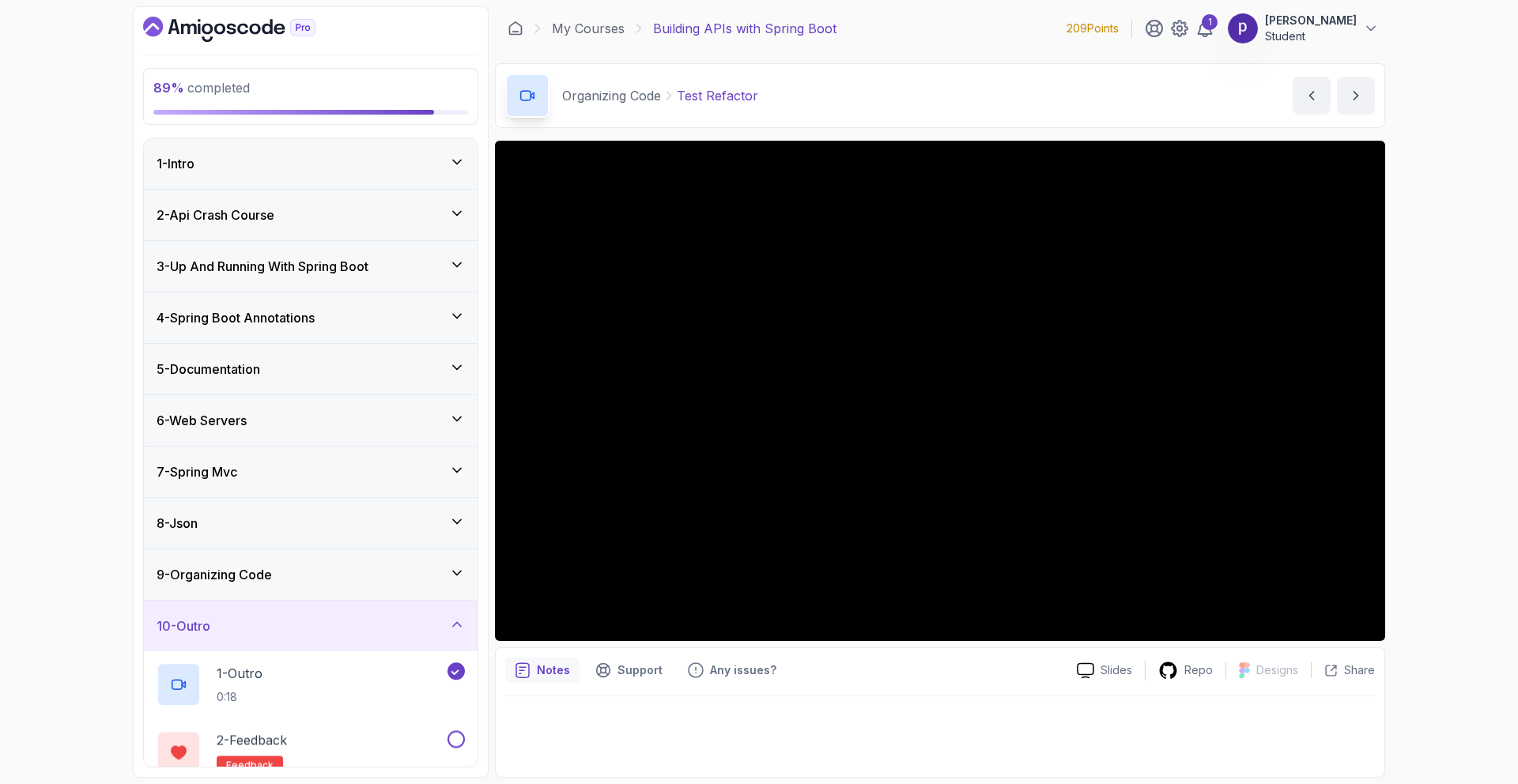 scroll, scrollTop: 84, scrollLeft: 0, axis: vertical 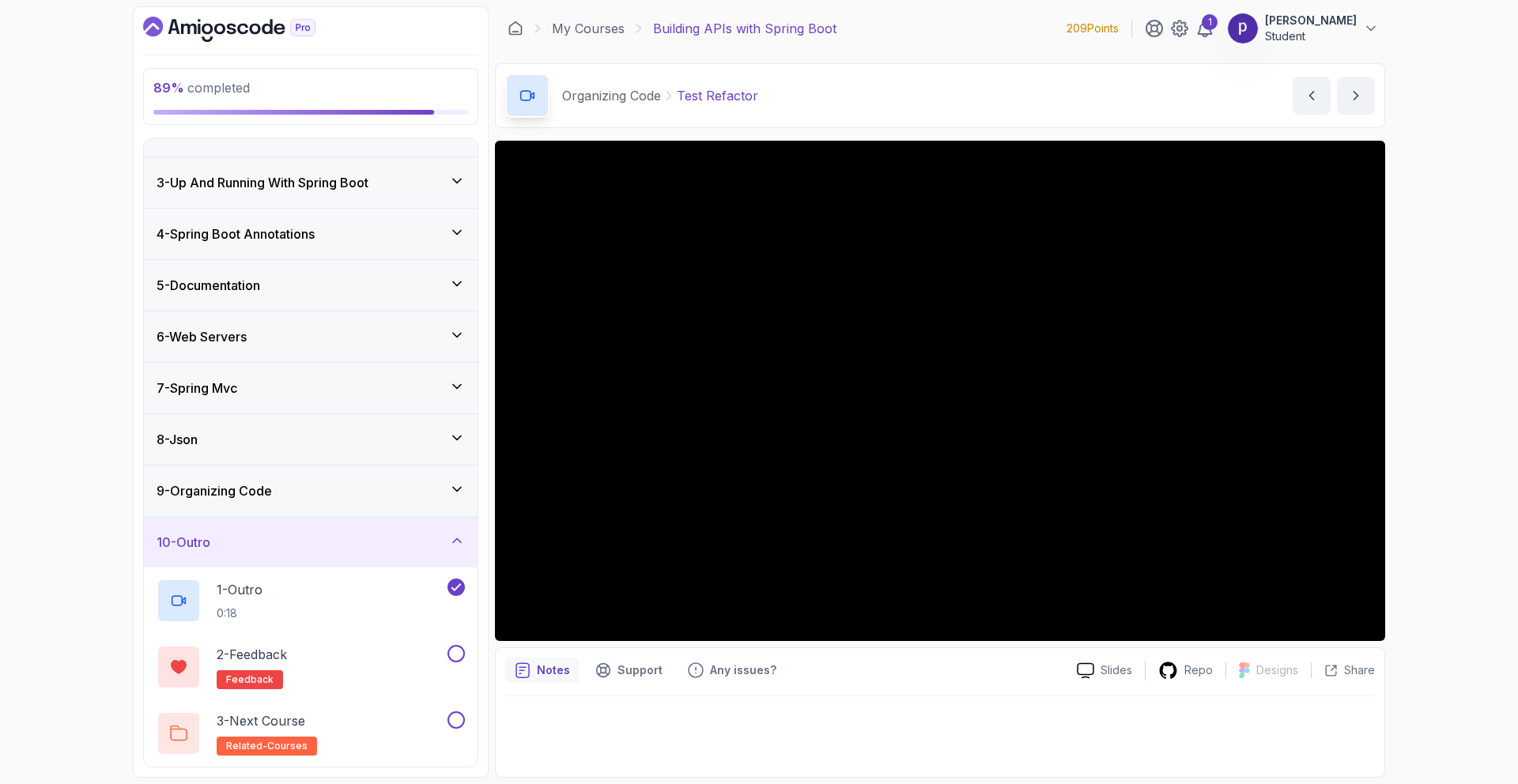 click on "10  -  Outro" at bounding box center [311, 542] 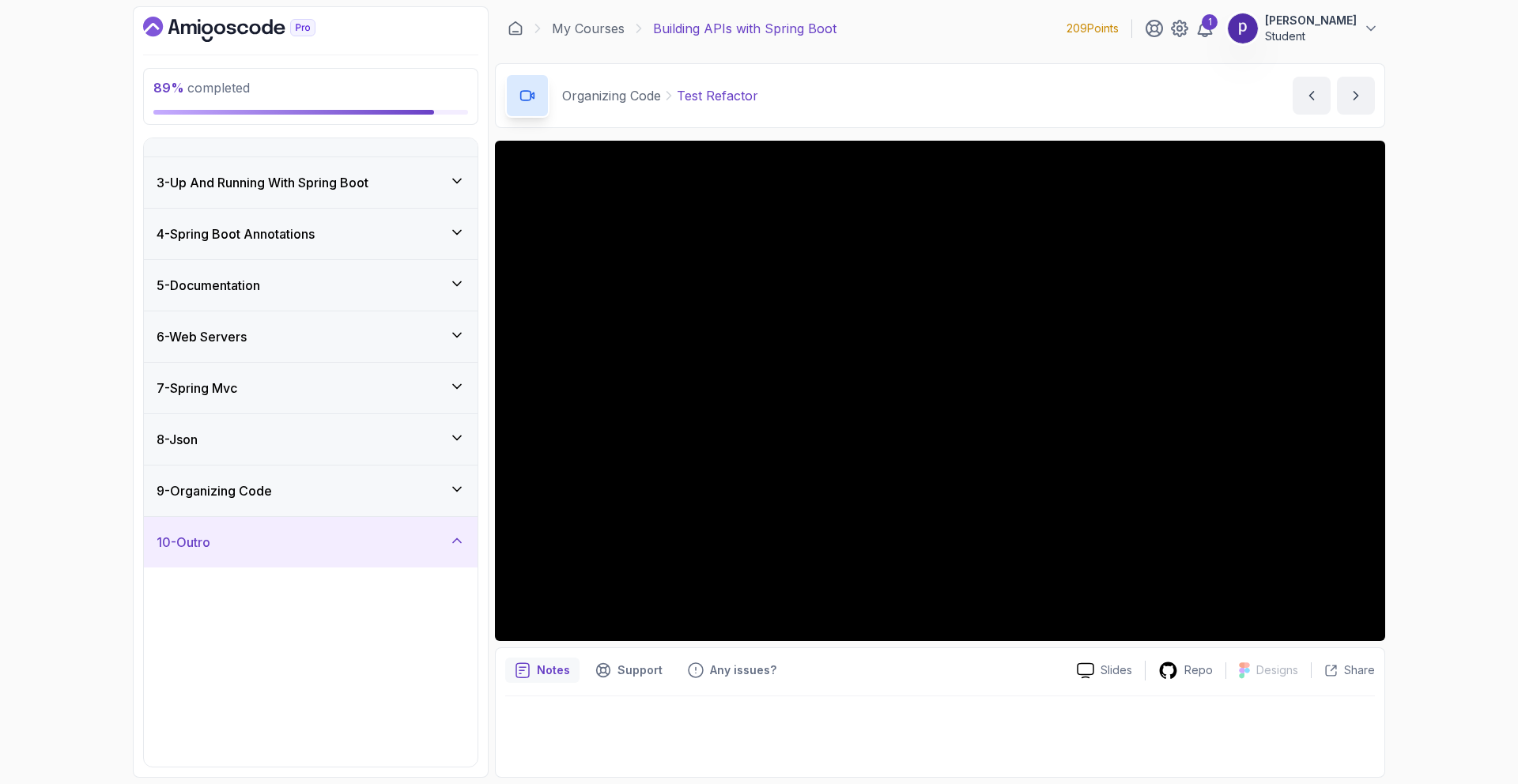 scroll, scrollTop: 0, scrollLeft: 0, axis: both 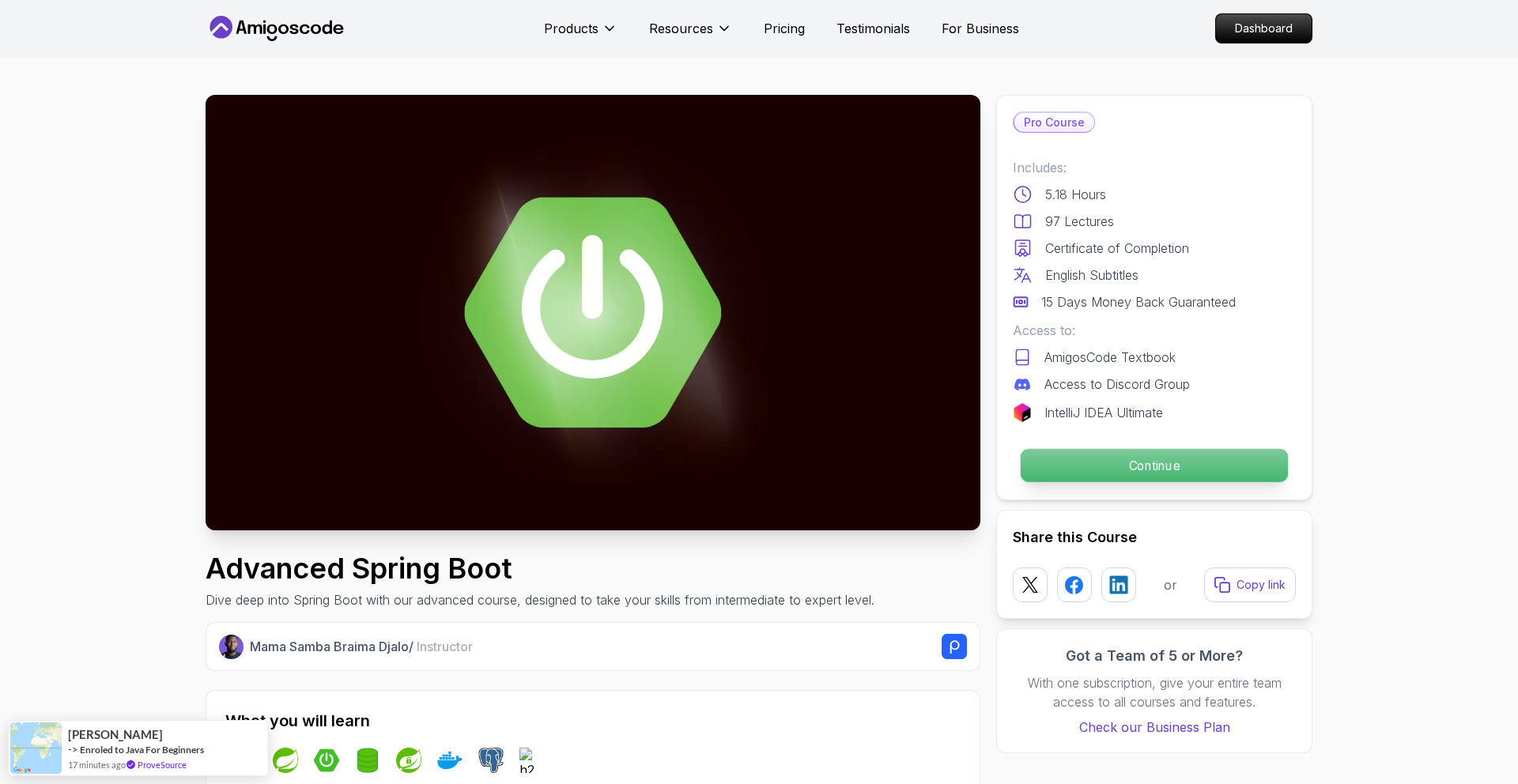 click on "Continue" at bounding box center [1154, 466] 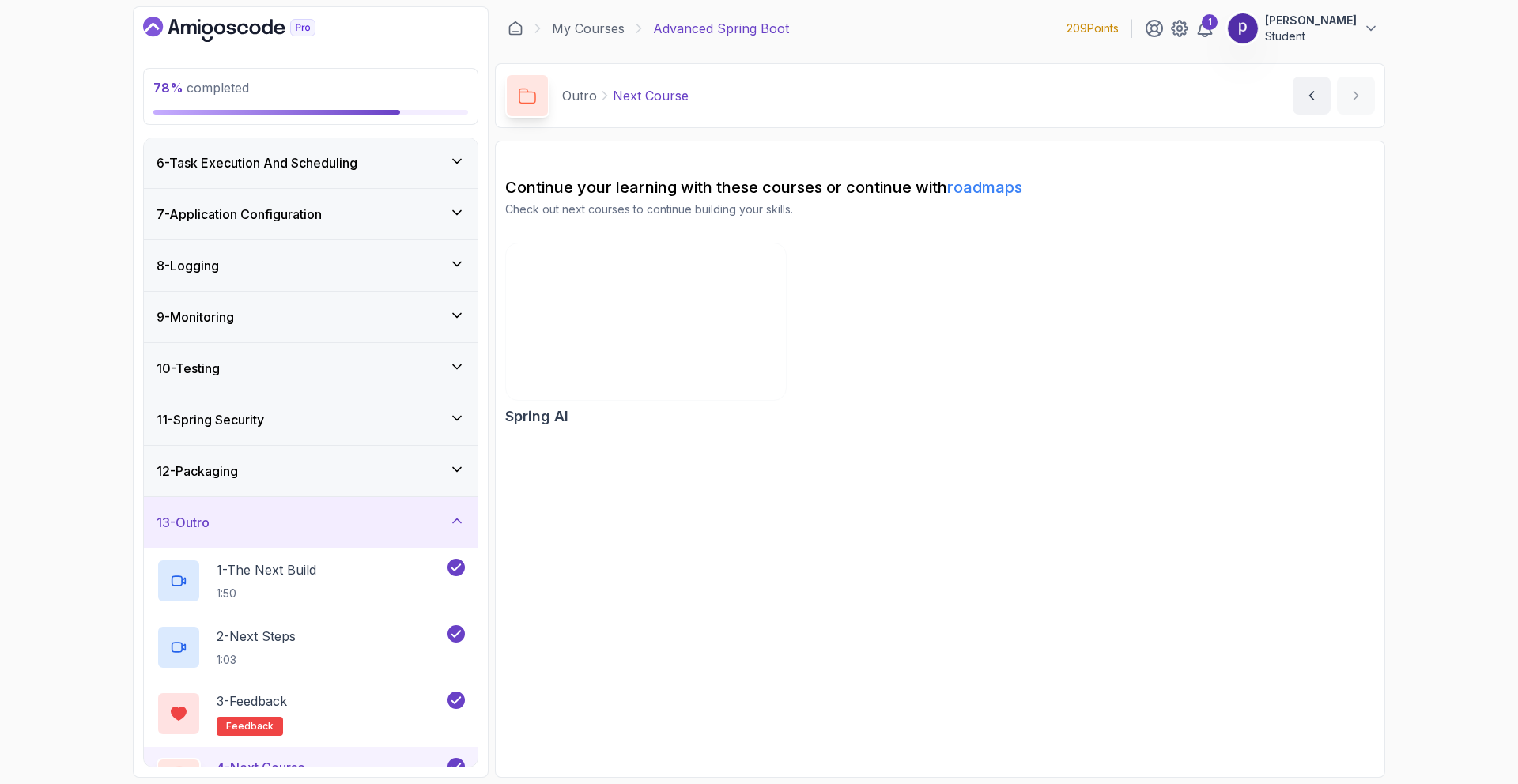scroll, scrollTop: 304, scrollLeft: 0, axis: vertical 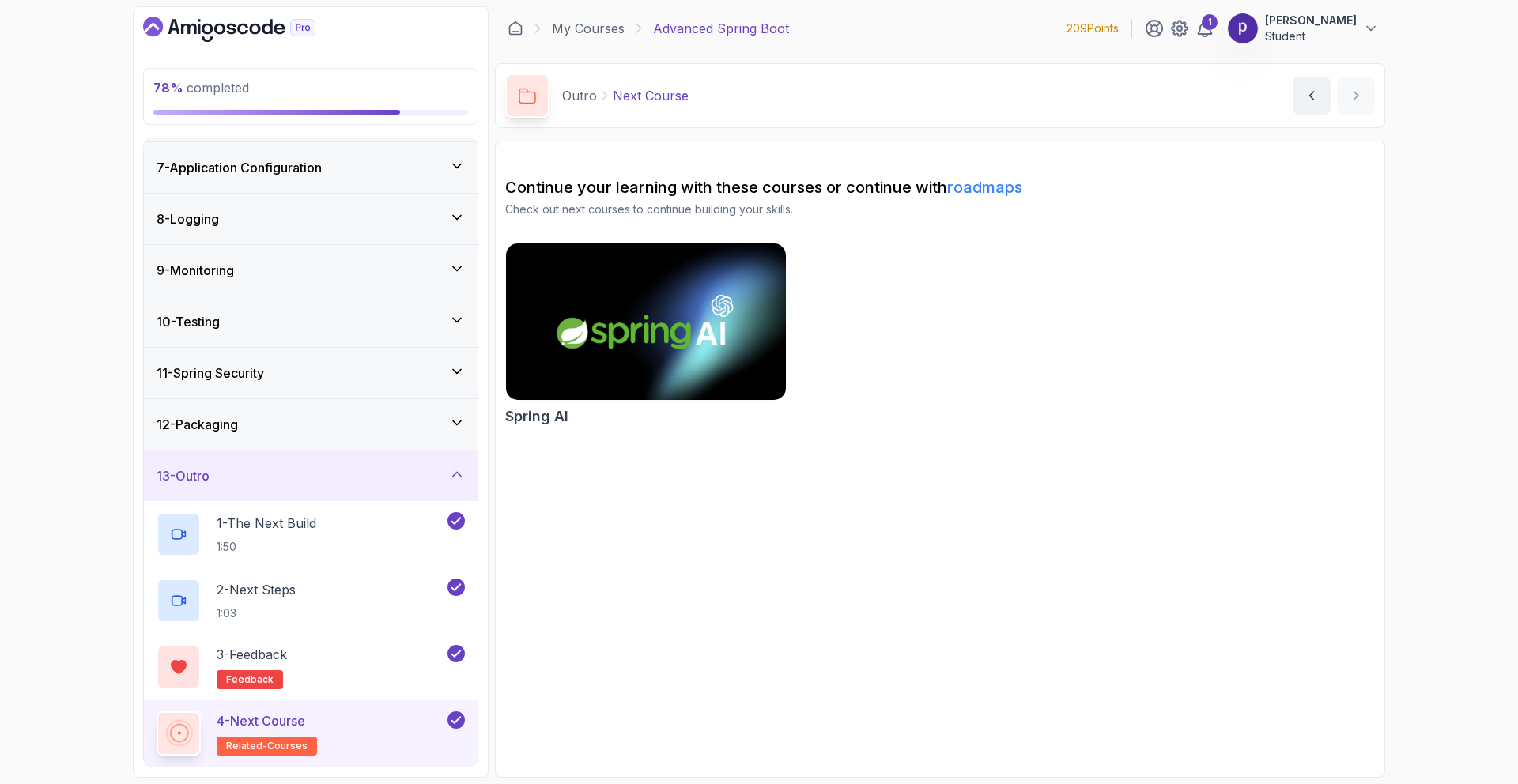 click 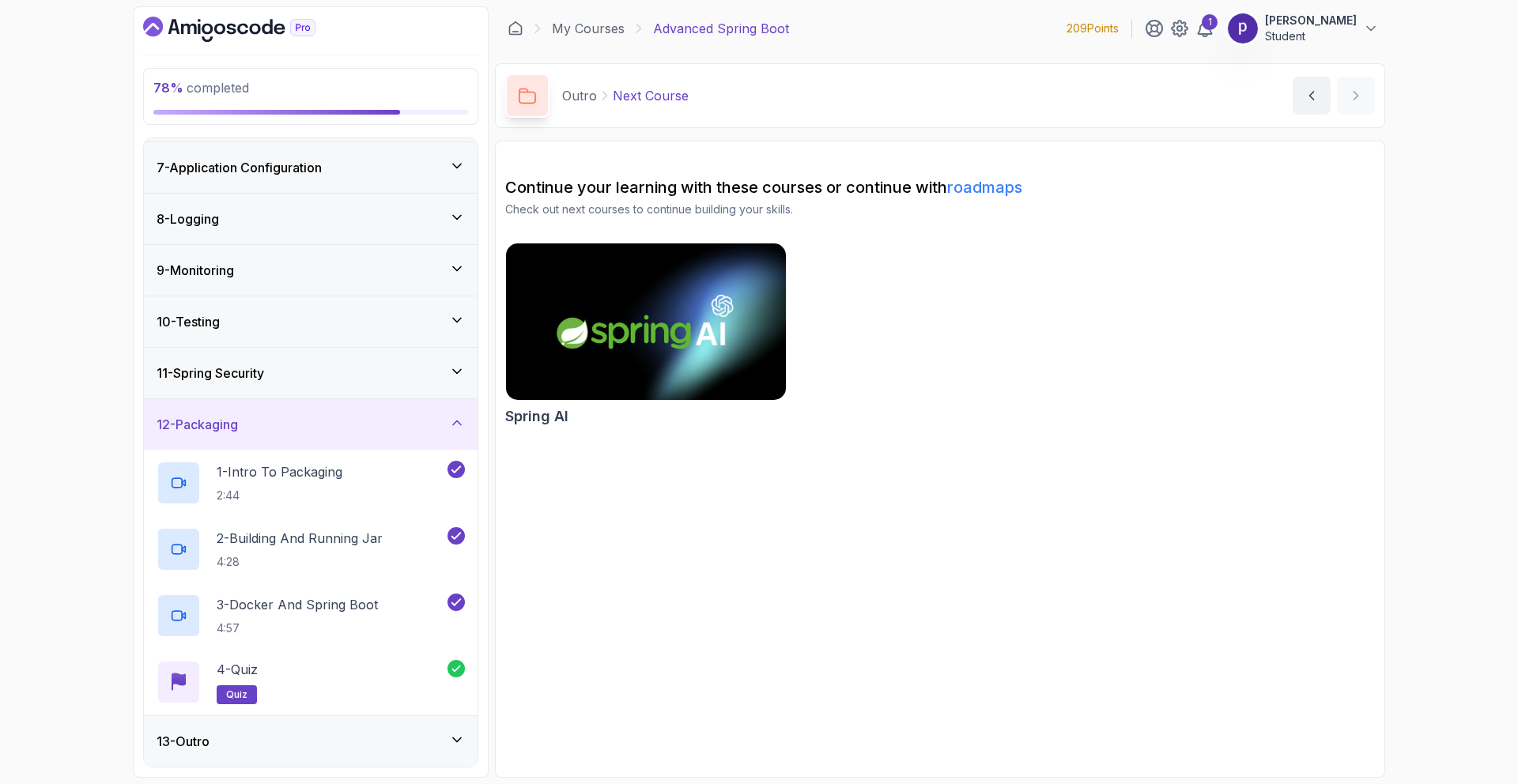 click 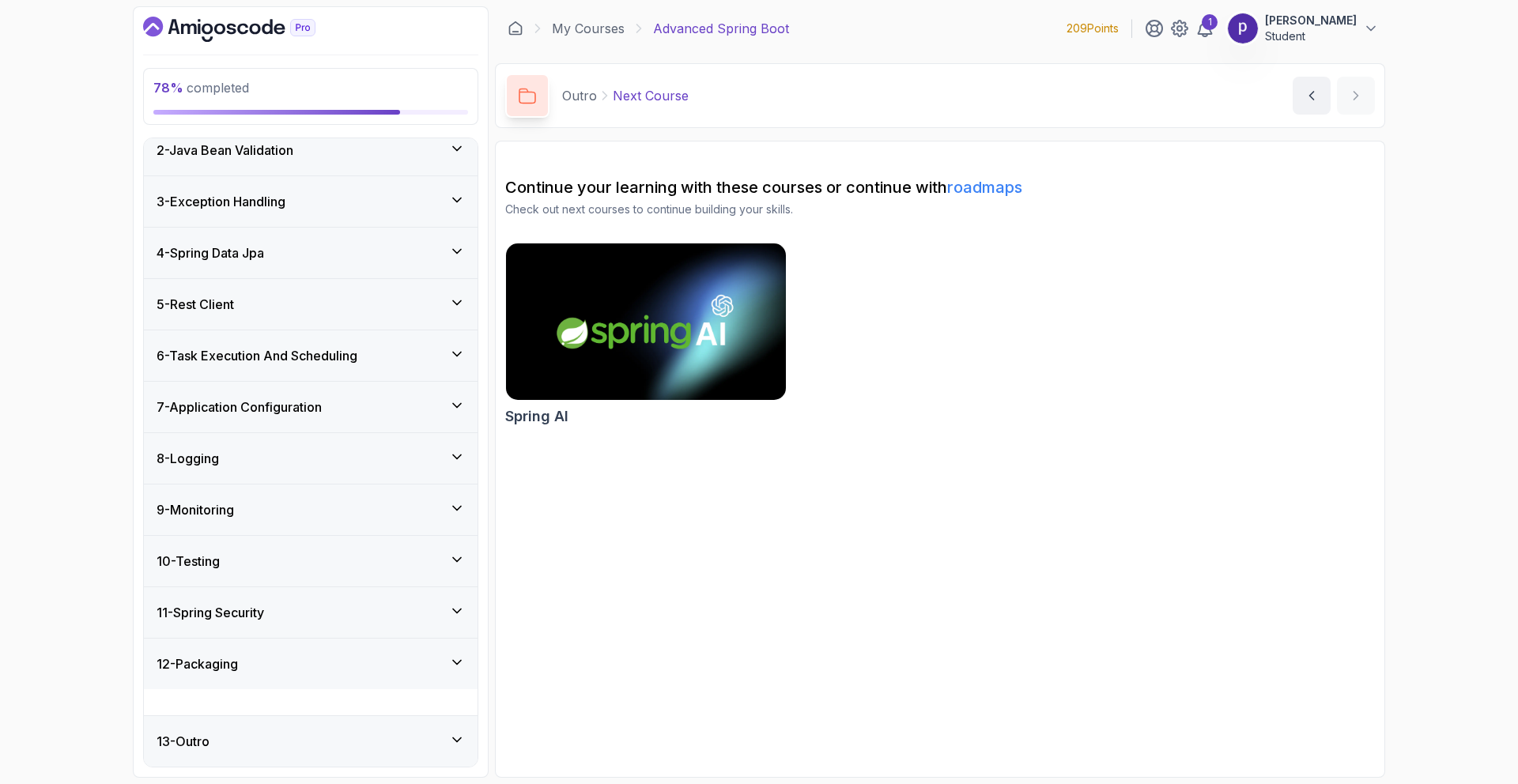 scroll, scrollTop: 39, scrollLeft: 0, axis: vertical 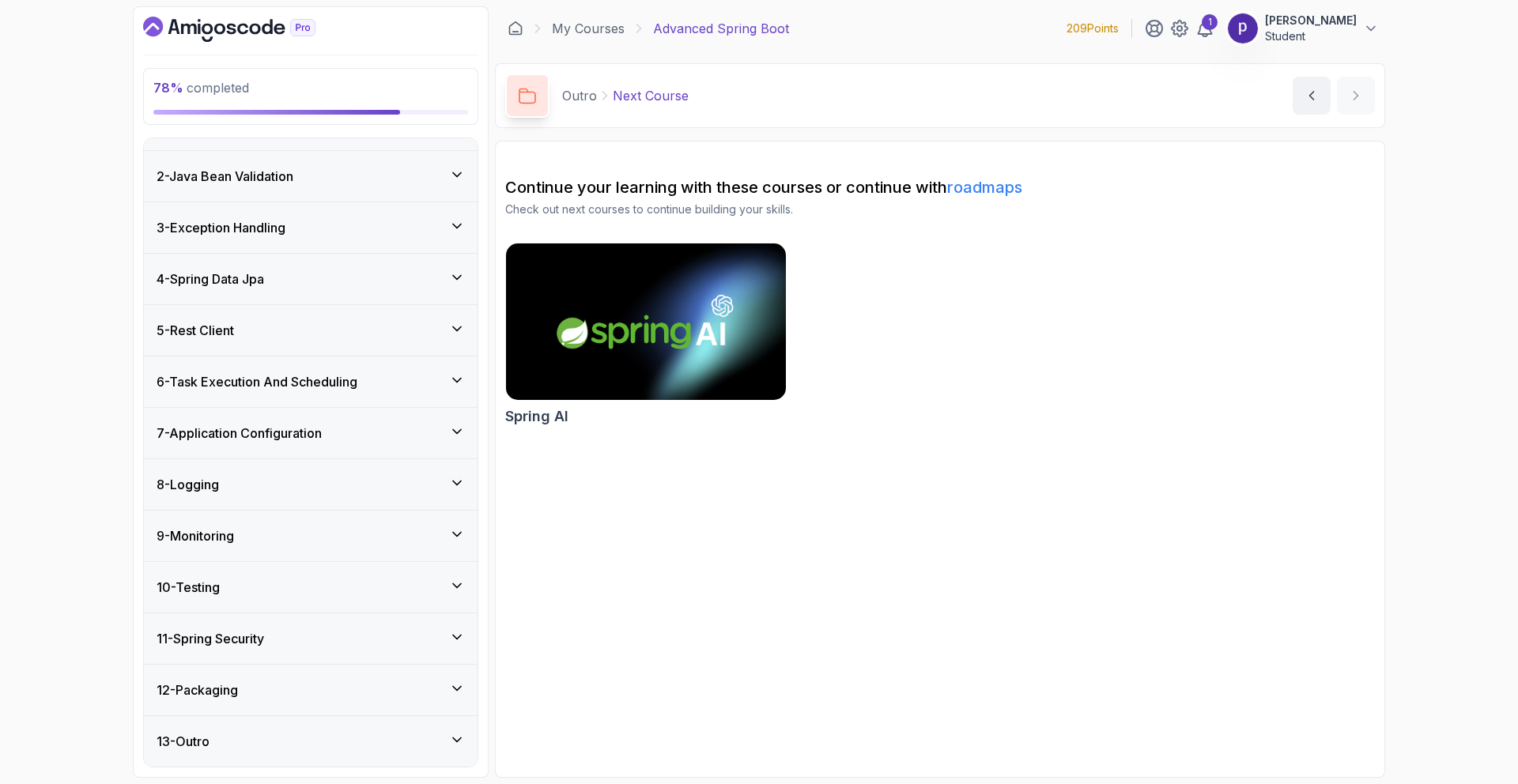 click on "11  -  Spring Security" at bounding box center (311, 639) 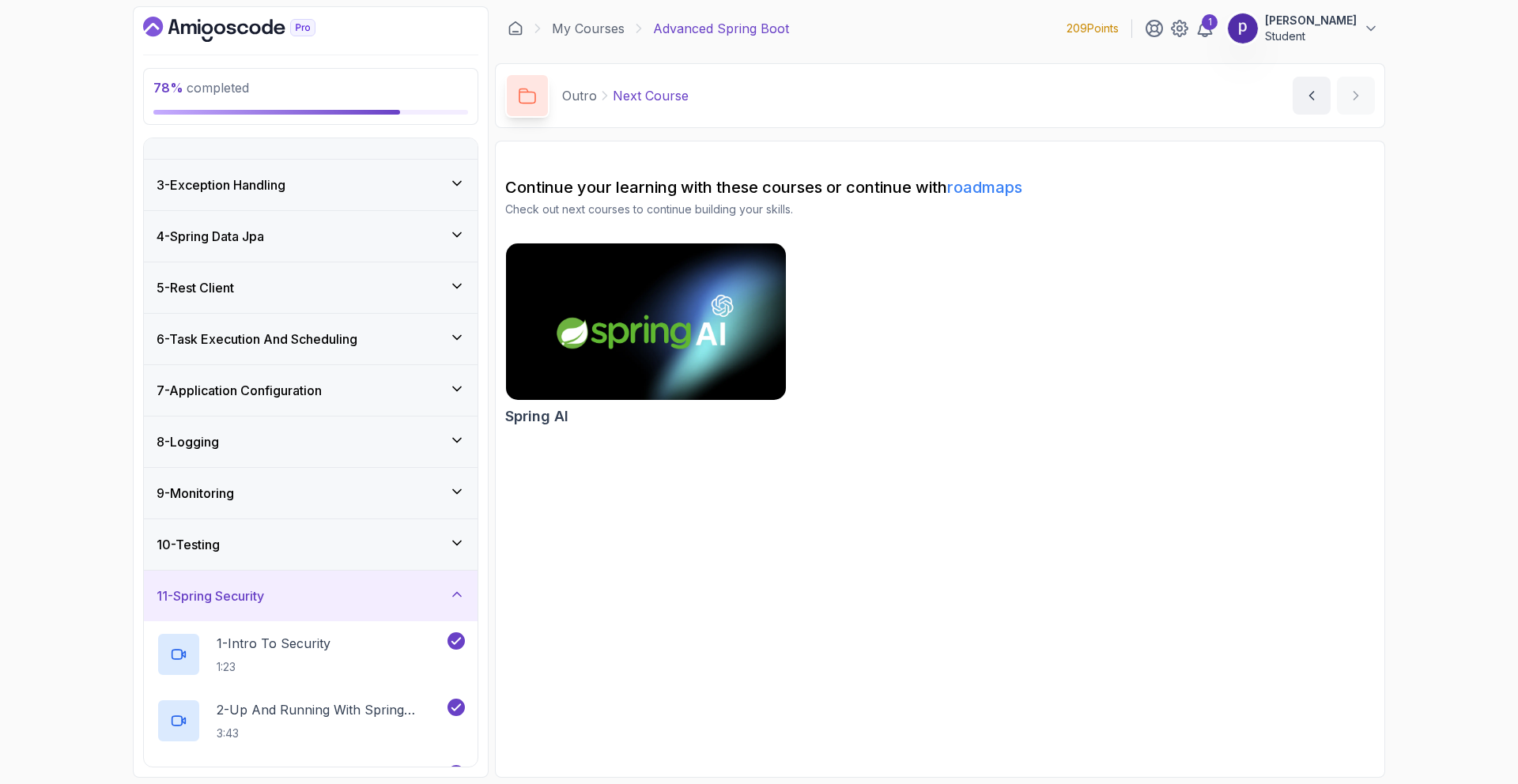 scroll, scrollTop: 72, scrollLeft: 0, axis: vertical 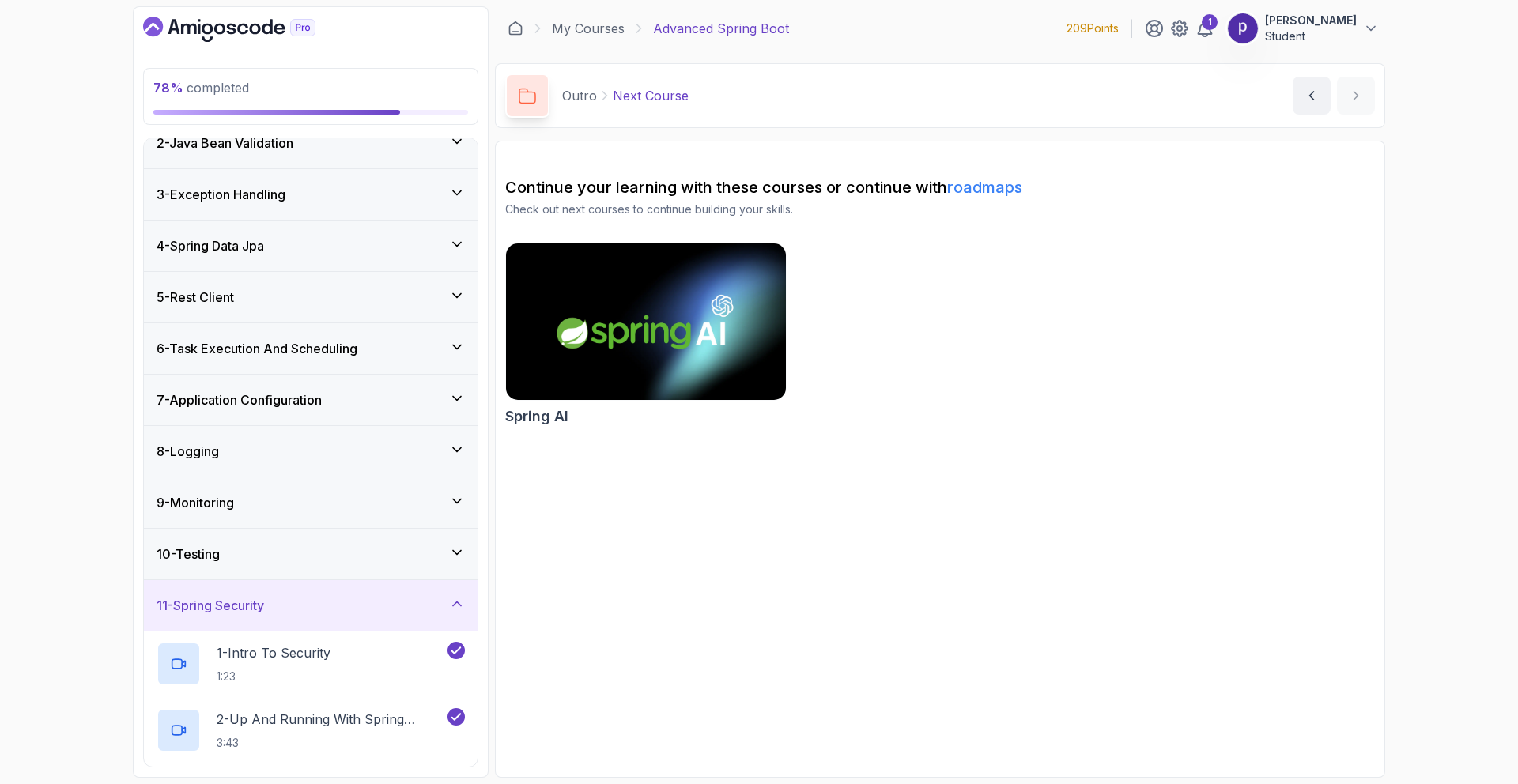 click on "10  -  Testing" at bounding box center [311, 554] 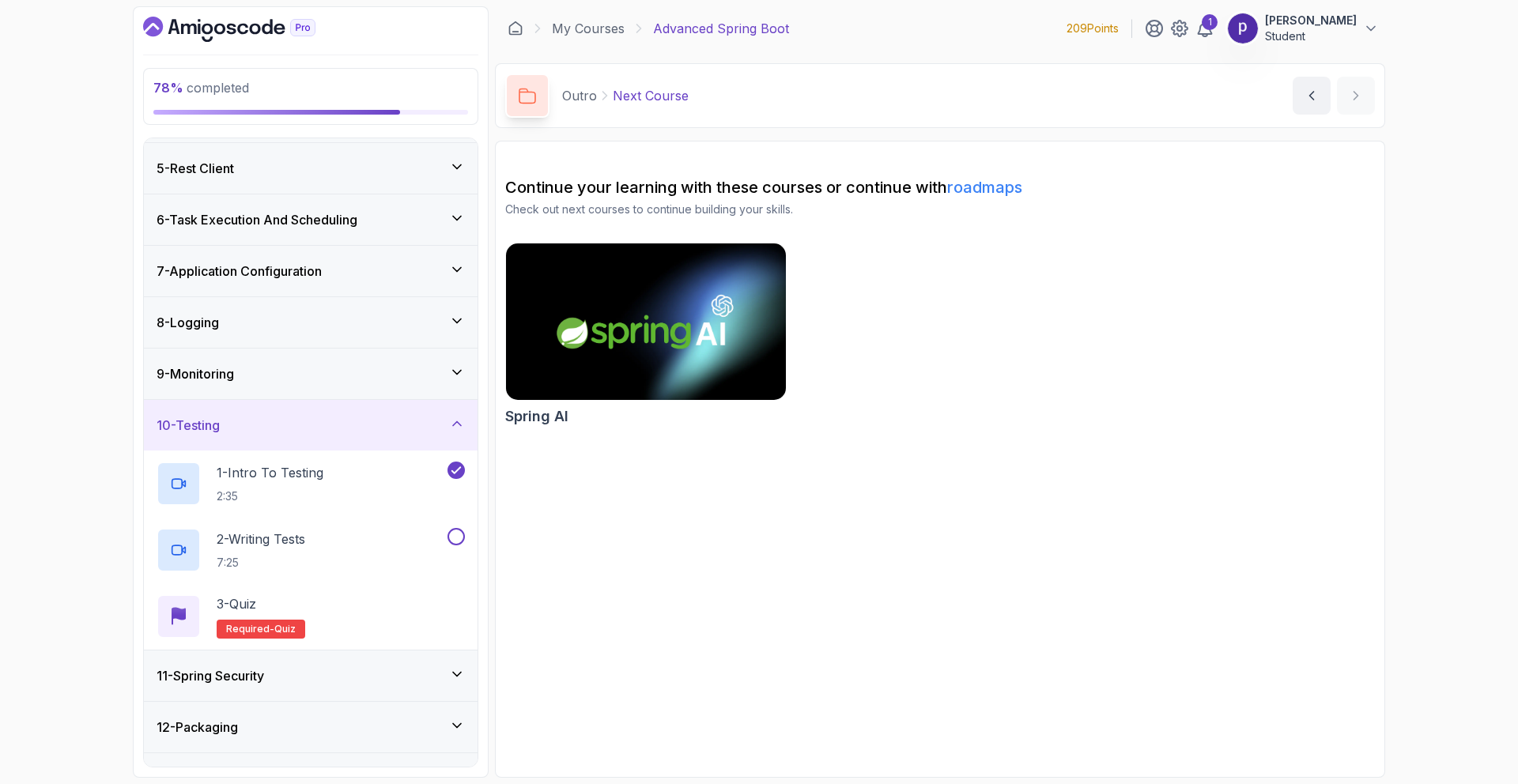 scroll, scrollTop: 172, scrollLeft: 0, axis: vertical 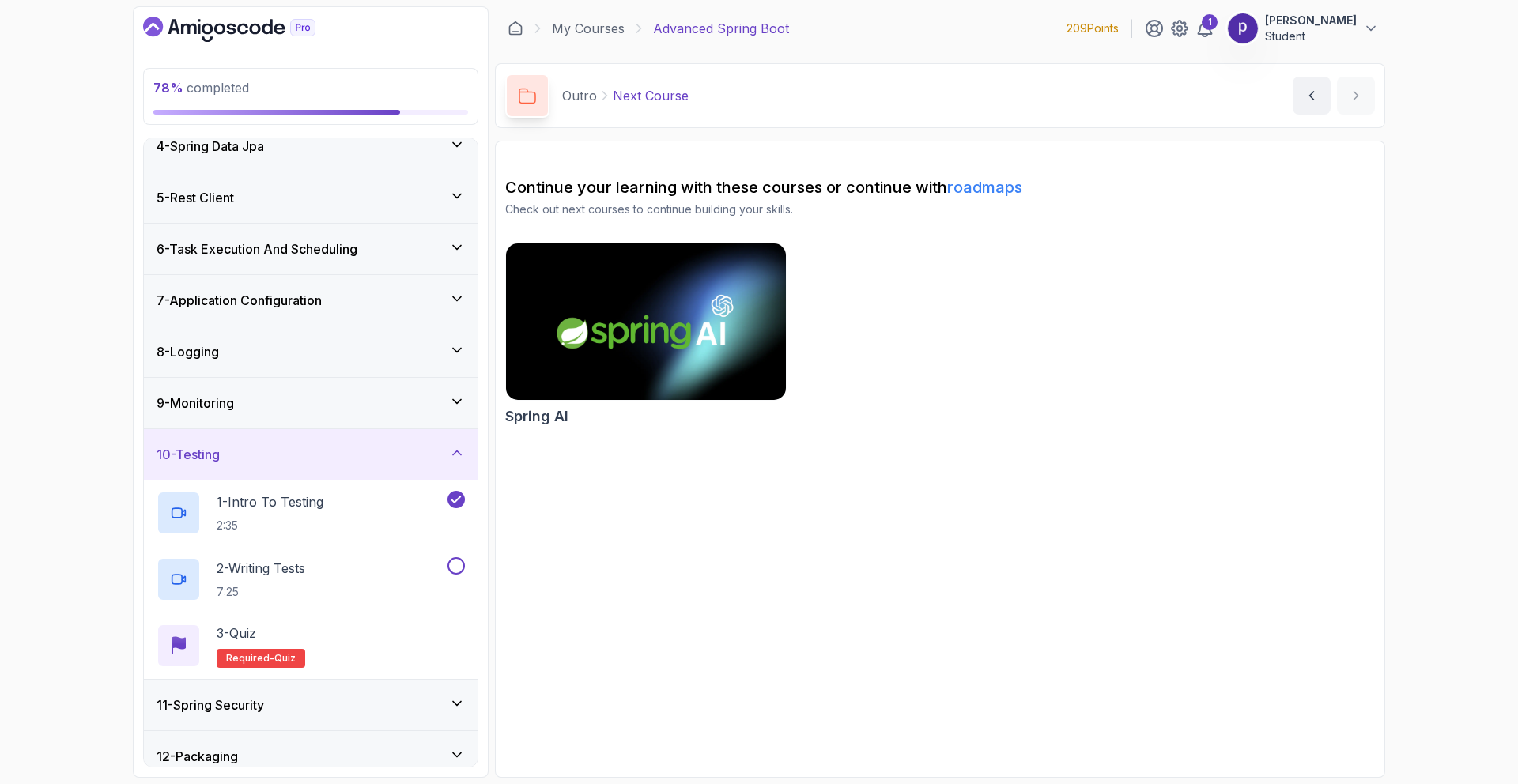 click on "9  -  Monitoring" at bounding box center (311, 403) 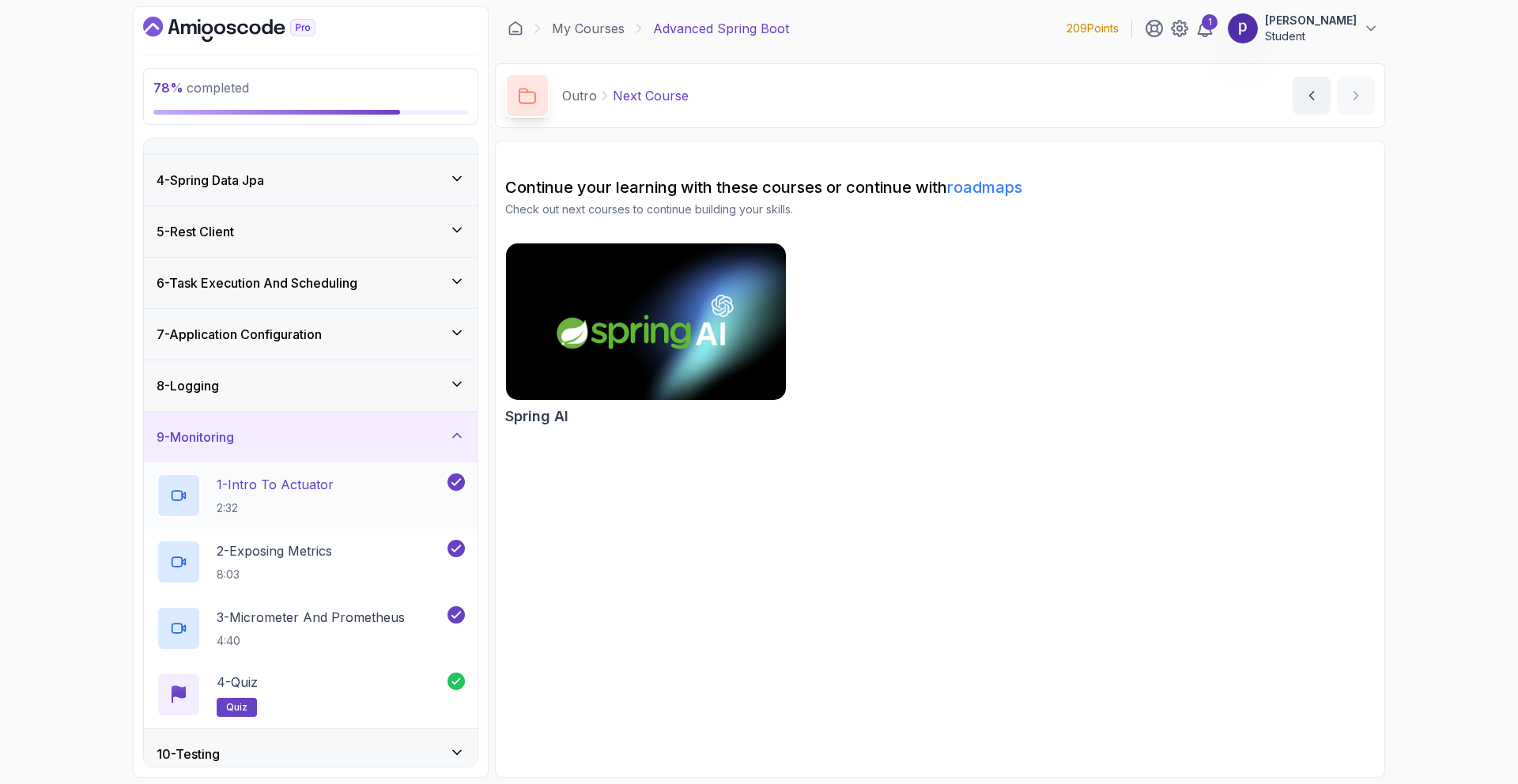 scroll, scrollTop: 134, scrollLeft: 0, axis: vertical 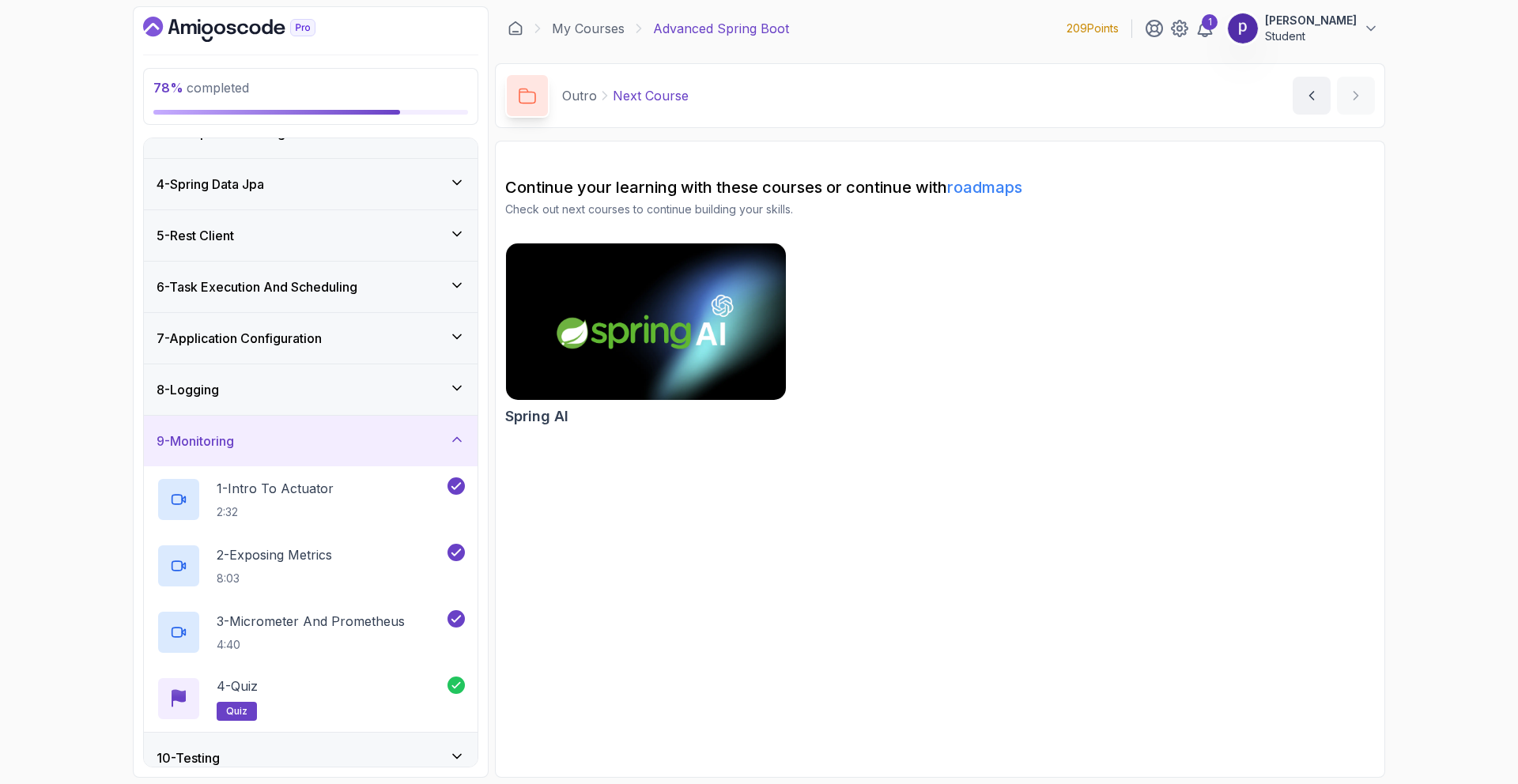 click on "8  -  Logging" at bounding box center (311, 390) 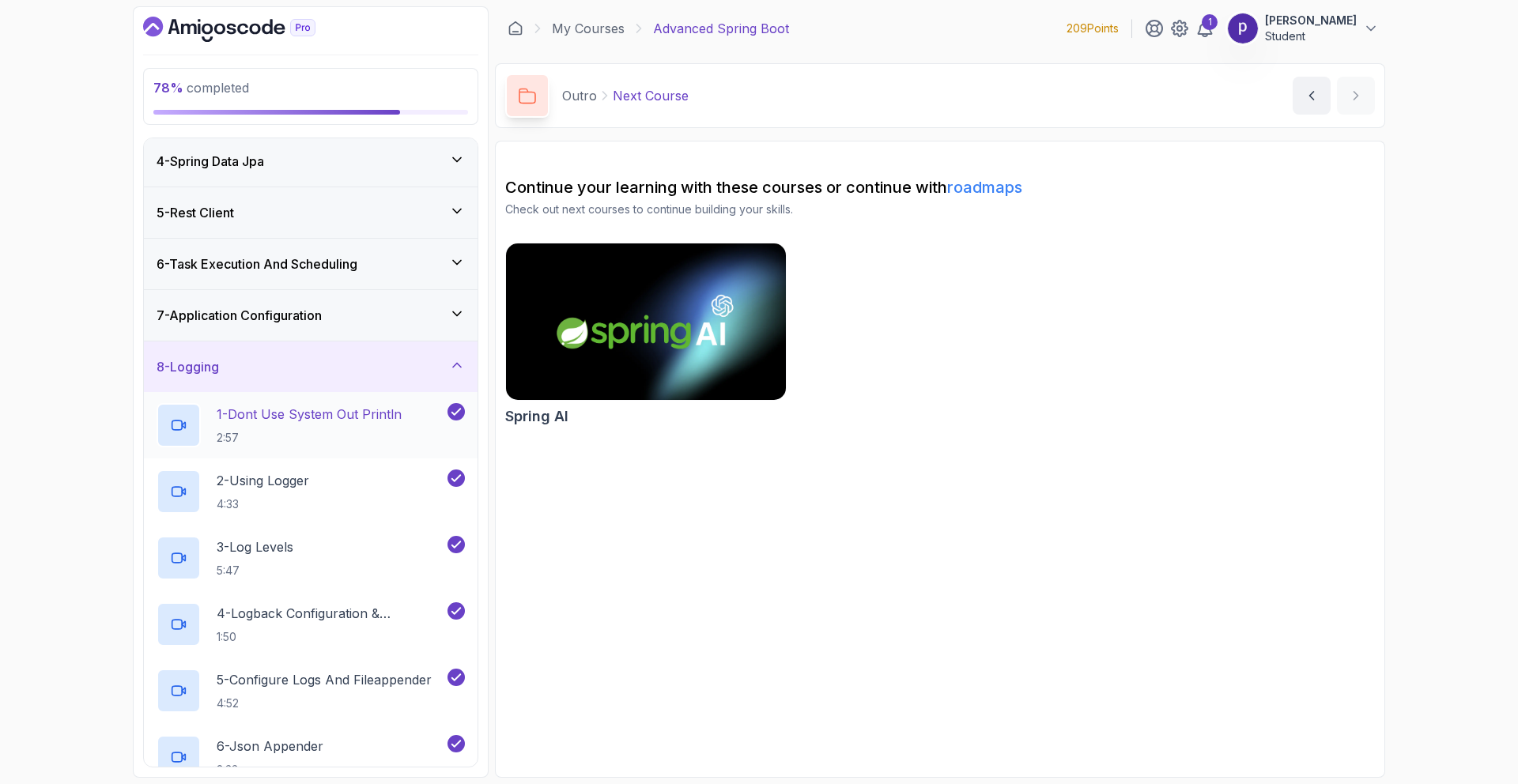 scroll, scrollTop: 155, scrollLeft: 0, axis: vertical 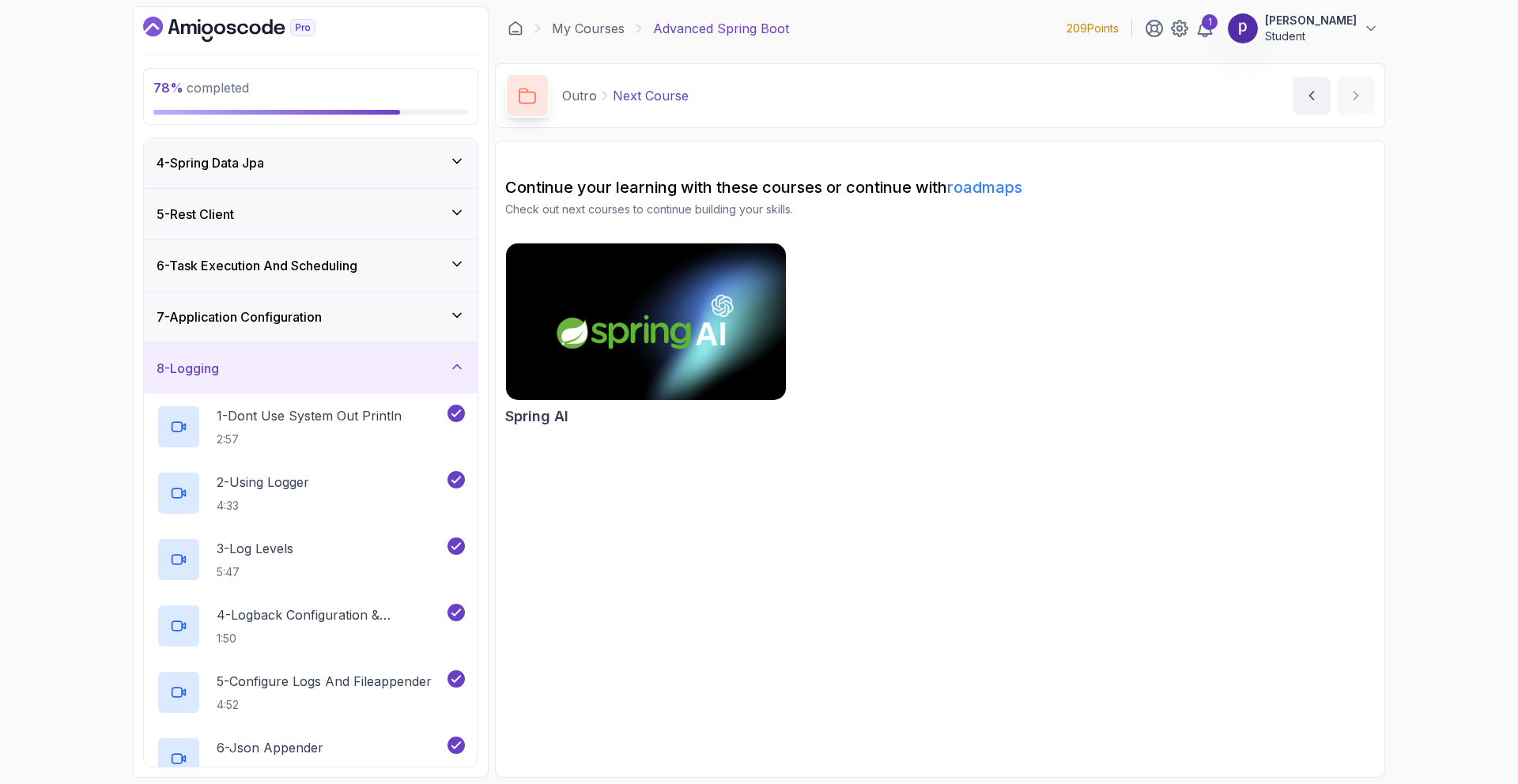 click on "7  -  Application Configuration" at bounding box center (311, 317) 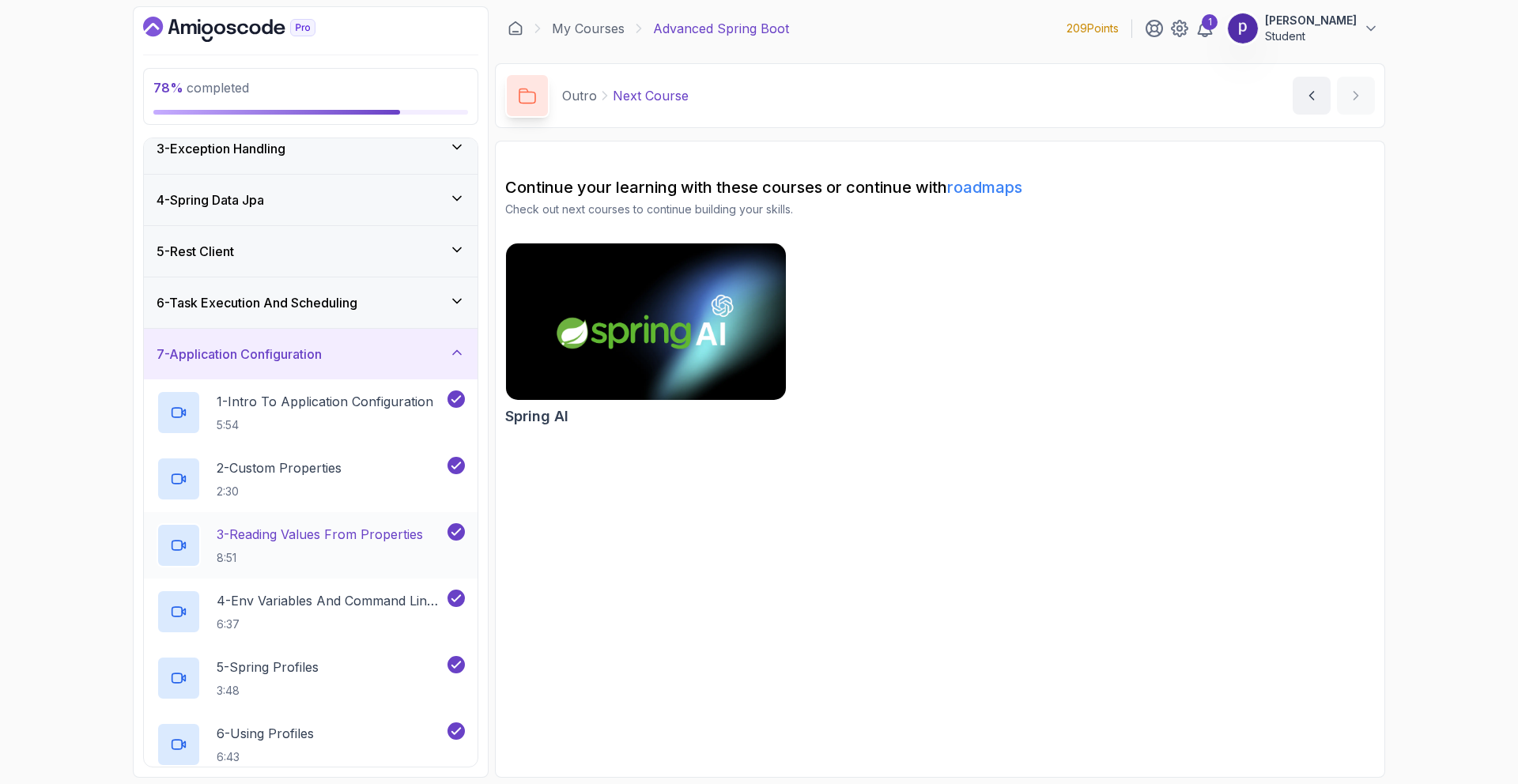 scroll, scrollTop: 0, scrollLeft: 0, axis: both 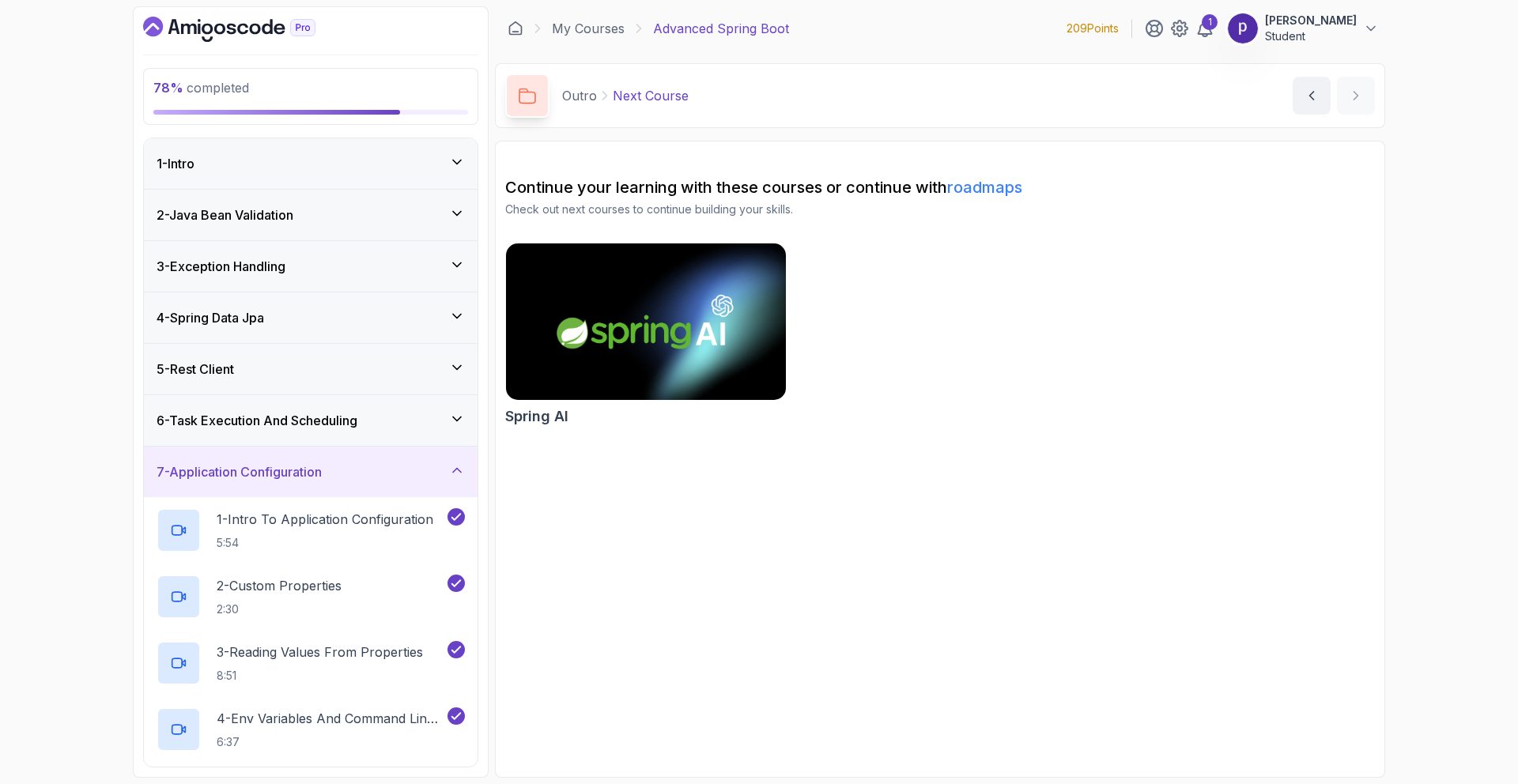 click on "6  -  Task Execution And Scheduling" at bounding box center [257, 420] 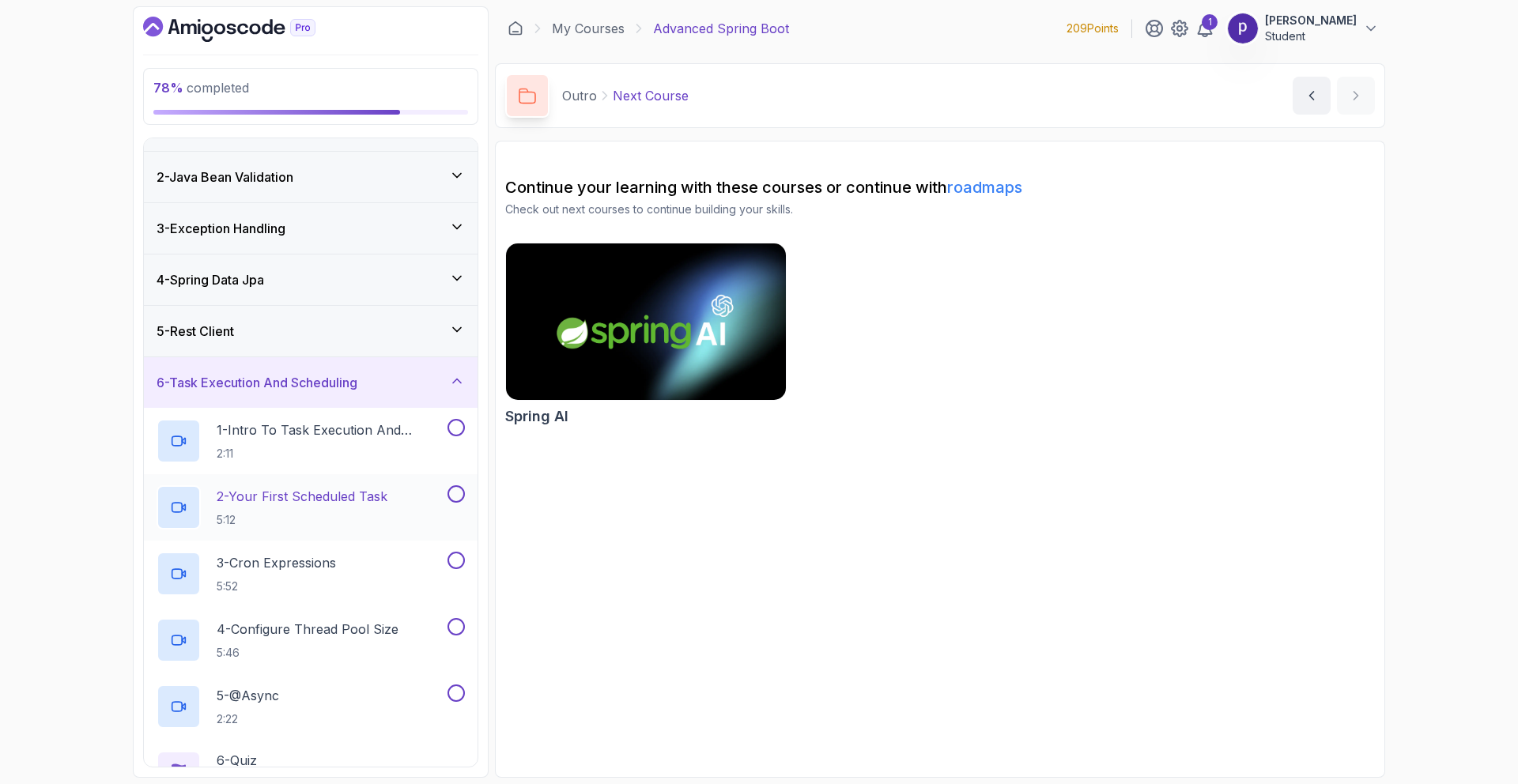 scroll, scrollTop: 11, scrollLeft: 0, axis: vertical 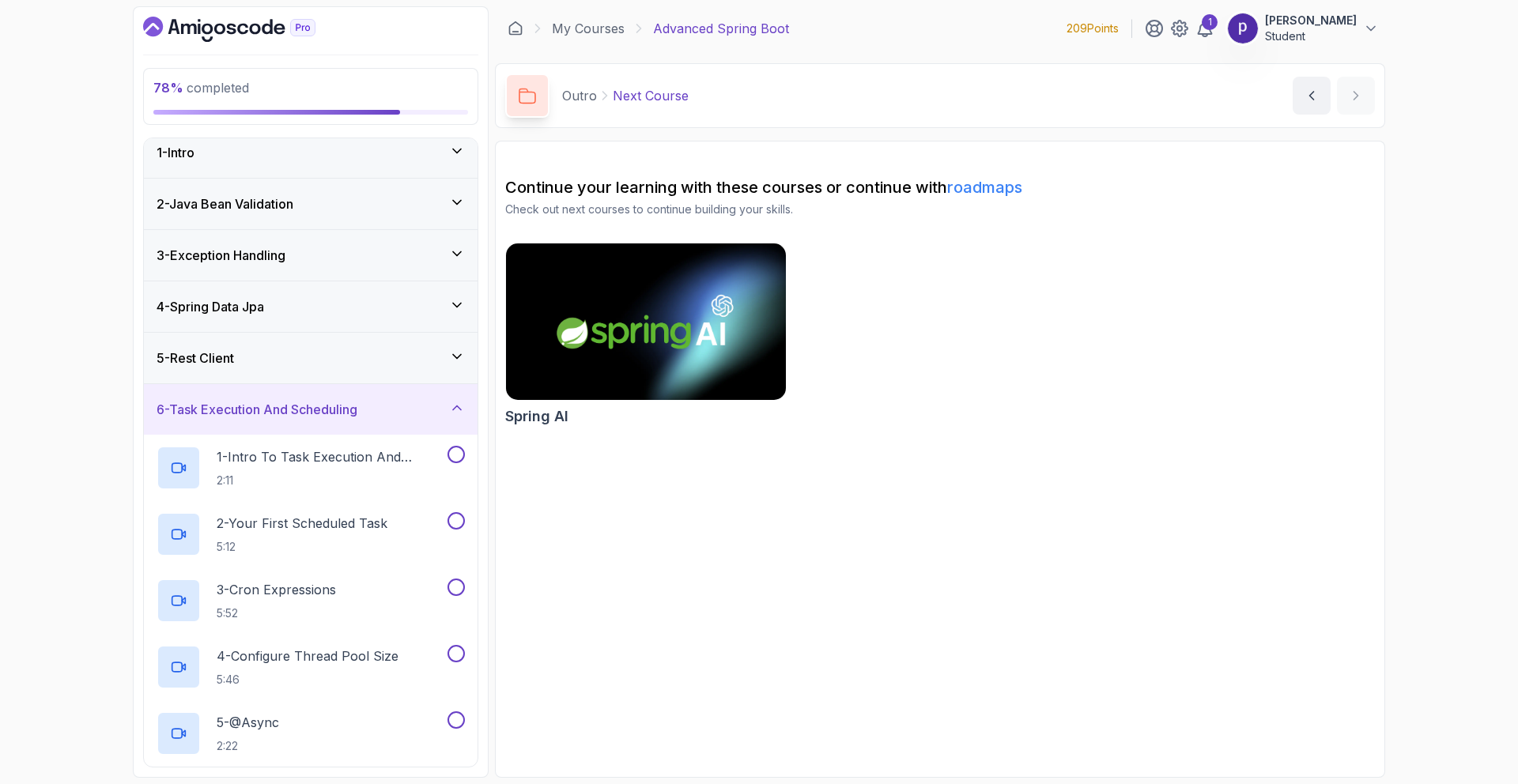 click on "5  -  Rest Client" at bounding box center [311, 358] 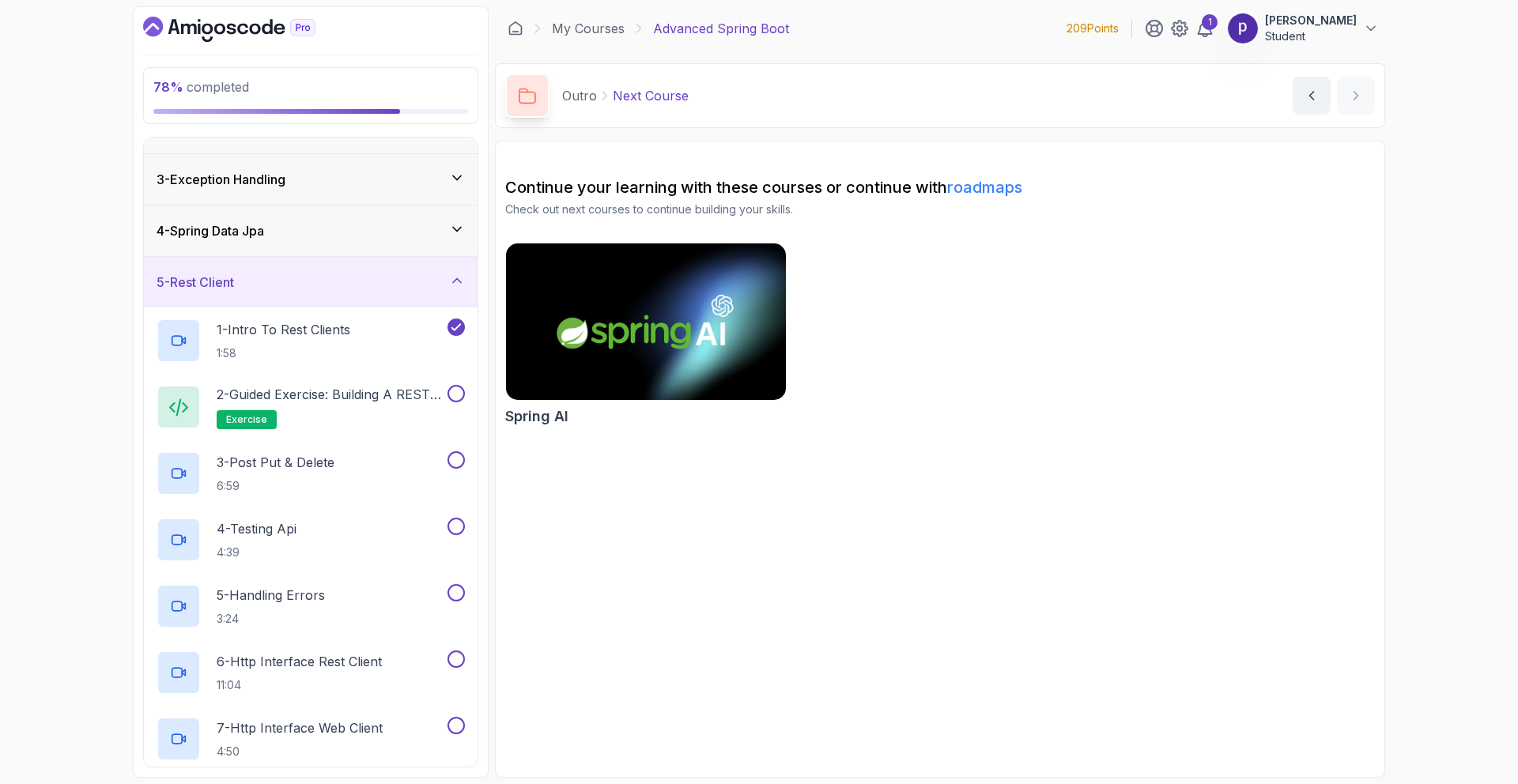 click on "5  -  Rest Client" at bounding box center (311, 282) 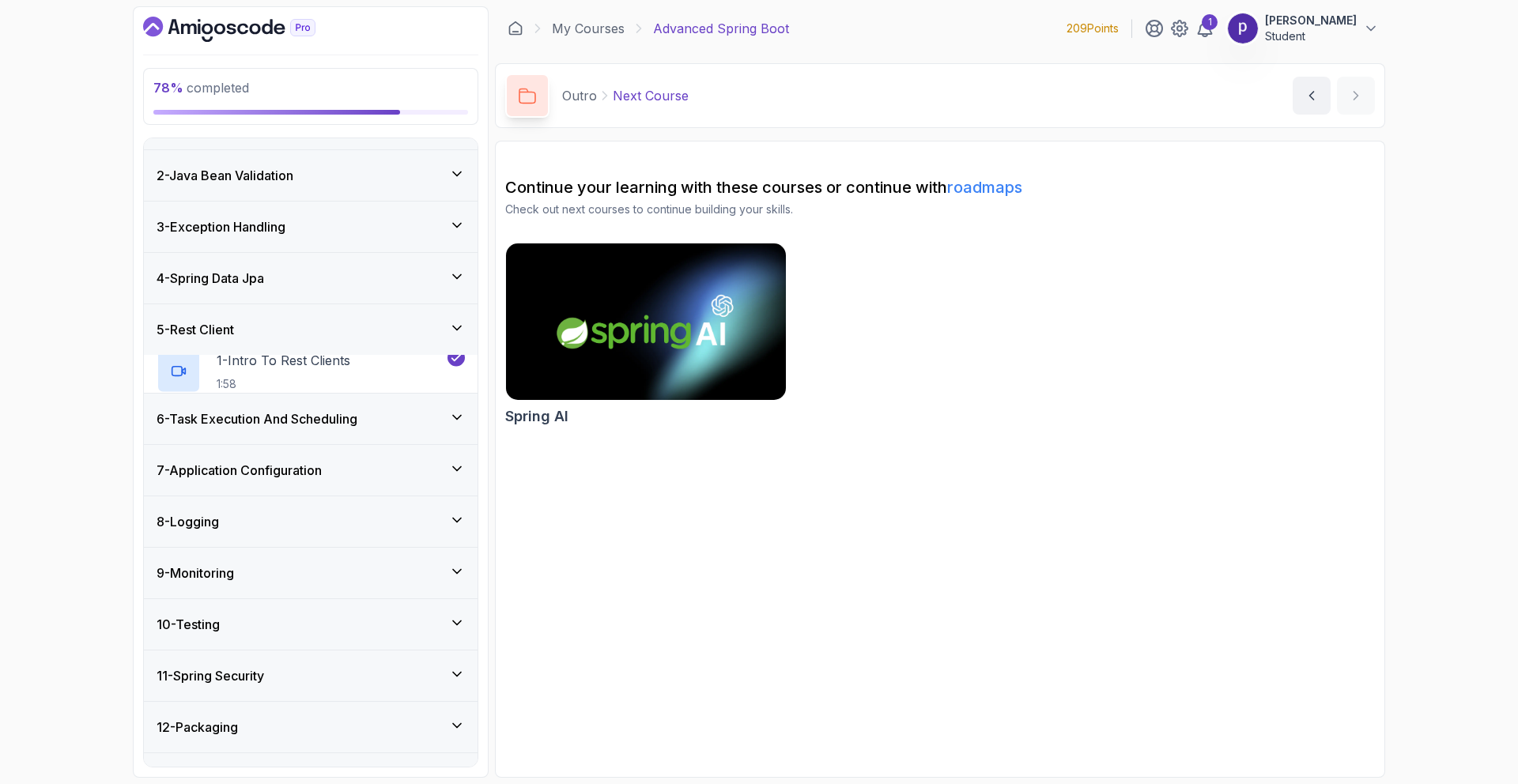 scroll, scrollTop: 39, scrollLeft: 0, axis: vertical 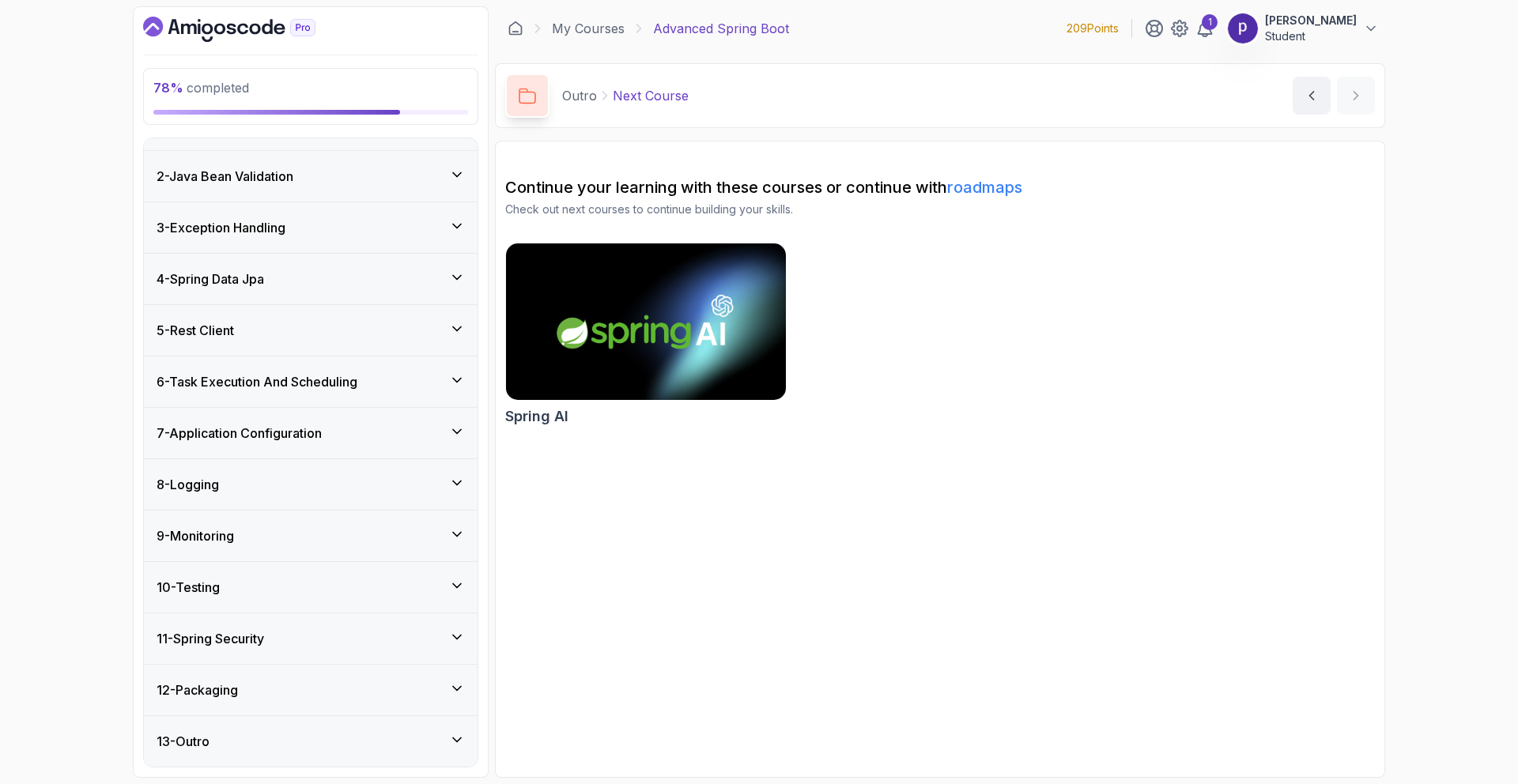 click on "4  -  Spring Data Jpa" at bounding box center (311, 279) 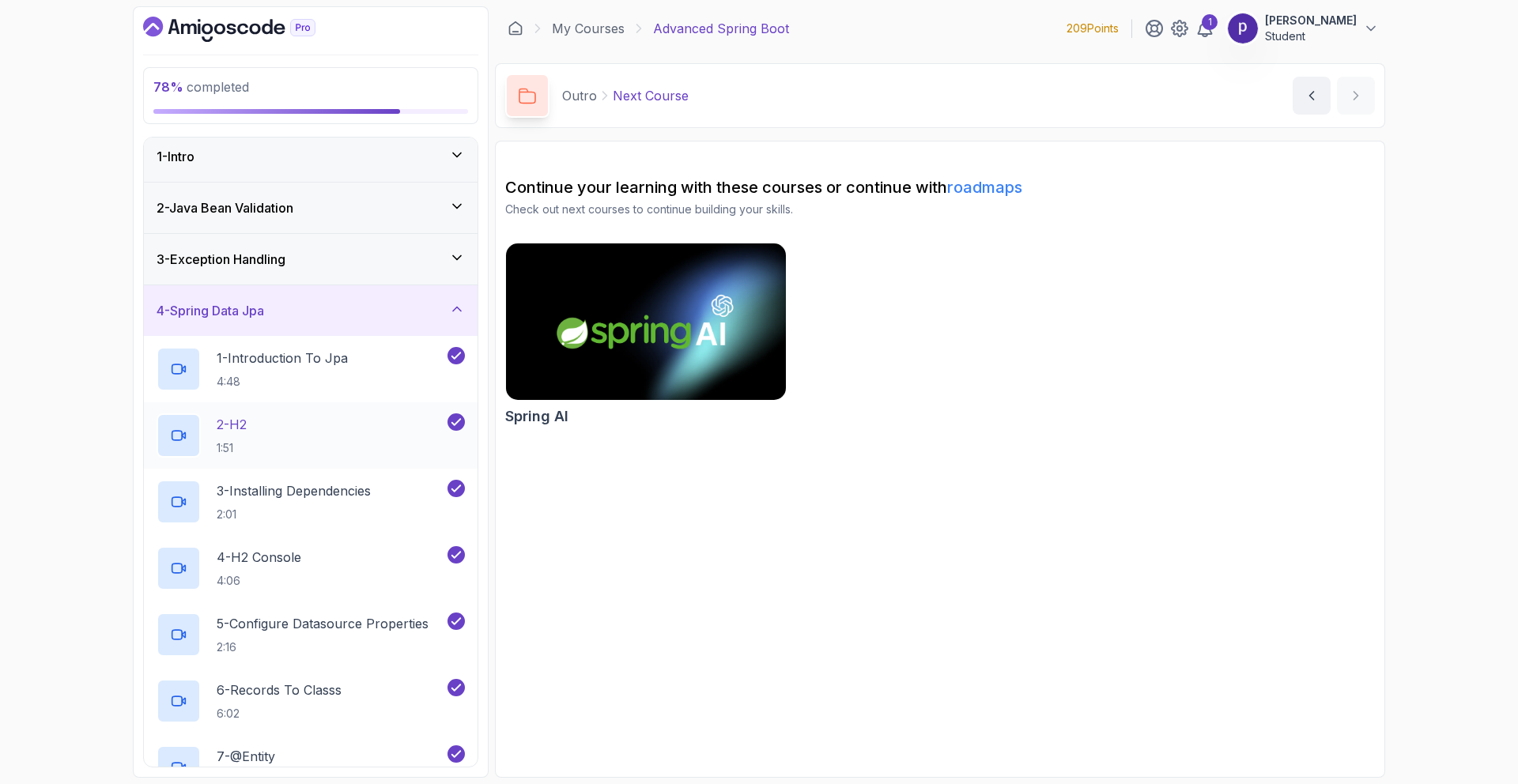 scroll, scrollTop: 0, scrollLeft: 0, axis: both 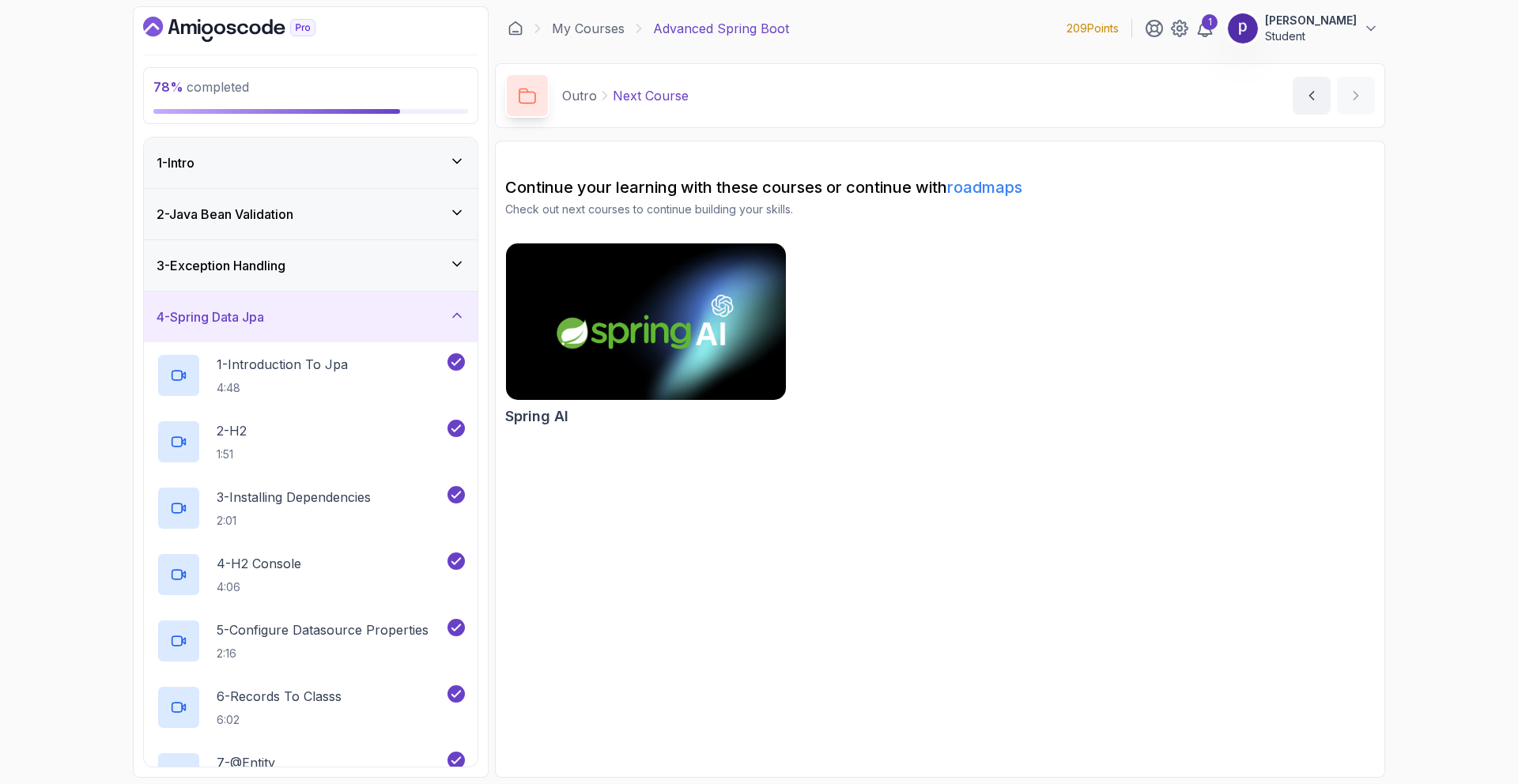 click on "4  -  Spring Data Jpa" at bounding box center (311, 317) 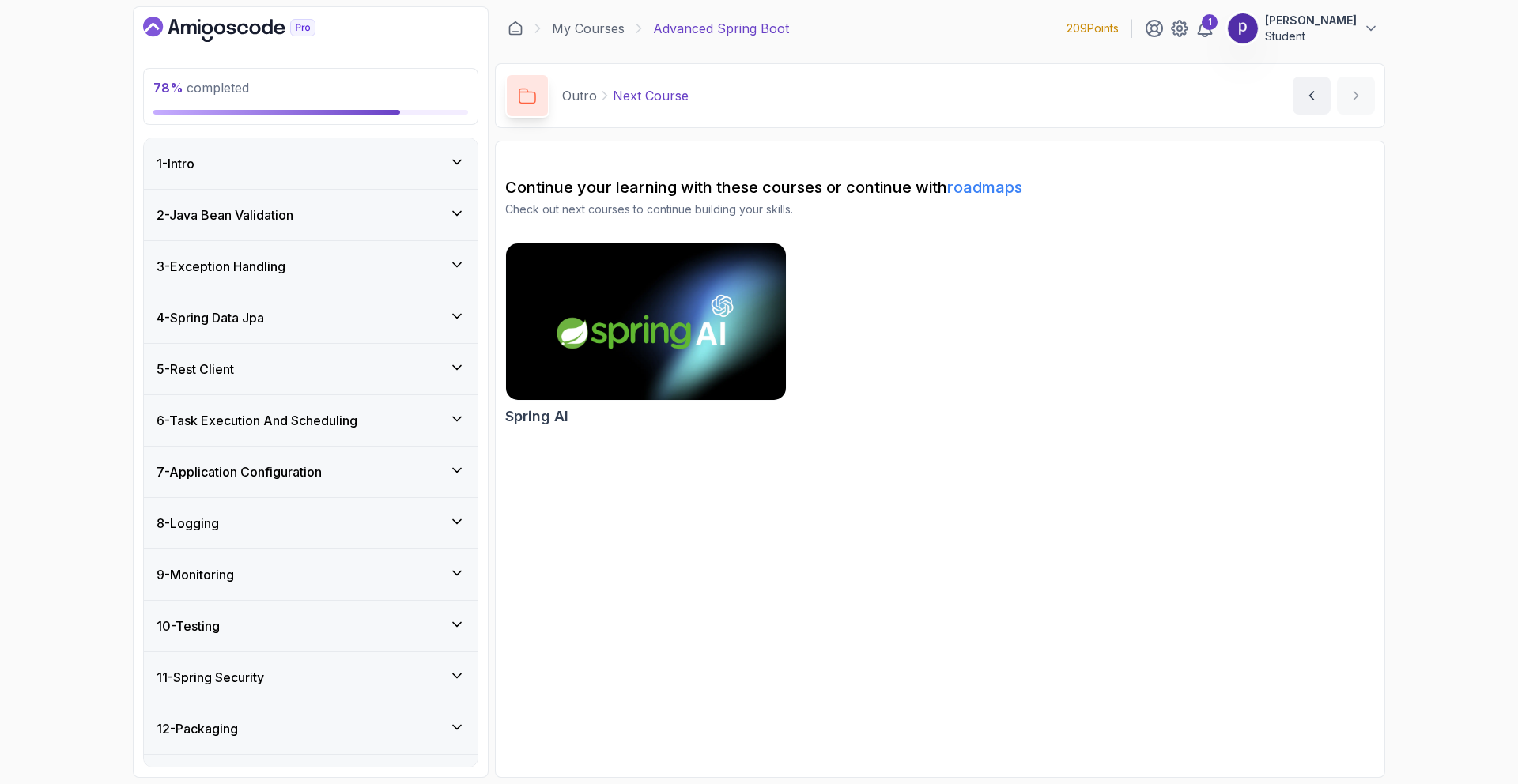 click on "3  -  Exception Handling" at bounding box center [311, 266] 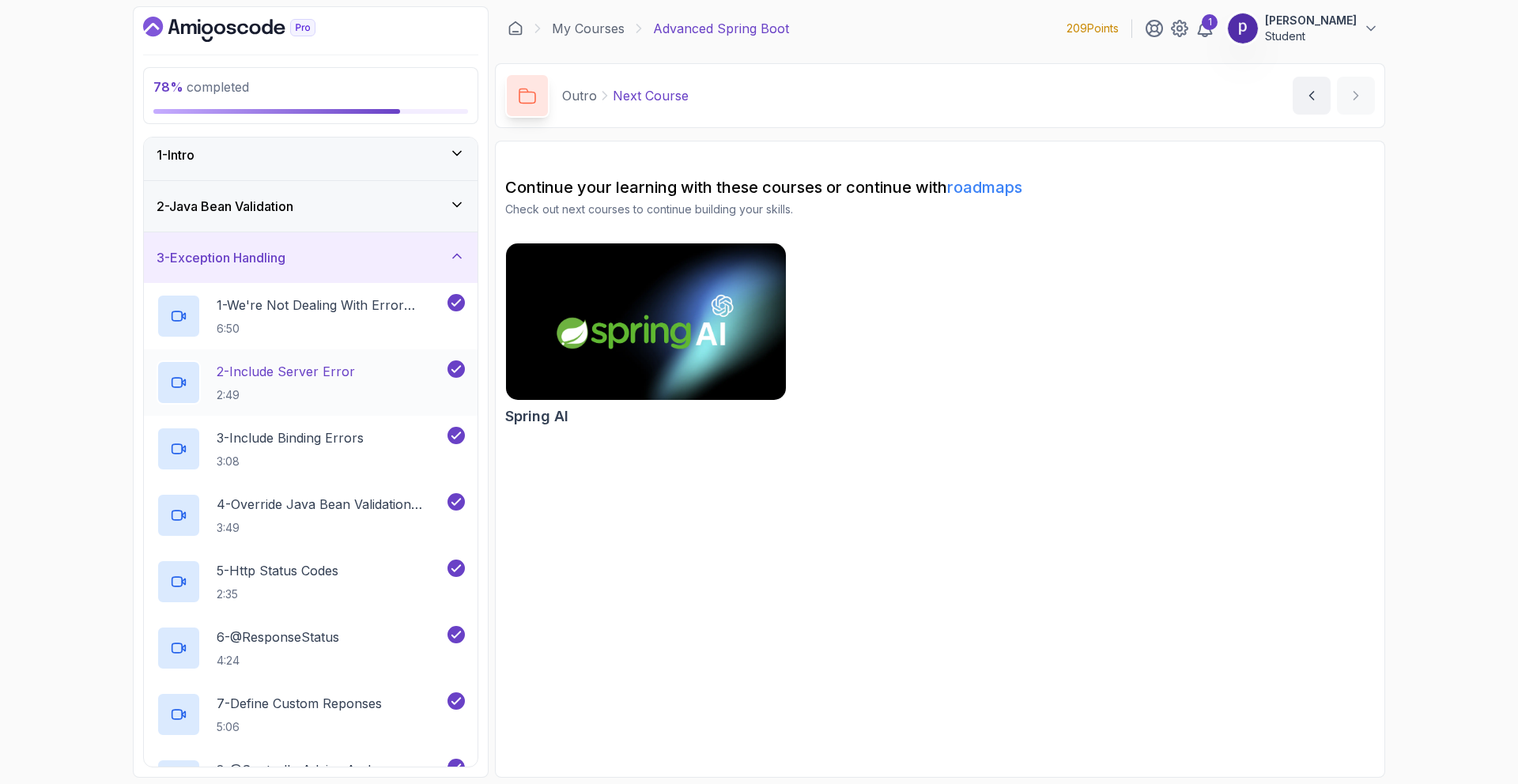 scroll, scrollTop: 2, scrollLeft: 0, axis: vertical 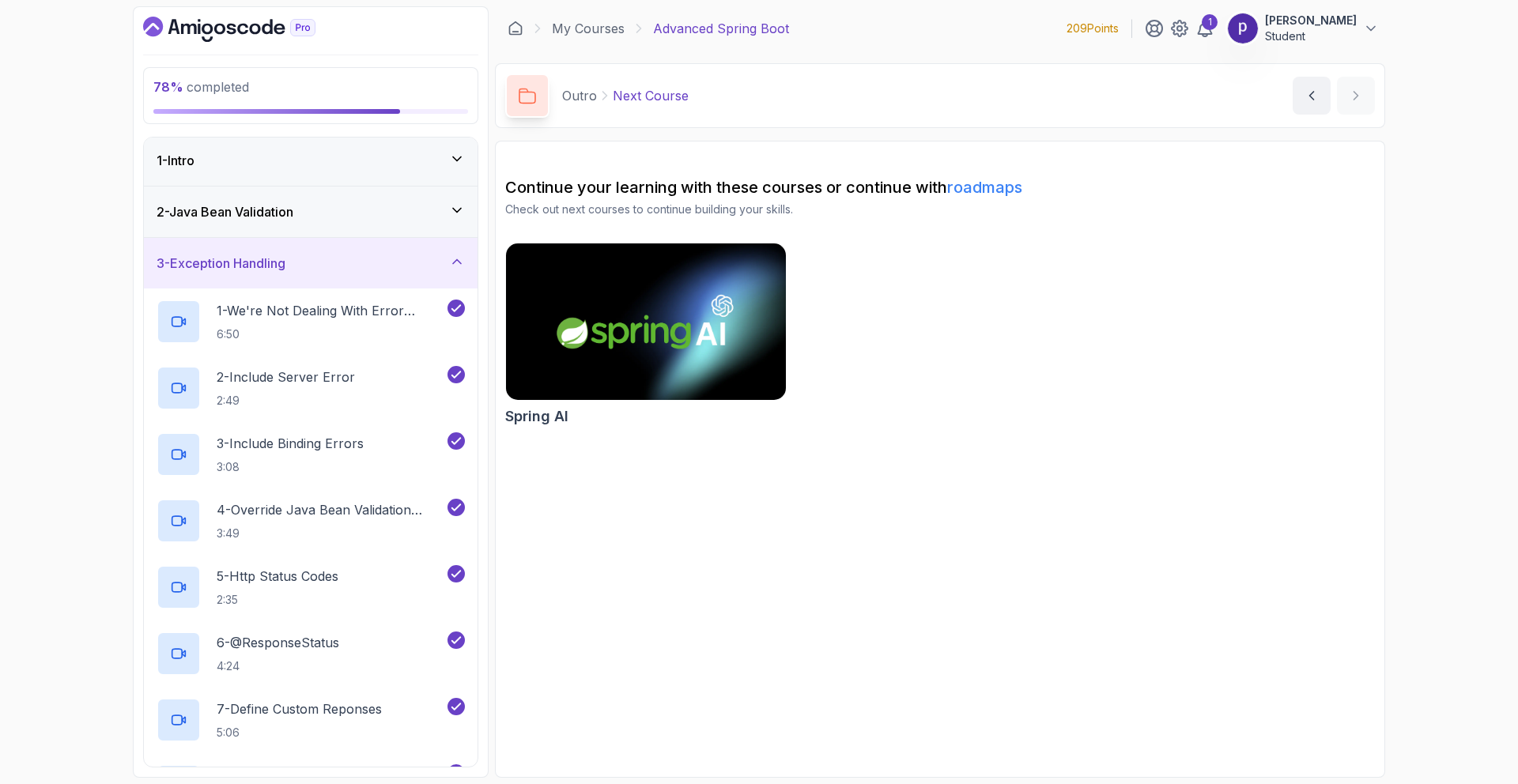 click on "3  -  Exception Handling" at bounding box center [311, 263] 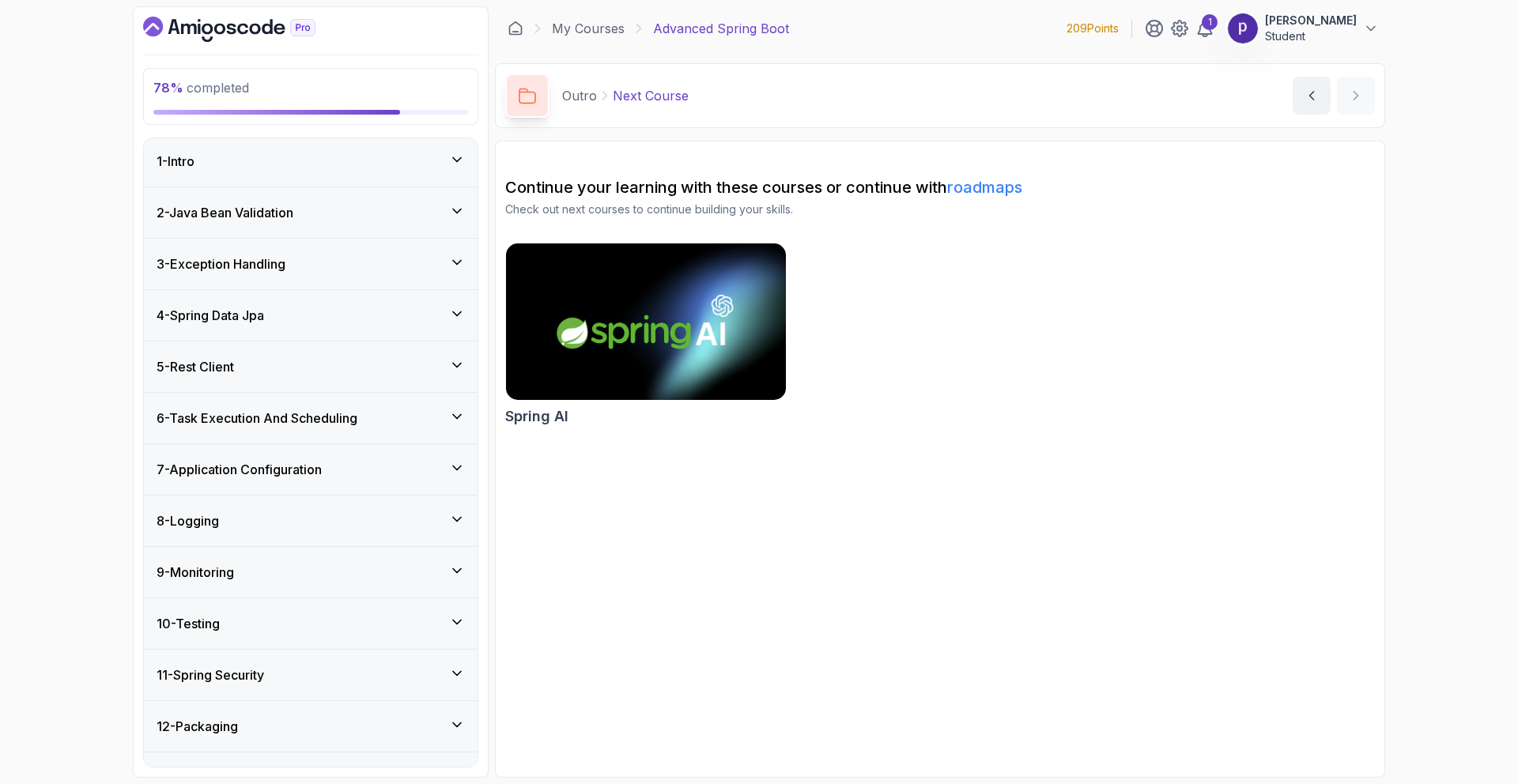 click on "2  -  Java Bean Validation" at bounding box center (311, 213) 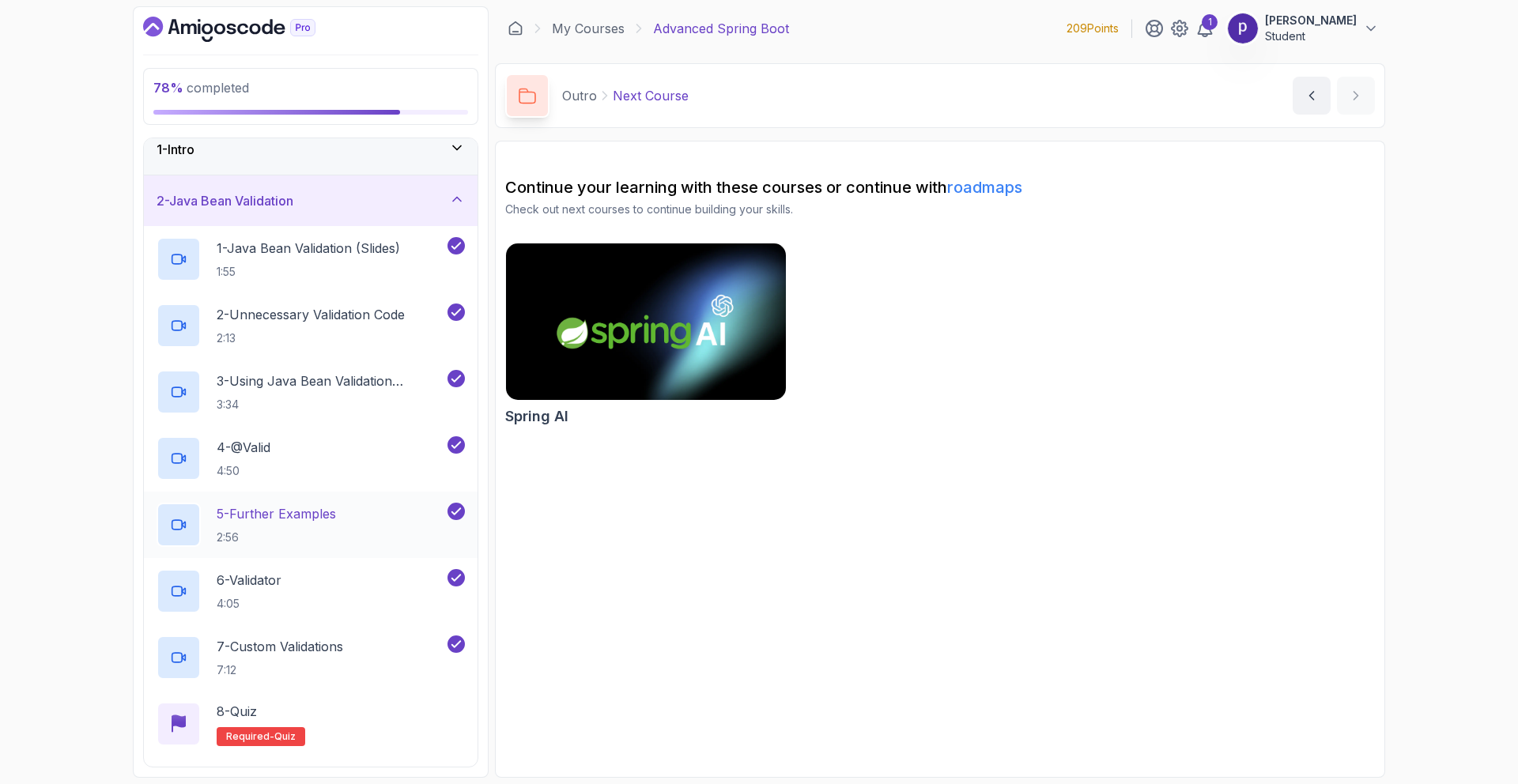 scroll, scrollTop: 0, scrollLeft: 0, axis: both 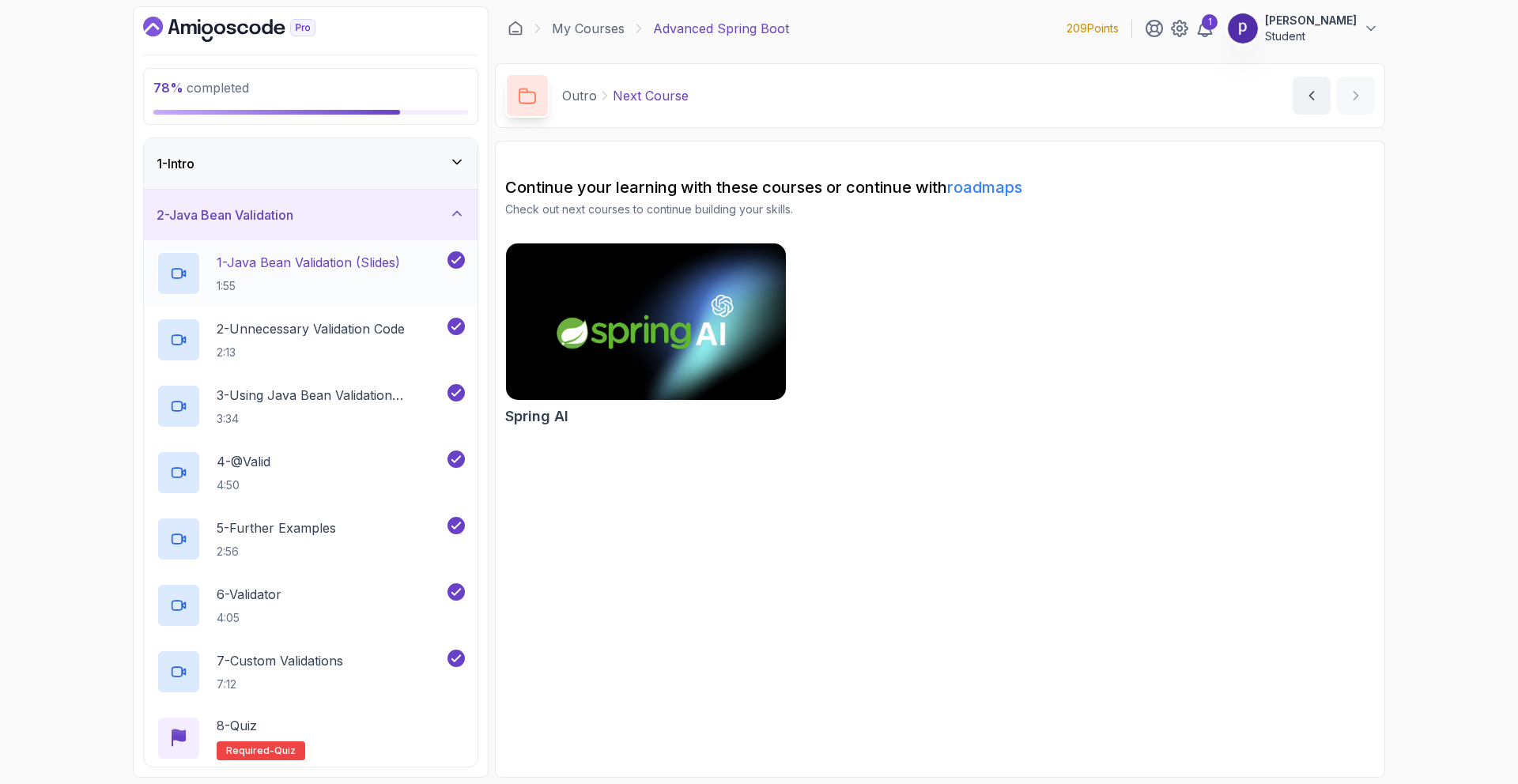 click on "1  -  Java Bean Validation (Slides)" at bounding box center [308, 262] 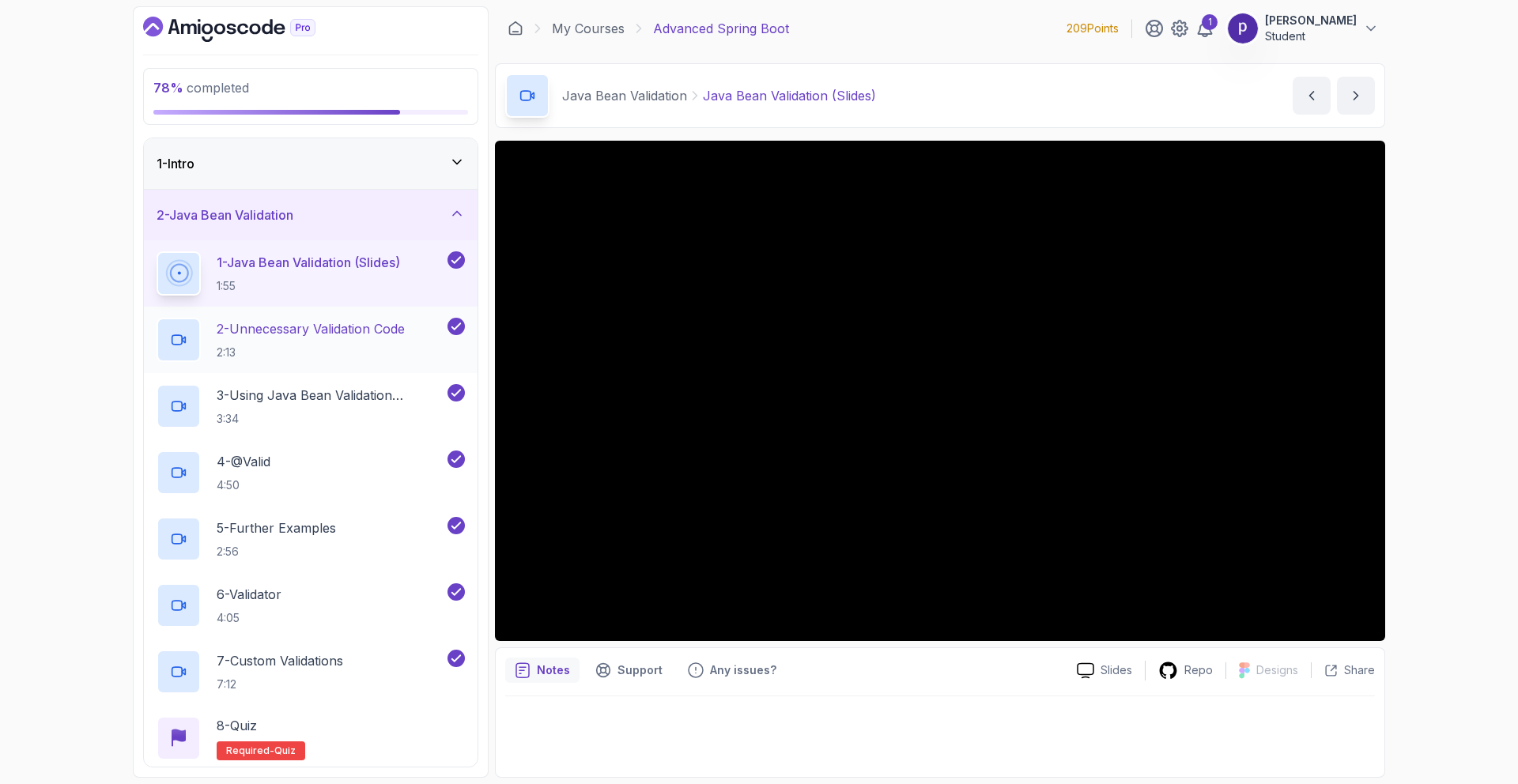 click on "2  -  Unnecessary Validation Code" at bounding box center [311, 329] 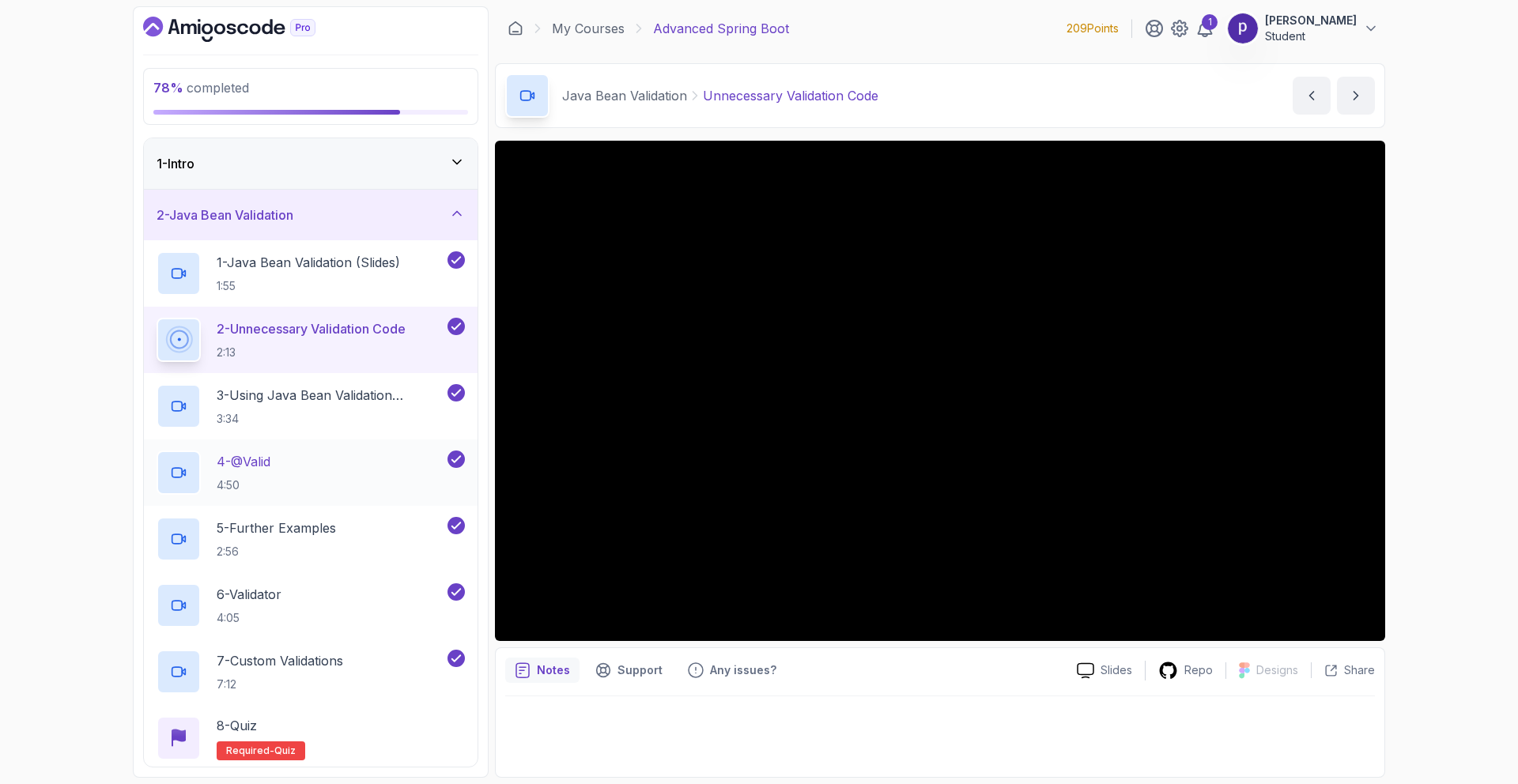 click on "4  -  @Valid 4:50" at bounding box center (300, 473) 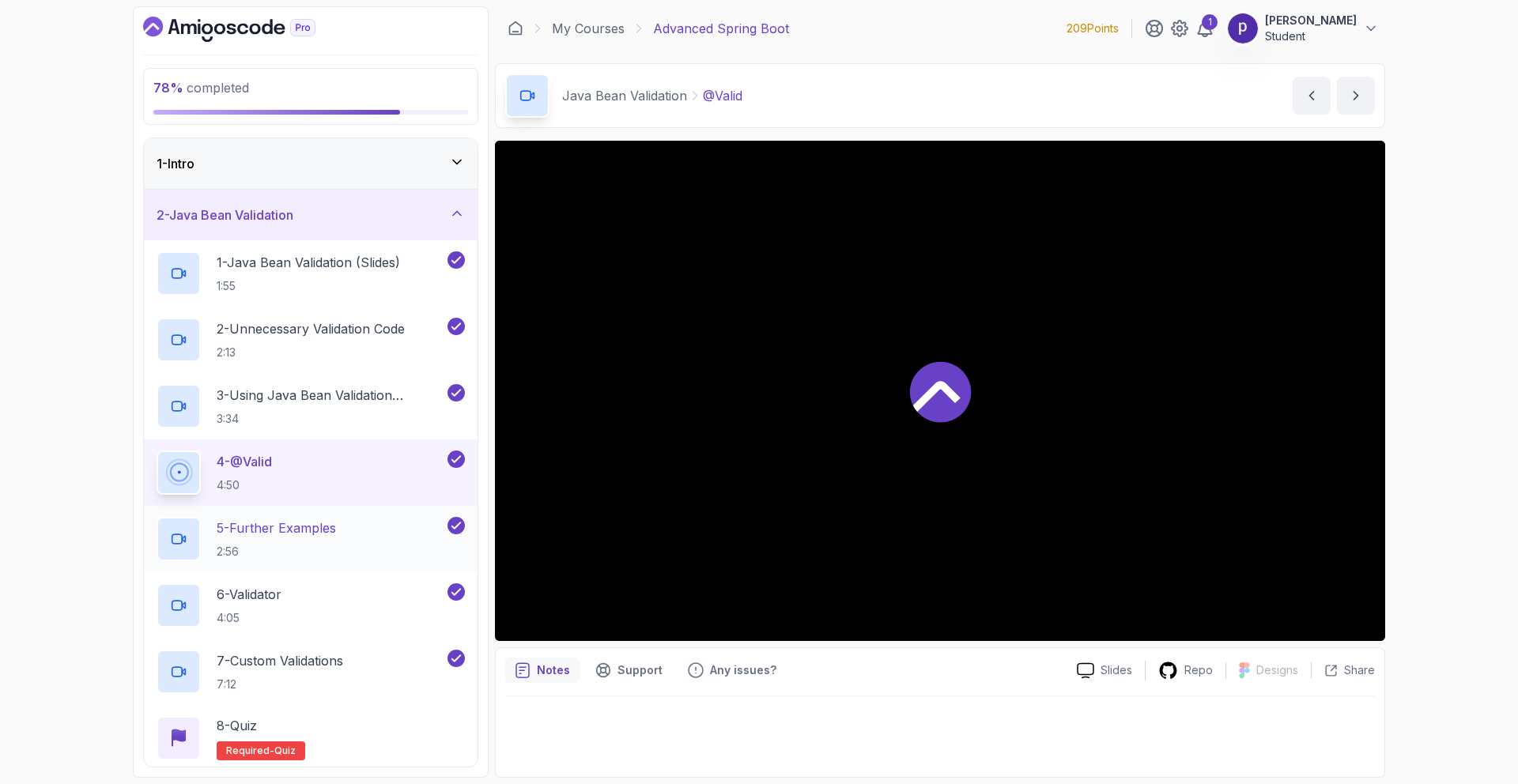 click on "2:56" at bounding box center (276, 552) 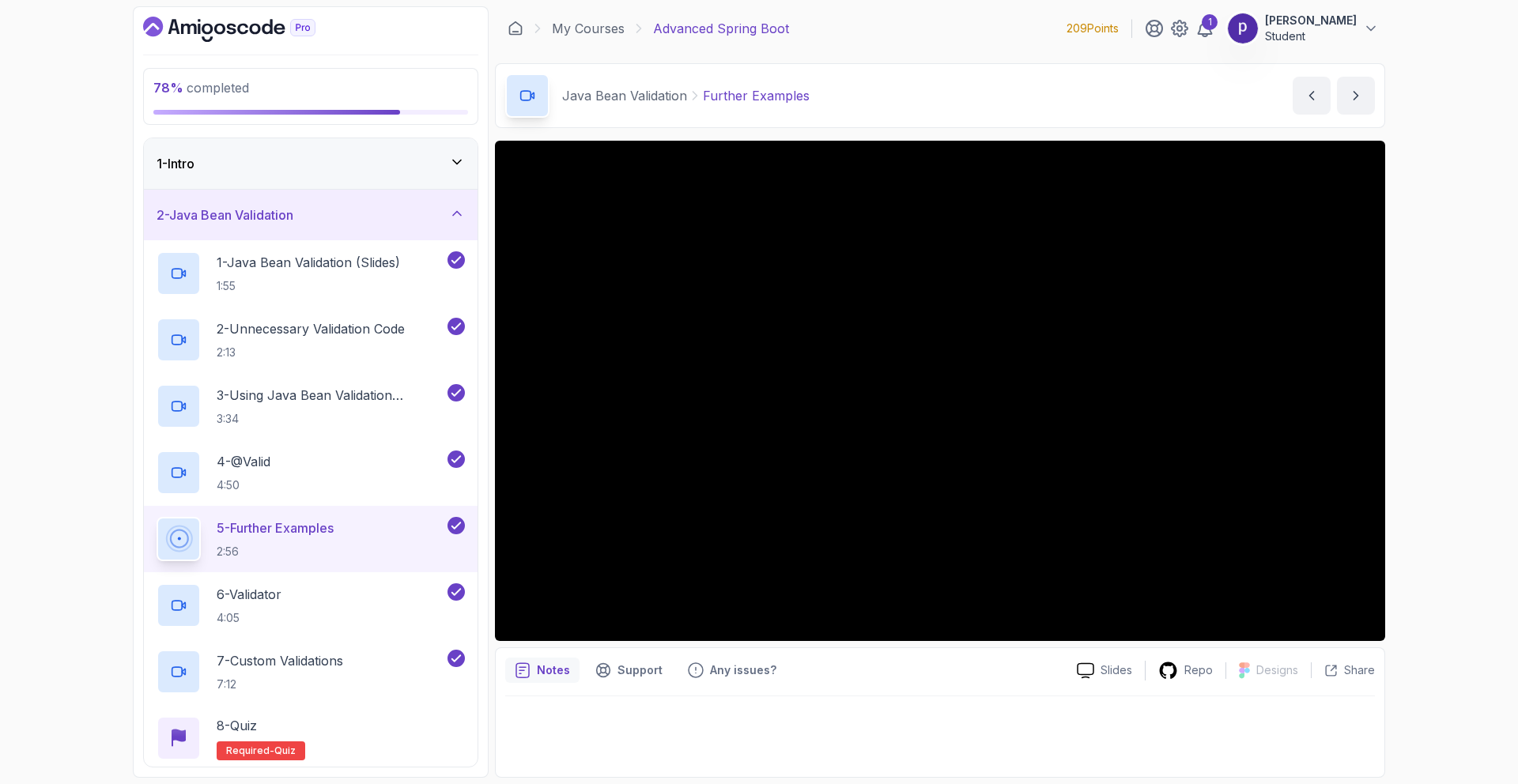 click 